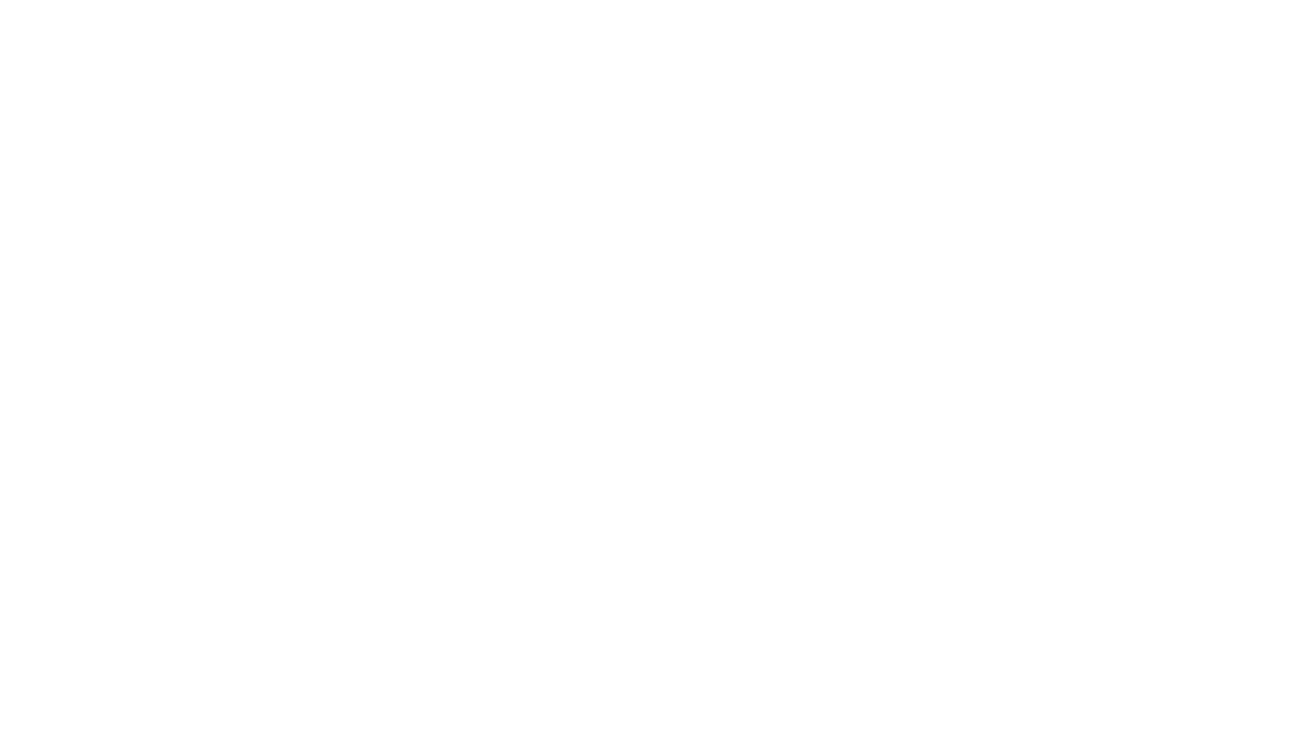 scroll, scrollTop: 0, scrollLeft: 0, axis: both 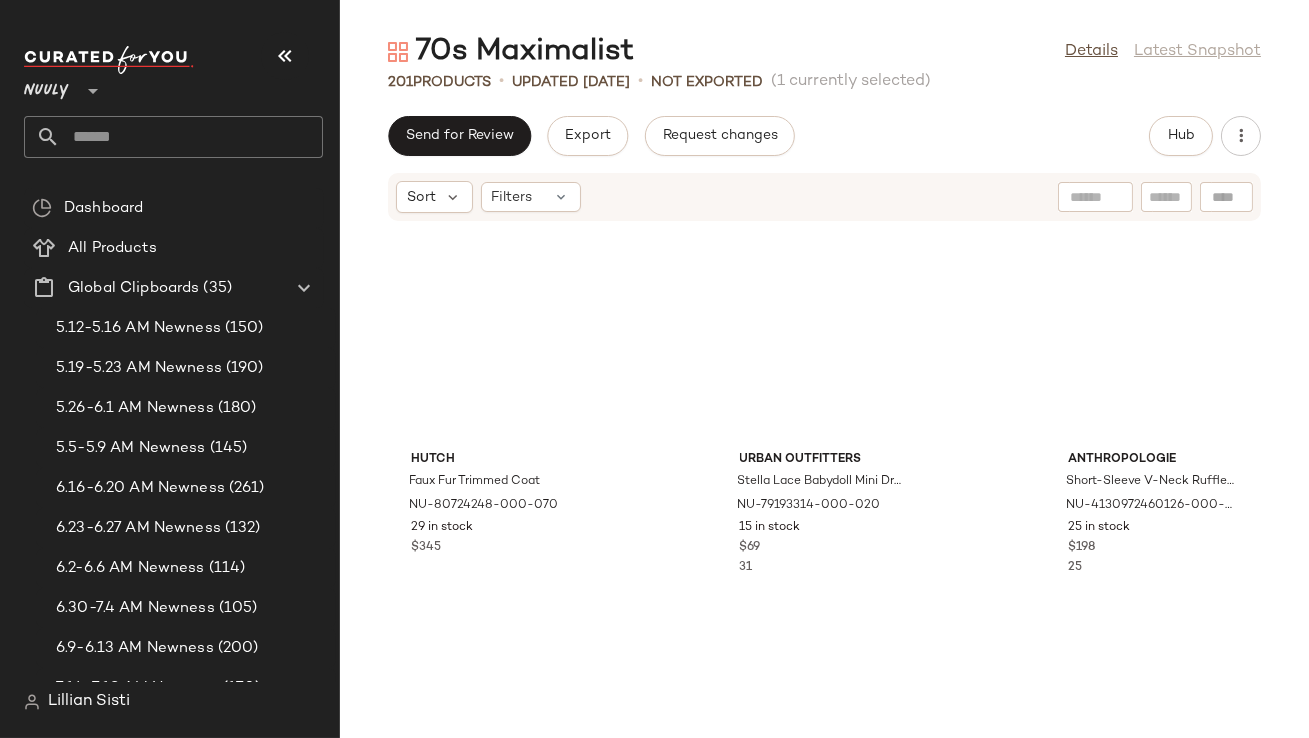 click at bounding box center [285, 56] 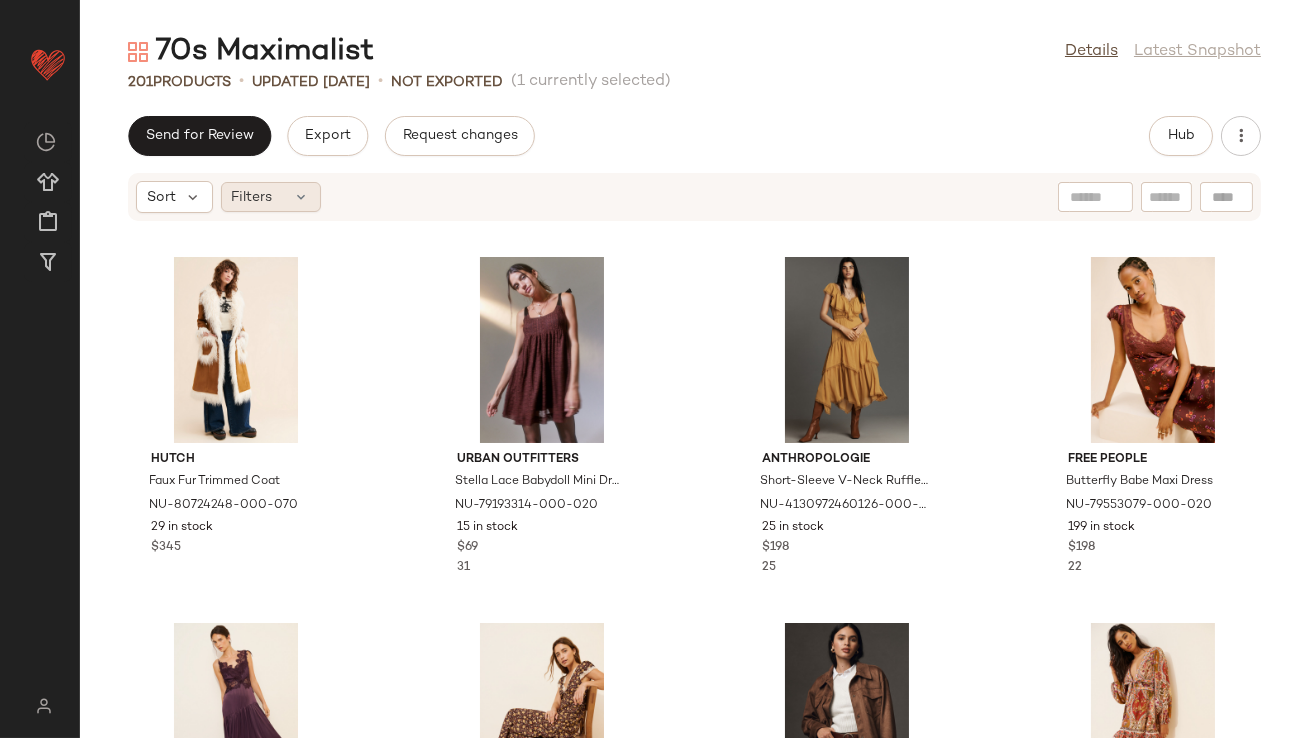 click on "Filters" 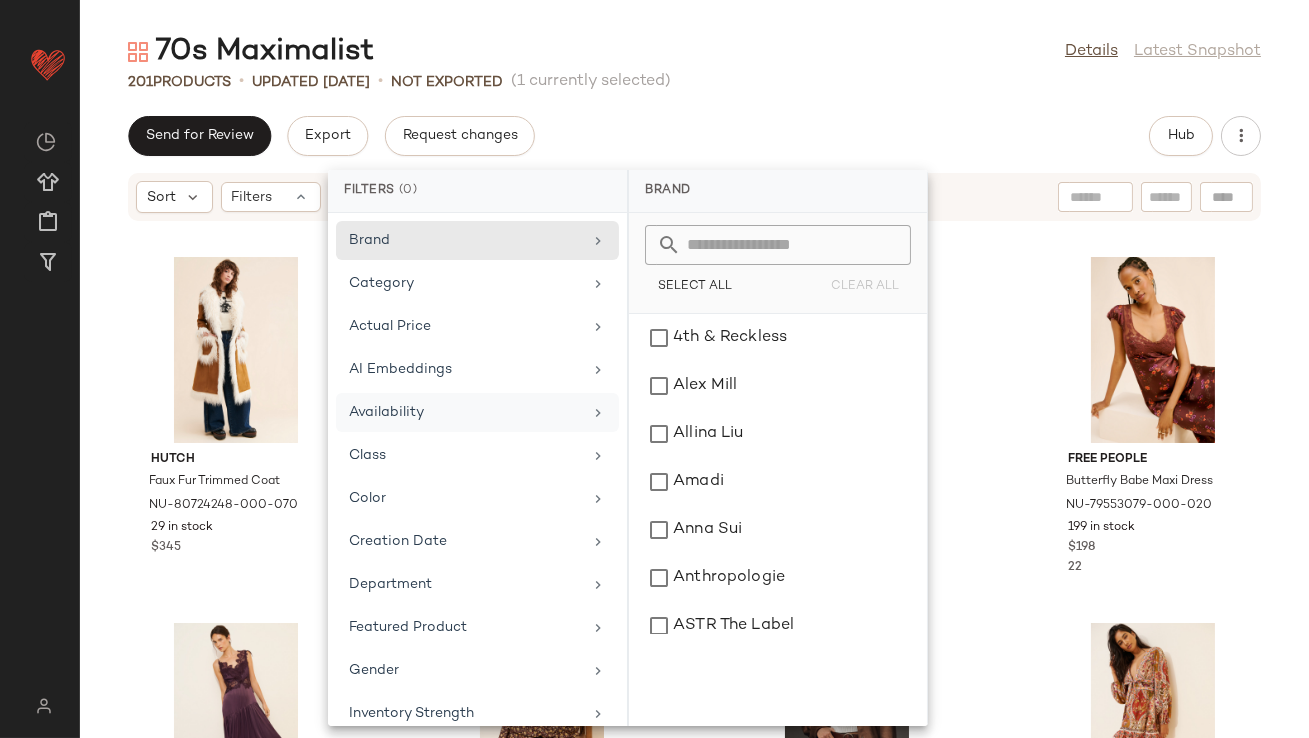 click on "Availability" at bounding box center [465, 412] 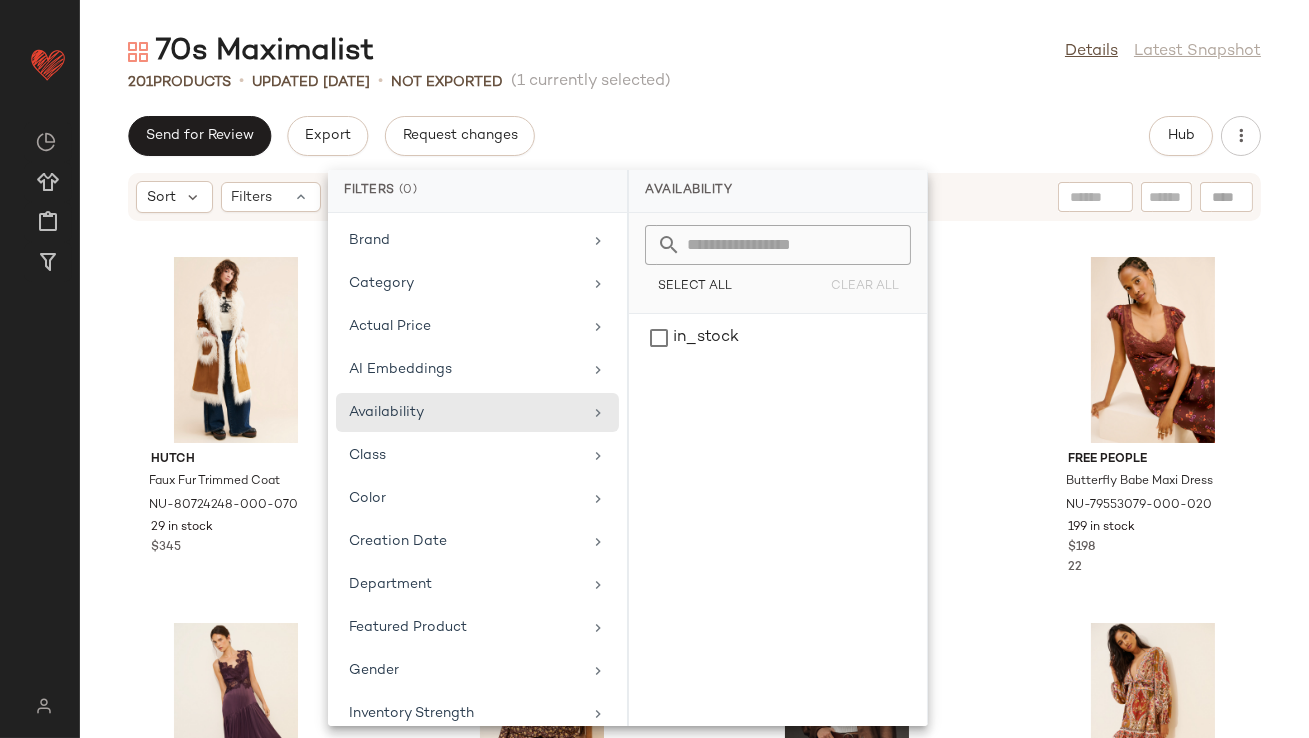 click on "201   Products   •   updated Aug 1st  •   Not Exported    (1 currently selected)" 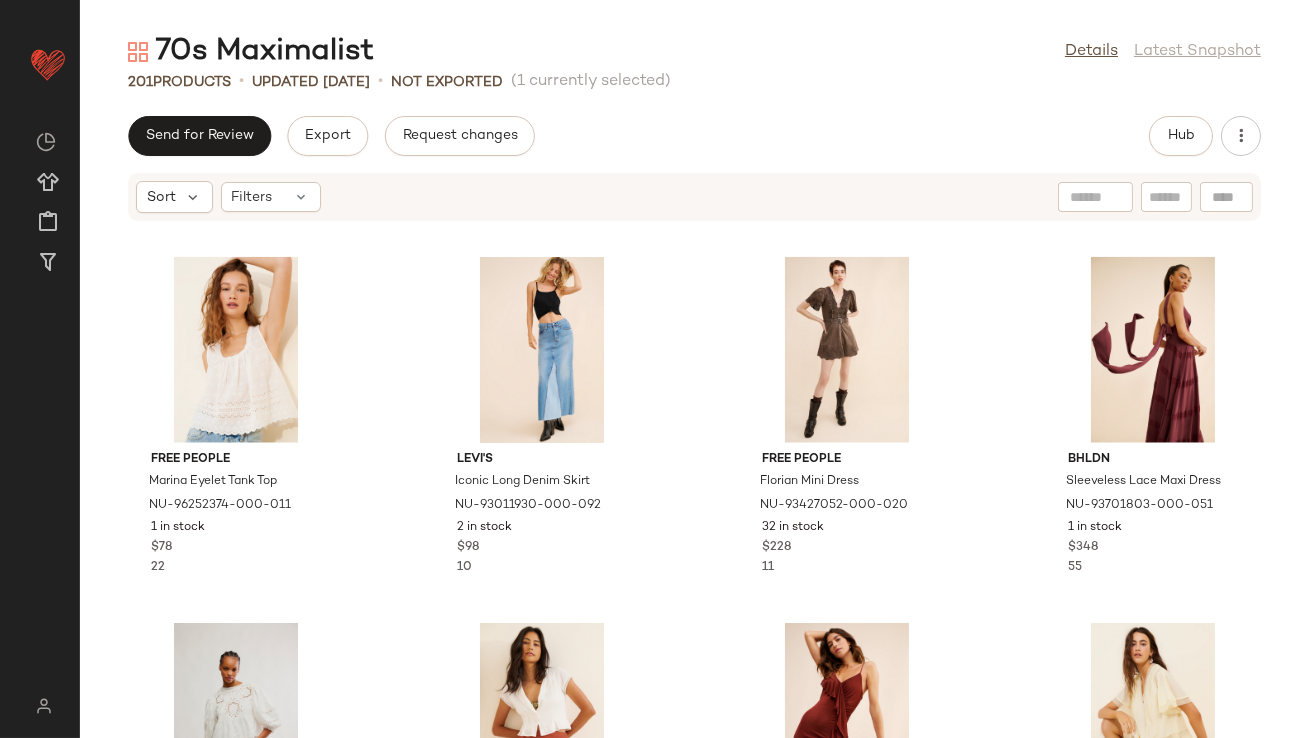 scroll, scrollTop: 4781, scrollLeft: 0, axis: vertical 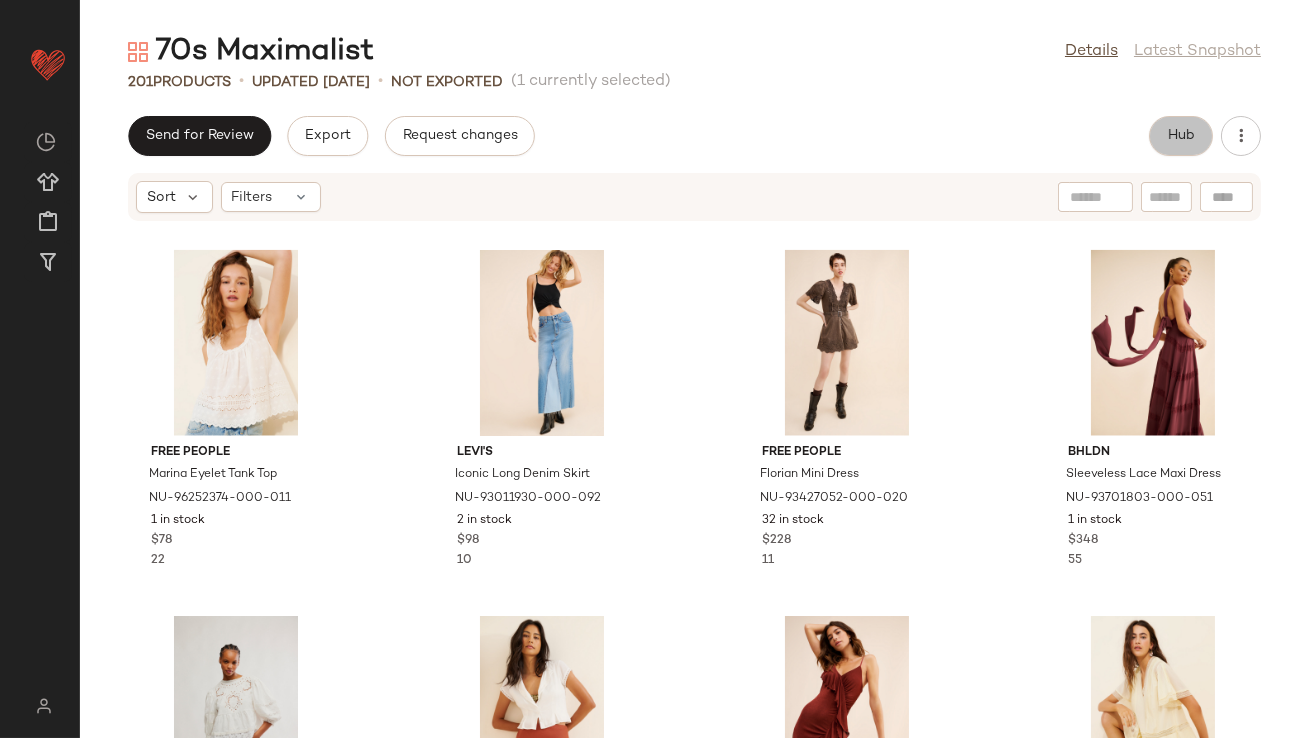 click on "Hub" 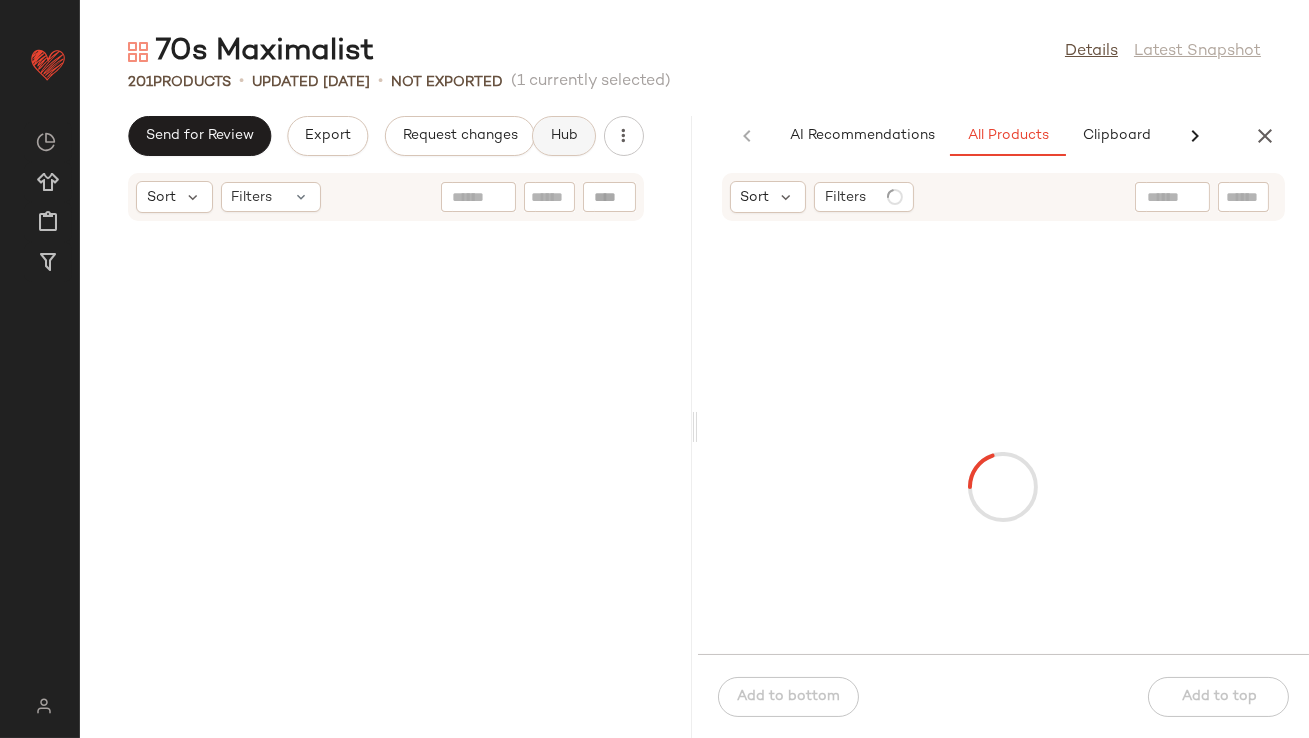 scroll, scrollTop: 5513, scrollLeft: 0, axis: vertical 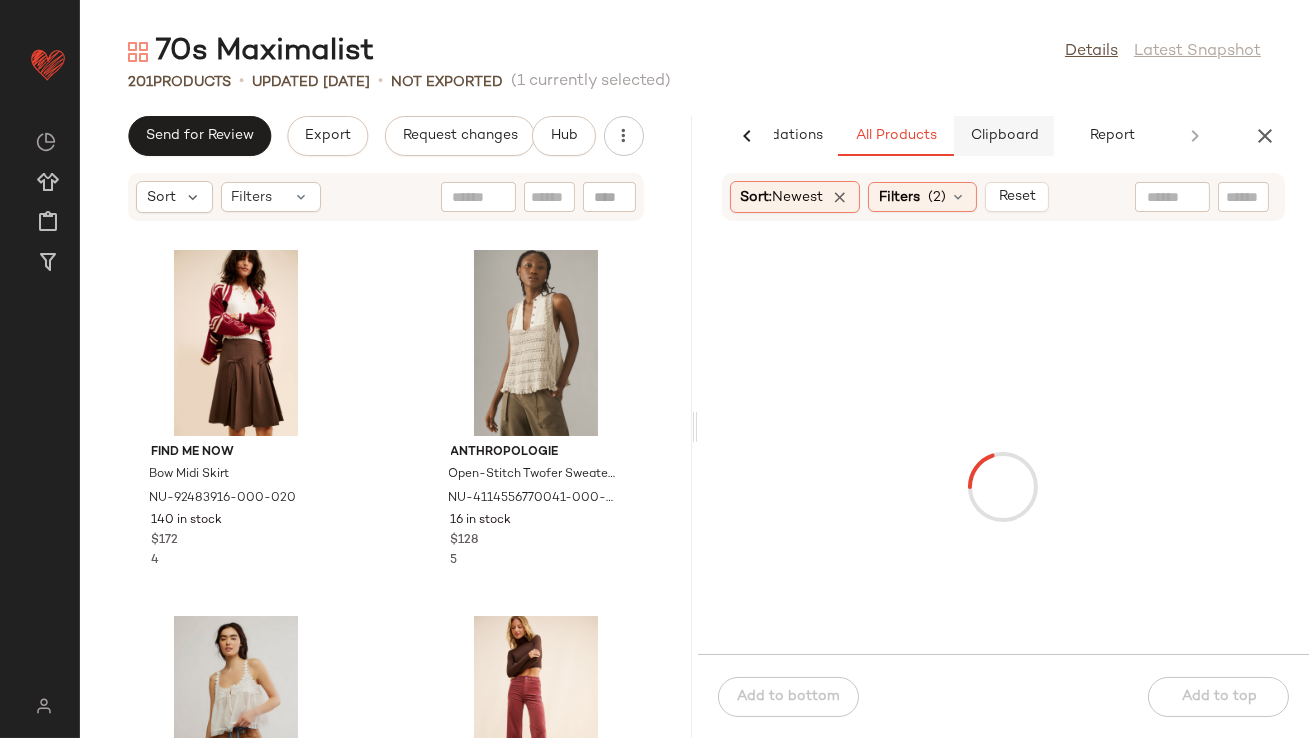 click on "Clipboard" 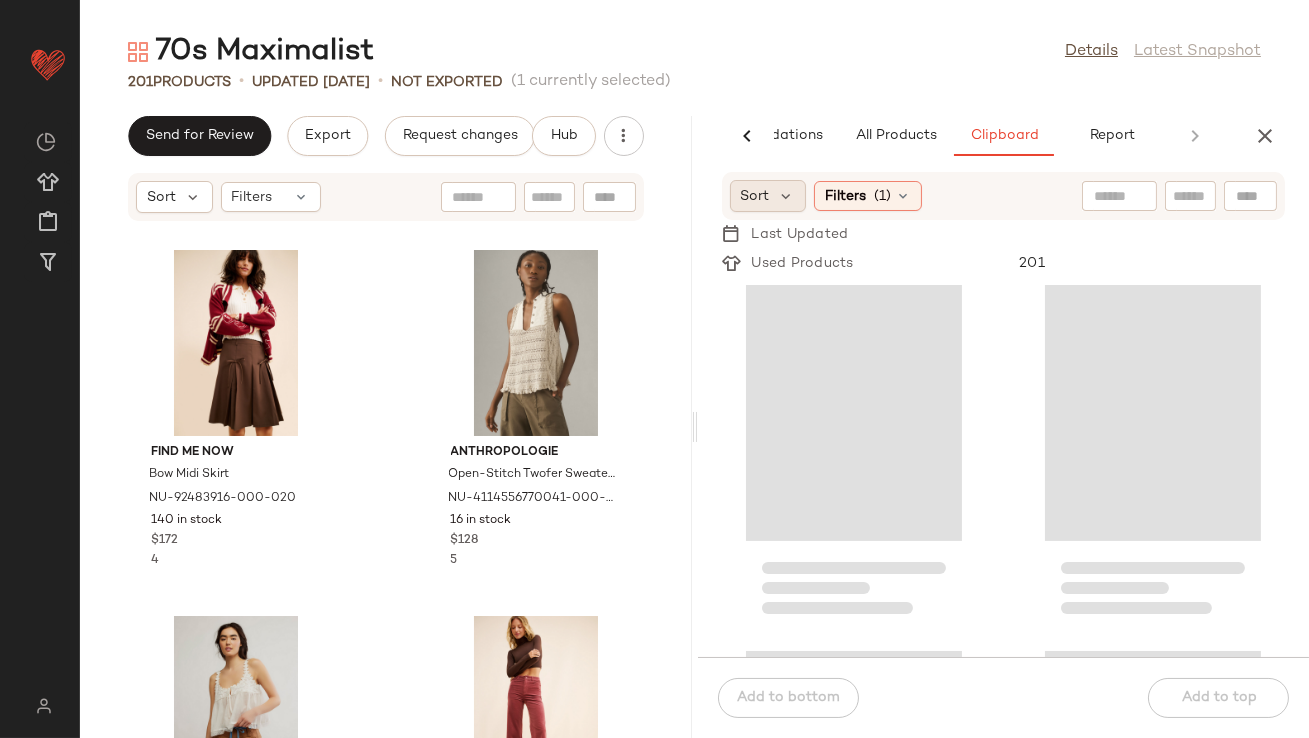 click on "Sort" 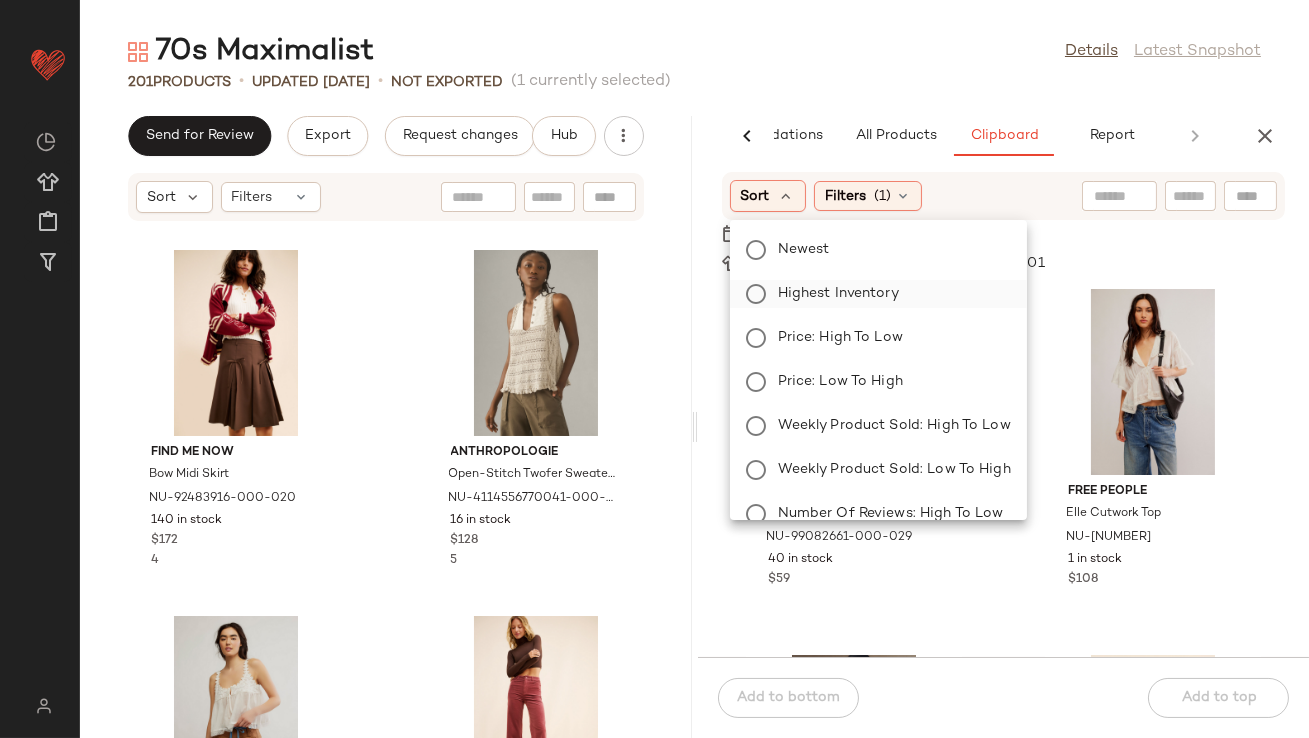 click on "Highest Inventory" at bounding box center [890, 294] 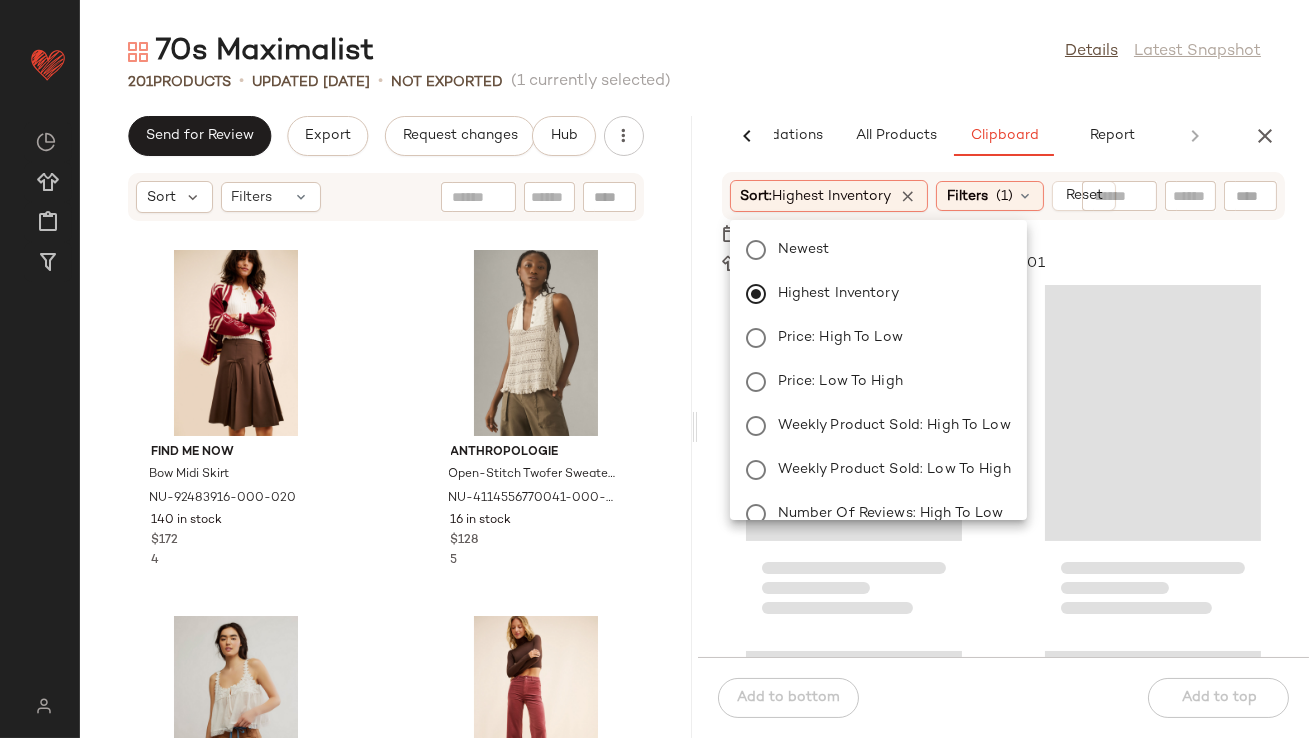 click on "201   Products   •   updated Aug 1st  •   Not Exported    (1 currently selected)" 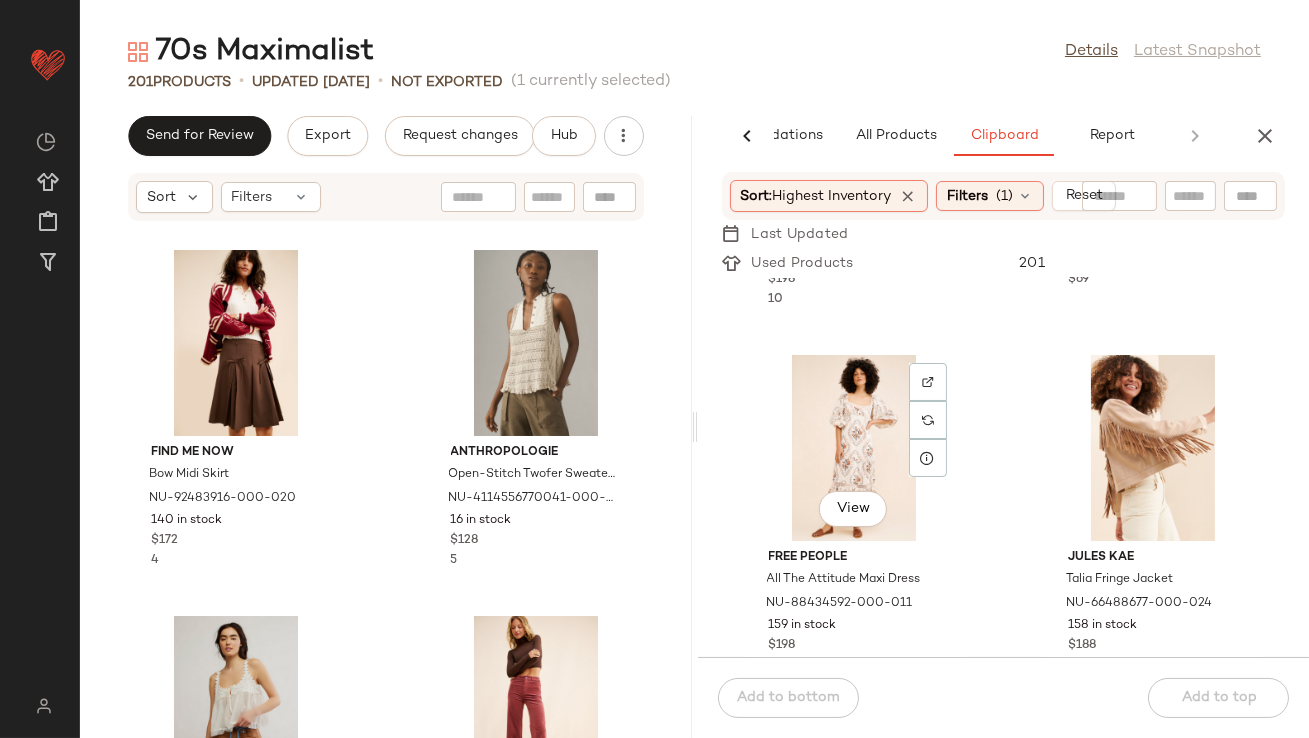 scroll, scrollTop: 693, scrollLeft: 0, axis: vertical 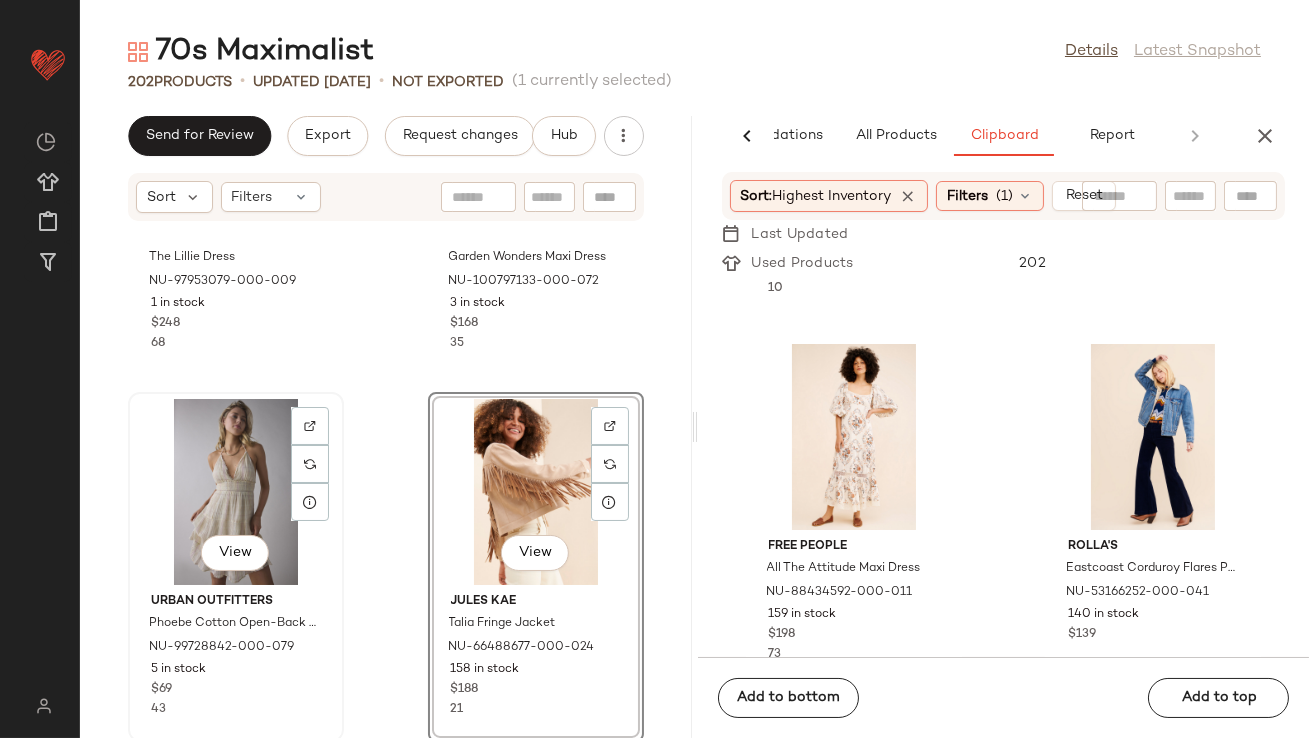 click on "View" 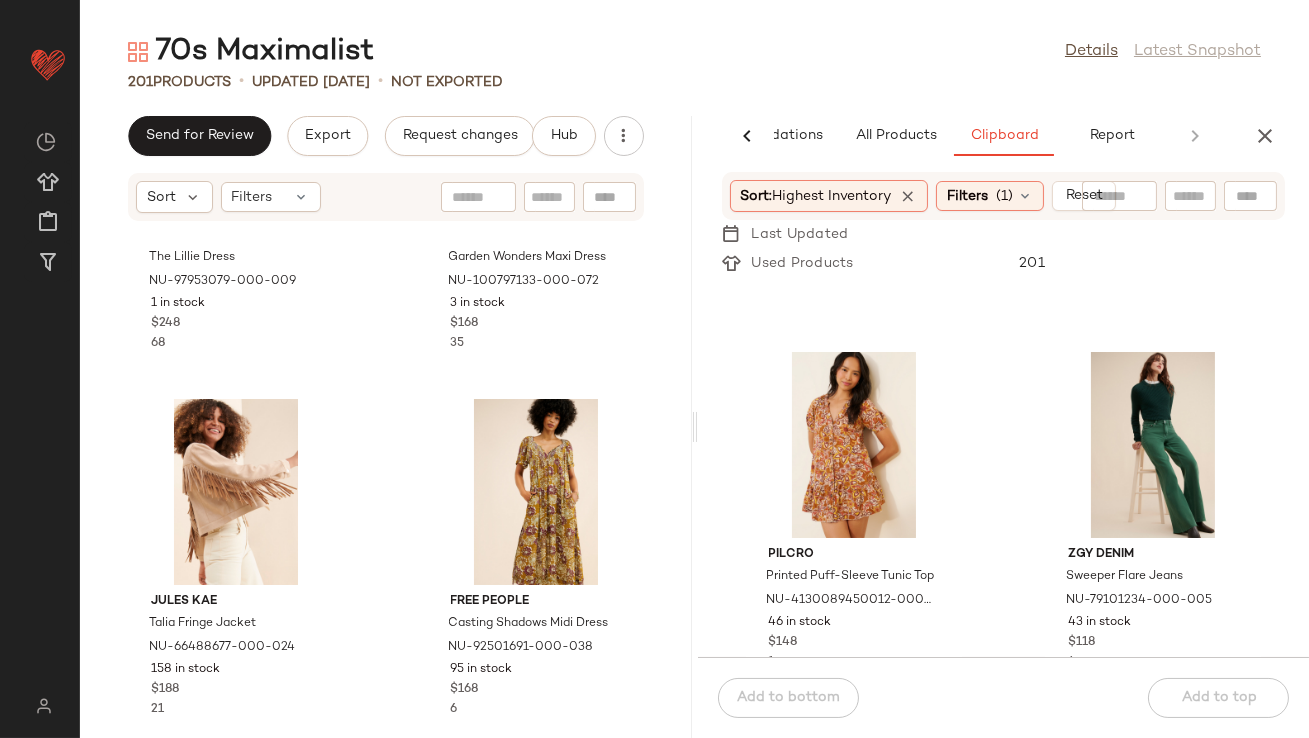 scroll, scrollTop: 4965, scrollLeft: 0, axis: vertical 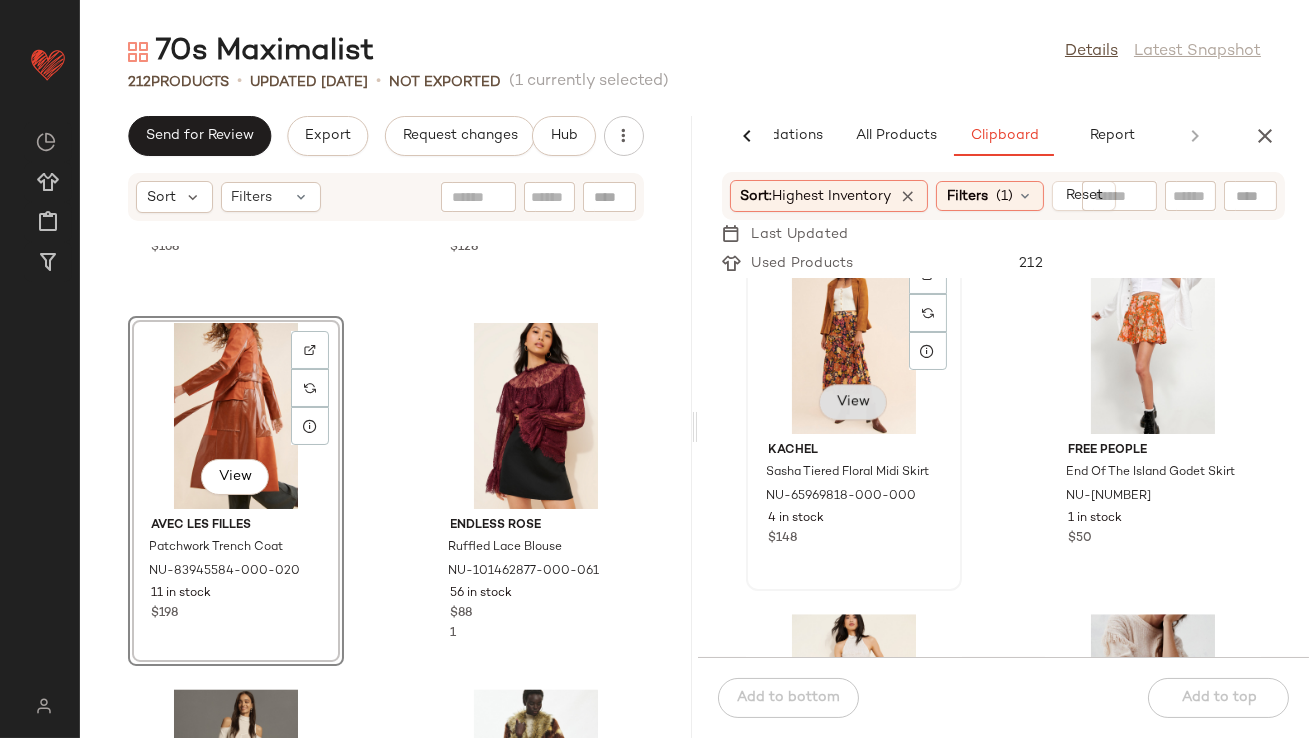 click on "View" 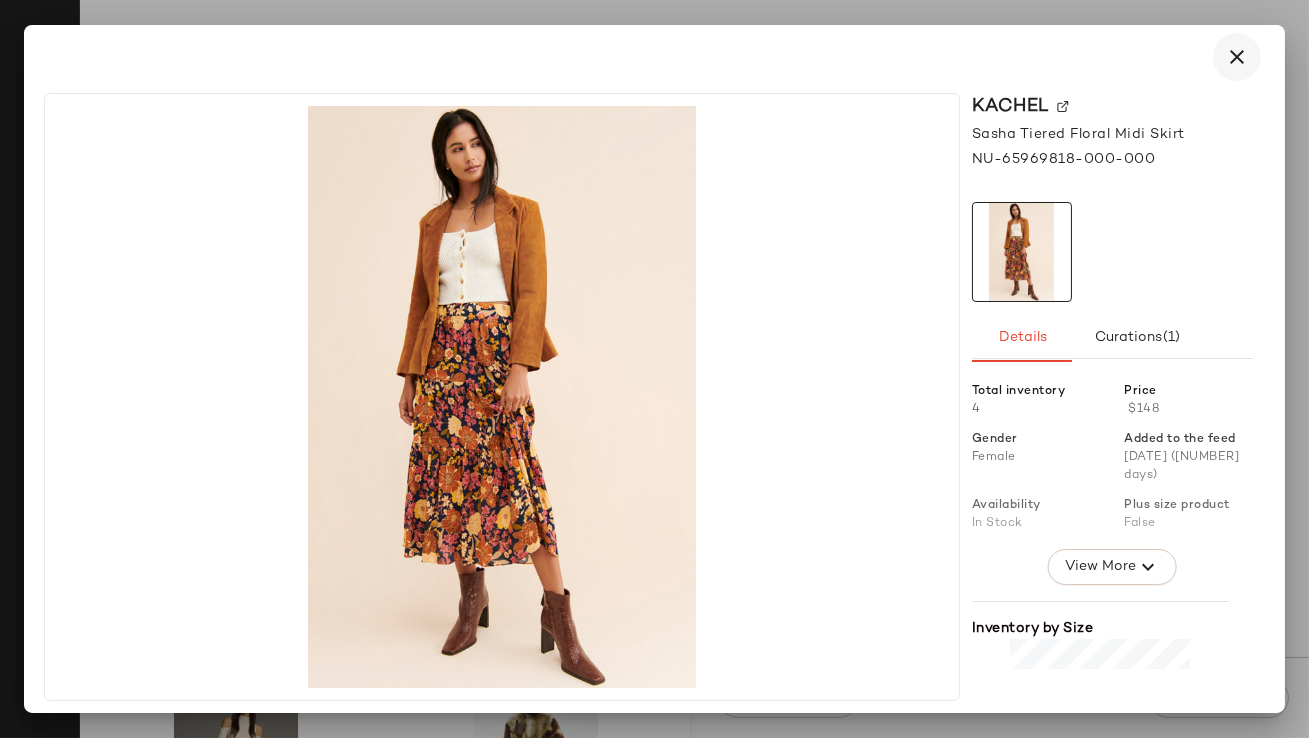 click at bounding box center (1237, 57) 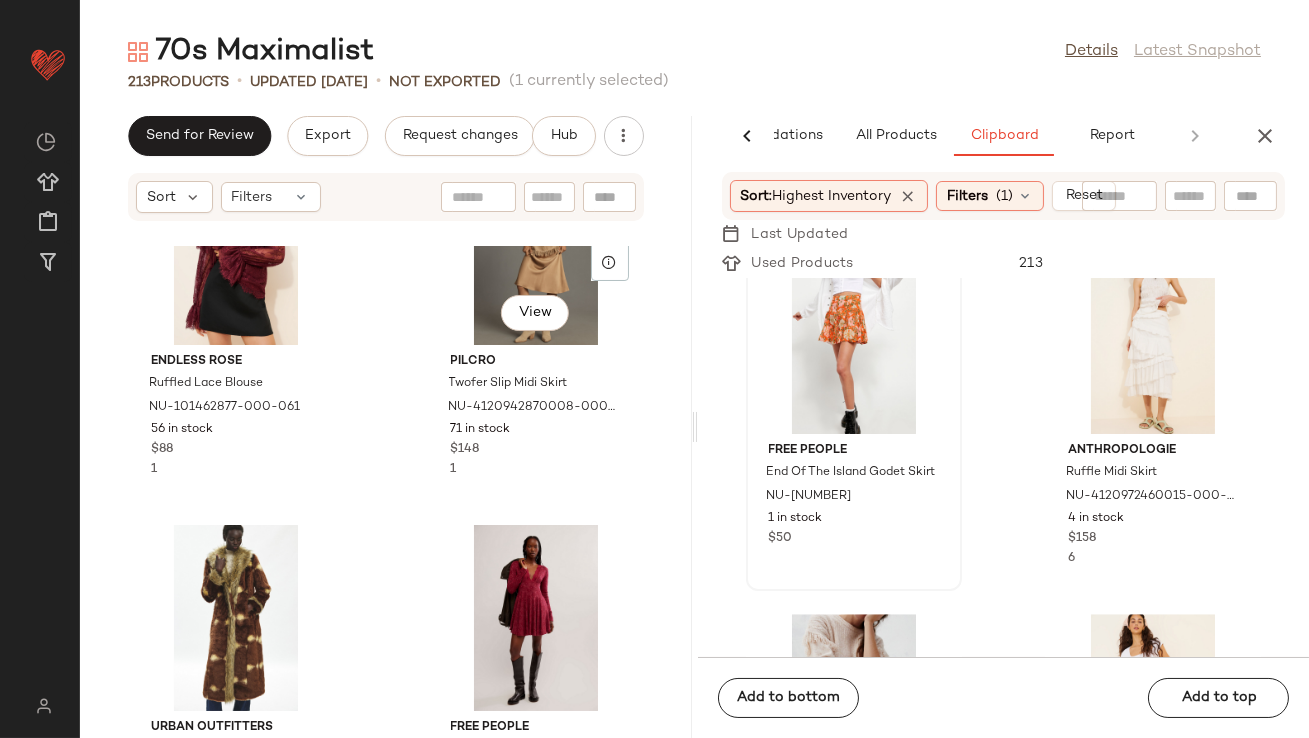 scroll, scrollTop: 22847, scrollLeft: 0, axis: vertical 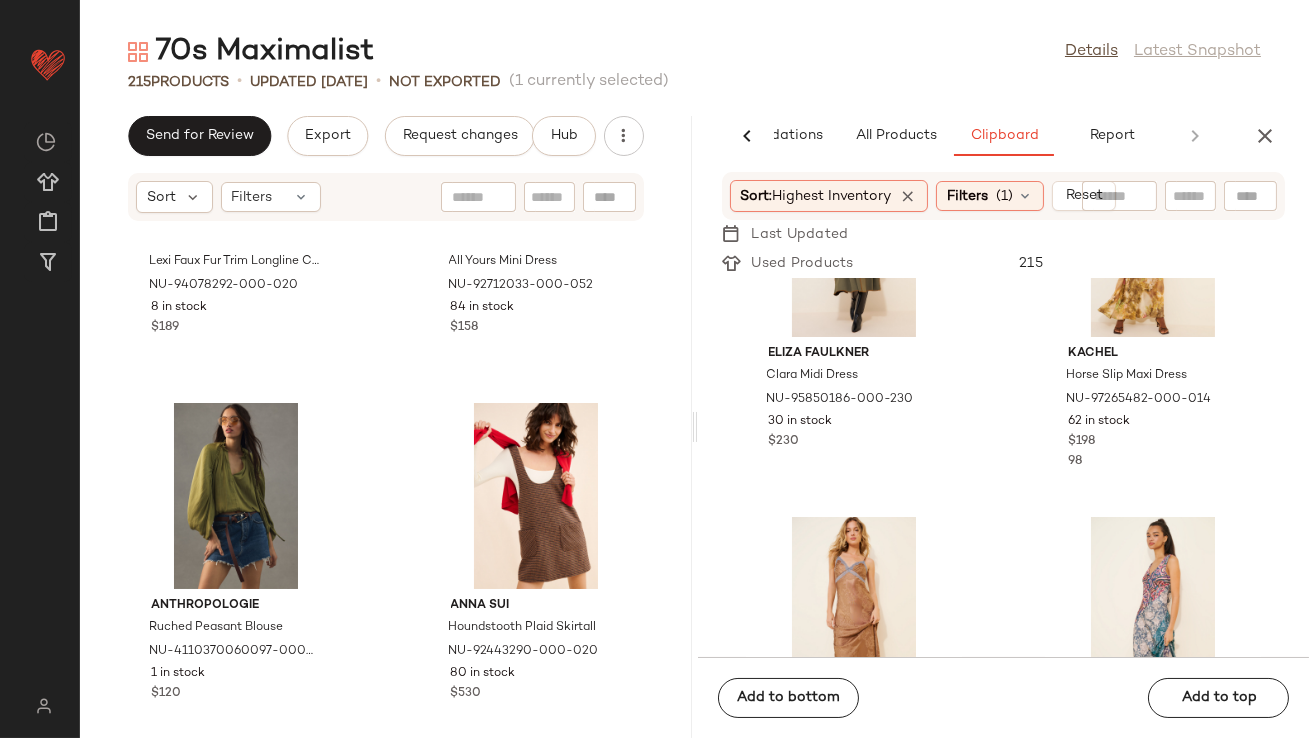 click on "AI Recommendations   All Products   Clipboard   Report" at bounding box center [1004, 136] 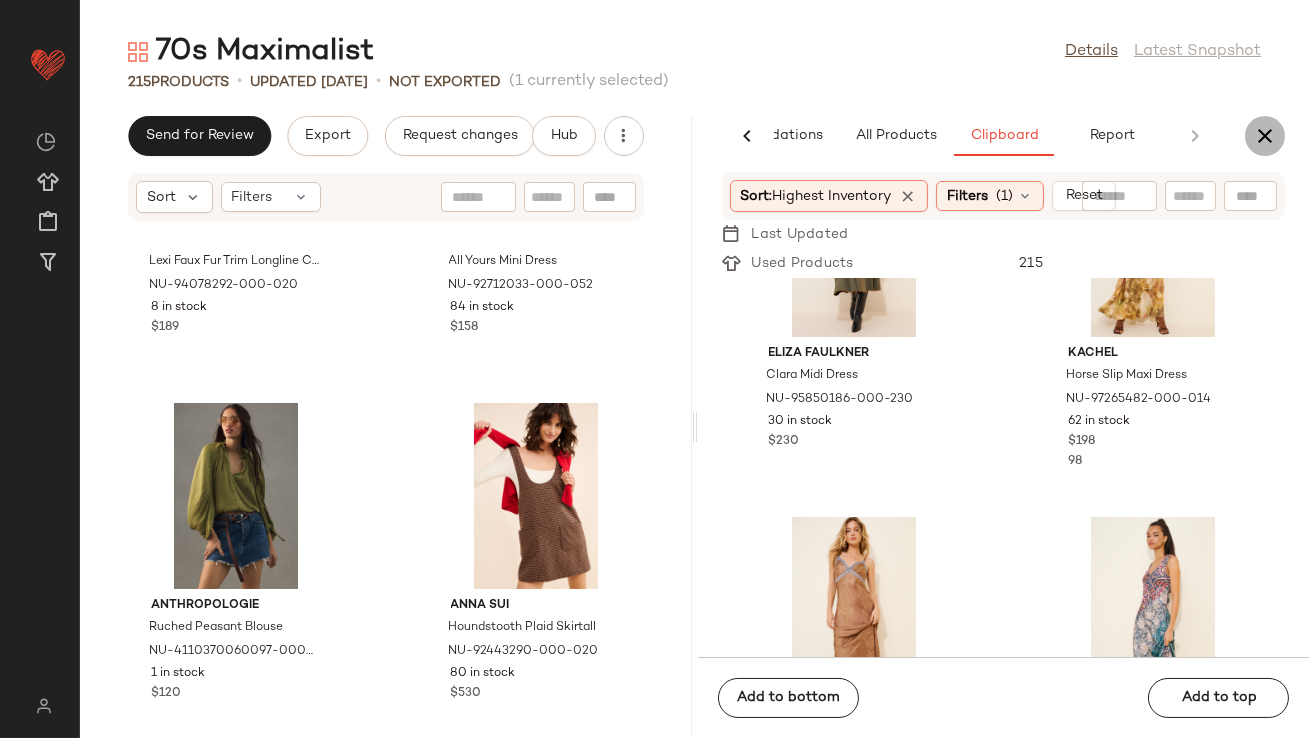 click 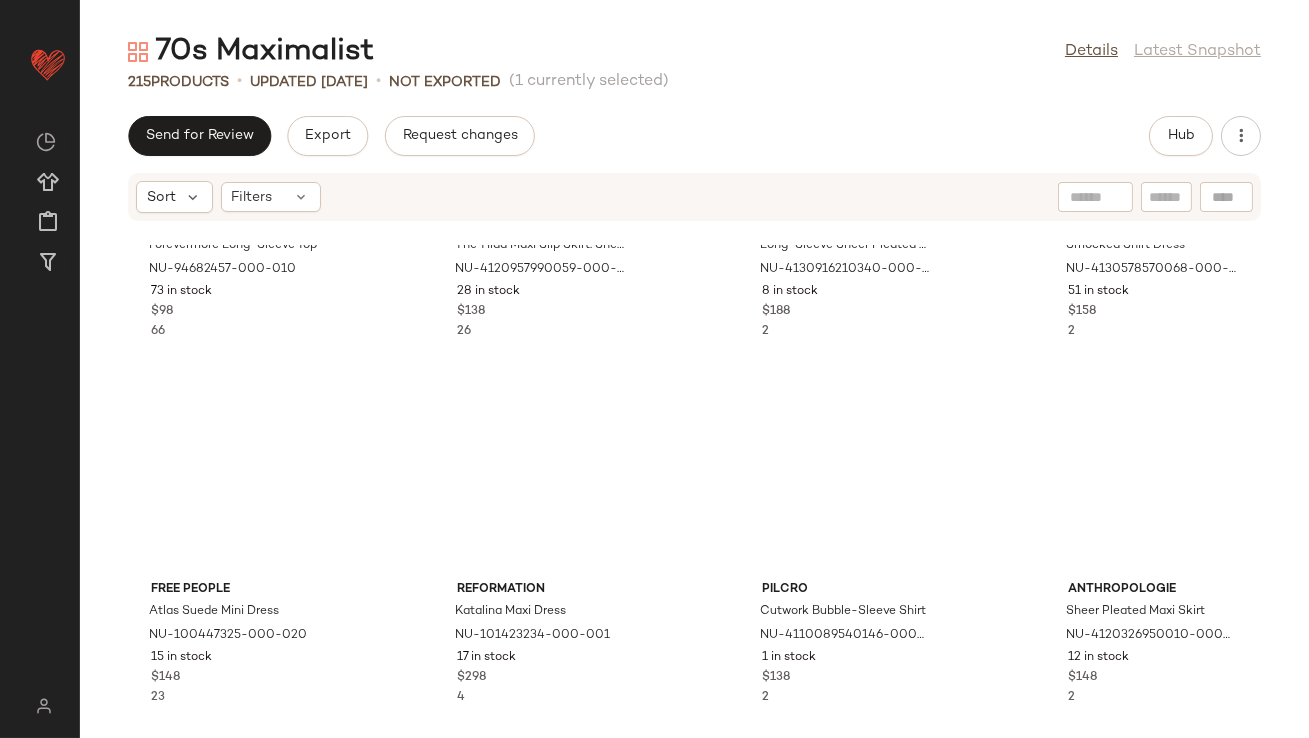 scroll, scrollTop: 1516, scrollLeft: 0, axis: vertical 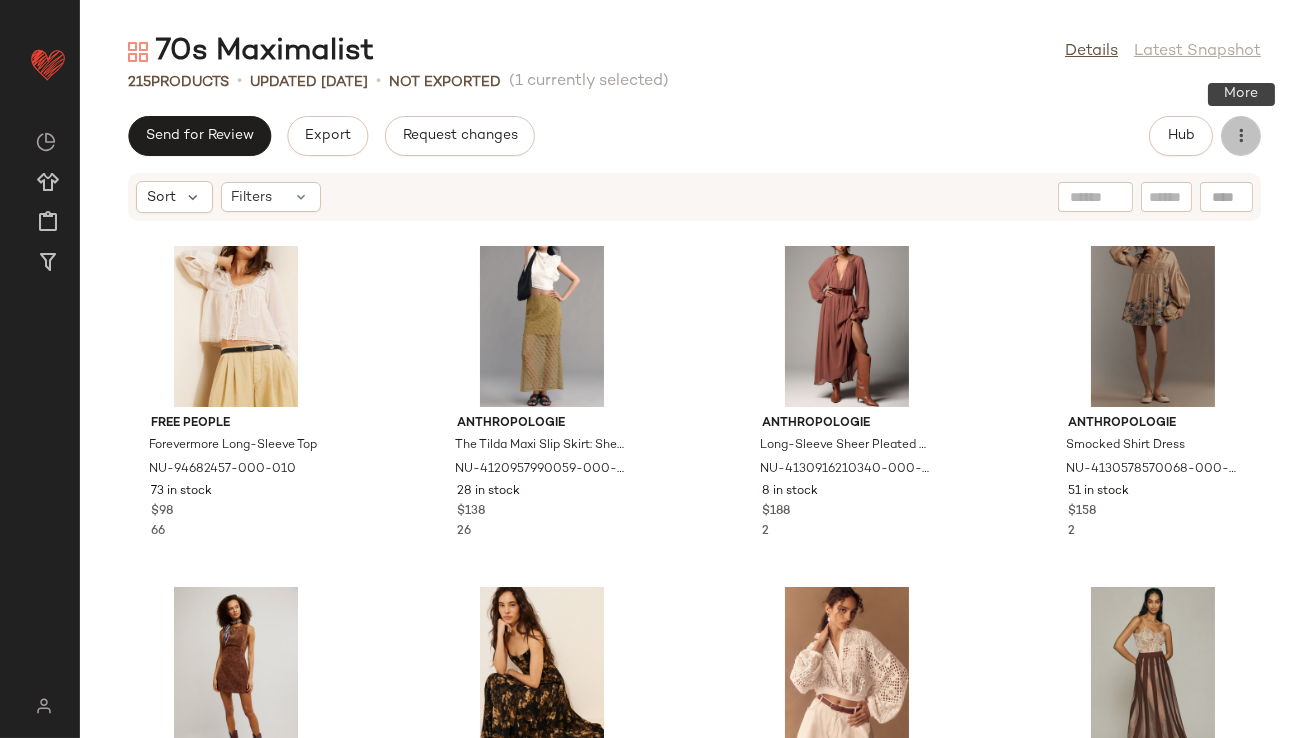 click 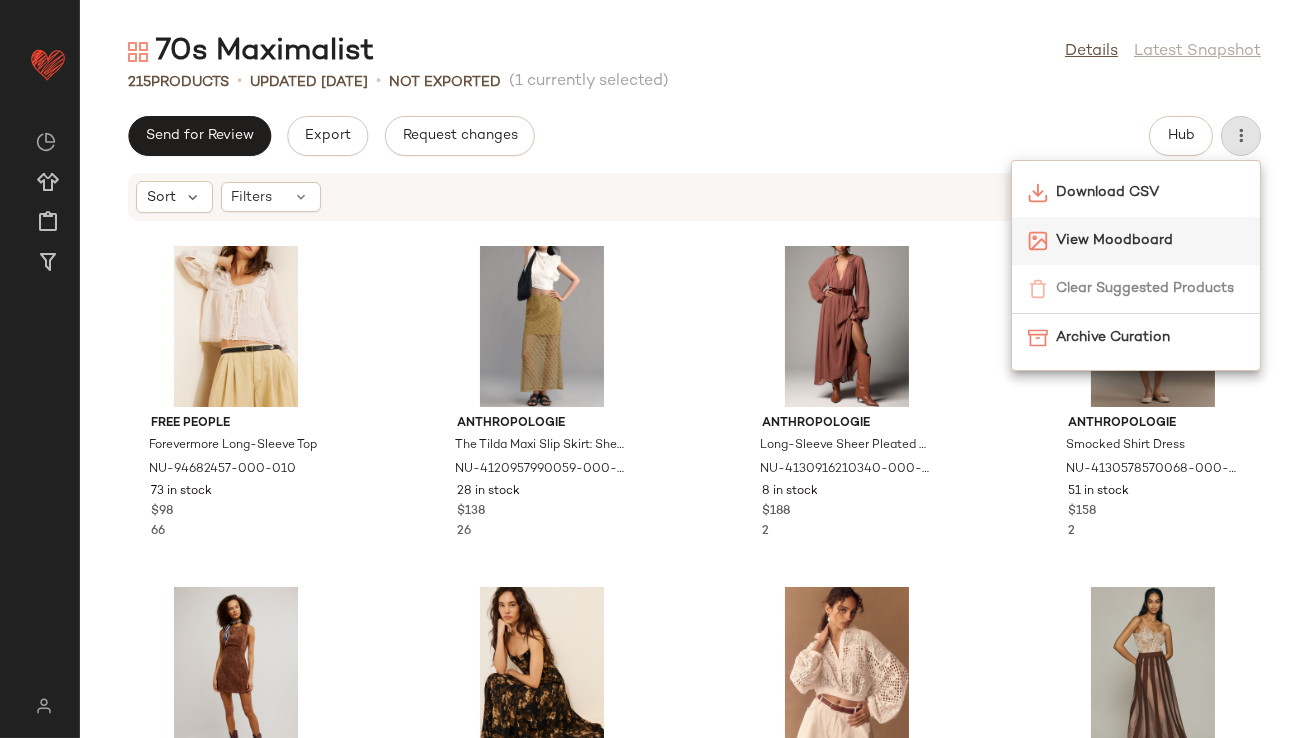 click on "View Moodboard" at bounding box center (1150, 240) 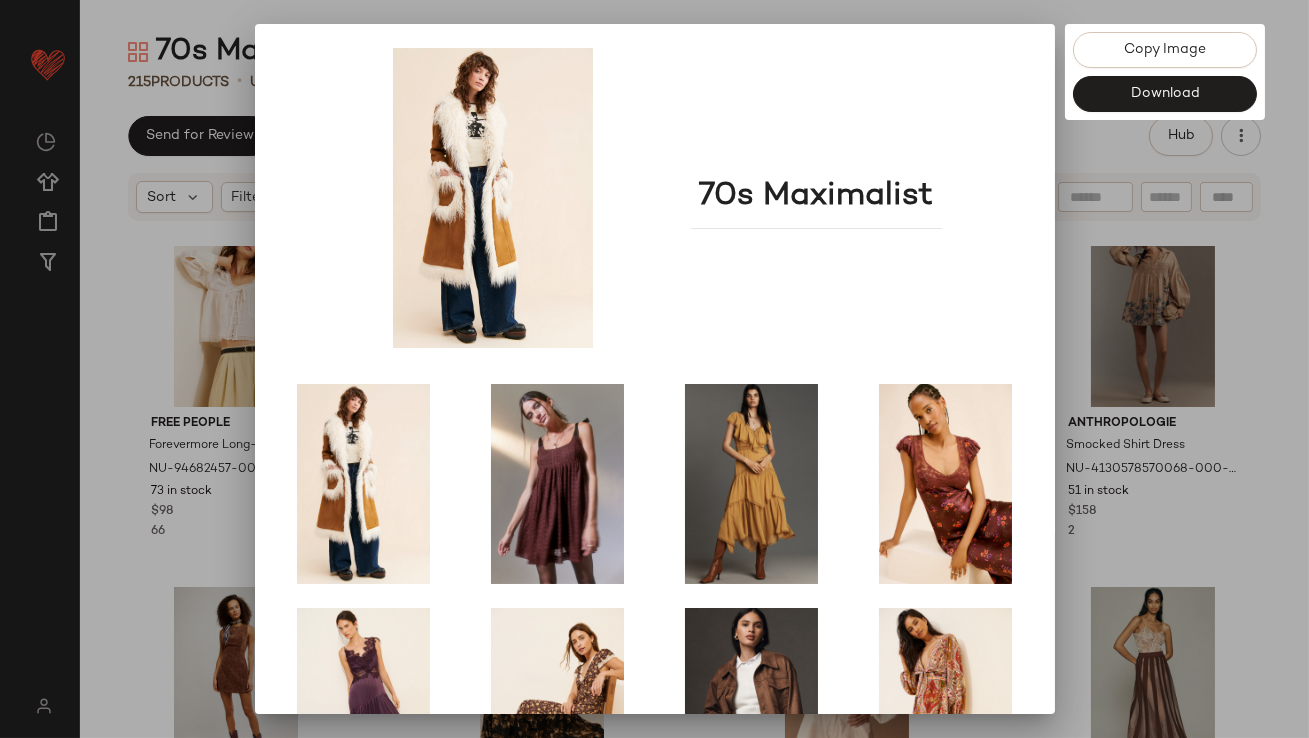 scroll, scrollTop: 341, scrollLeft: 0, axis: vertical 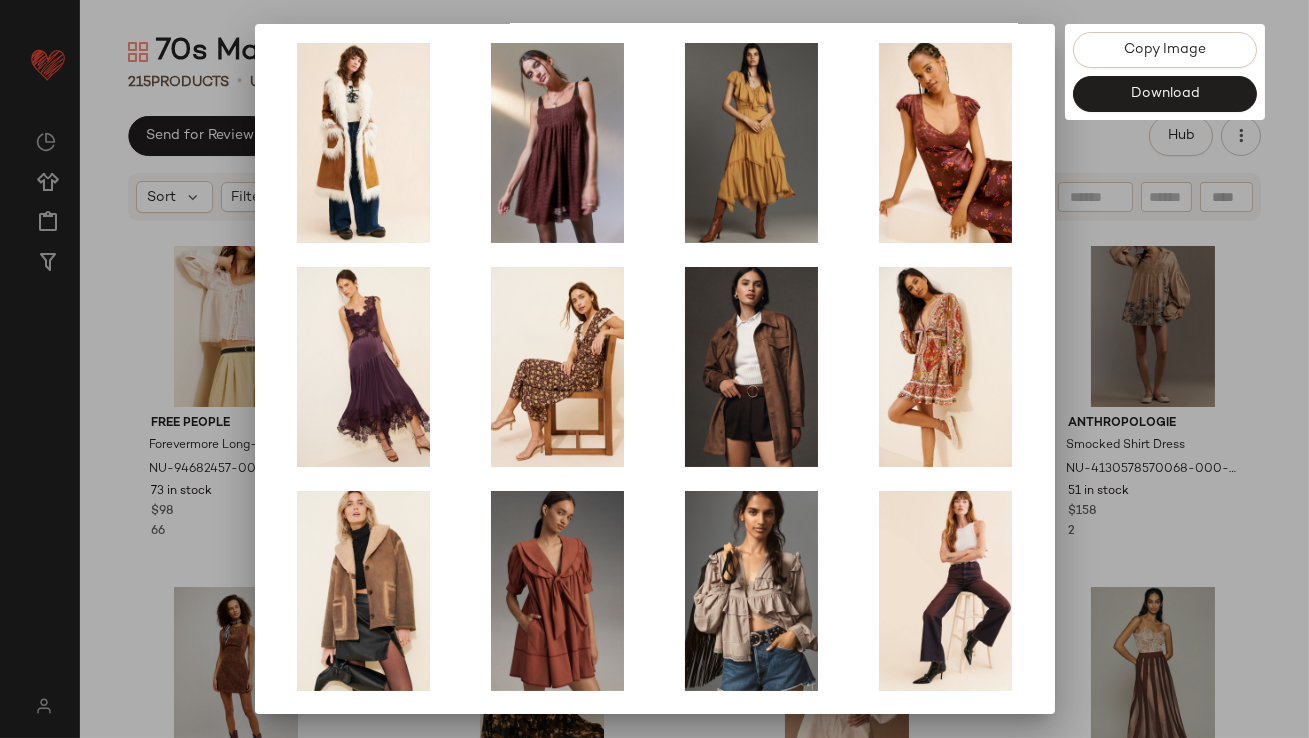 click at bounding box center [654, 369] 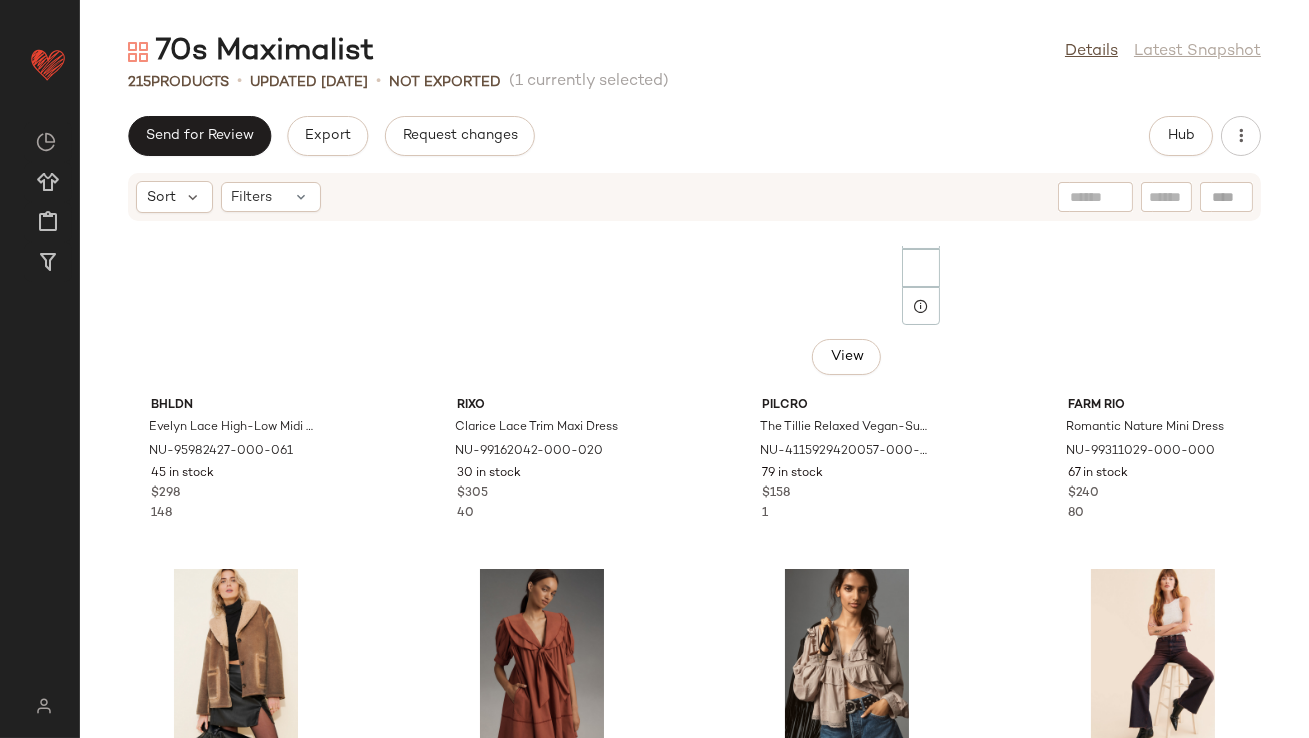 scroll, scrollTop: 0, scrollLeft: 0, axis: both 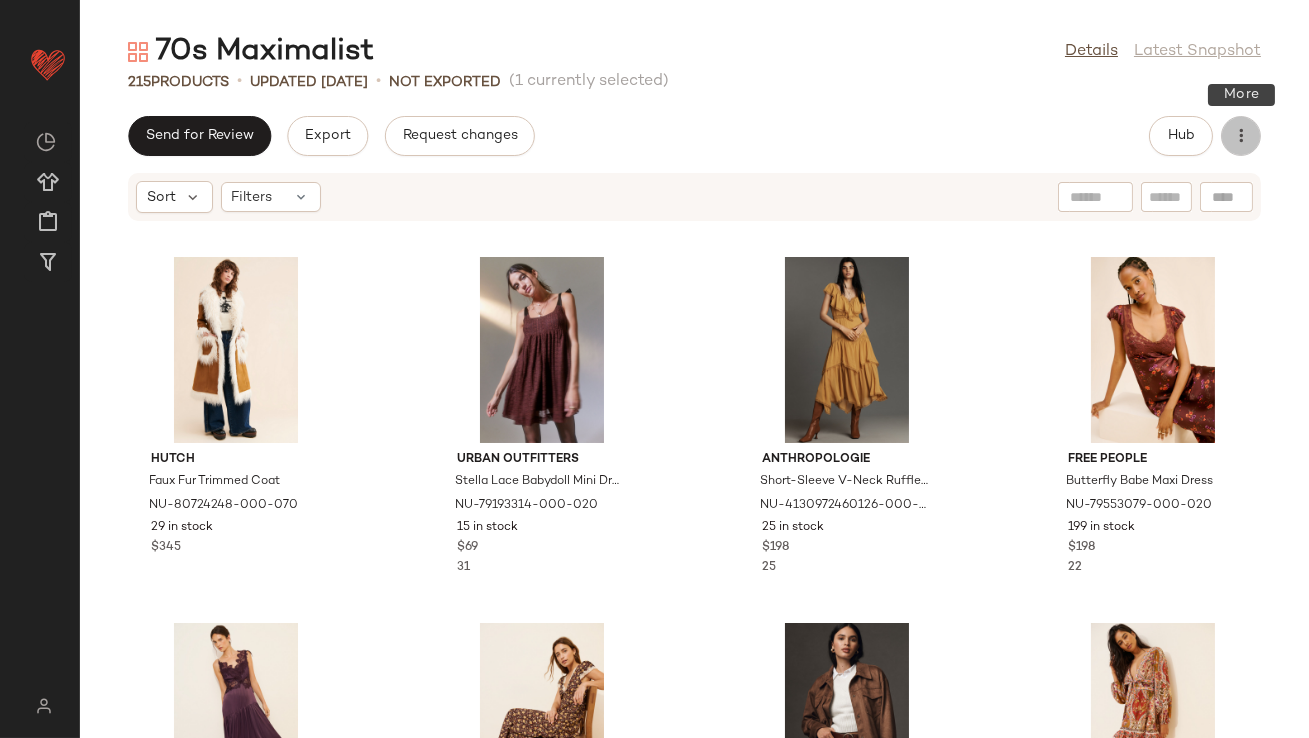 click 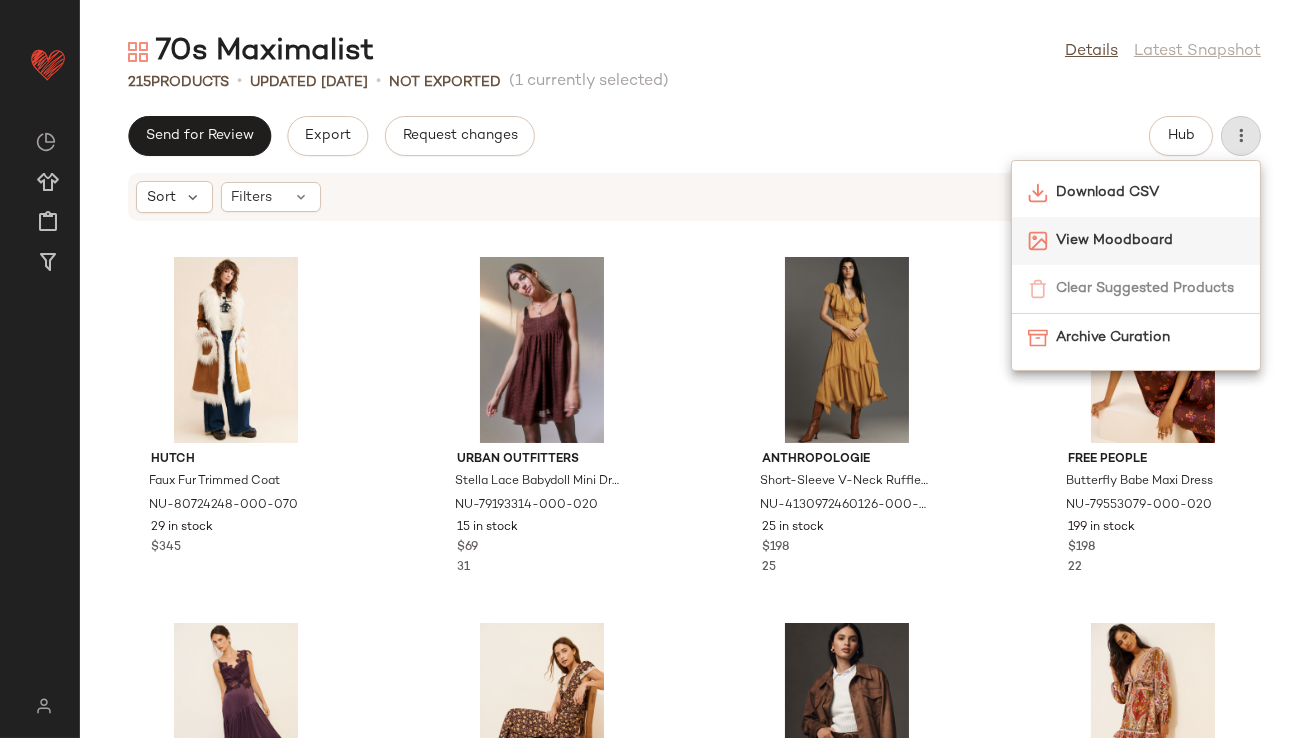 click on "View Moodboard" 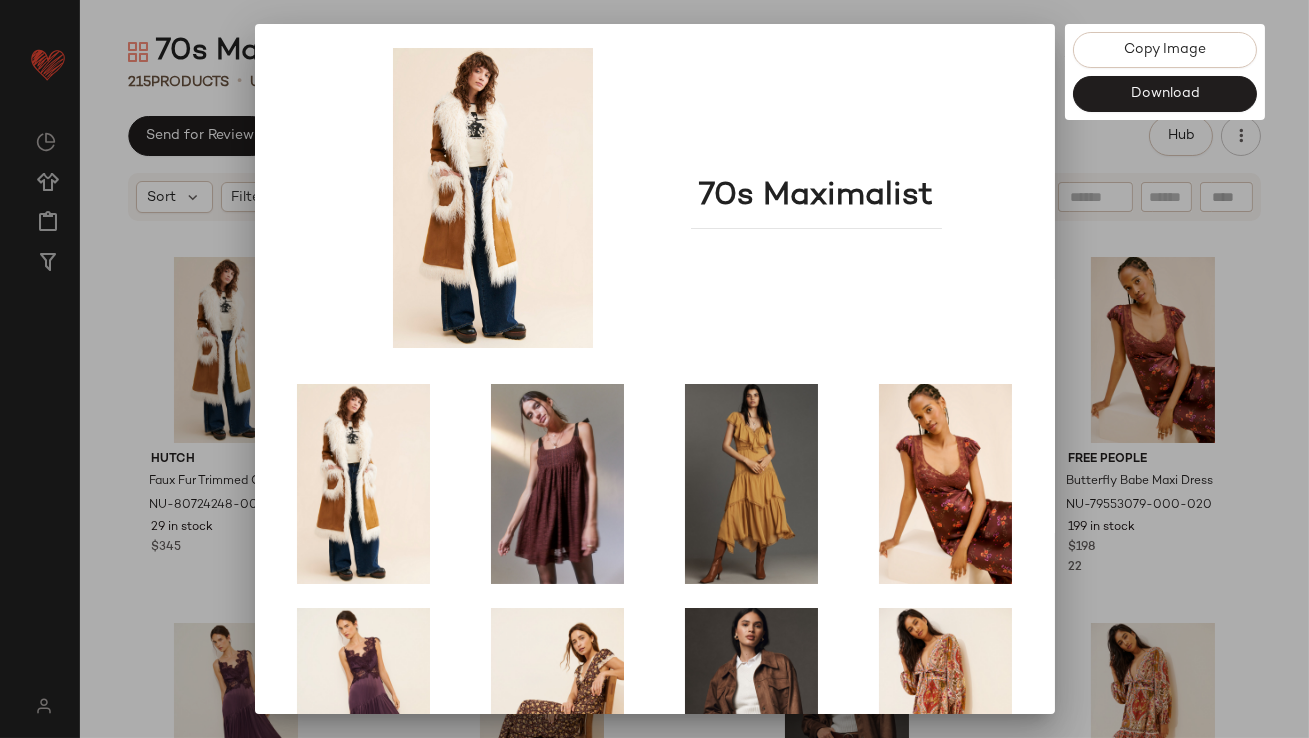 scroll, scrollTop: 341, scrollLeft: 0, axis: vertical 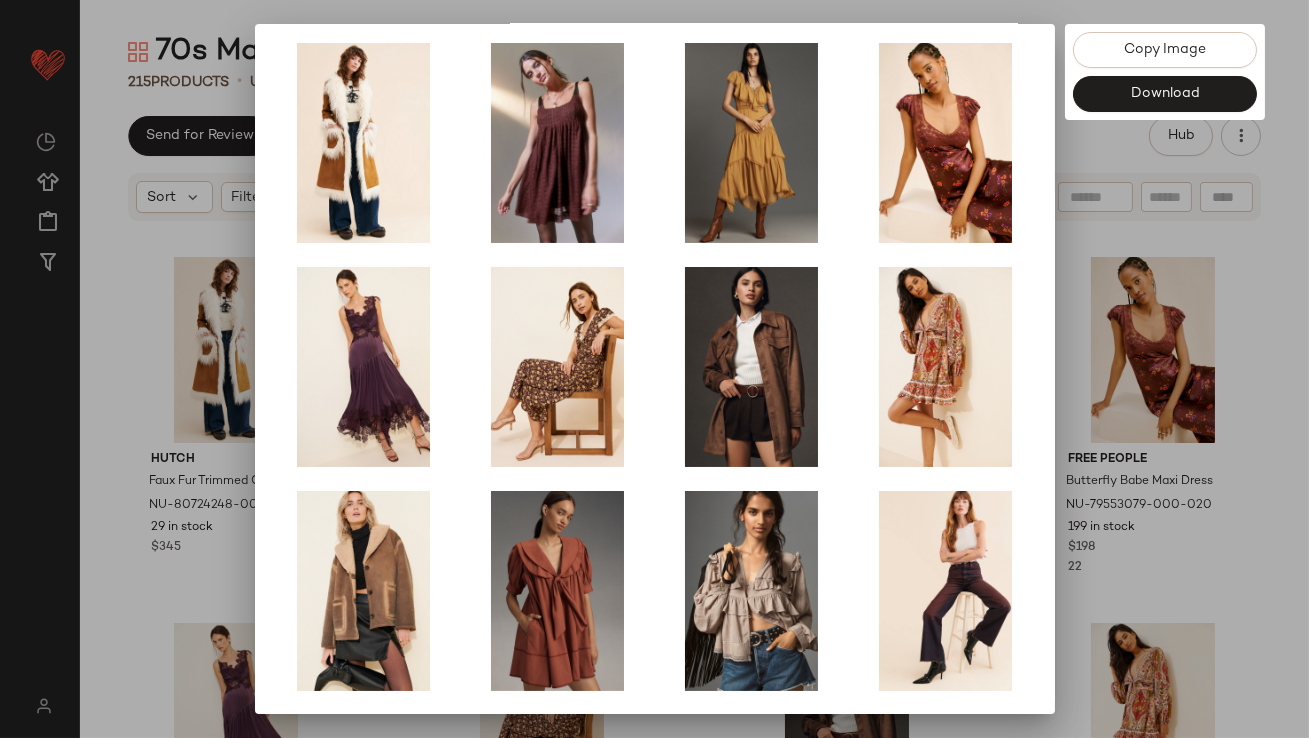click at bounding box center [654, 369] 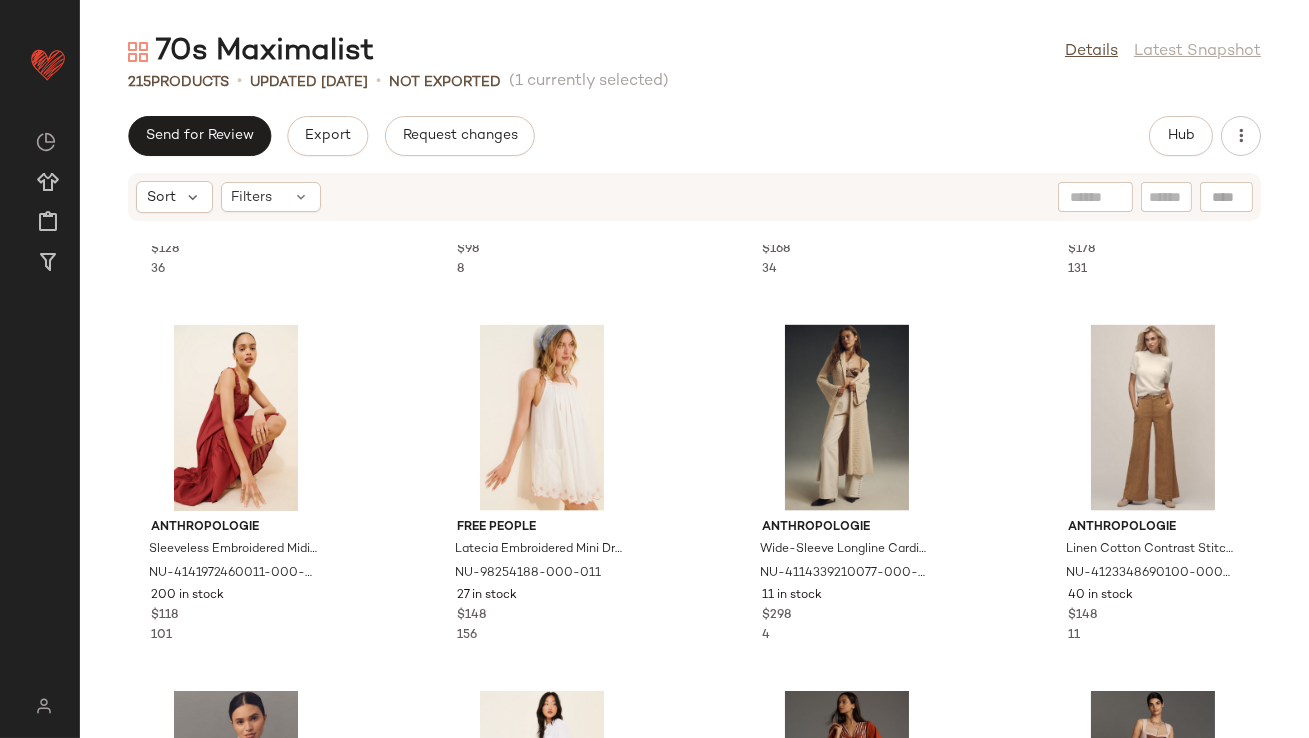 scroll, scrollTop: 5444, scrollLeft: 0, axis: vertical 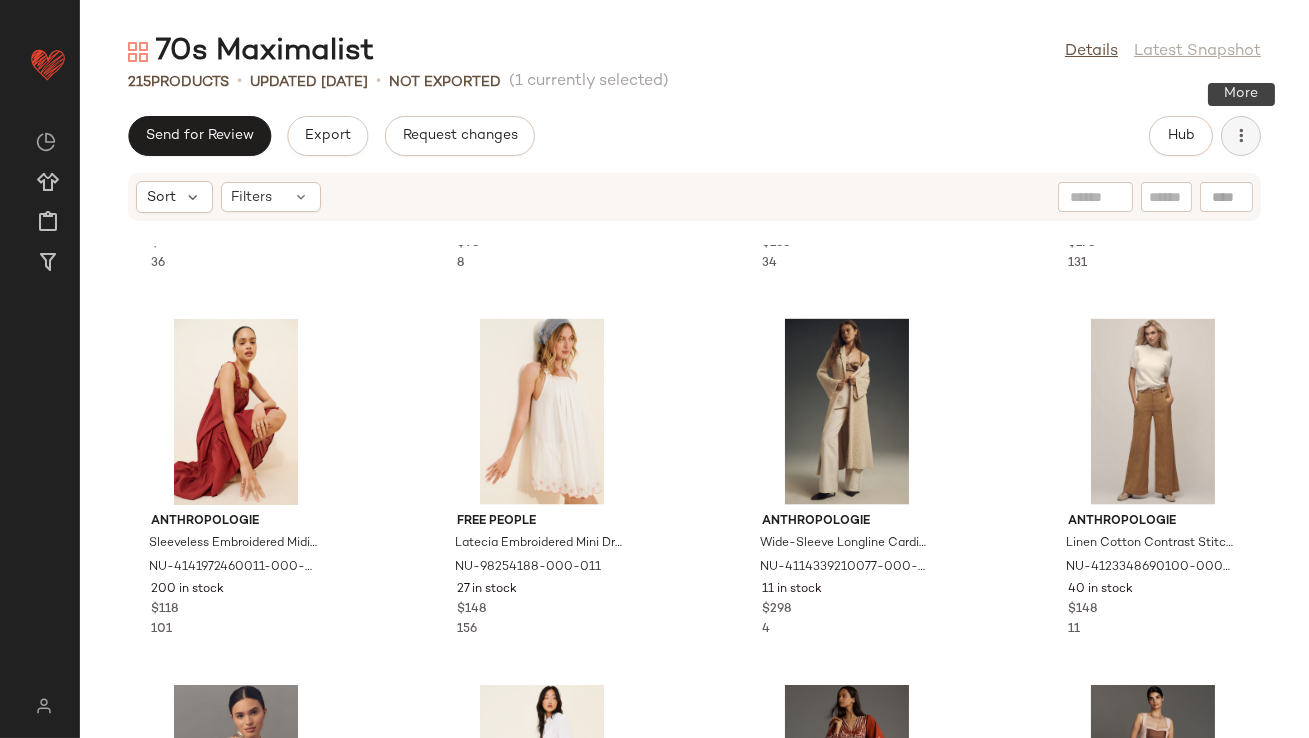 click 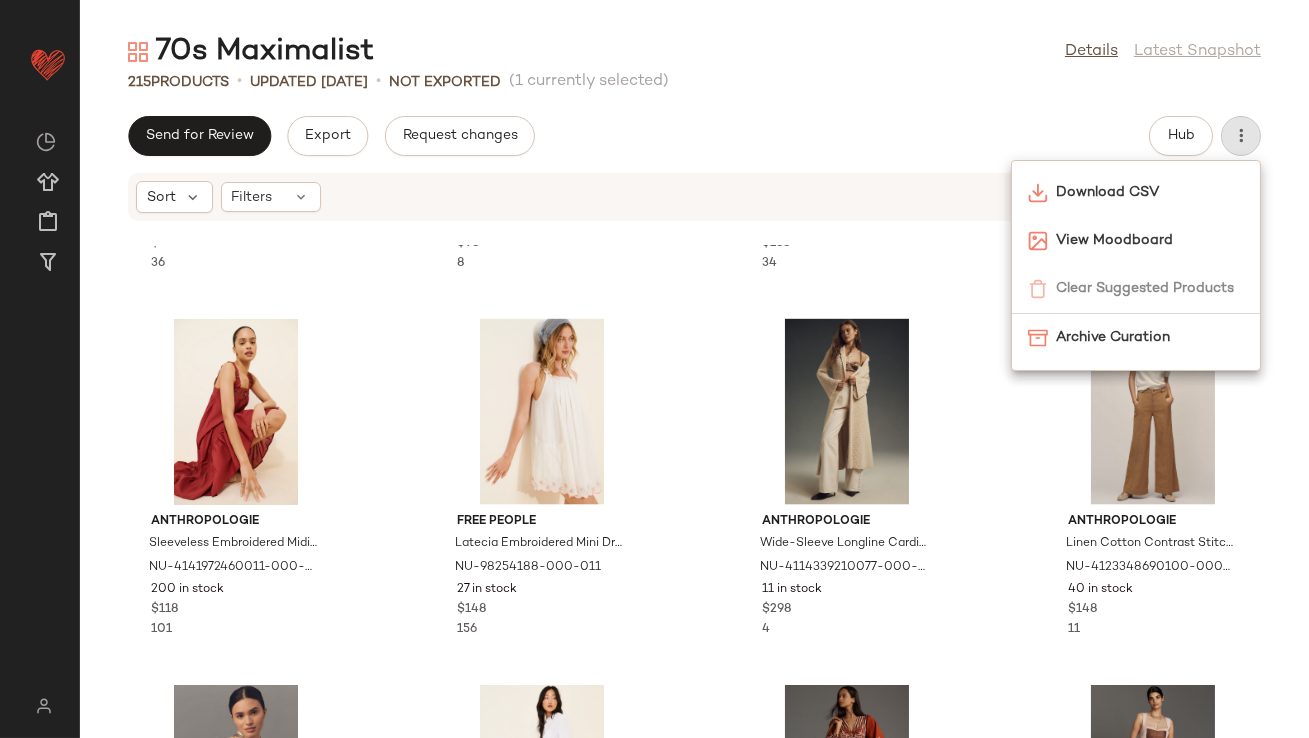 click on "Download CSV View Moodboard Clear Suggested Products Archive Curation" at bounding box center [1136, 263] 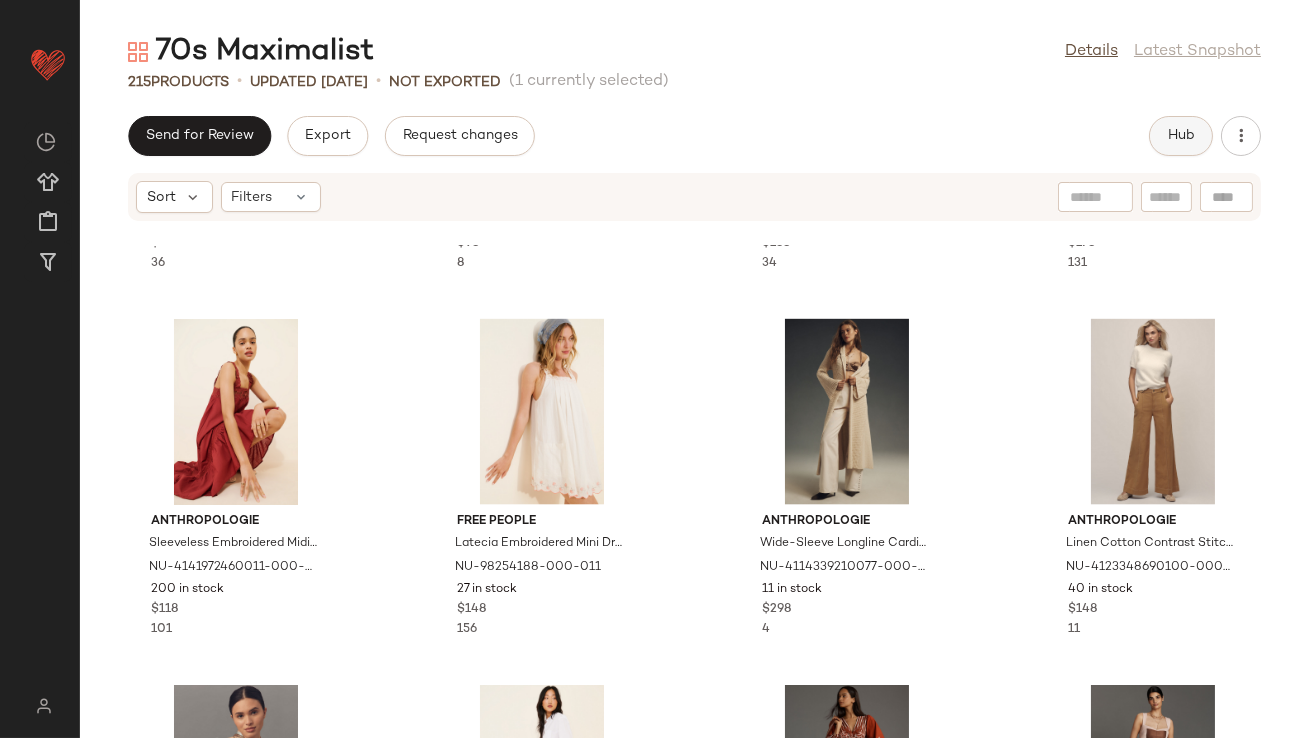 click on "Hub" at bounding box center [1181, 136] 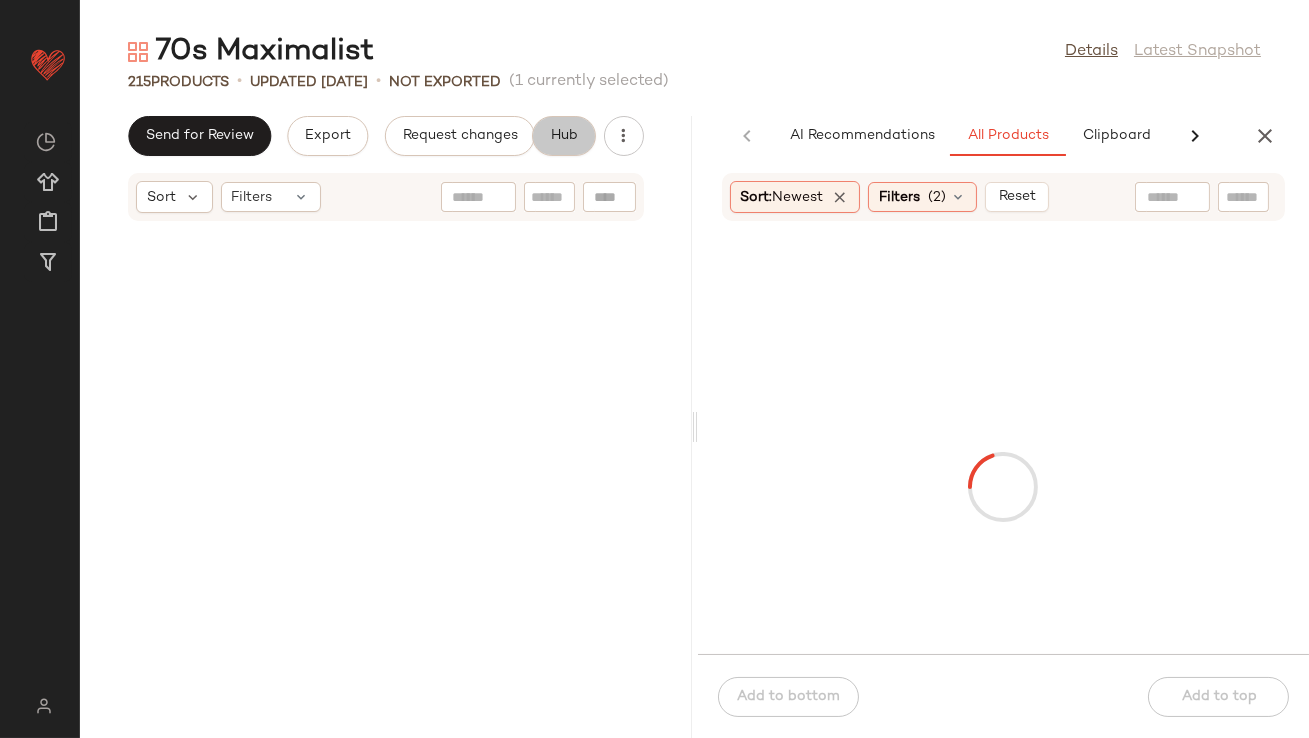 scroll, scrollTop: 0, scrollLeft: 95, axis: horizontal 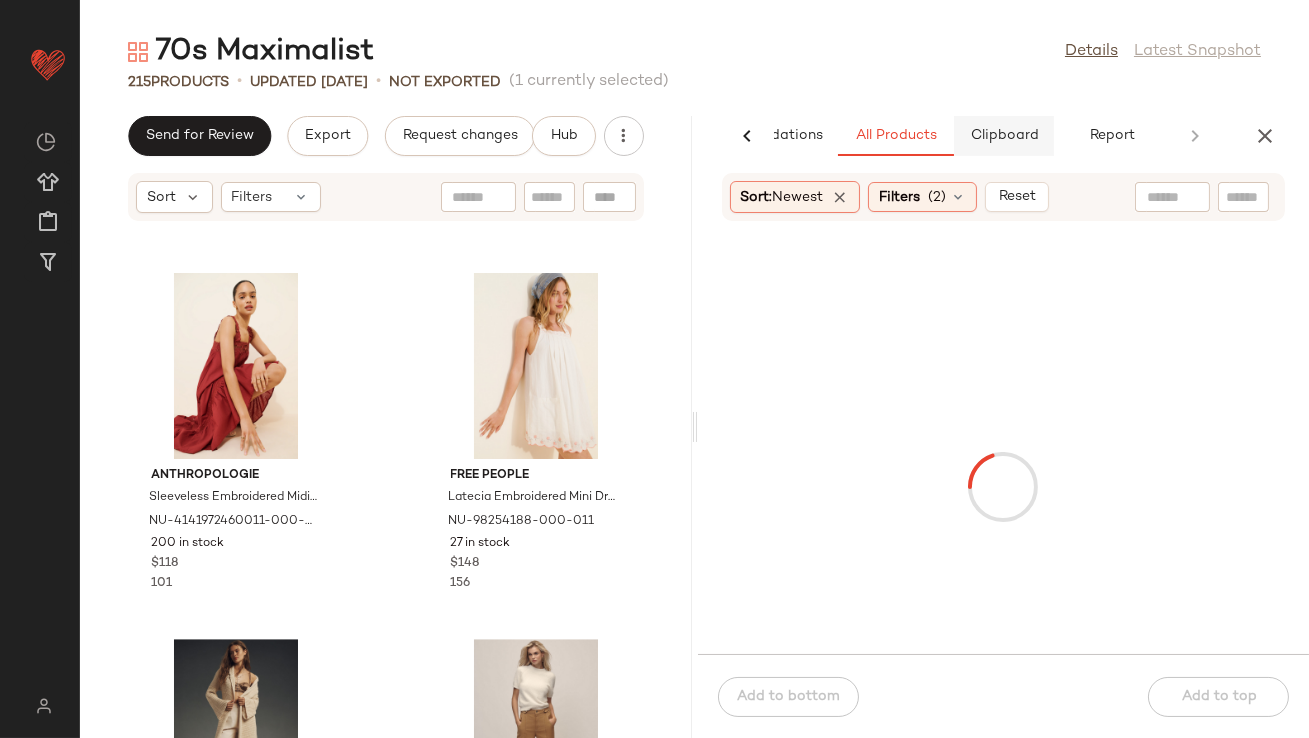 click on "Clipboard" 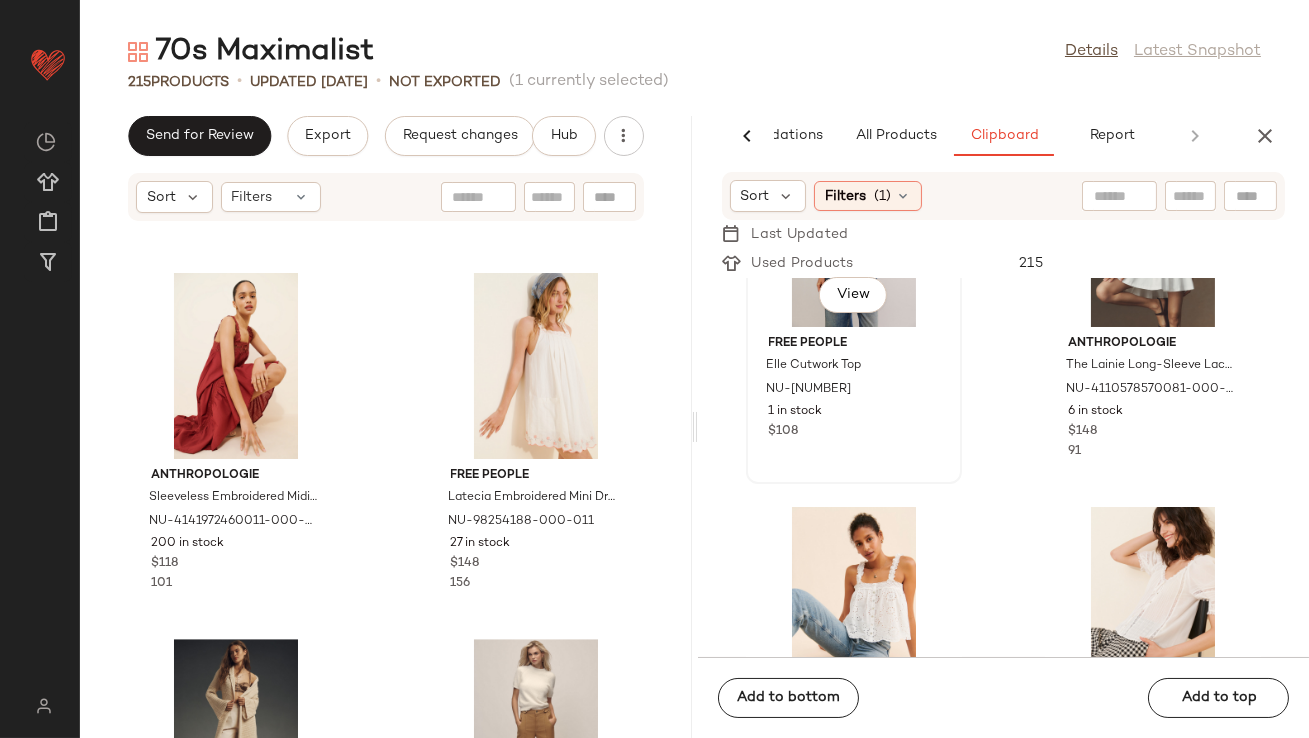 scroll, scrollTop: 335, scrollLeft: 0, axis: vertical 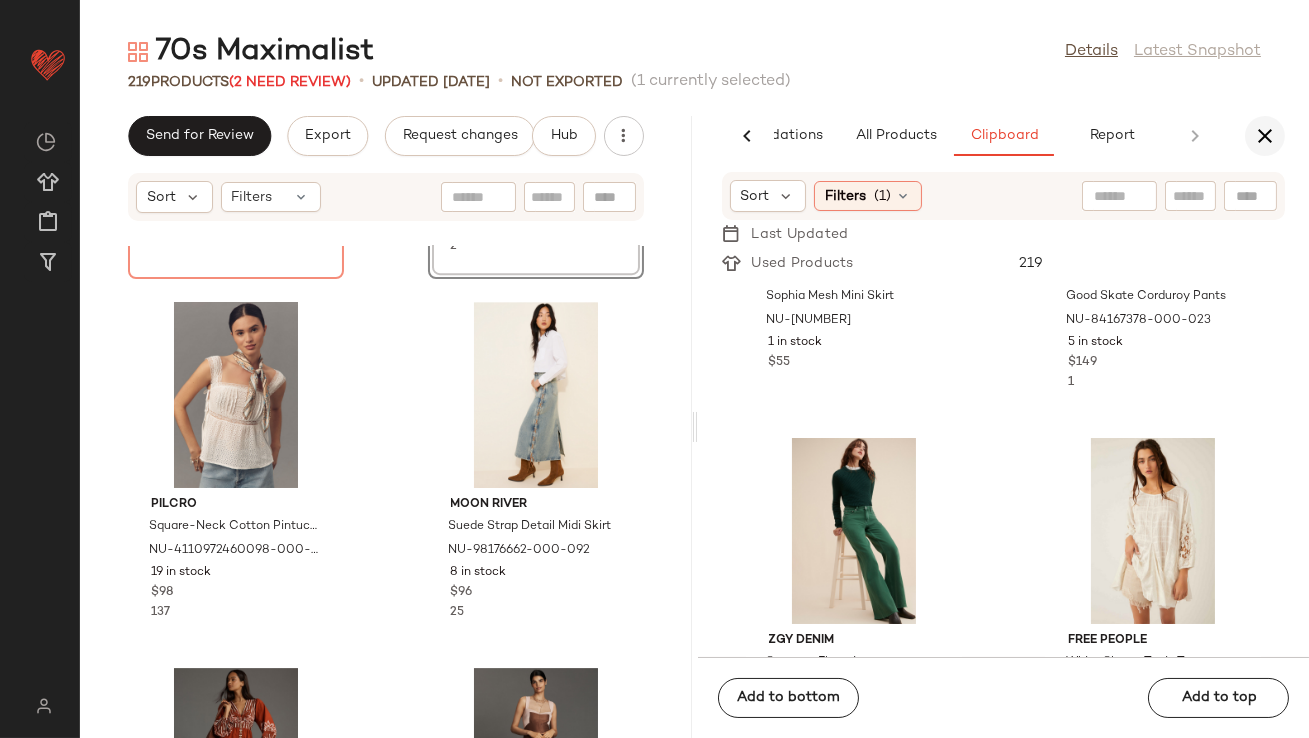 click at bounding box center [1265, 136] 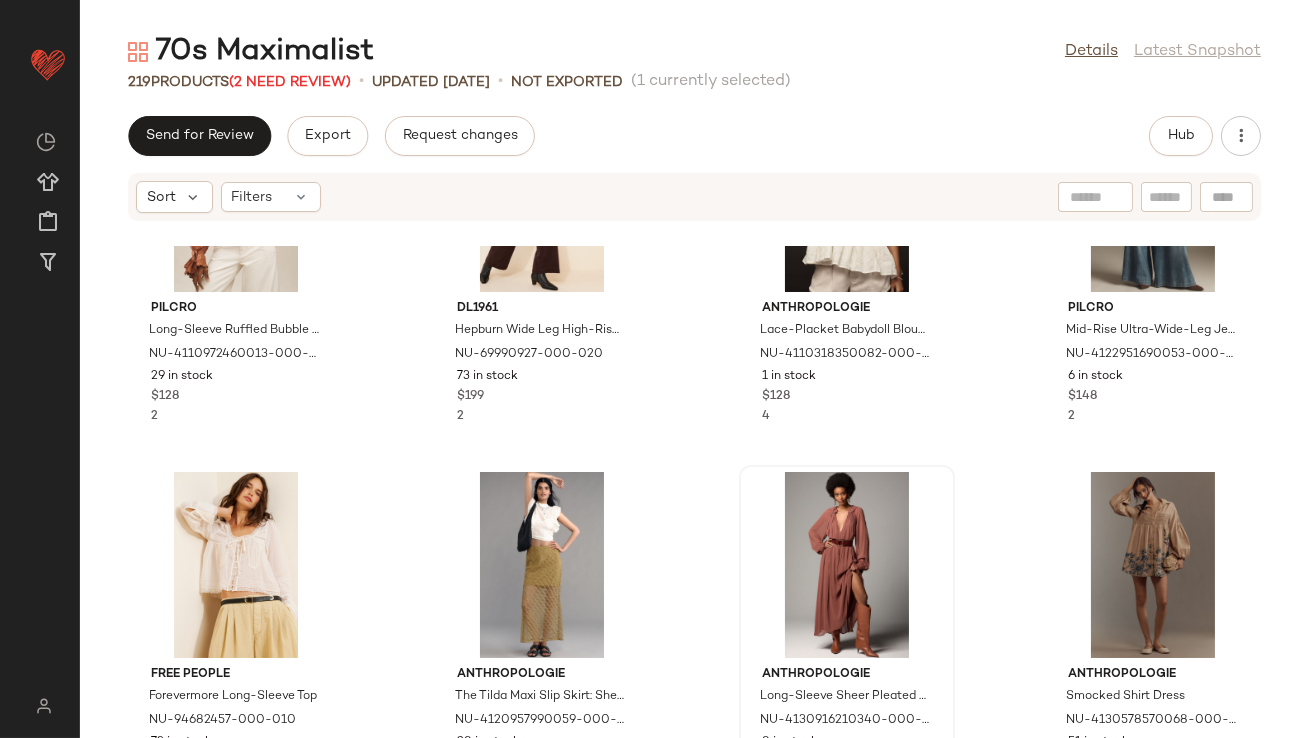 scroll, scrollTop: 1535, scrollLeft: 0, axis: vertical 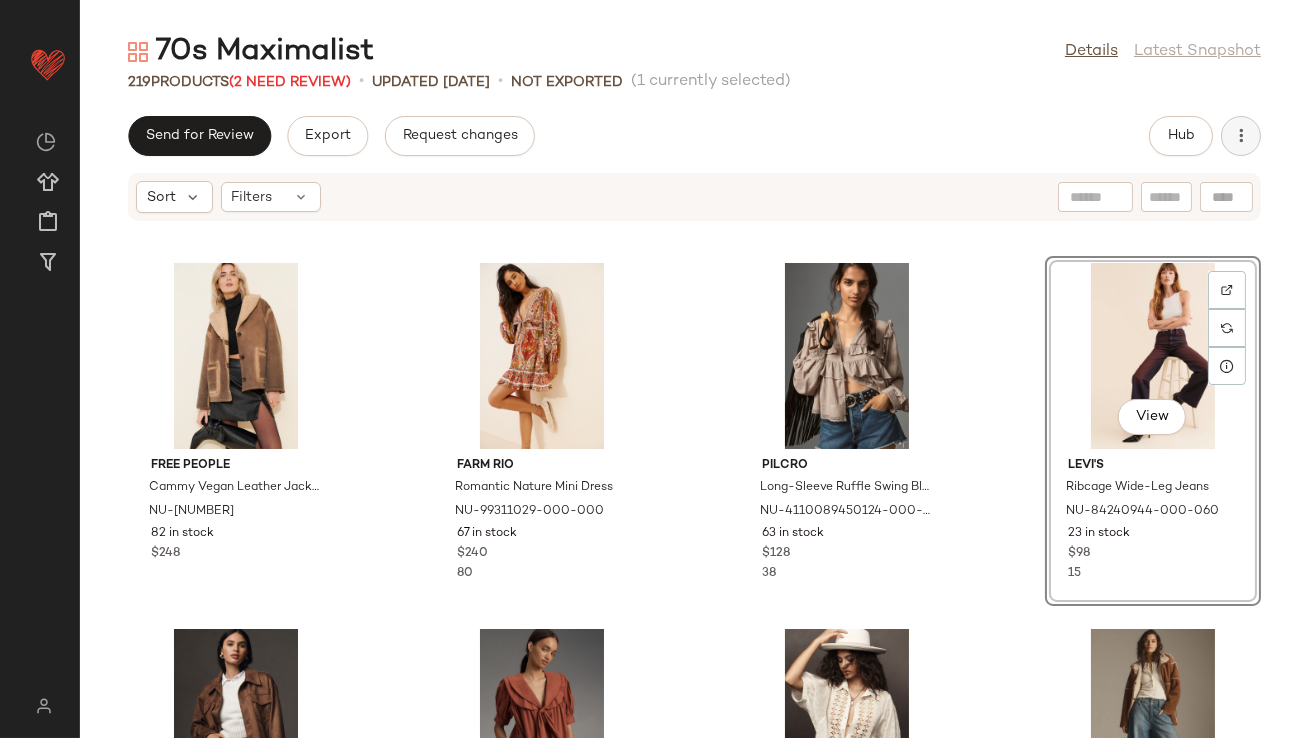 click 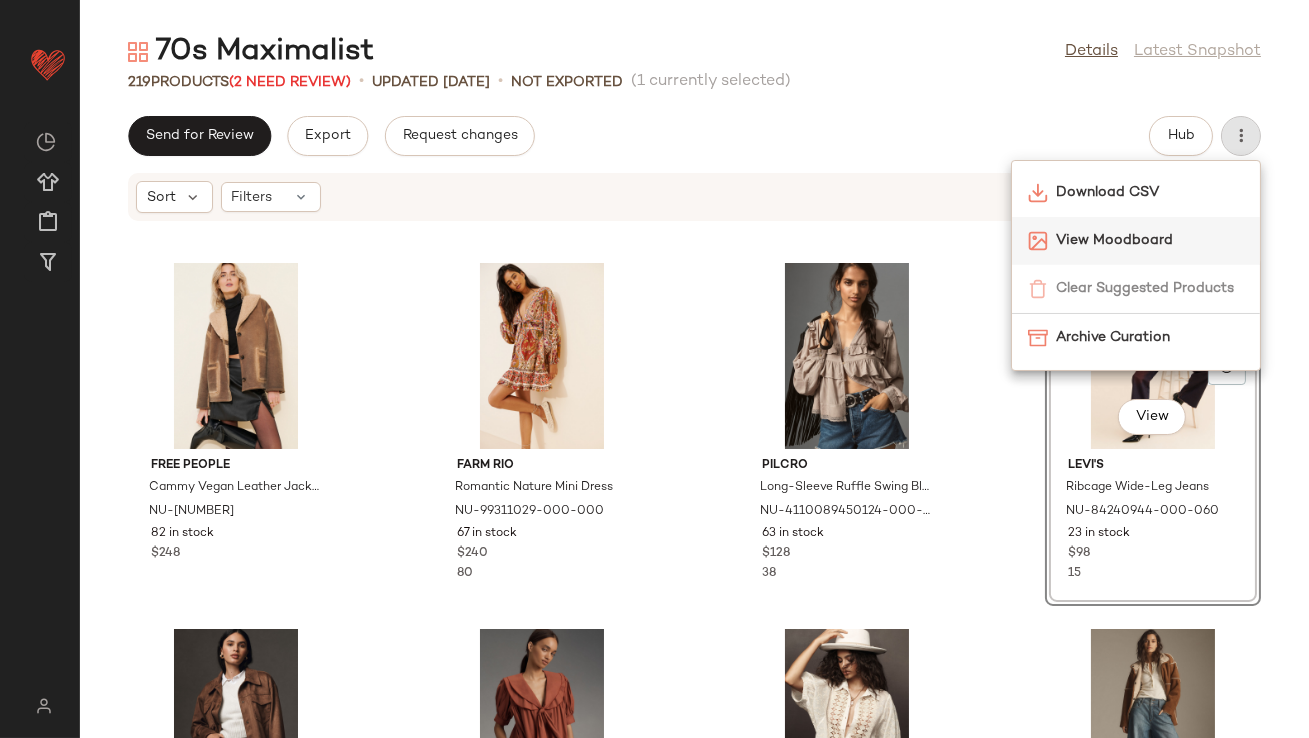 click on "View Moodboard" at bounding box center (1150, 240) 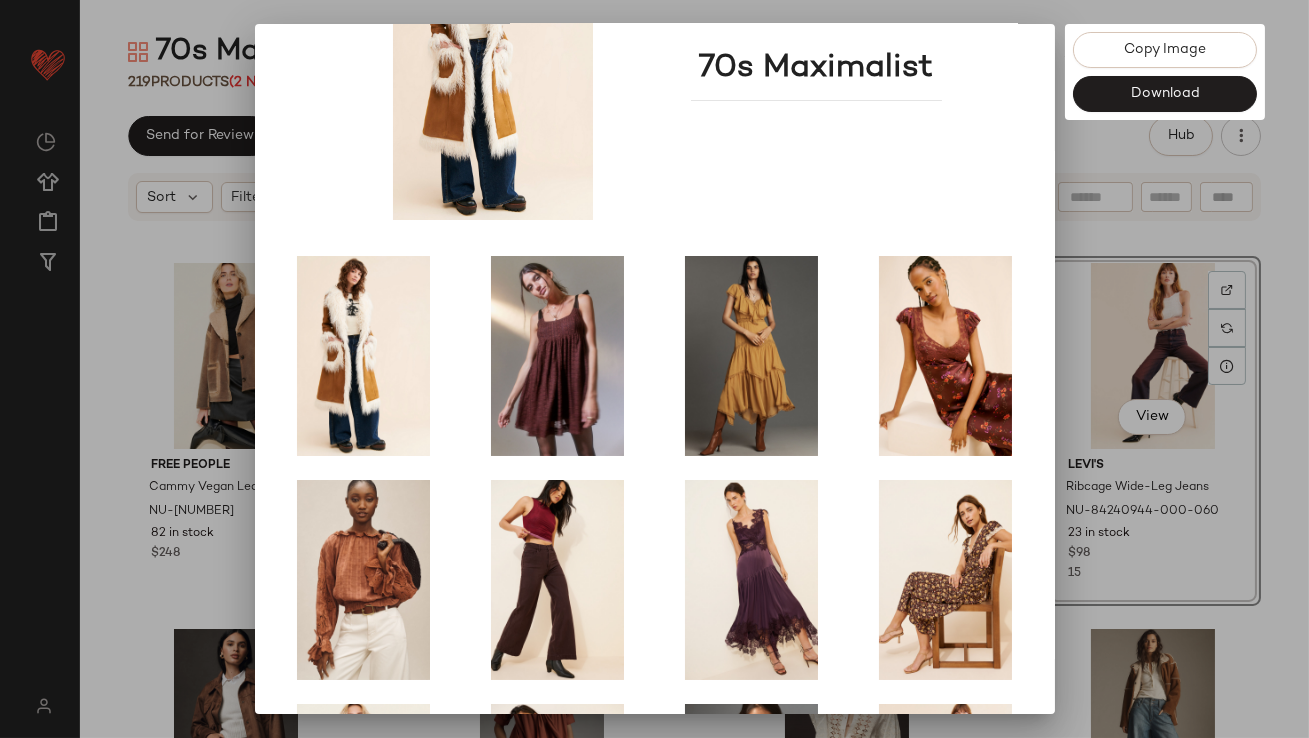 scroll, scrollTop: 341, scrollLeft: 0, axis: vertical 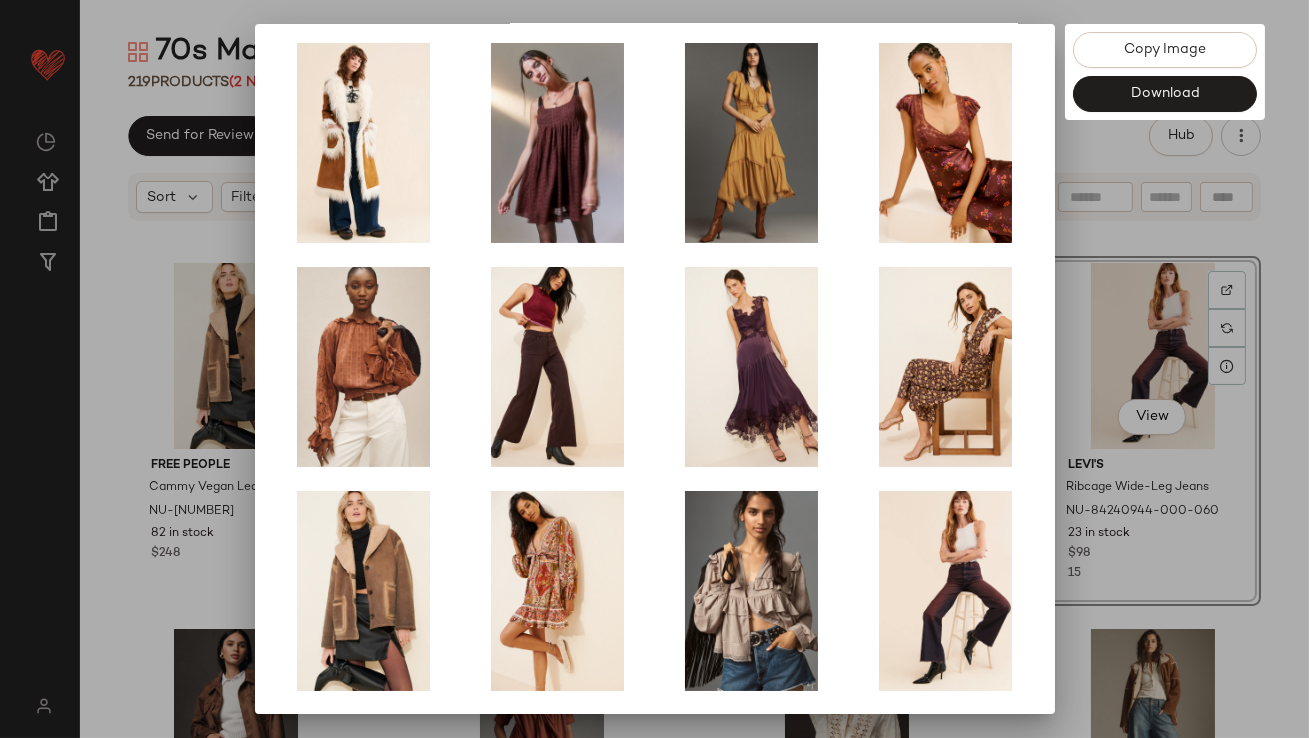 click at bounding box center [654, 369] 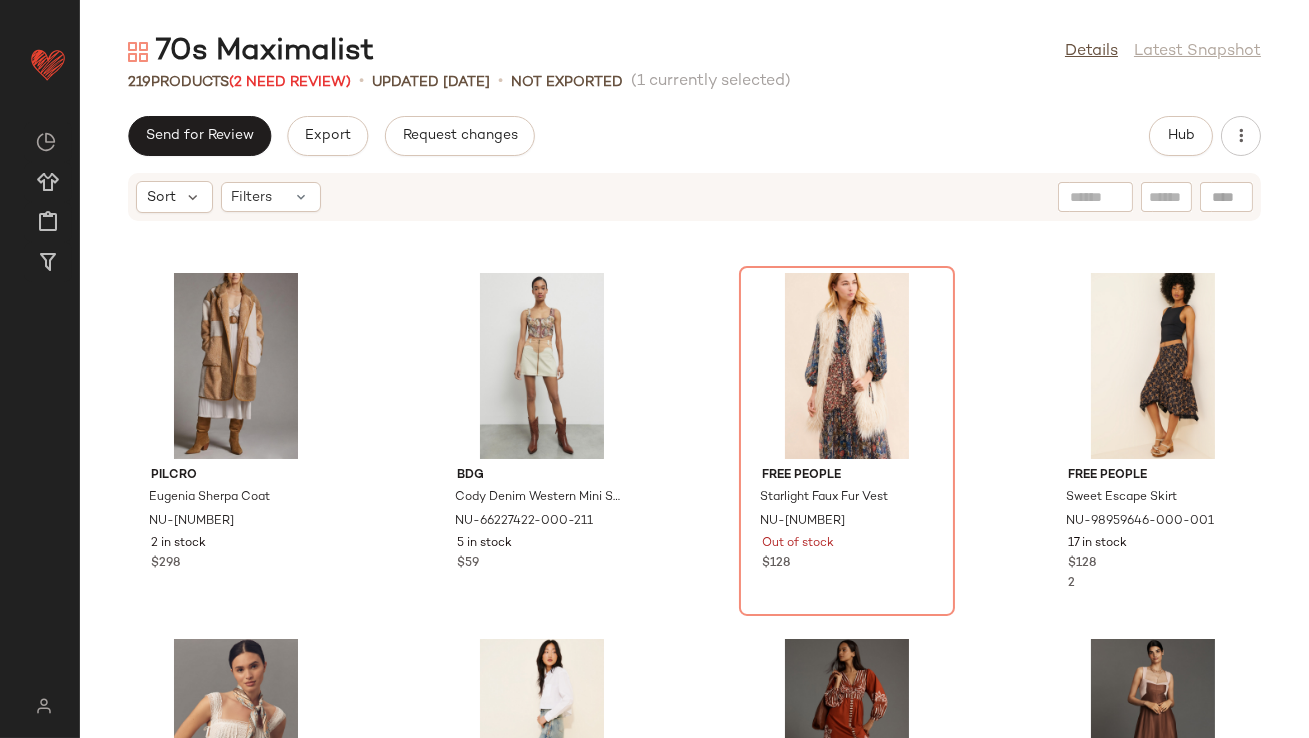 scroll, scrollTop: 5855, scrollLeft: 0, axis: vertical 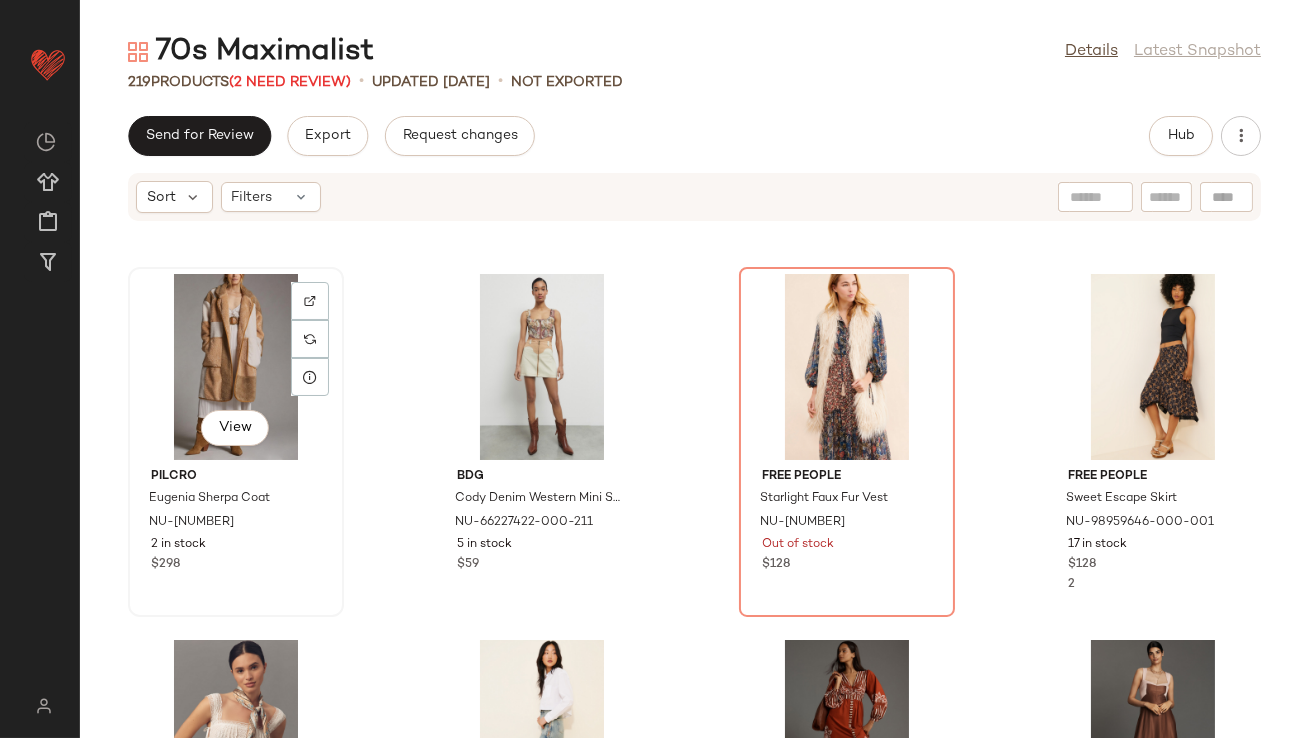 click on "View" 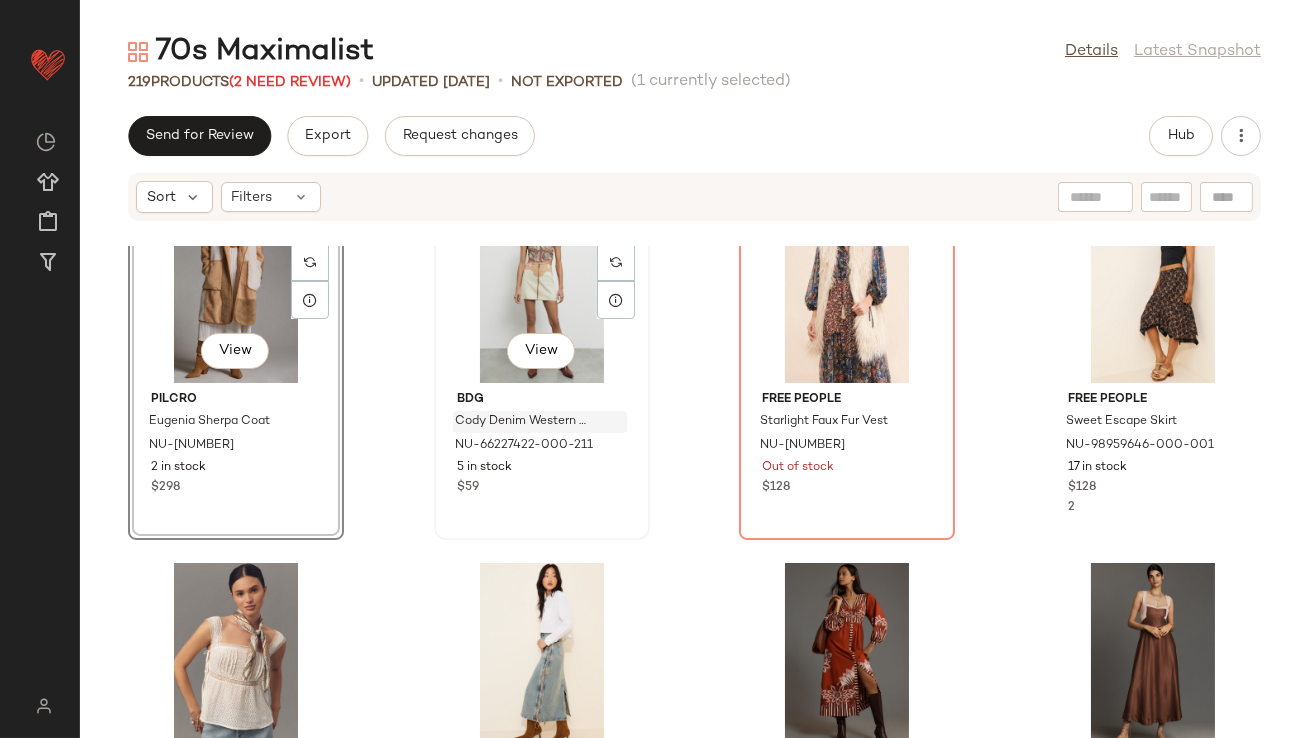 scroll, scrollTop: 5951, scrollLeft: 0, axis: vertical 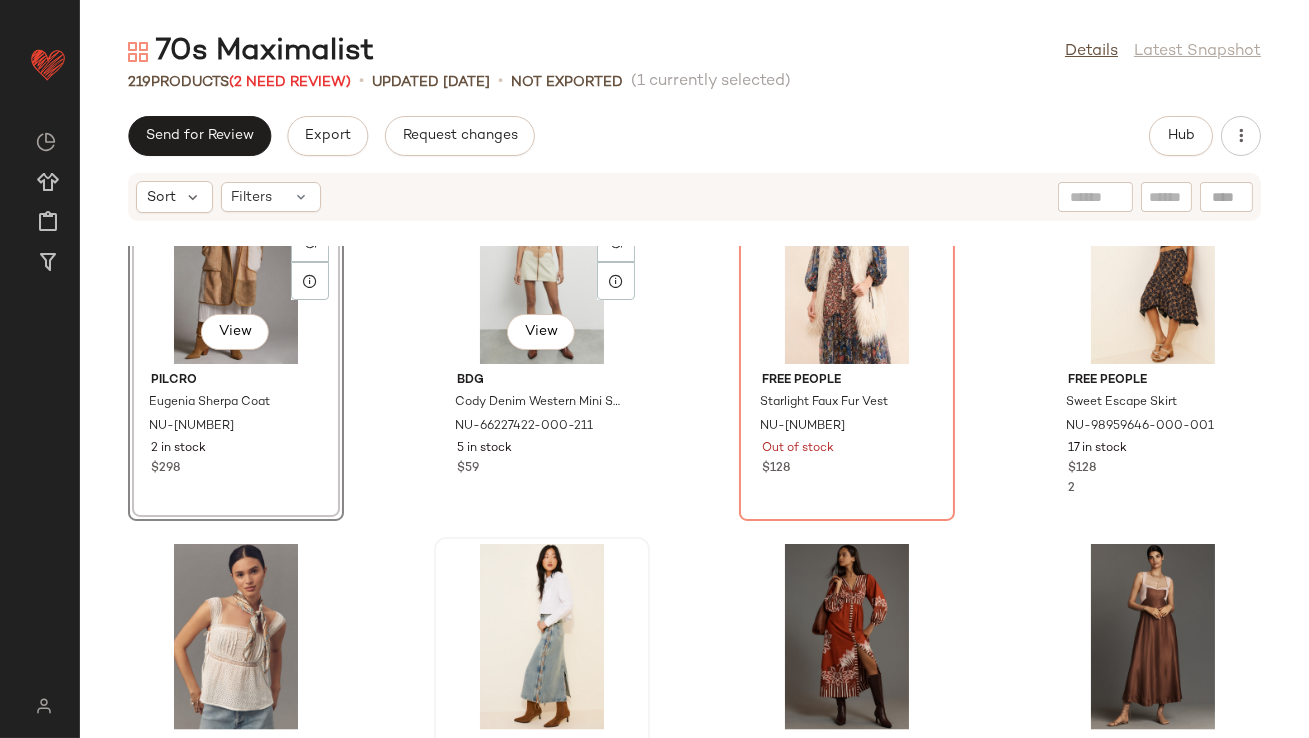 click 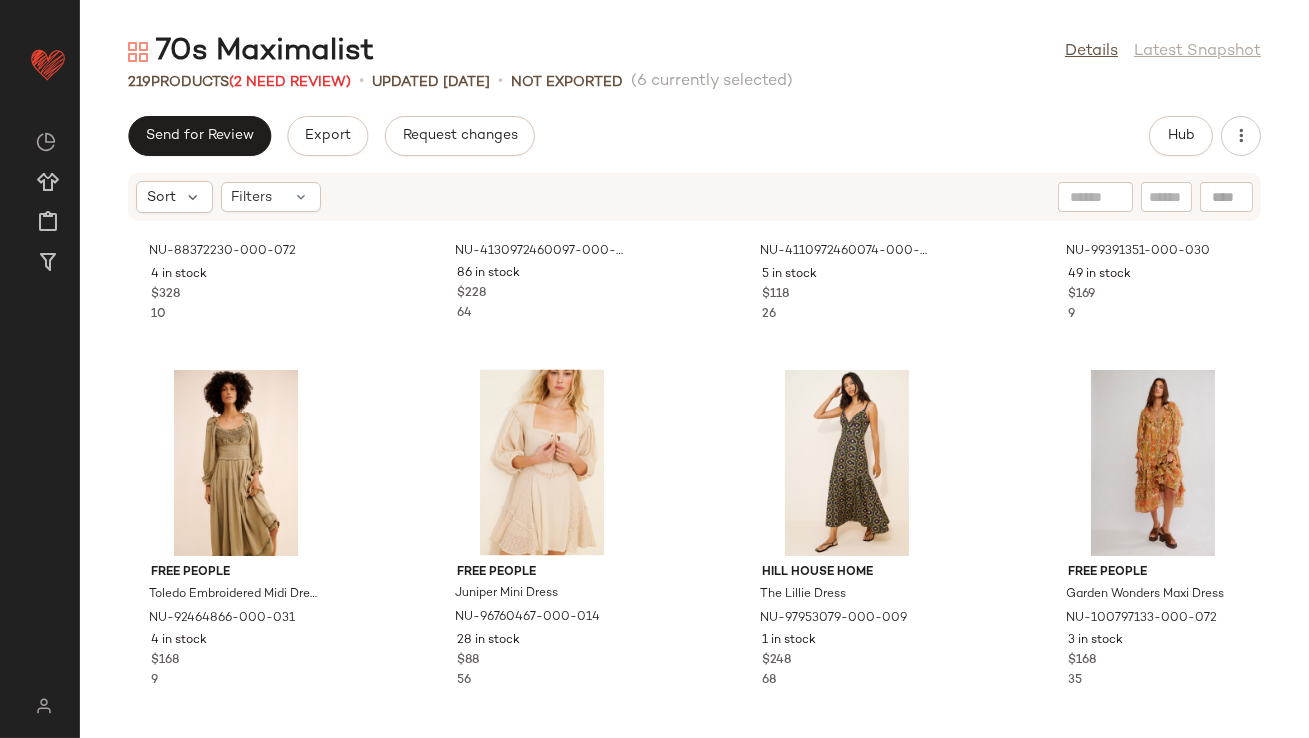 scroll, scrollTop: 7305, scrollLeft: 0, axis: vertical 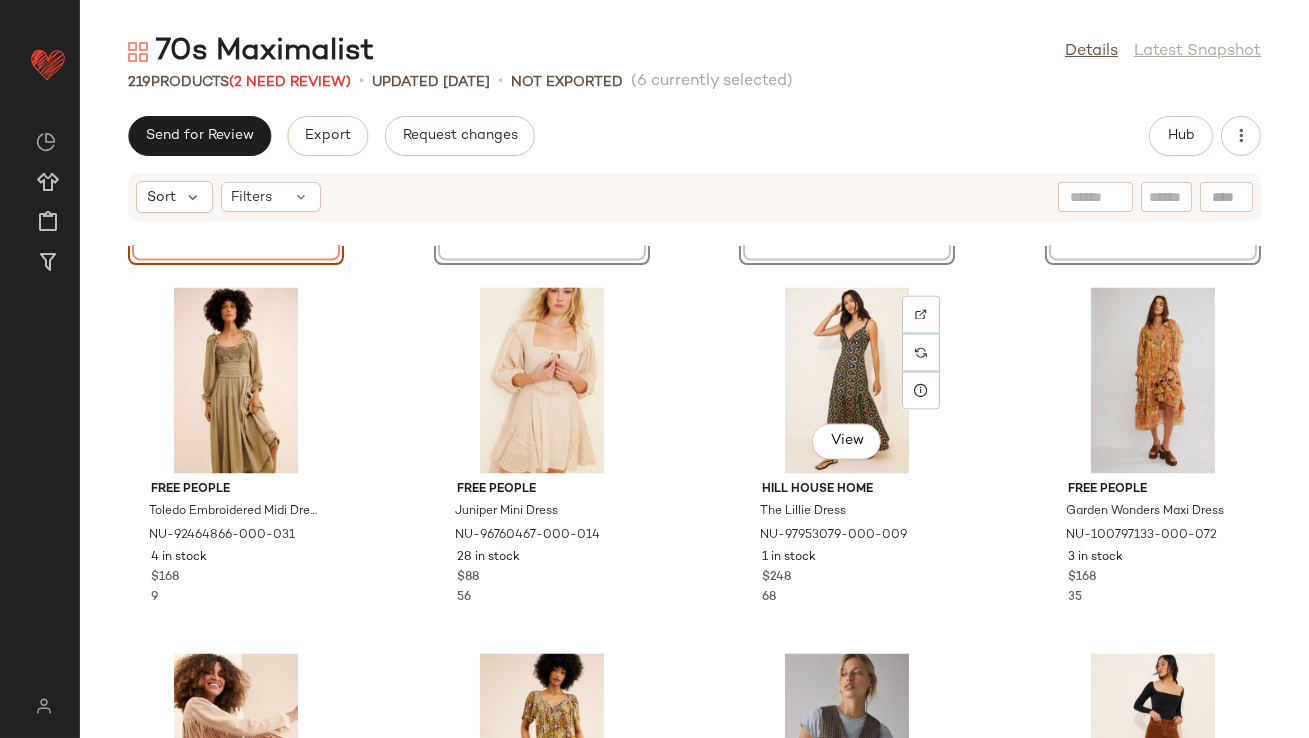click on "SET   View  Free People Starlight Faux Fur Vest NU-58046335-000-012 Out of stock $128  SET   View  Free People Sweet Escape Skirt NU-98959646-000-001 17 in stock $128 2  SET   View  Pilcro Square-Neck Cotton Pintuck Blouse NU-4110972460098-000-010 19 in stock $98 137  SET   View  Moon River Suede Strap Detail Midi Skirt NU-98176662-000-092 8 in stock $96 25 Free People Toledo Embroidered Midi Dress NU-92464866-000-031 4 in stock $168 9 Free People Juniper Mini Dress NU-96760467-000-014 28 in stock $88 56  View  Hill House Home The Lillie Dress NU-97953079-000-009 1 in stock $248 68 Free People Garden Wonders Maxi Dress NU-100797133-000-072 3 in stock $168 35 Jules Kae Talia Fringe Jacket NU-66488677-000-024 158 in stock $188 21 Free People Casting Shadows Midi Dress NU-92501691-000-038 95 in stock $168 6 Urban Outfitters Adrian Zip-Front Twill Tailored Vest Top NU-99082661-000-029 40 in stock $59 Show Me Your Mumu Cam Cam Bells Corduroy Pants NU-94888559-000-020 47 in stock $158 Anthropologie 8 in stock $130" 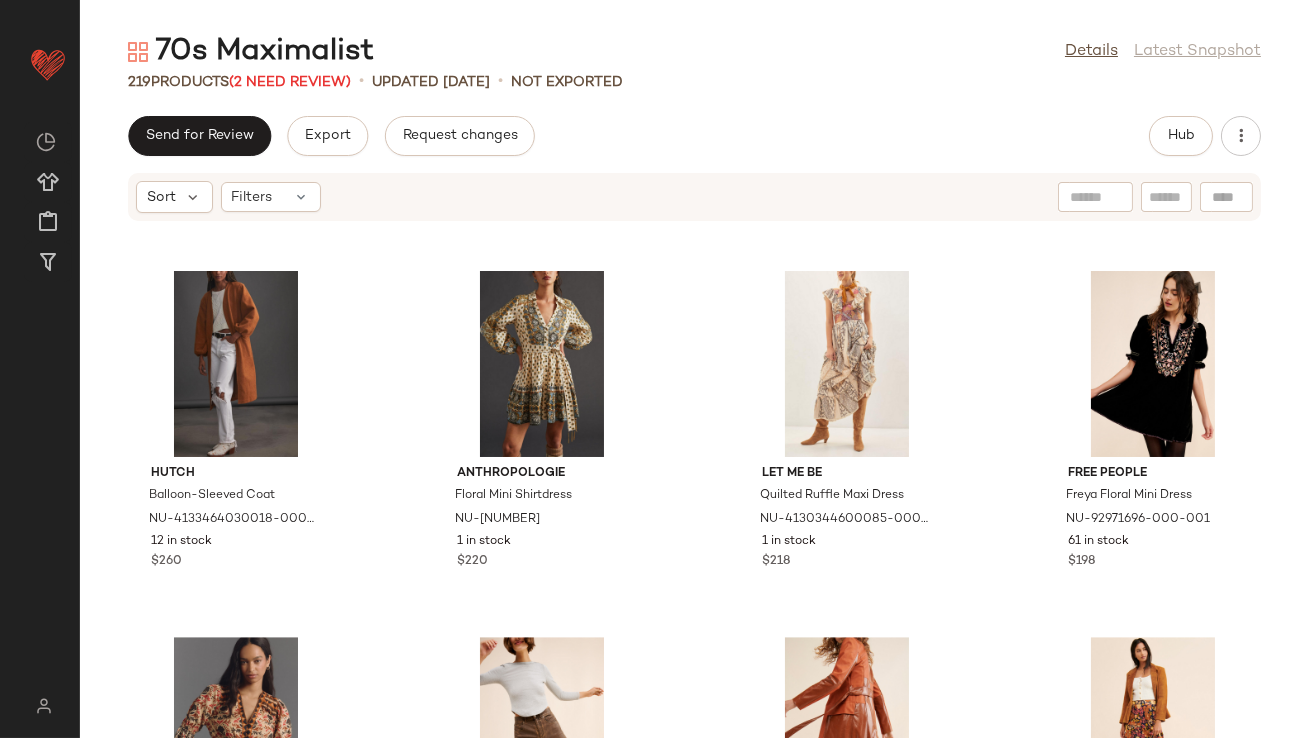 scroll, scrollTop: 10875, scrollLeft: 0, axis: vertical 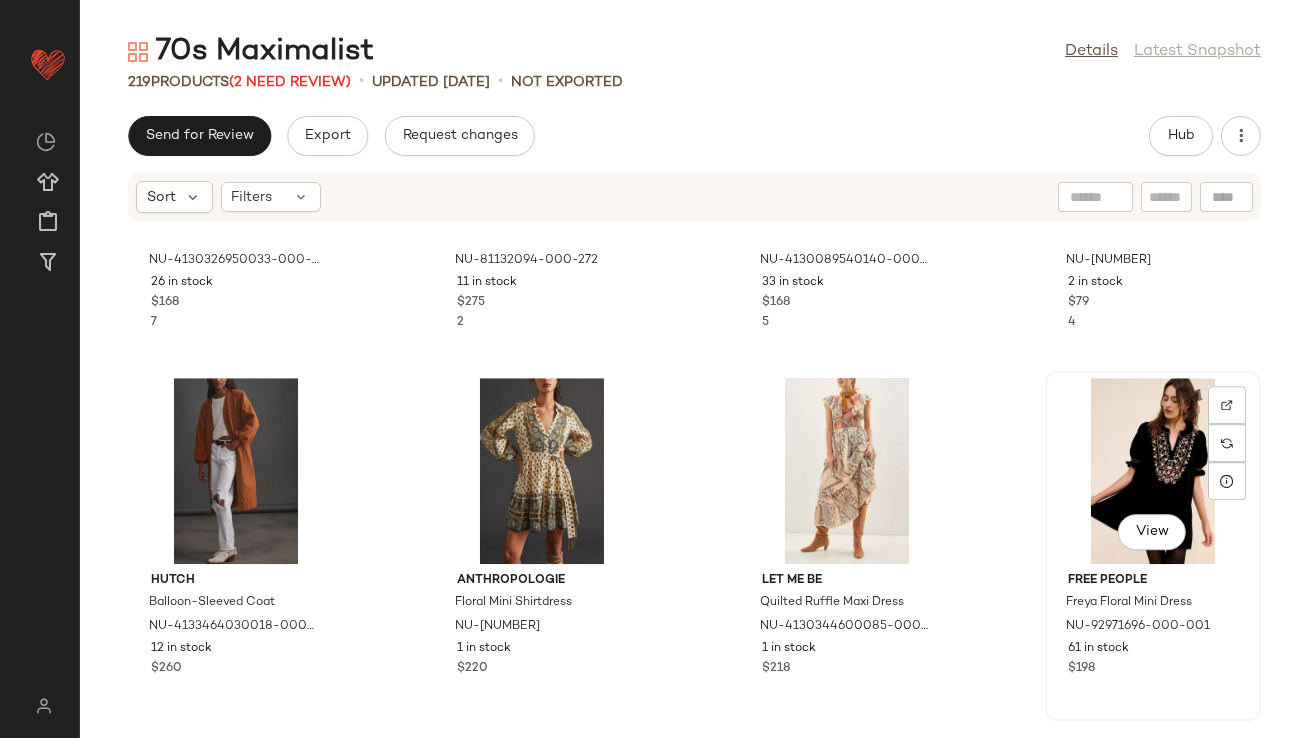 click on "View" 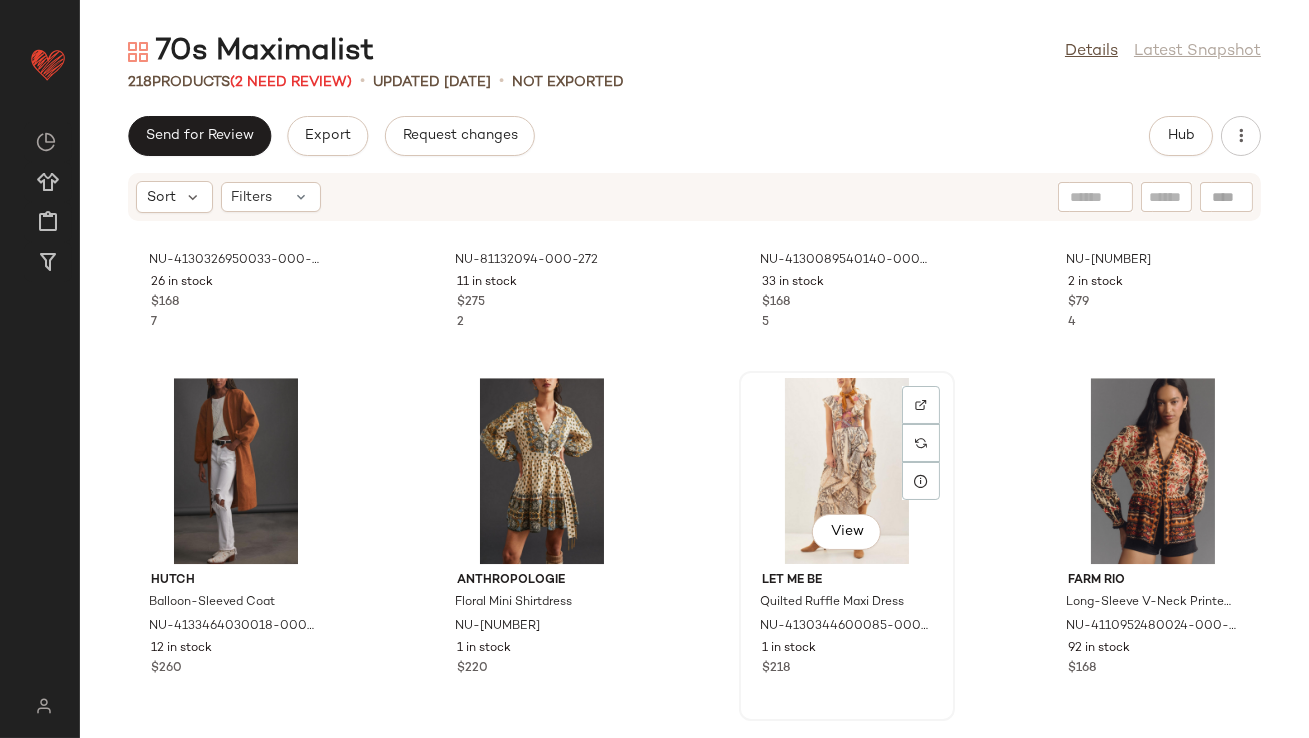 click on "View" 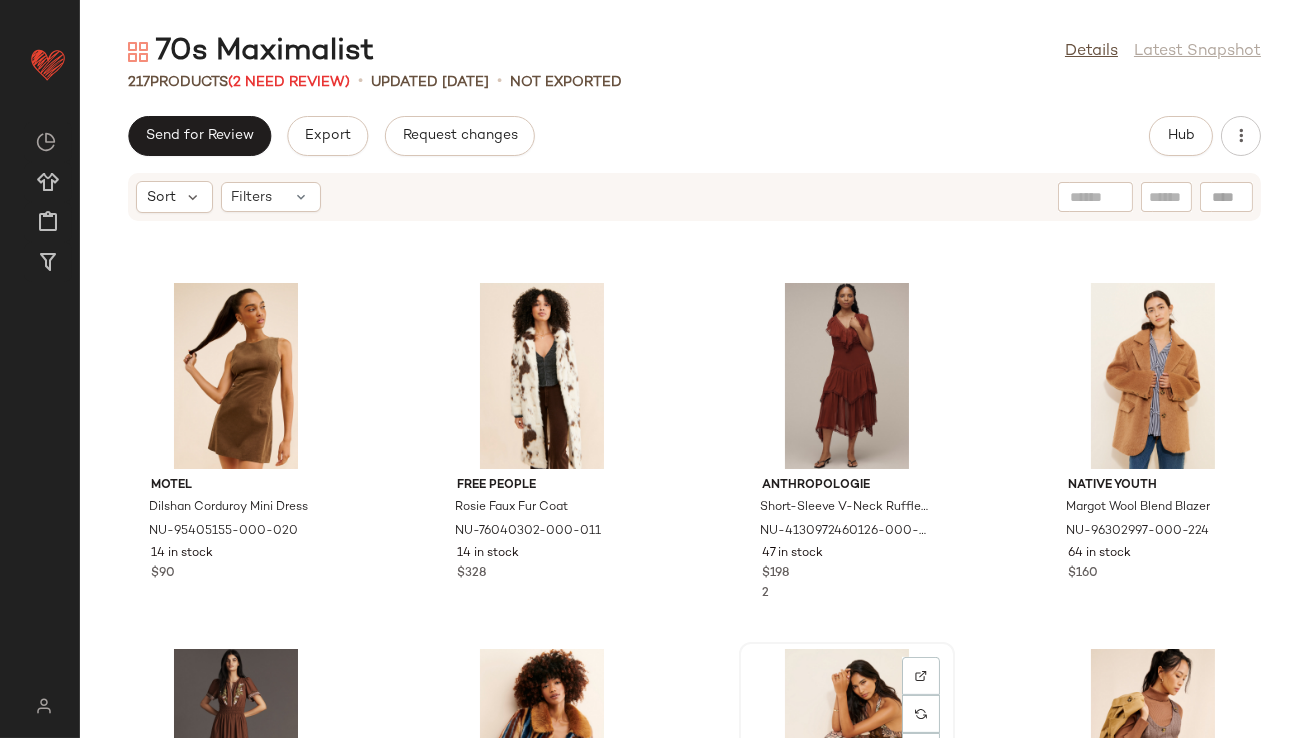 scroll, scrollTop: 15730, scrollLeft: 0, axis: vertical 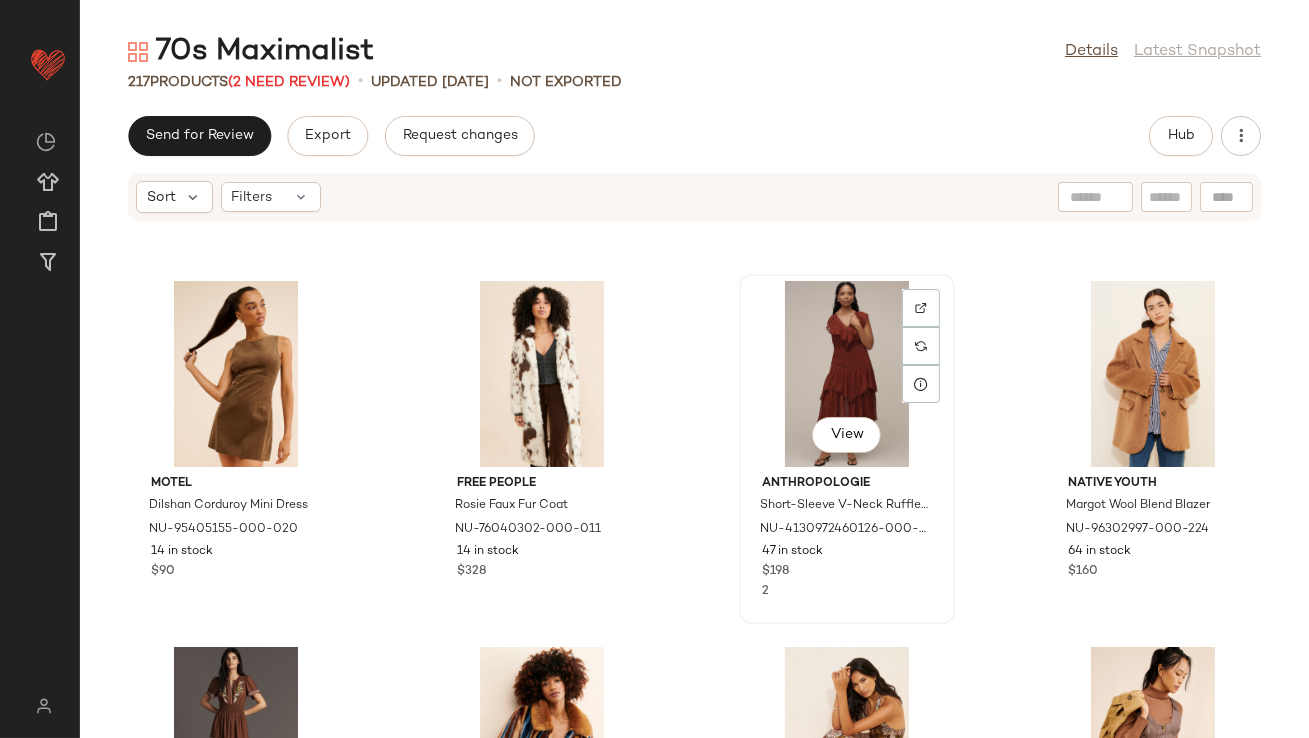 click on "View" 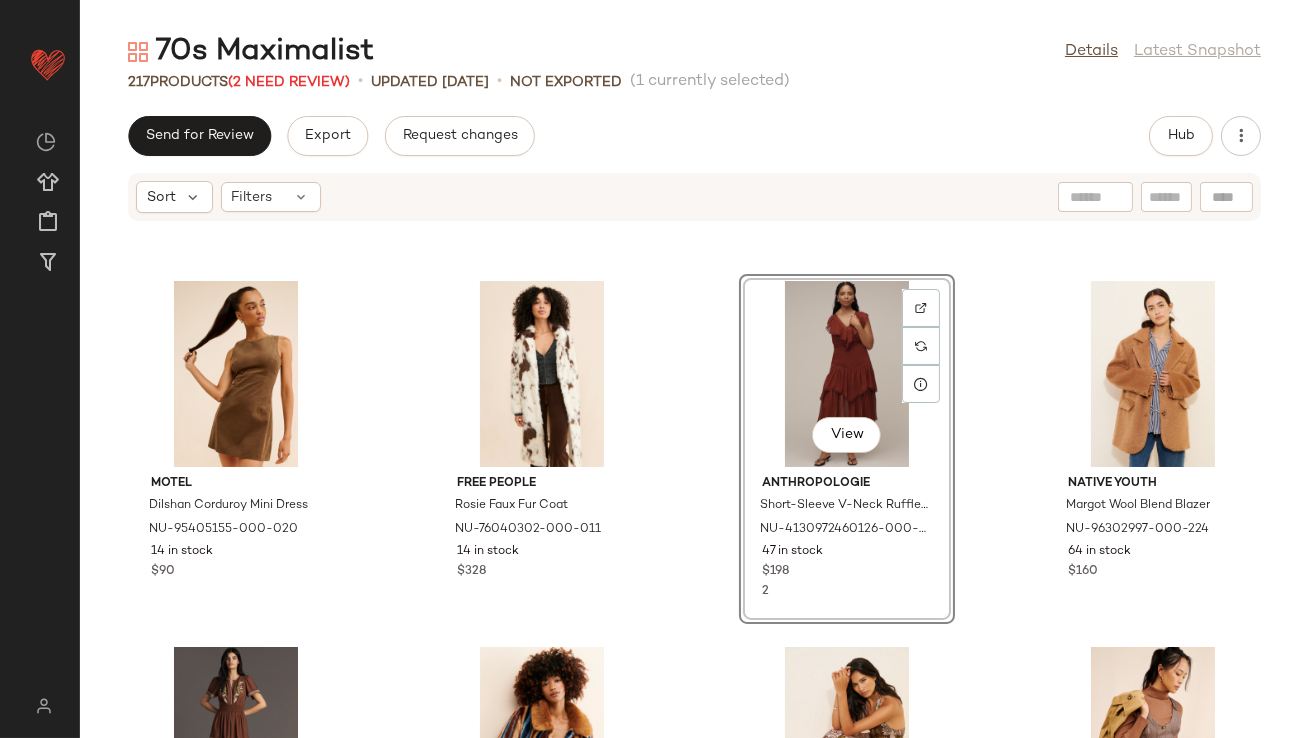 click on "Motel Dilshan Corduroy Mini Dress NU-95405155-000-020 14 in stock $90 Free People Rosie Faux Fur Coat NU-76040302-000-011 14 in stock $328  View  Anthropologie Short-Sleeve V-Neck Ruffle Midi Dress NU-4130972460126-000-061 47 in stock $198 2 Native Youth Margot Wool Blend Blazer NU-96302997-000-224 64 in stock $160 Anthropologie The Somerset Embroidered Maxi Dress NU-4130264840003-000-029 65 in stock $228 1 Unreal Fur Rhapsody Faux Fur Jacket NU-69159812-000-000 18 in stock $389 Free People Bayside Florals Maxi Dress NU-99482291-000-029 2 in stock $168 1 Free People Belong Together Mini Dress NU-93217297-000-020 52 in stock $148 Farm Rio Satin-Slip Midi Skirt NU-4120638280111-000-008 4 in stock $158 Current Air Fuzzy Plaid Coat NU-65086092-000-000 21 in stock $260 Anthropologie Long-Sleeve V-Neck Ruched Midi Dress NU-4130265640035-000-026 151 in stock $168 MINKPINK Yvaine Long Sleeve Midi Dress NU-94846318-000-000 1 in stock $159 Free People Portia Velvet Mini Dress NU-86283686-000-066 51 in stock $128 $188 1" 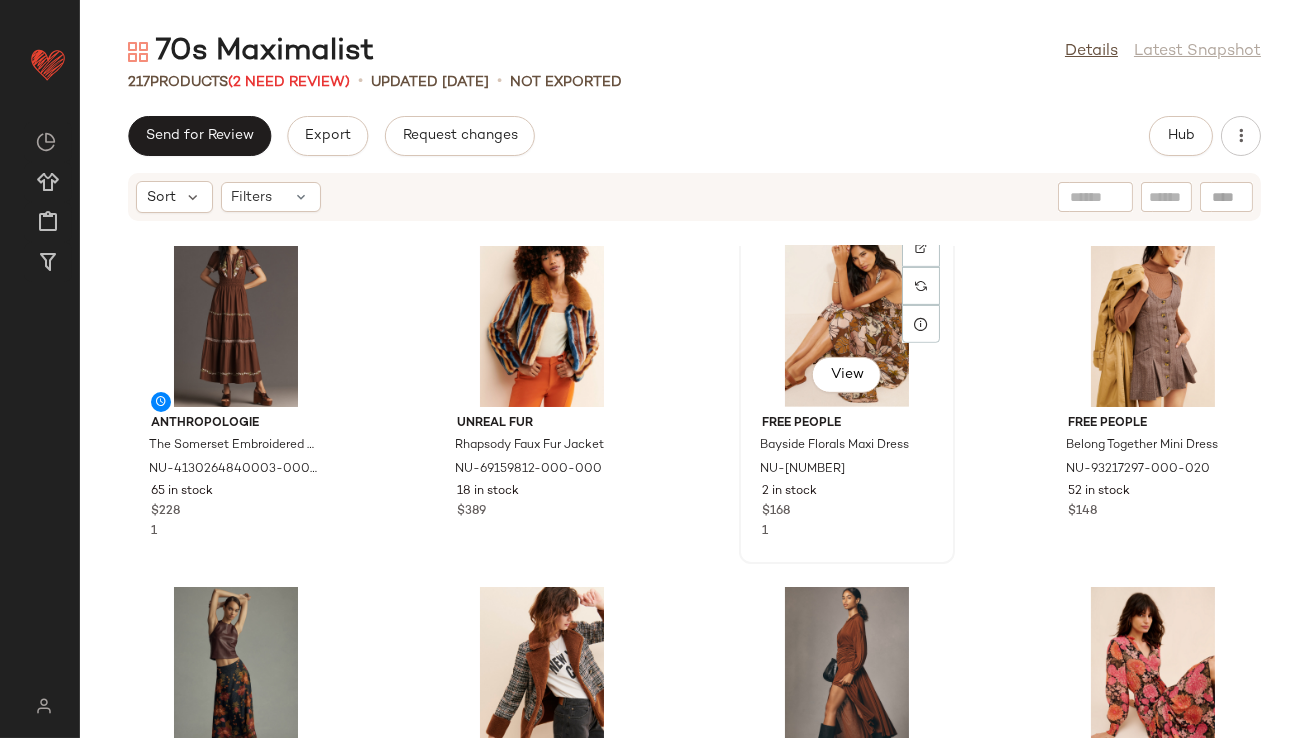 scroll, scrollTop: 16155, scrollLeft: 0, axis: vertical 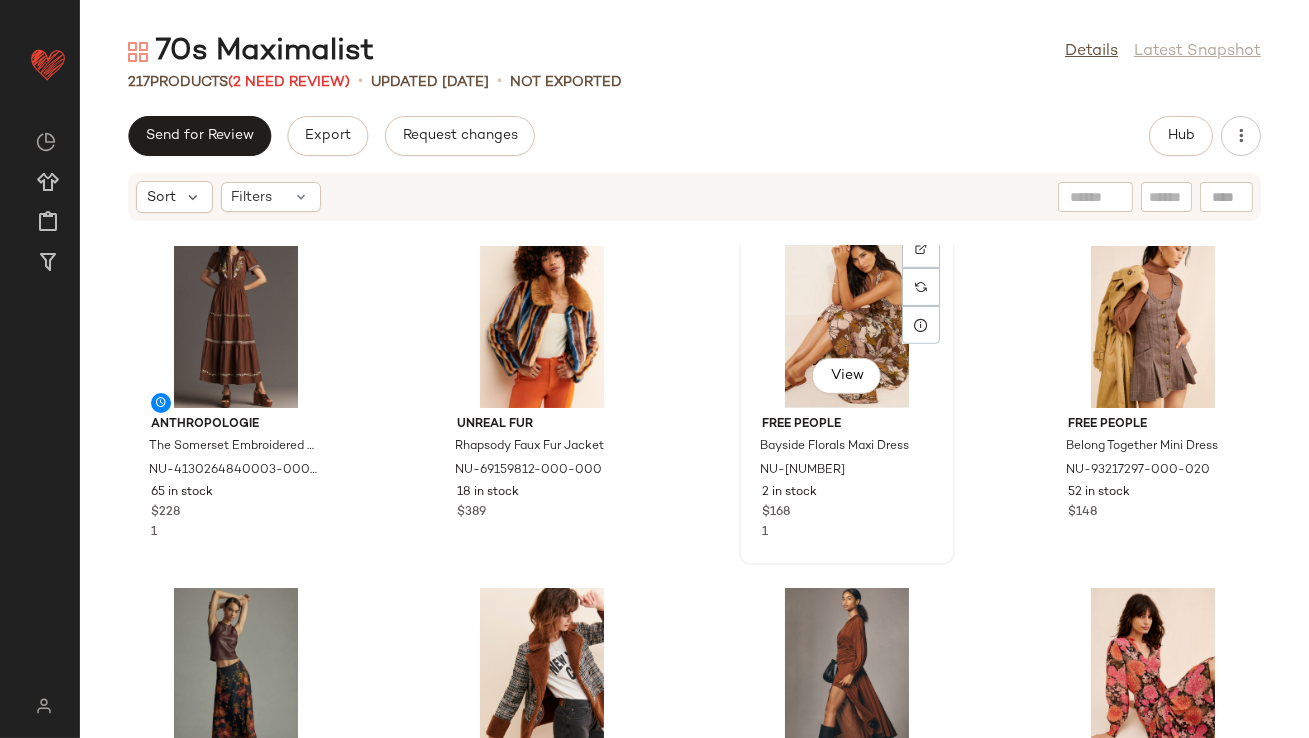 click on "View" 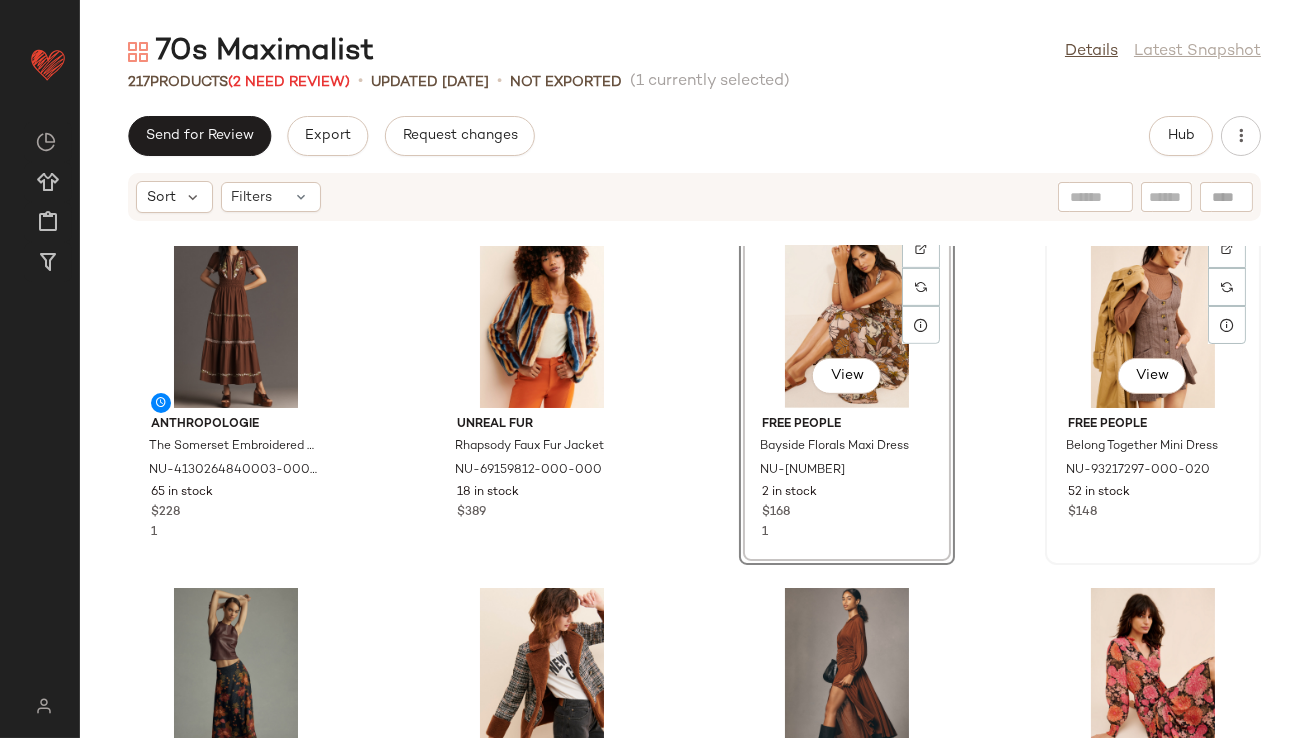 click on "View" 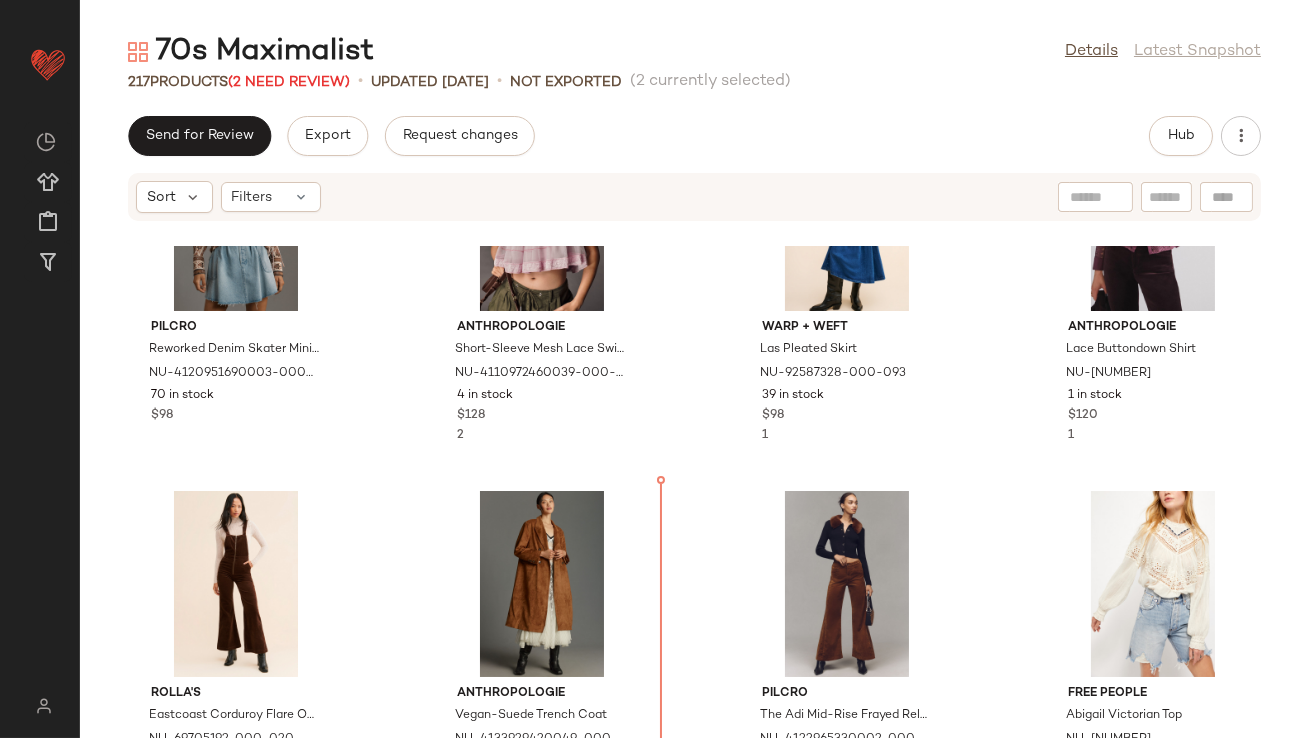 scroll, scrollTop: 14475, scrollLeft: 0, axis: vertical 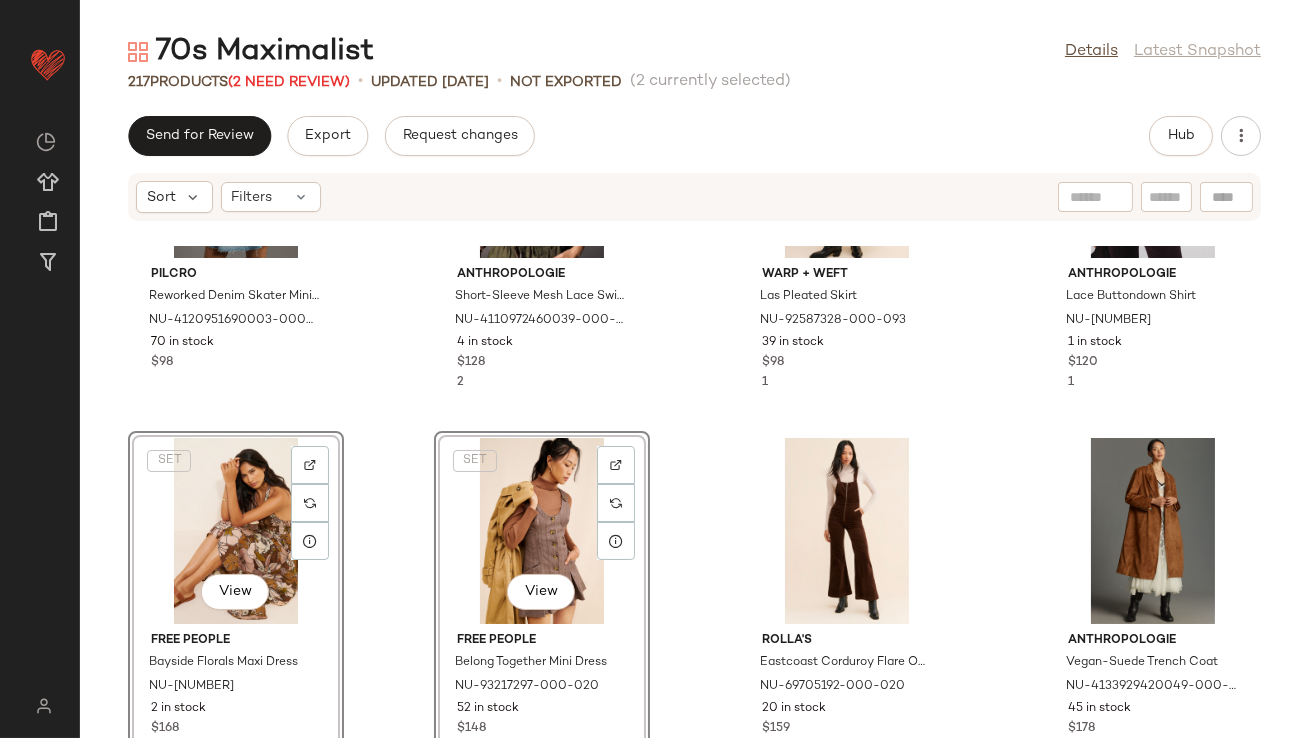 click on "Pilcro Reworked Denim Skater Mini Skirt NU-4120951690003-000-092 70 in stock $98 Anthropologie Short-Sleeve Mesh Lace Swing Blouse NU-4110972460039-000-055 4 in stock $128 2 Warp + Weft Las Pleated Skirt NU-92587328-000-093 39 in stock $98 1 Anthropologie Lace Buttondown Shirt NU-4110339180028-000-061 1 in stock $120 1  SET   View  Free People Bayside Florals Maxi Dress NU-99482291-000-029 2 in stock $168 1  SET   View  Free People Belong Together Mini Dress NU-93217297-000-020 52 in stock $148 Rolla's Eastcoast Corduroy Flare Overalls NU-69705192-000-020 20 in stock $159 Anthropologie Vegan-Suede Trench Coat NU-4133929420049-000-020 45 in stock $178 Pilcro The Adi Mid-Rise Frayed Relaxed Flare Jeans: Velvet Edition NU-4122965330002-000-070 29 in stock $158 Free People Abigail Victorian Top NU-54080072-000-011 1 in stock $128 Free People Aster Straight-Leg Jeans NU-92100056-000-001 3 in stock $98 Amadi Floral Fringe Duster NU-80732324-000-014 79 in stock $150 Sanctuary Lana Flare Vegan Suede Pants 94 in stock" 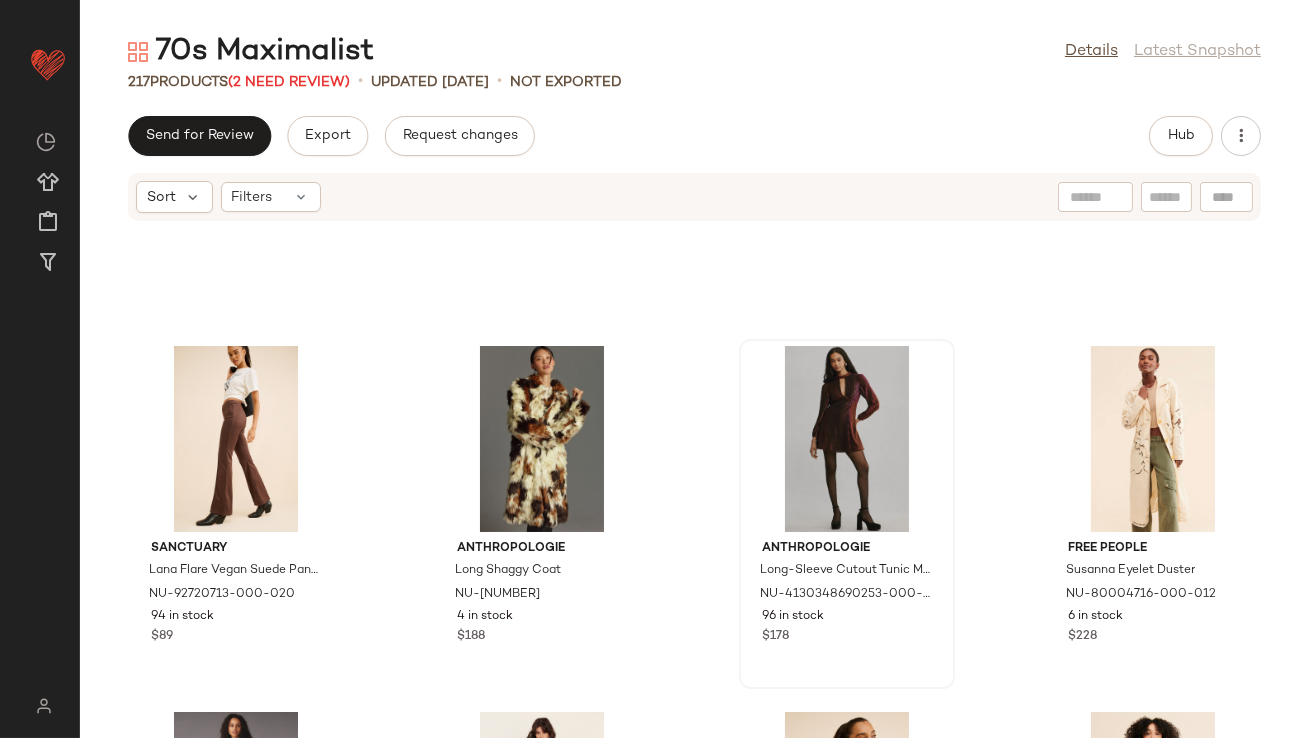 scroll, scrollTop: 15291, scrollLeft: 0, axis: vertical 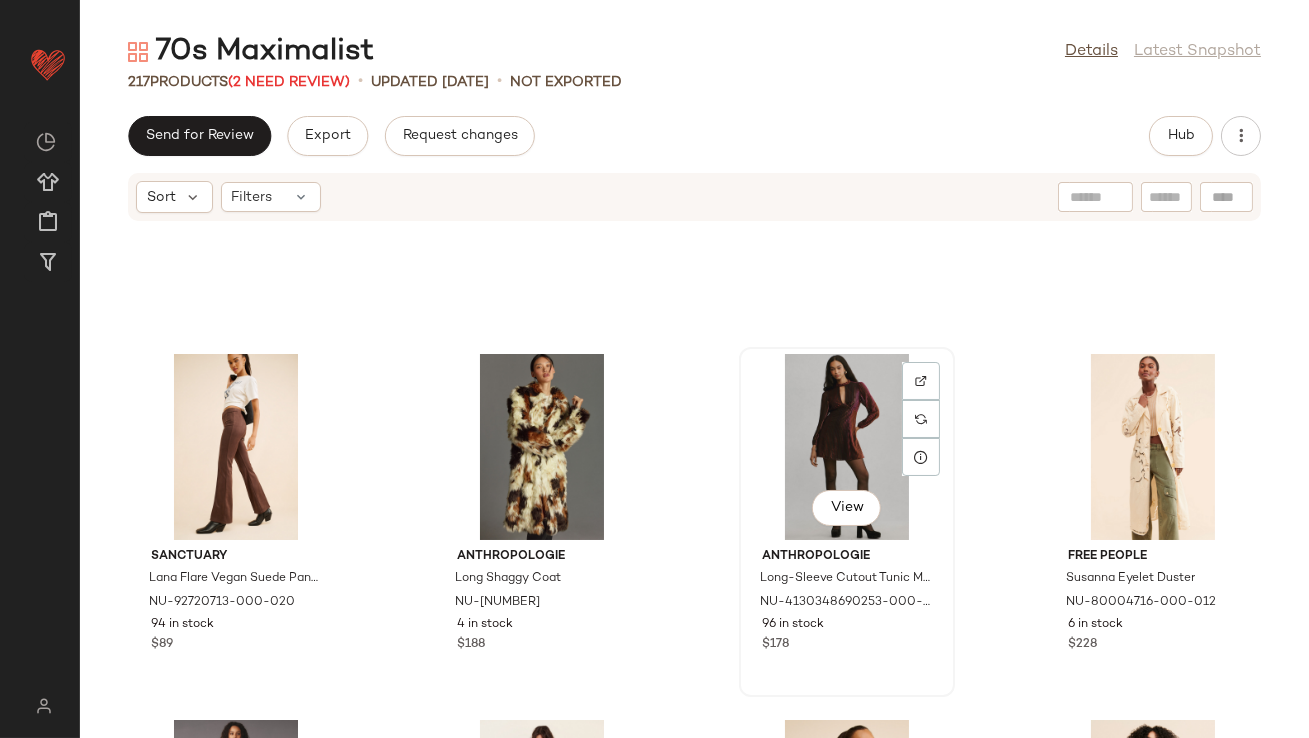 click on "View" 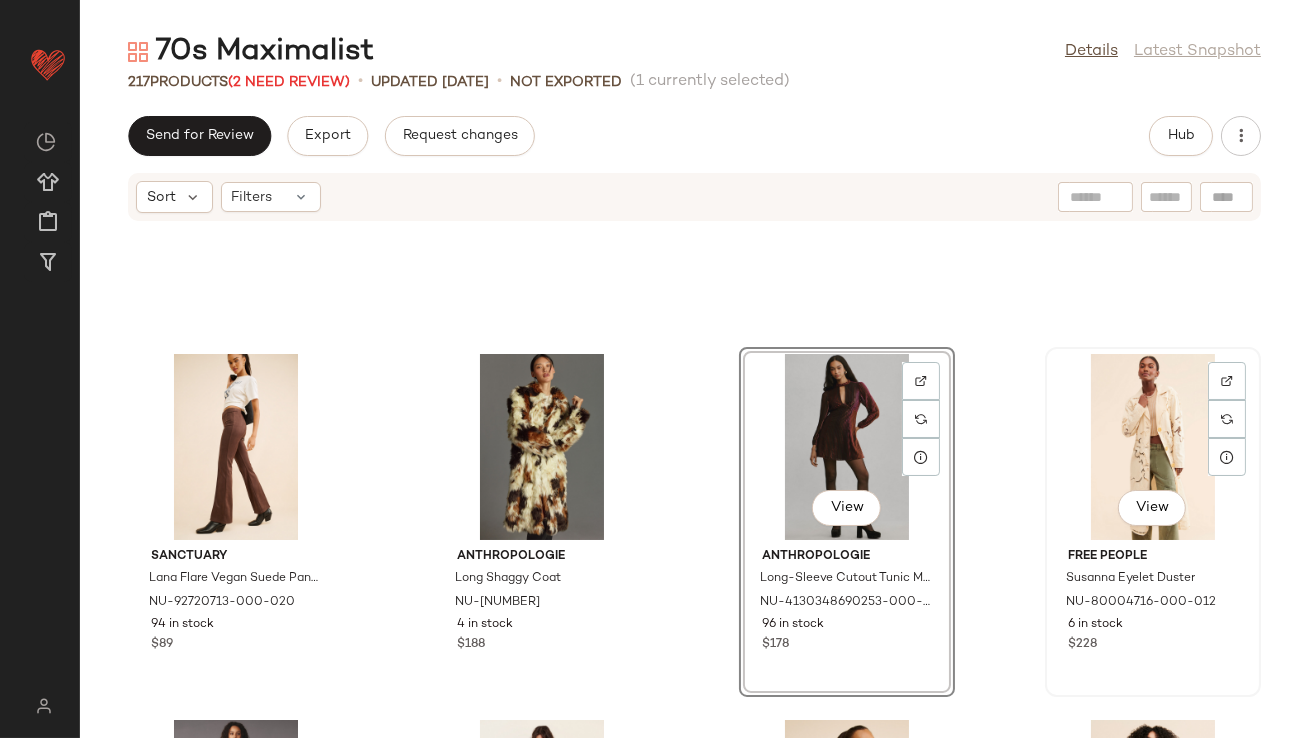 click on "View" 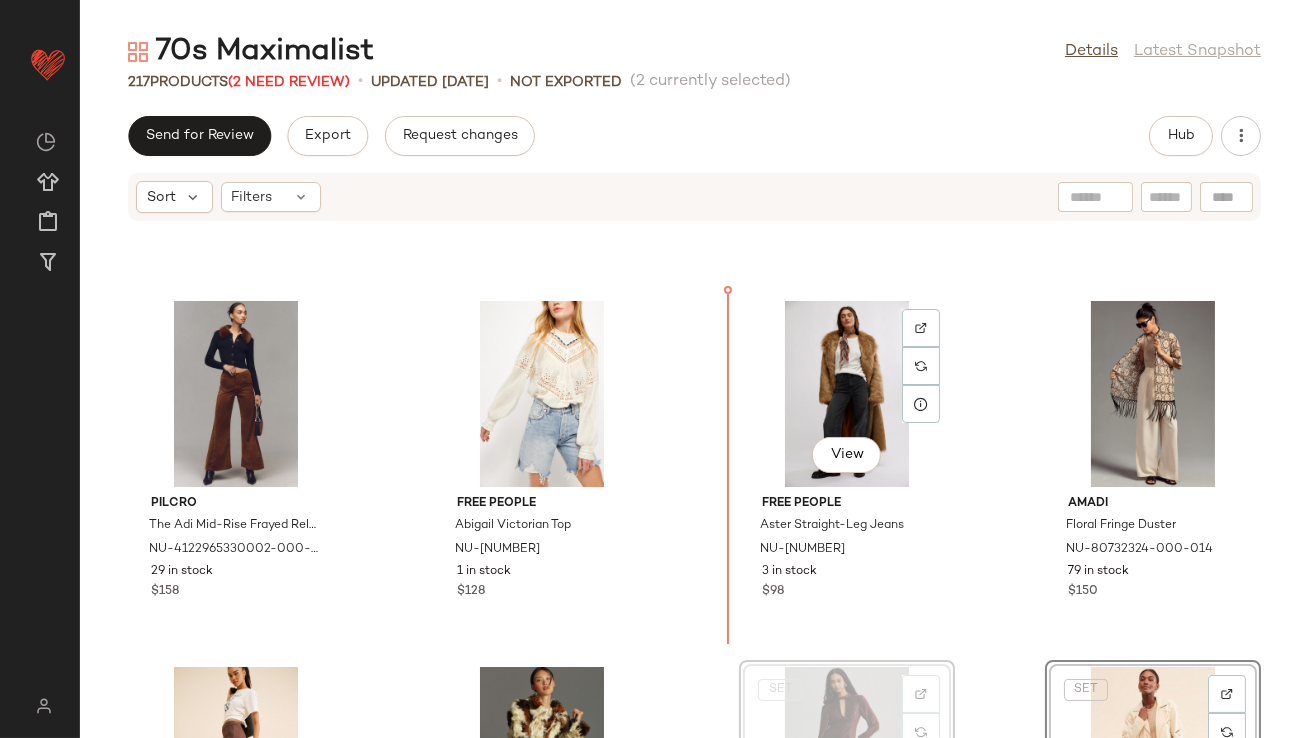 scroll, scrollTop: 14880, scrollLeft: 0, axis: vertical 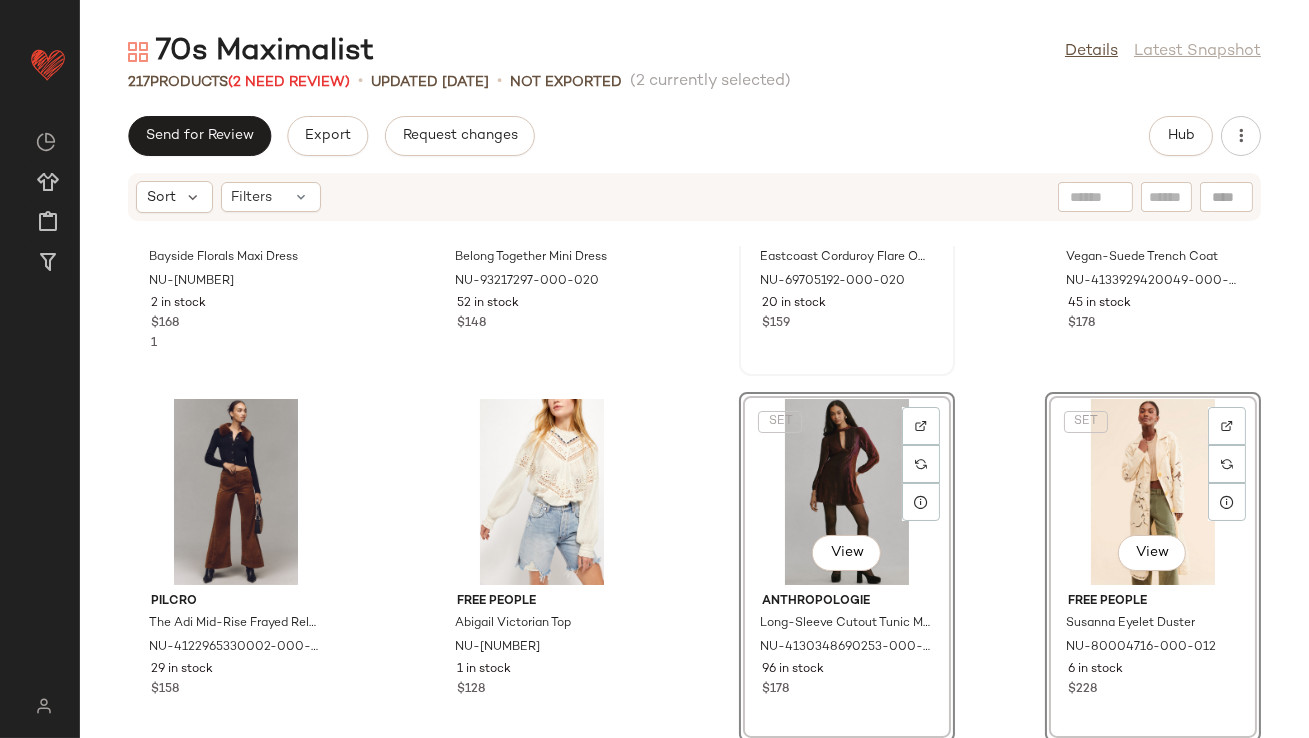 click on "Rolla's Eastcoast Corduroy Flare Overalls NU-69705192-000-020 20 in stock $159" at bounding box center (847, 201) 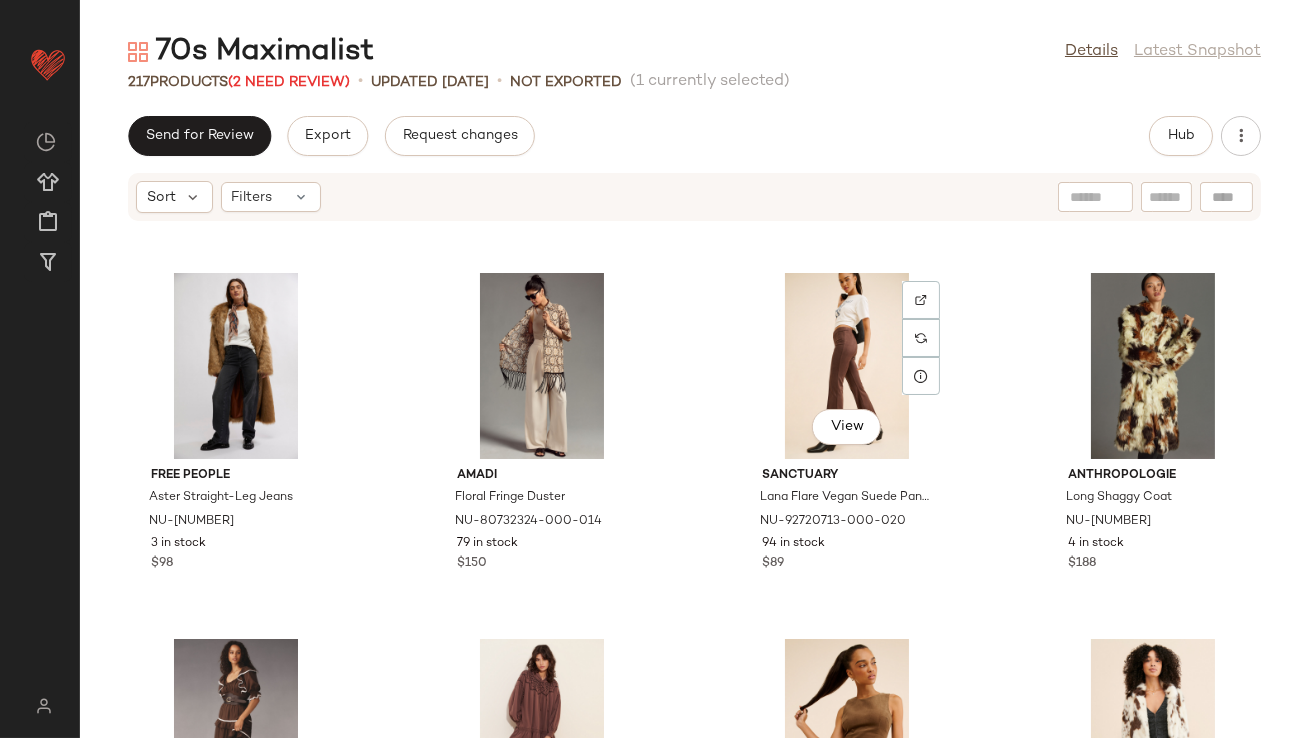 scroll, scrollTop: 15522, scrollLeft: 0, axis: vertical 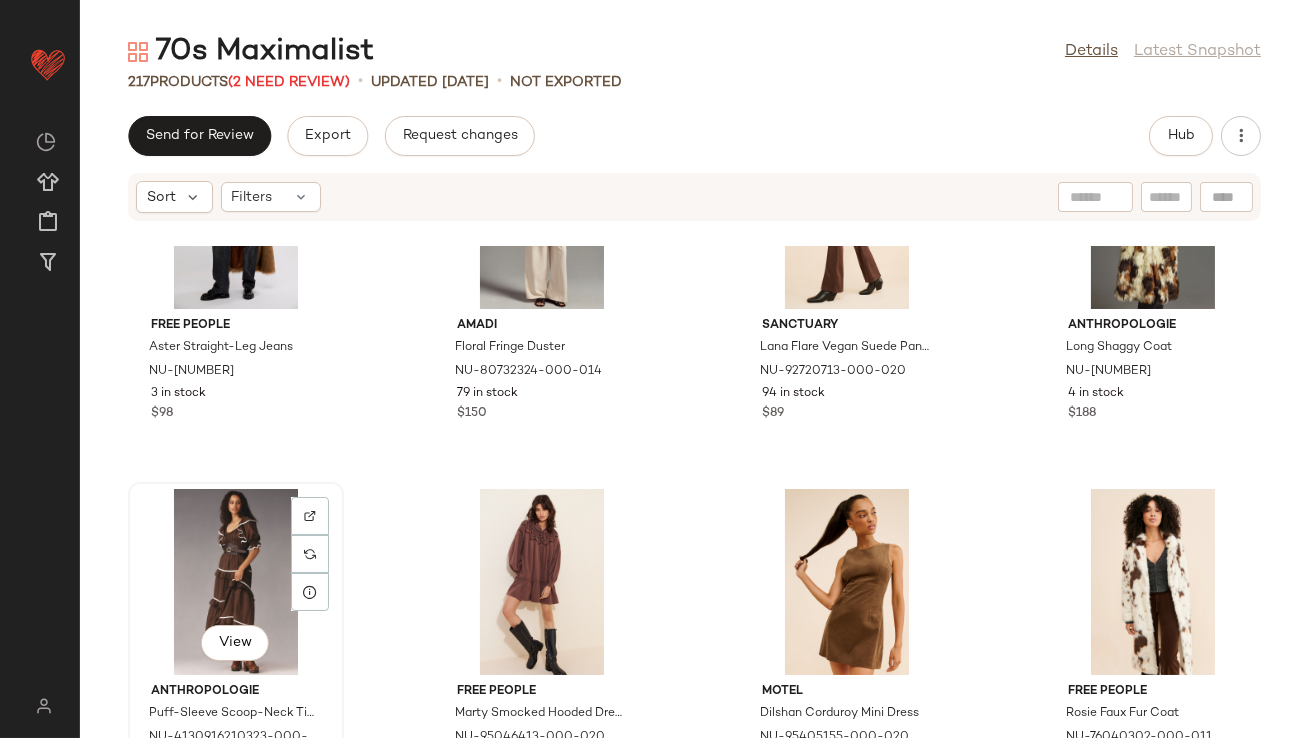 click on "View" 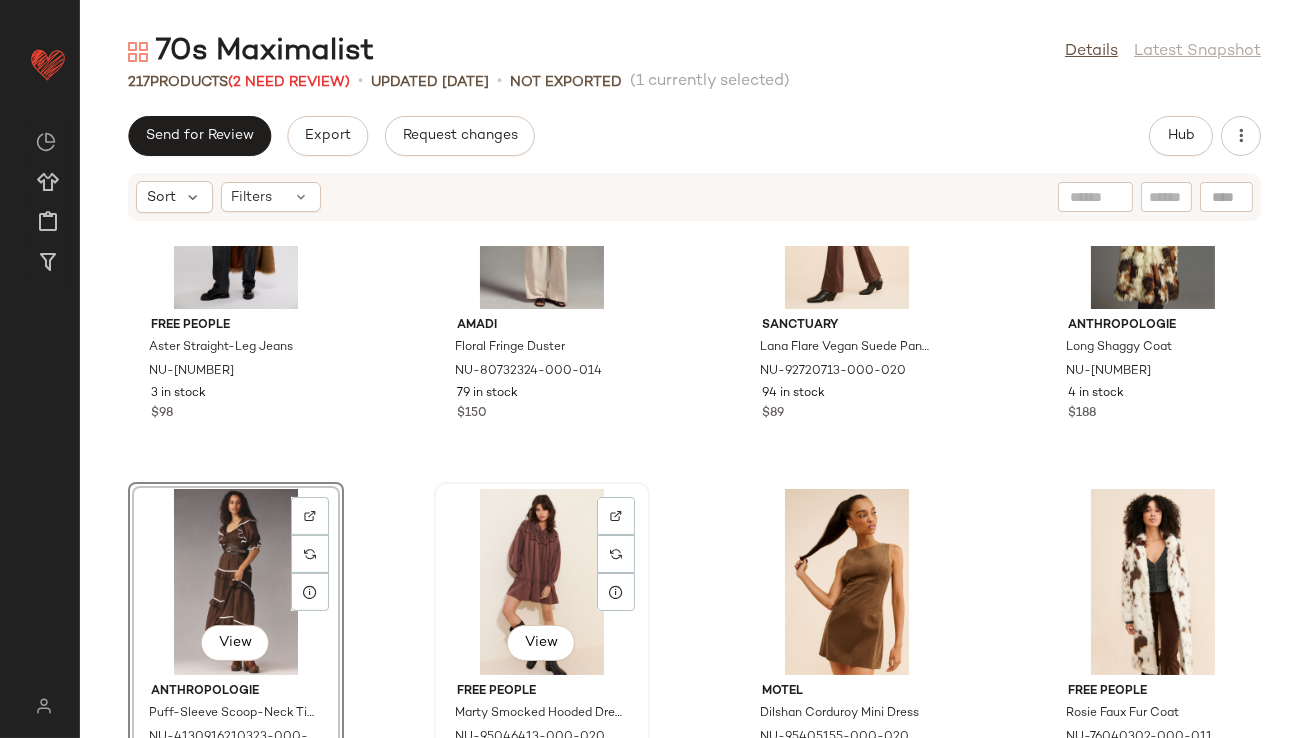 click on "View" 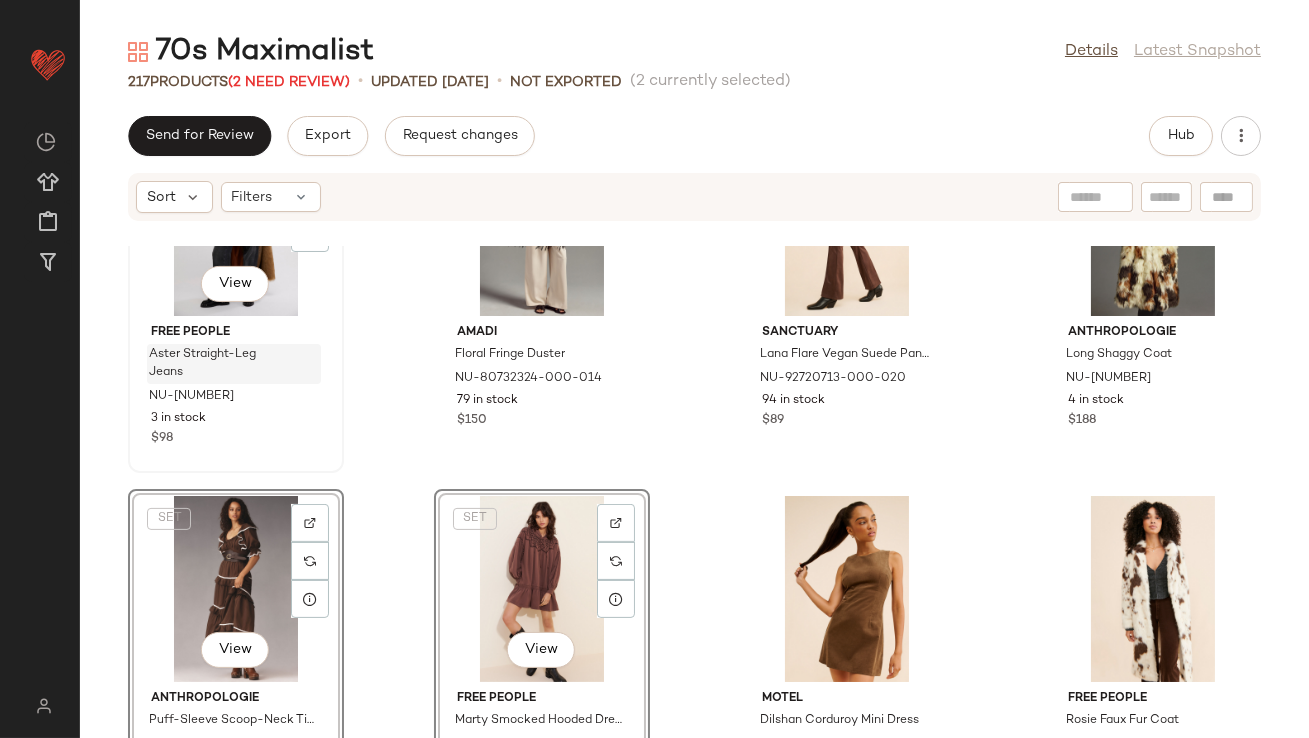 scroll, scrollTop: 15510, scrollLeft: 0, axis: vertical 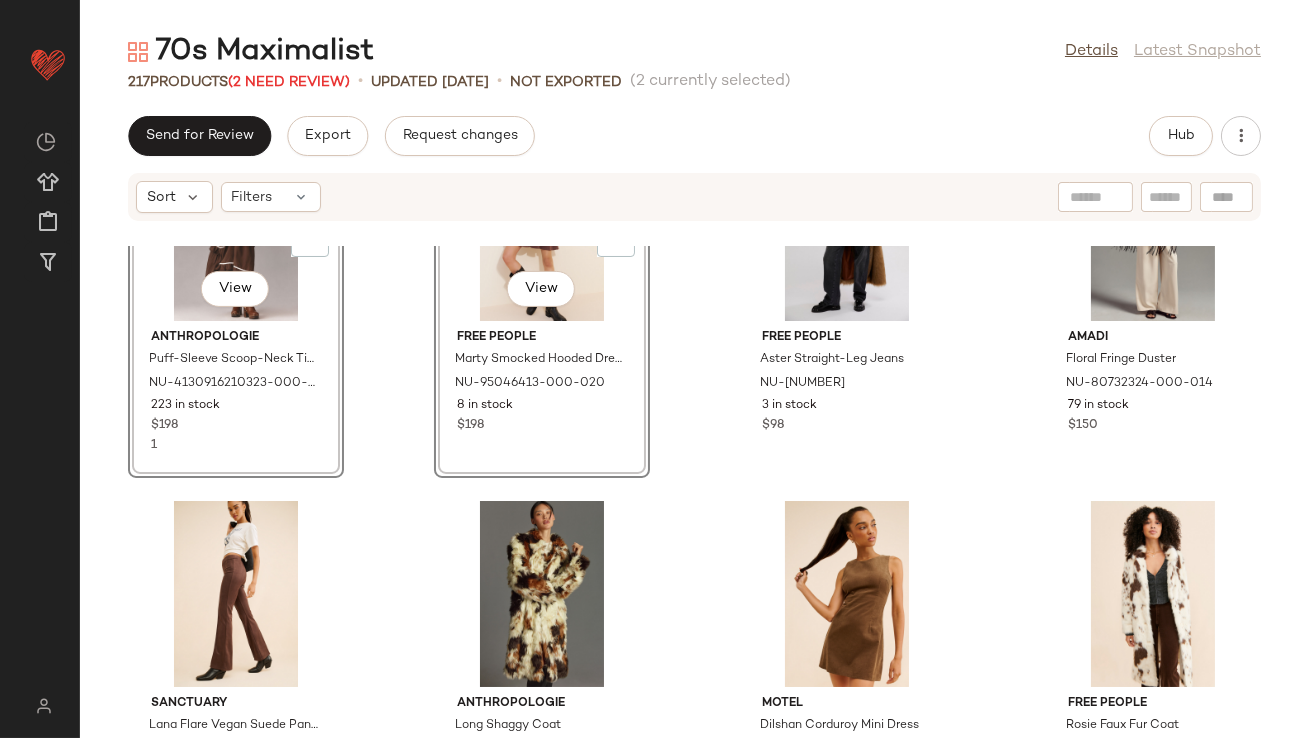 click on "SET   View  Anthropologie Puff-Sleeve Scoop-Neck Tiered Maxi Dress NU-4130916210323-000-021 223 in stock $198 1  SET   View  Free People Marty Smocked Hooded Dress NU-95046413-000-020 8 in stock $198 Free People Aster Straight-Leg Jeans NU-92100056-000-001 3 in stock $98 Amadi Floral Fringe Duster NU-80732324-000-014 79 in stock $150 Sanctuary Lana Flare Vegan Suede Pants NU-92720713-000-020 94 in stock $89 Anthropologie Long Shaggy Coat NU-4133929420036-000-029 4 in stock $188 Motel Dilshan Corduroy Mini Dress NU-95405155-000-020 14 in stock $90 Free People Rosie Faux Fur Coat NU-76040302-000-011 14 in stock $328 Anthropologie Short-Sleeve V-Neck Ruffle Midi Dress NU-4130972460126-000-061 47 in stock $198 2 Native Youth Margot Wool Blend Blazer NU-96302997-000-224 64 in stock $160 Anthropologie The Somerset Embroidered Maxi Dress NU-4130264840003-000-029 65 in stock $228 1 Unreal Fur Rhapsody Faux Fur Jacket NU-69159812-000-000 18 in stock $389 Farm Rio Satin-Slip Midi Skirt NU-4120638280111-000-008 $158" 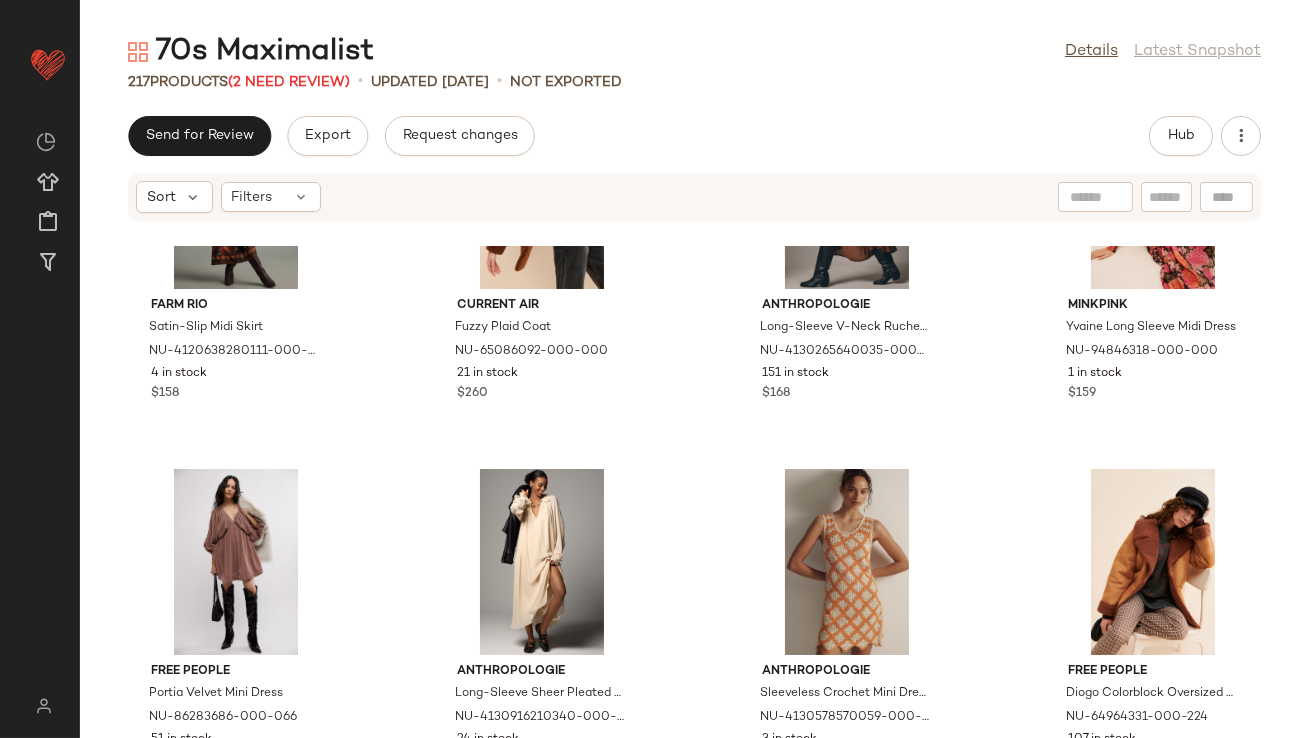 scroll, scrollTop: 16727, scrollLeft: 0, axis: vertical 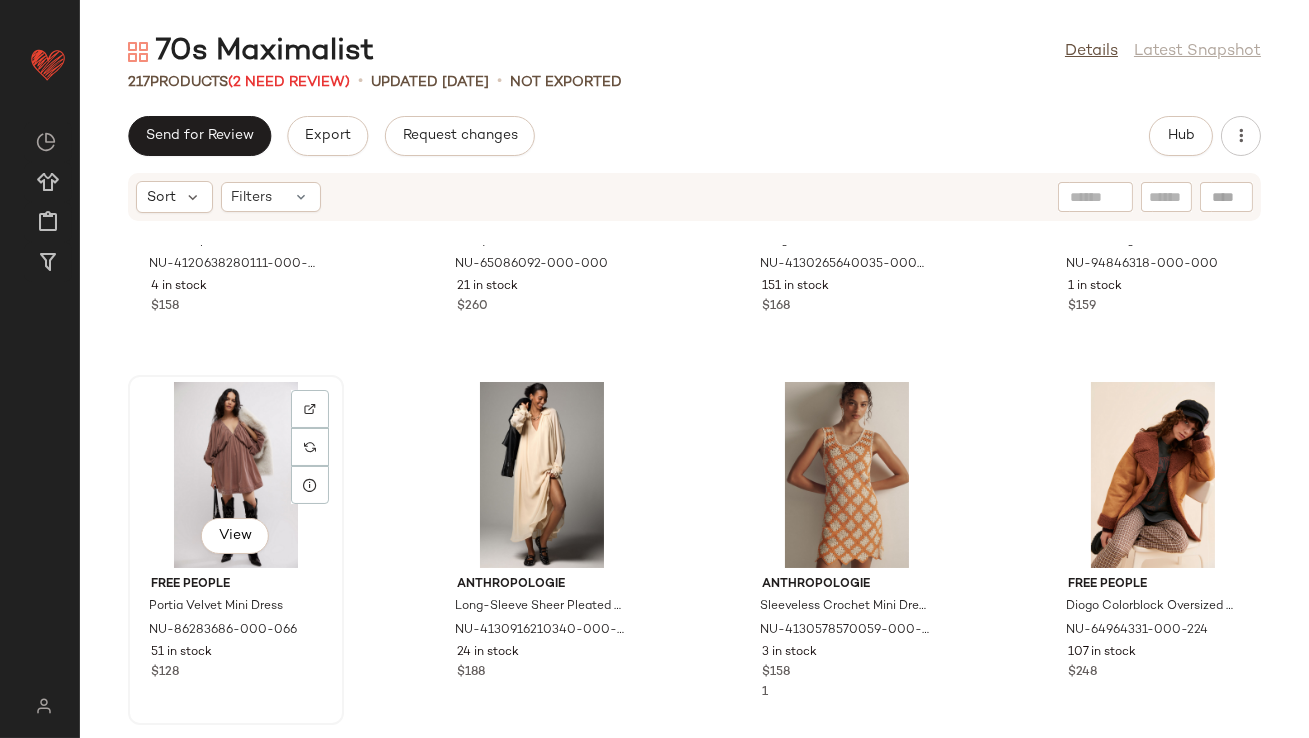 click on "View" 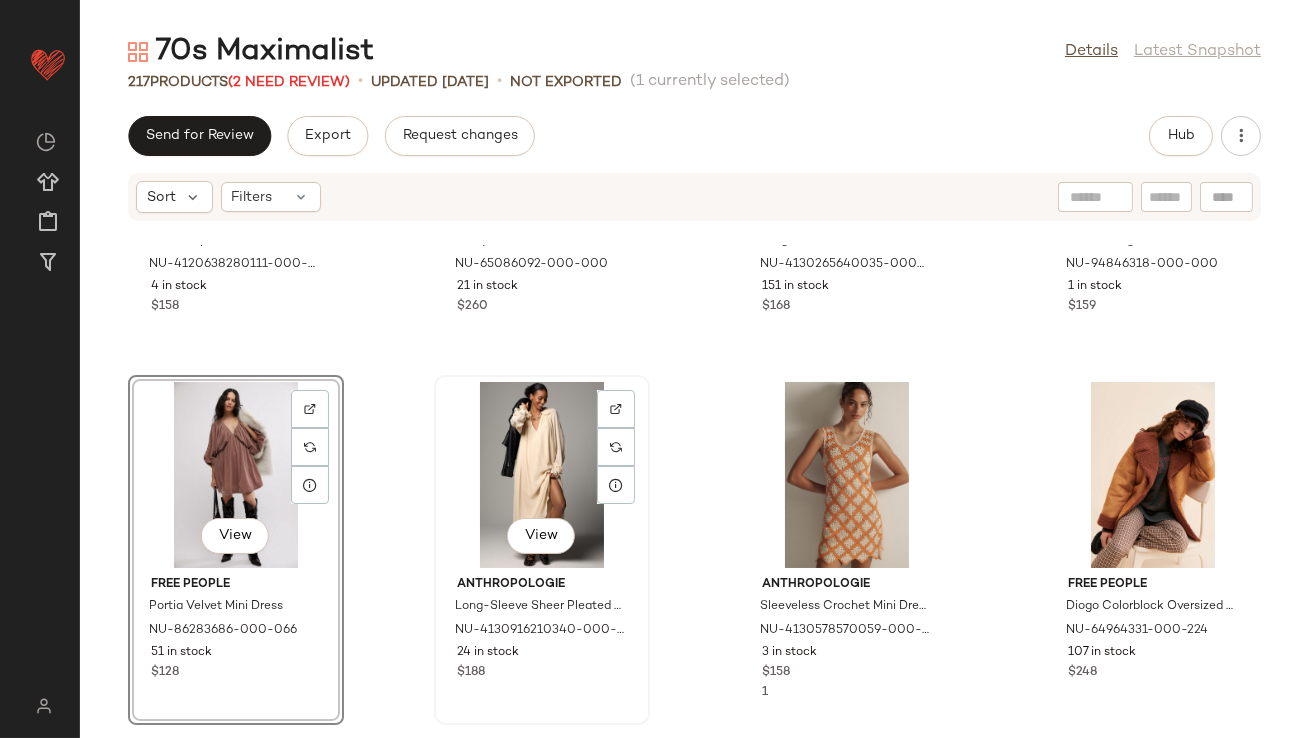 click on "View" 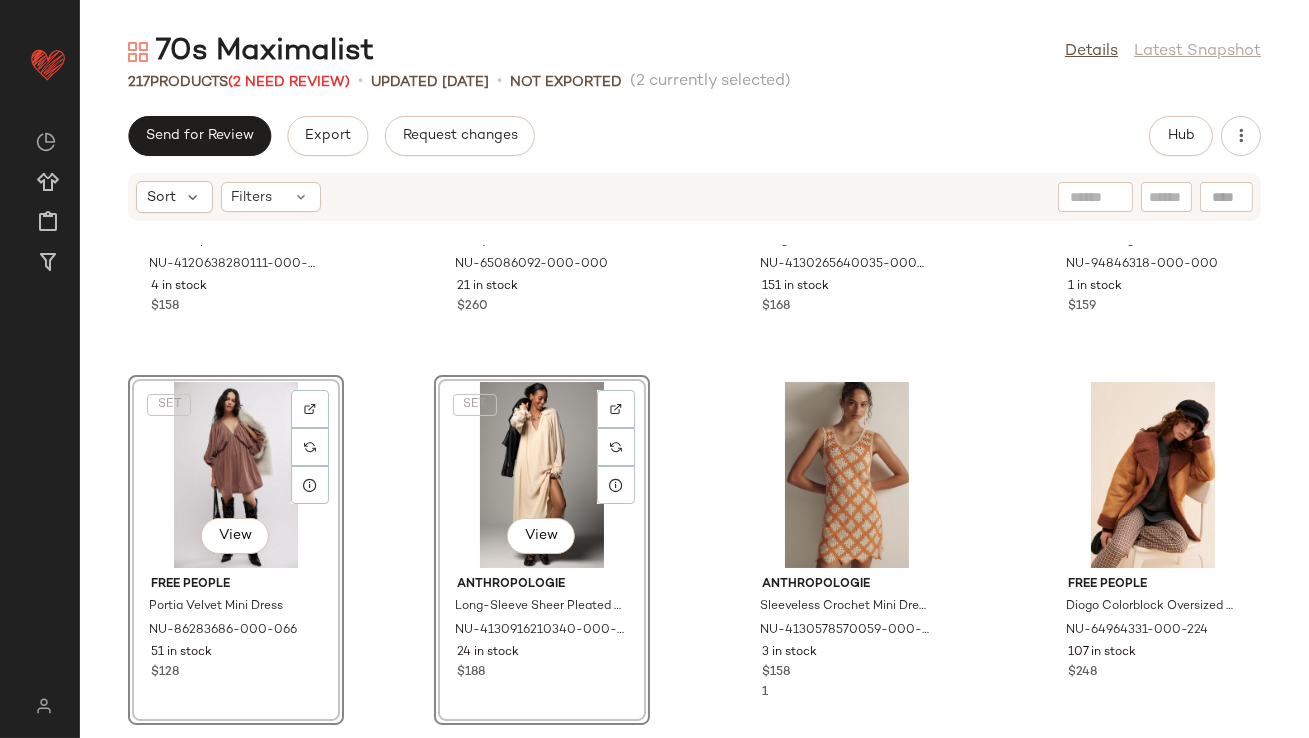 drag, startPoint x: 495, startPoint y: 473, endPoint x: 667, endPoint y: 271, distance: 265.30737 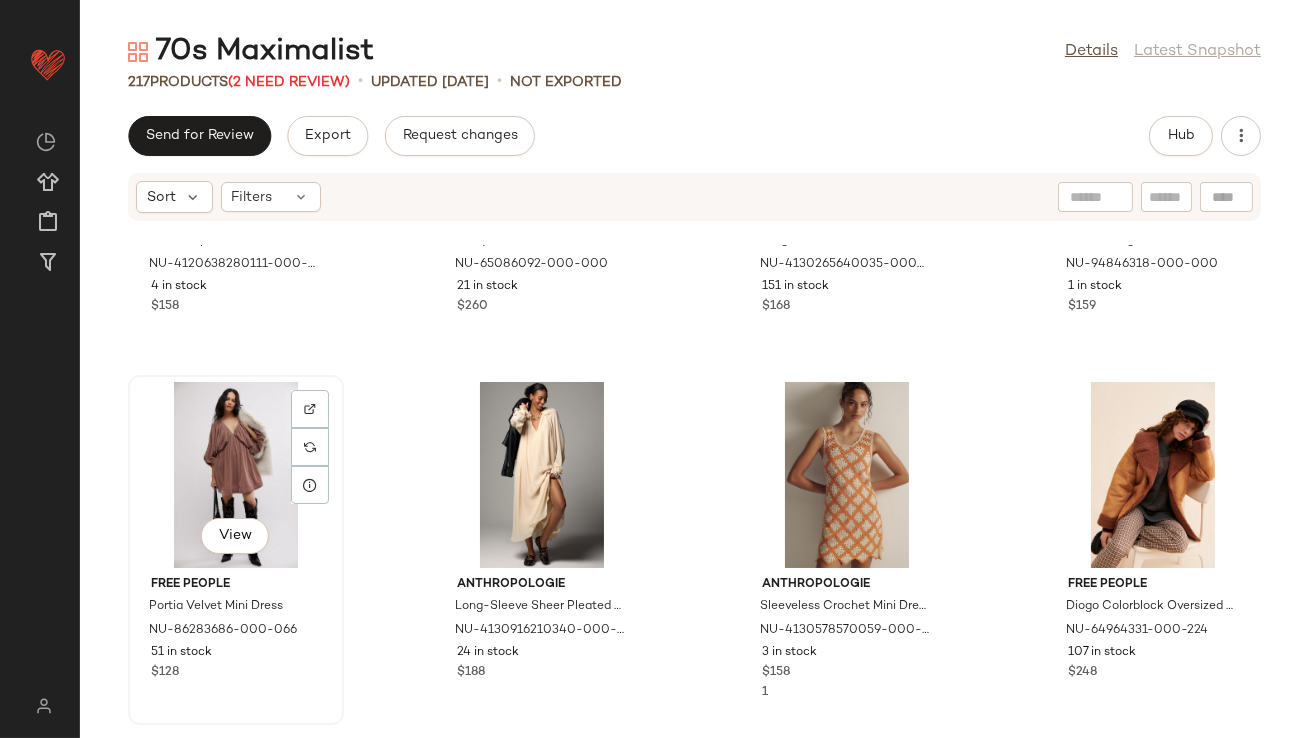 click on "View" 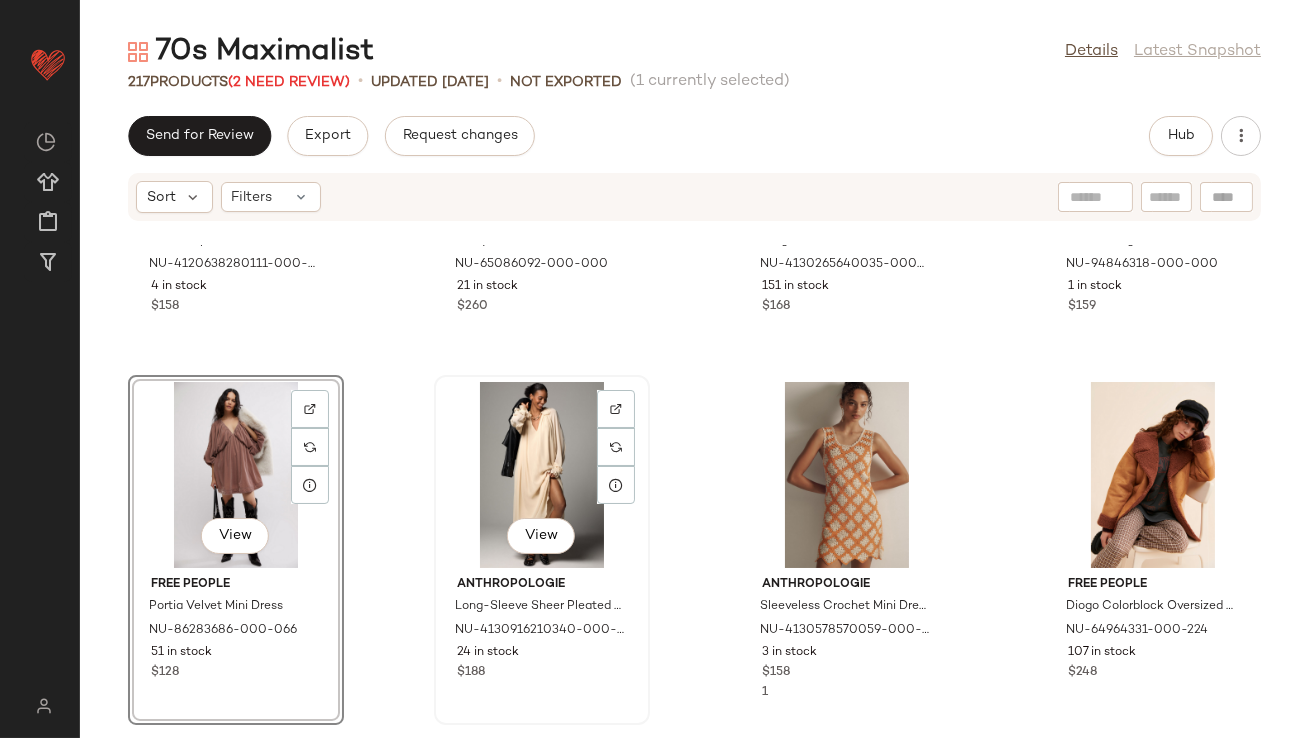 click on "View" 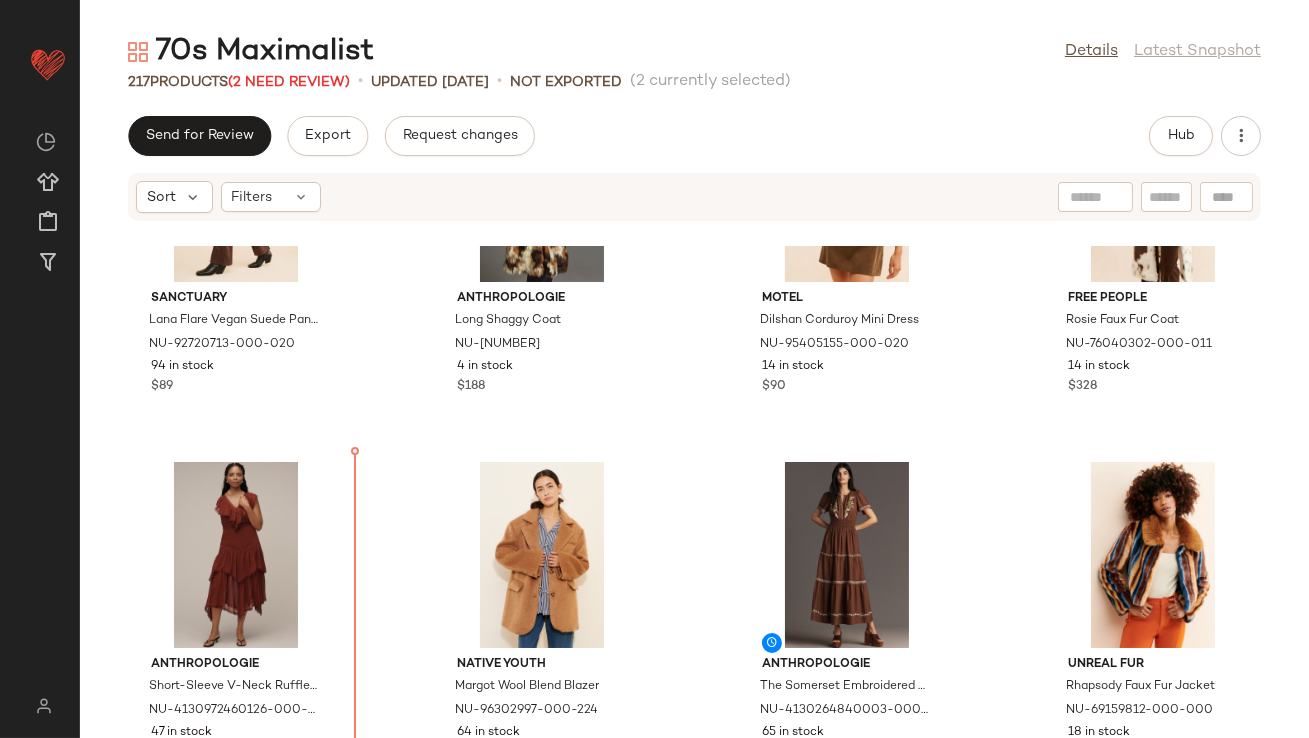 scroll, scrollTop: 15861, scrollLeft: 0, axis: vertical 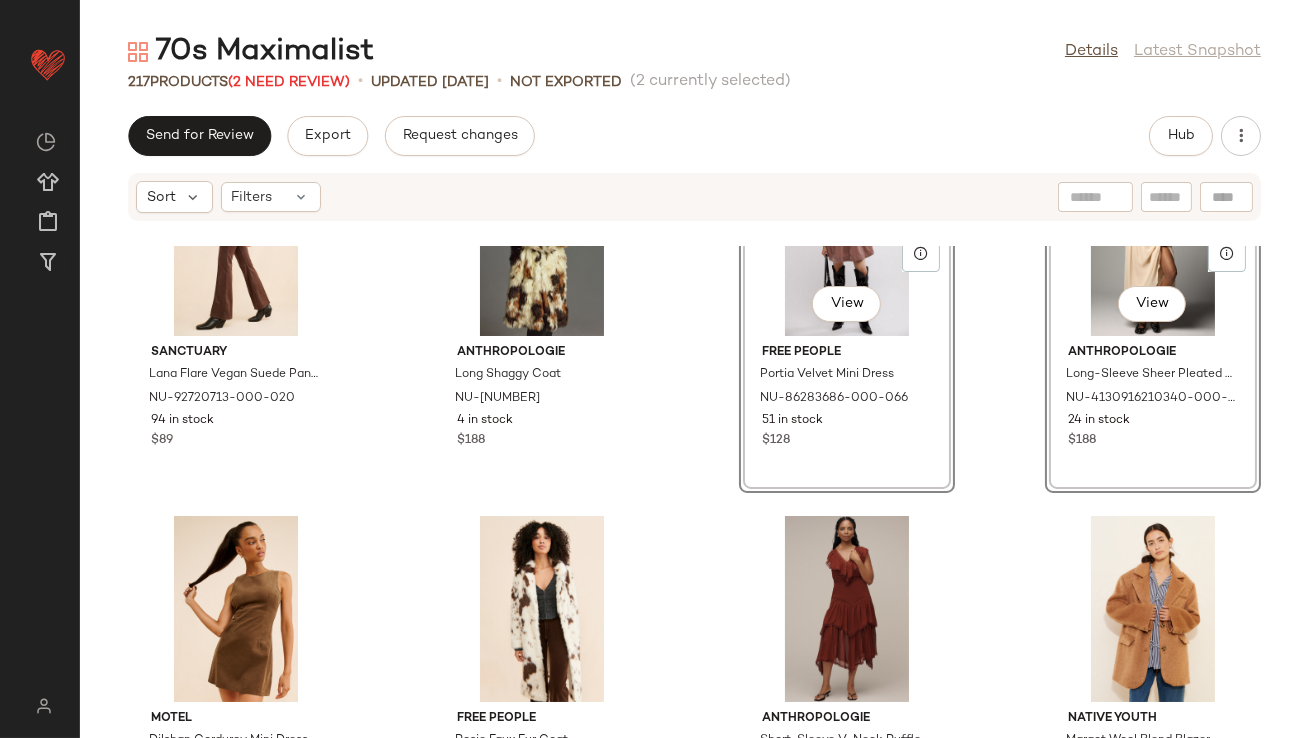 click on "Sanctuary Lana Flare Vegan Suede Pants NU-92720713-000-020 94 in stock $89 Anthropologie Long Shaggy Coat NU-4133929420036-000-029 4 in stock $188  SET   View  Free People Portia Velvet Mini Dress NU-86283686-000-066 51 in stock $128  SET   View  Anthropologie Long-Sleeve Sheer Pleated Midi Dress NU-4130916210340-000-014 24 in stock $188 Motel Dilshan Corduroy Mini Dress NU-95405155-000-020 14 in stock $90 Free People Rosie Faux Fur Coat NU-76040302-000-011 14 in stock $328 Anthropologie Short-Sleeve V-Neck Ruffle Midi Dress NU-4130972460126-000-061 47 in stock $198 2 Native Youth Margot Wool Blend Blazer NU-96302997-000-224 64 in stock $160 Anthropologie The Somerset Embroidered Maxi Dress NU-4130264840003-000-029 65 in stock $228 1 Unreal Fur Rhapsody Faux Fur Jacket NU-69159812-000-000 18 in stock $389 Farm Rio Satin-Slip Midi Skirt NU-4120638280111-000-008 4 in stock $158 Current Air Fuzzy Plaid Coat NU-65086092-000-000 21 in stock $260 Anthropologie Long-Sleeve V-Neck Ruched Midi Dress 151 in stock $168" 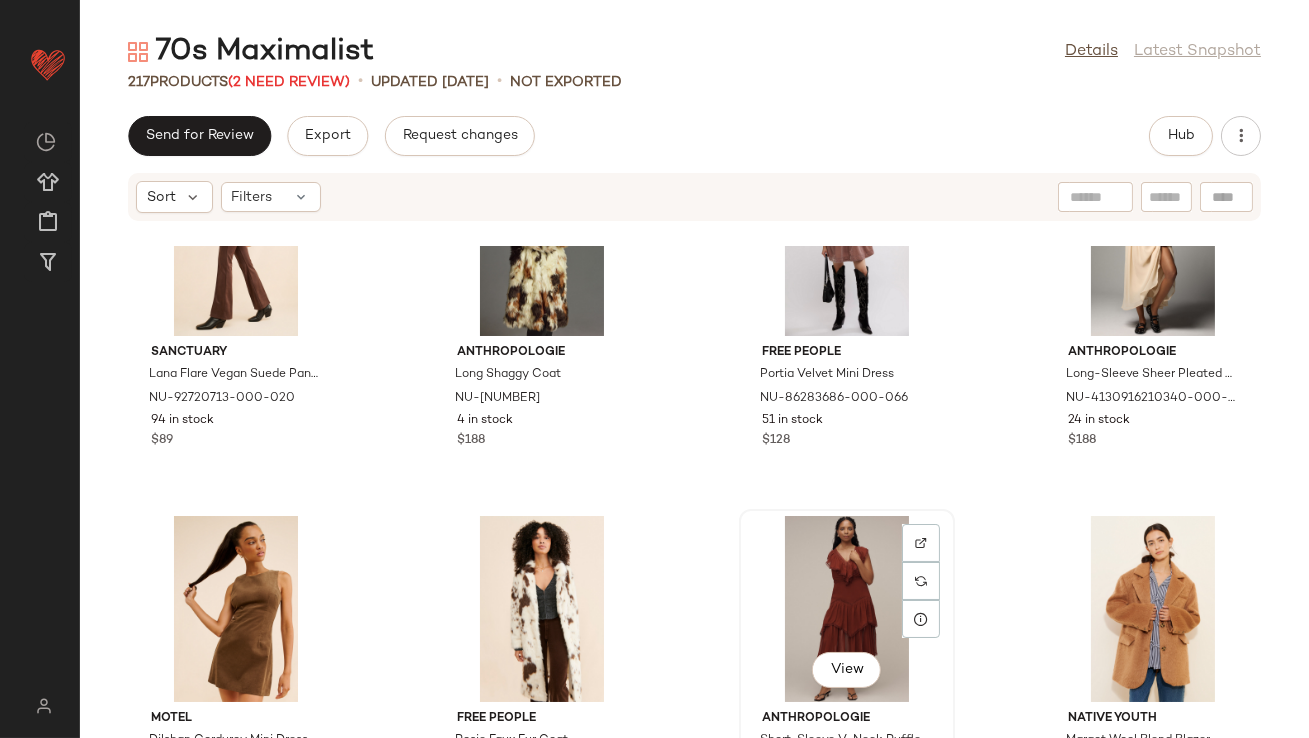 click on "View" 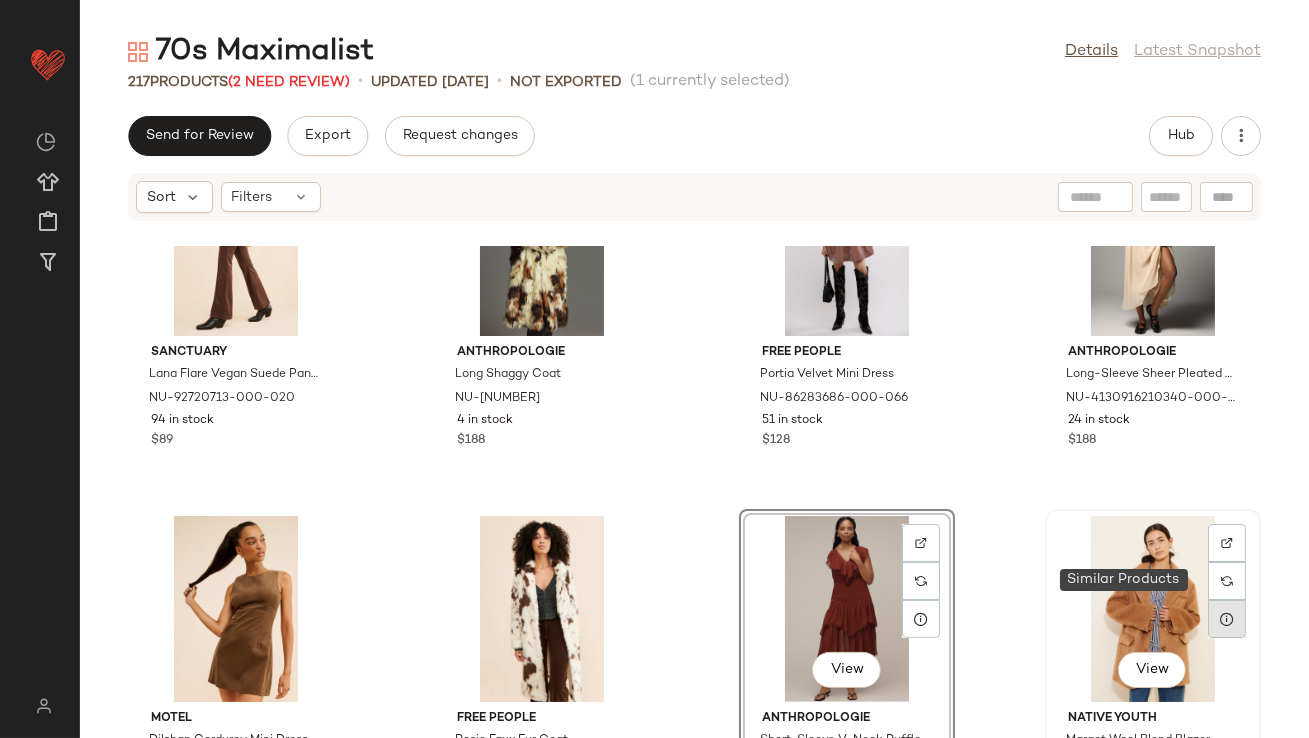 click 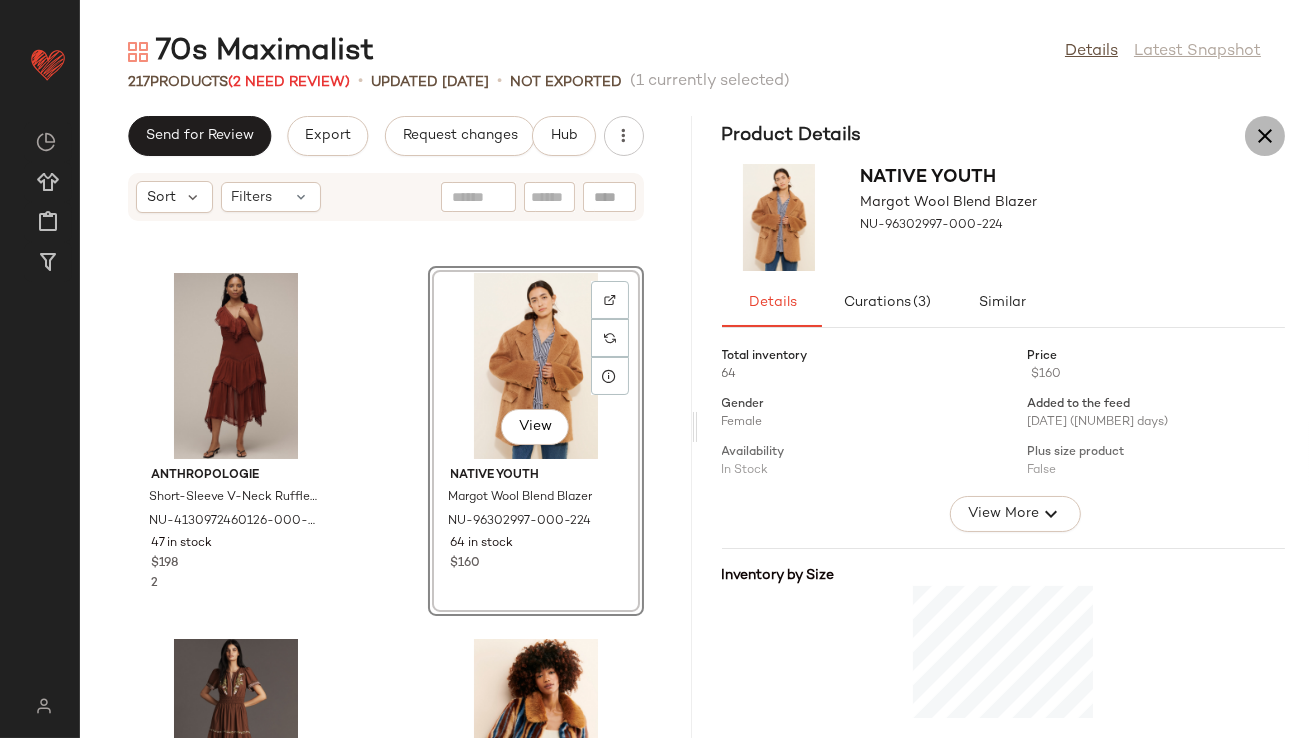 click at bounding box center [1265, 136] 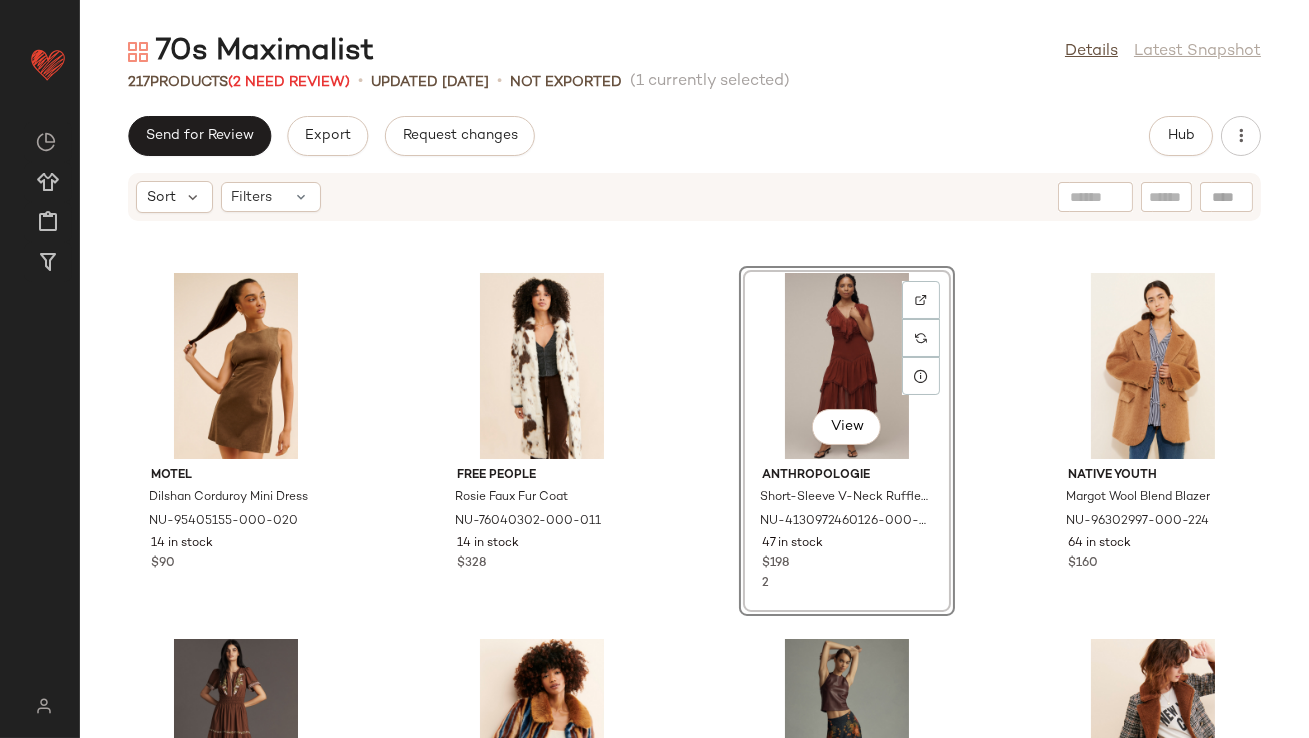 scroll, scrollTop: 16102, scrollLeft: 0, axis: vertical 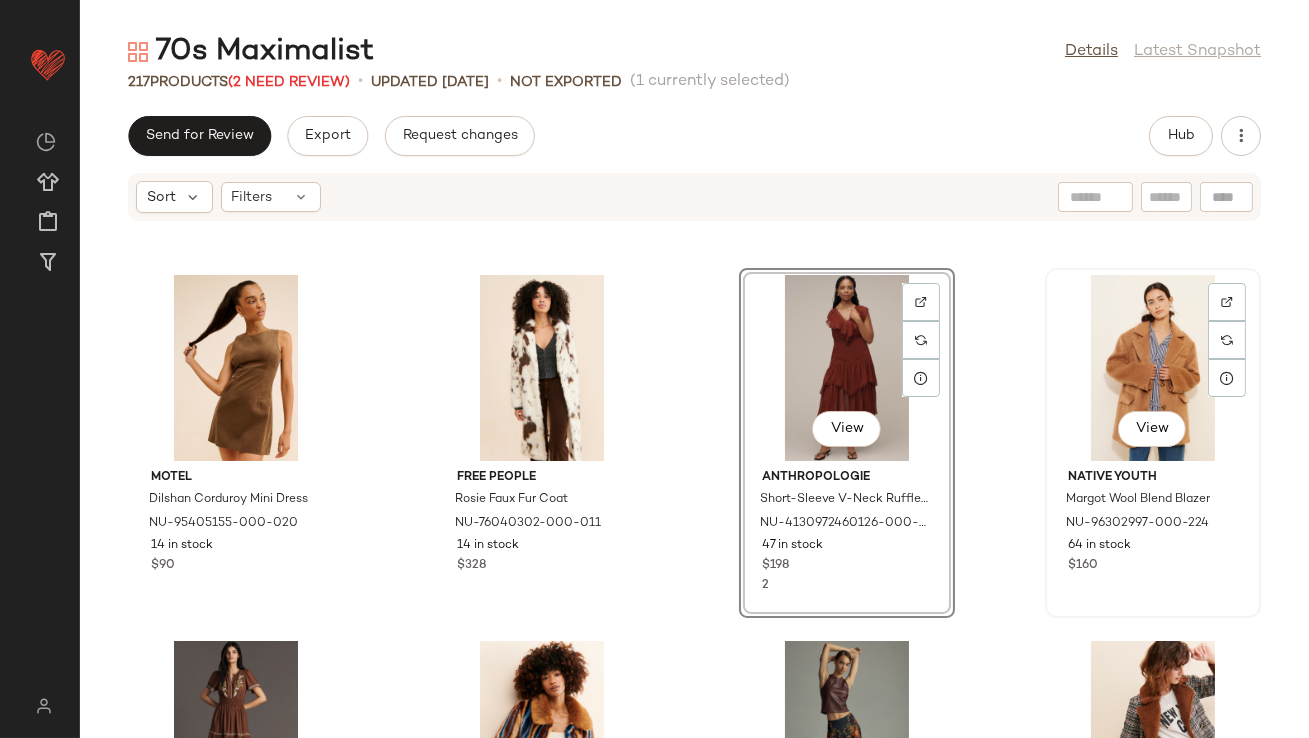 click on "View" 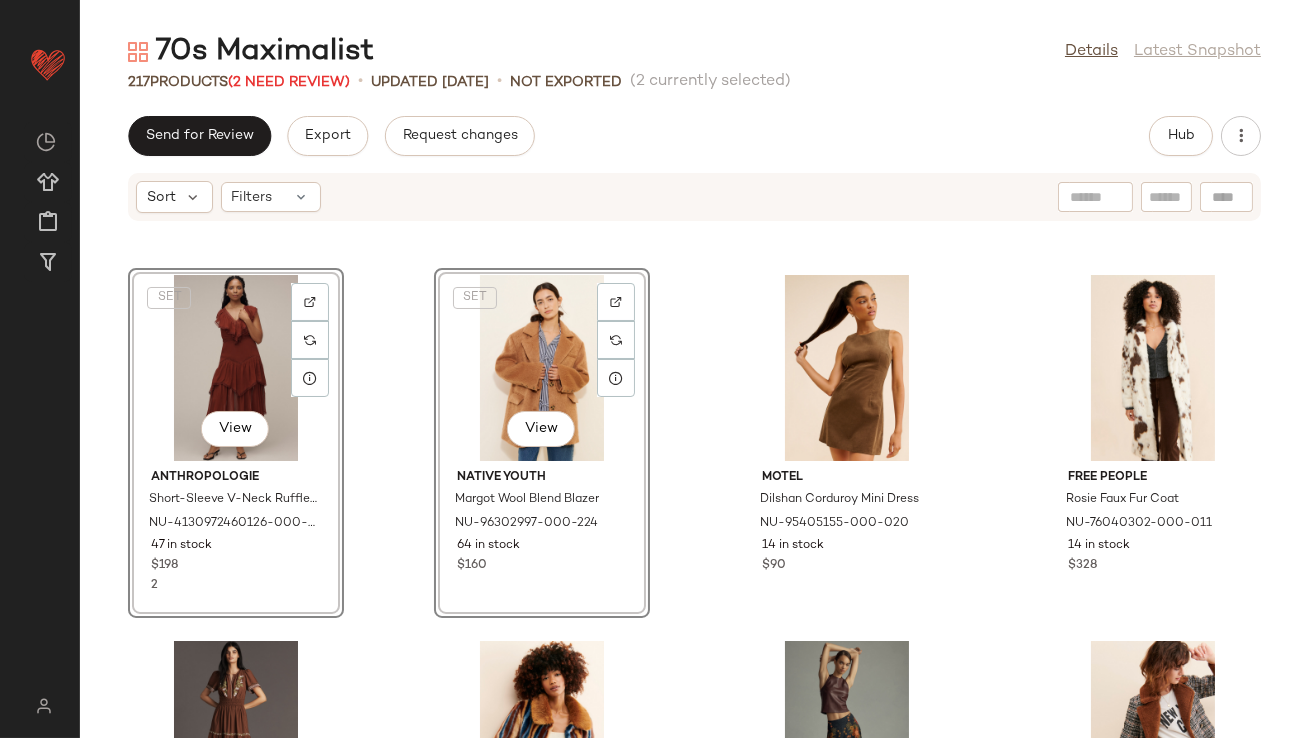 click on "SET   View  Anthropologie Short-Sleeve V-Neck Ruffle Midi Dress NU-4130972460126-000-061 47 in stock $198 2  SET   View  Native Youth Margot Wool Blend Blazer NU-96302997-000-224 64 in stock $160 Motel Dilshan Corduroy Mini Dress NU-95405155-000-020 14 in stock $90 Free People Rosie Faux Fur Coat NU-76040302-000-011 14 in stock $328 Anthropologie The Somerset Embroidered Maxi Dress NU-4130264840003-000-029 65 in stock $228 1 Unreal Fur Rhapsody Faux Fur Jacket NU-69159812-000-000 18 in stock $389 Farm Rio Satin-Slip Midi Skirt NU-4120638280111-000-008 4 in stock $158 Current Air Fuzzy Plaid Coat NU-65086092-000-000 21 in stock $260 Anthropologie Long-Sleeve V-Neck Ruched Midi Dress NU-4130265640035-000-026 151 in stock $168 MINKPINK Yvaine Long Sleeve Midi Dress NU-94846318-000-000 1 in stock $159 Anthropologie Sleeveless Crochet Mini Dress NU-4130578570059-000-089 3 in stock $158 1 Free People Diogo Colorblock Oversized Coat NU-64964331-000-224 107 in stock $248 Free People Florian Mini Dress 38 in stock 1" 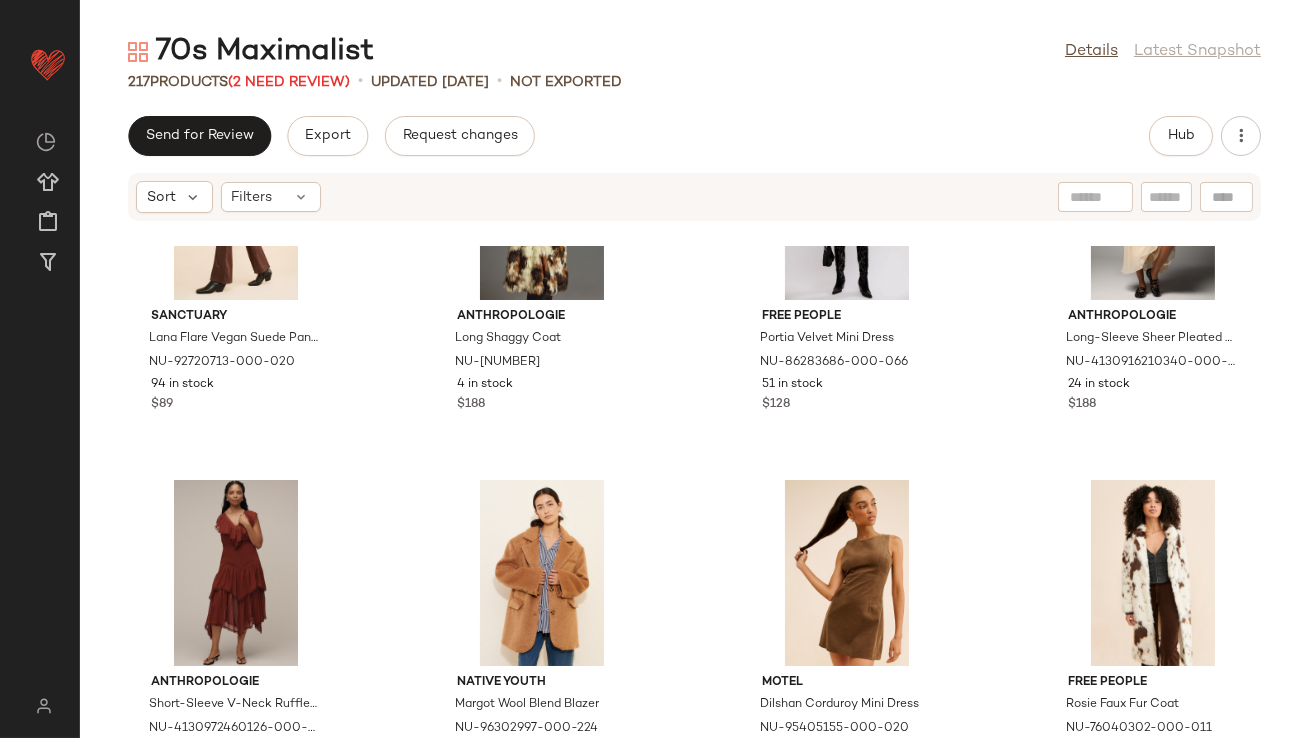 scroll, scrollTop: 15918, scrollLeft: 0, axis: vertical 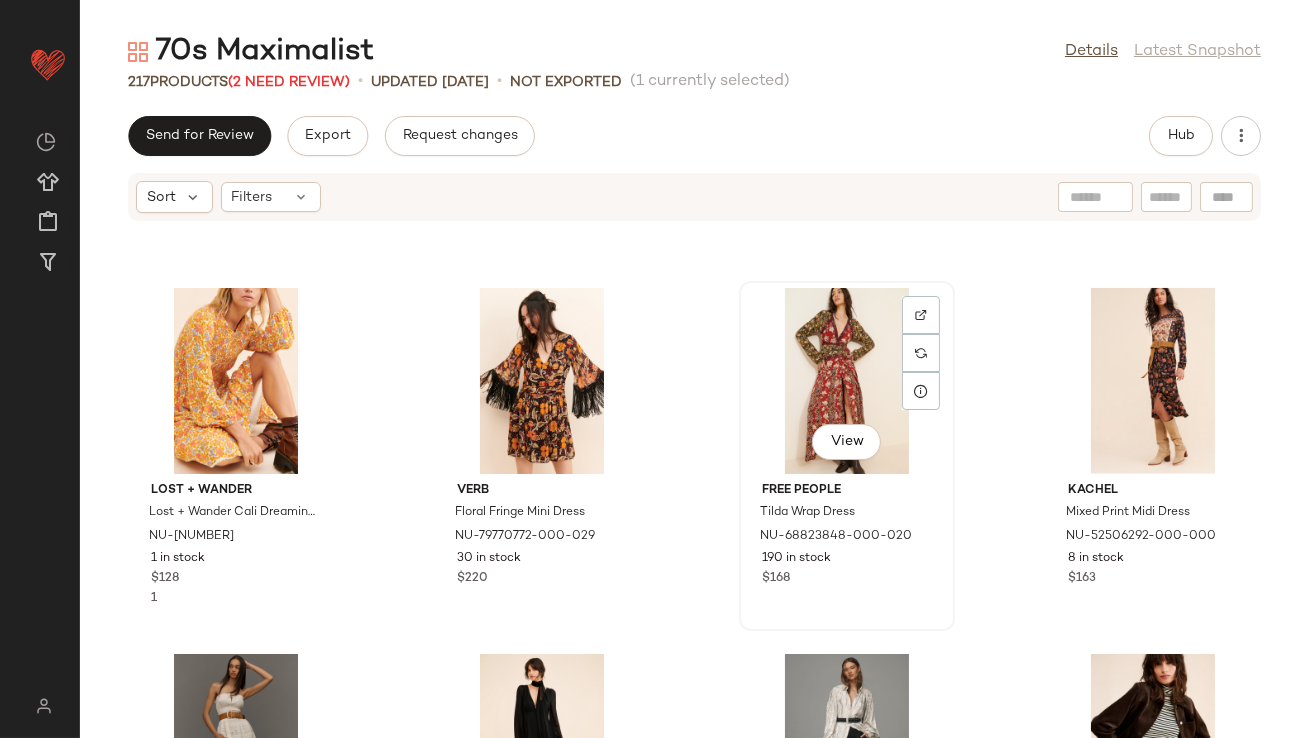 click on "View" 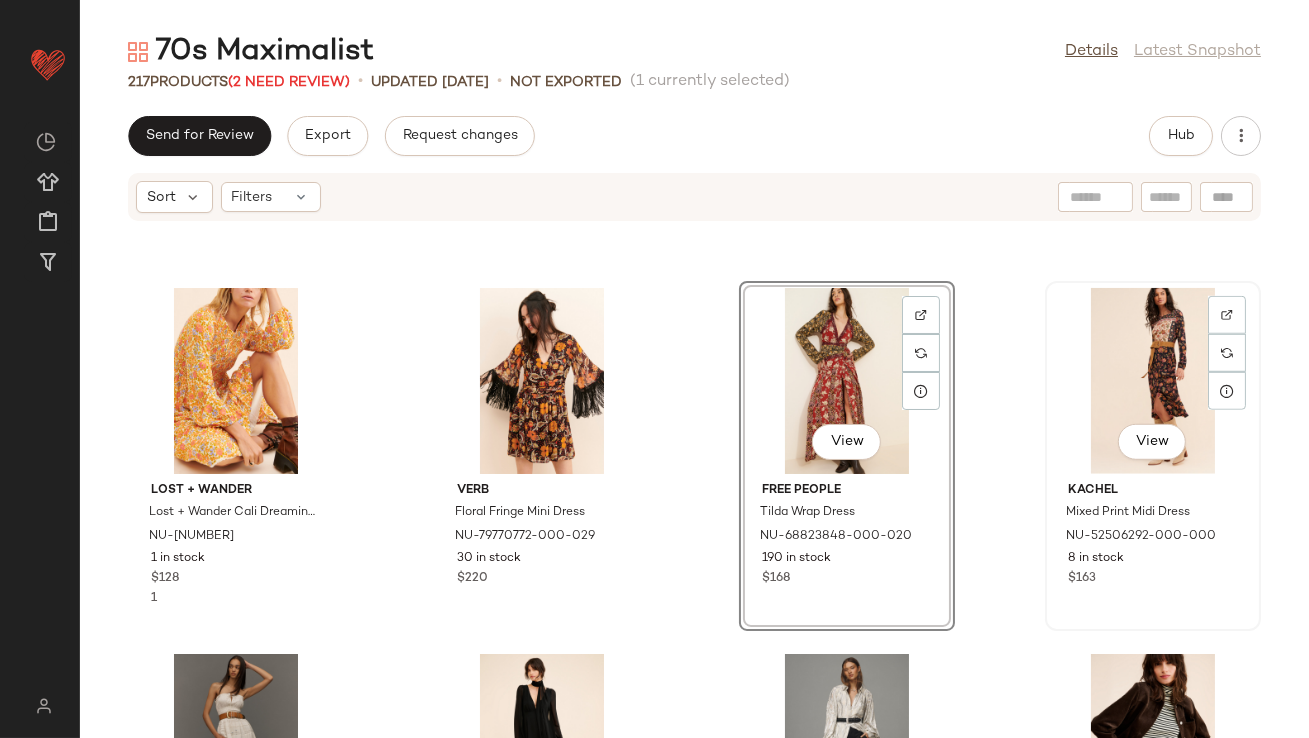 click on "View" 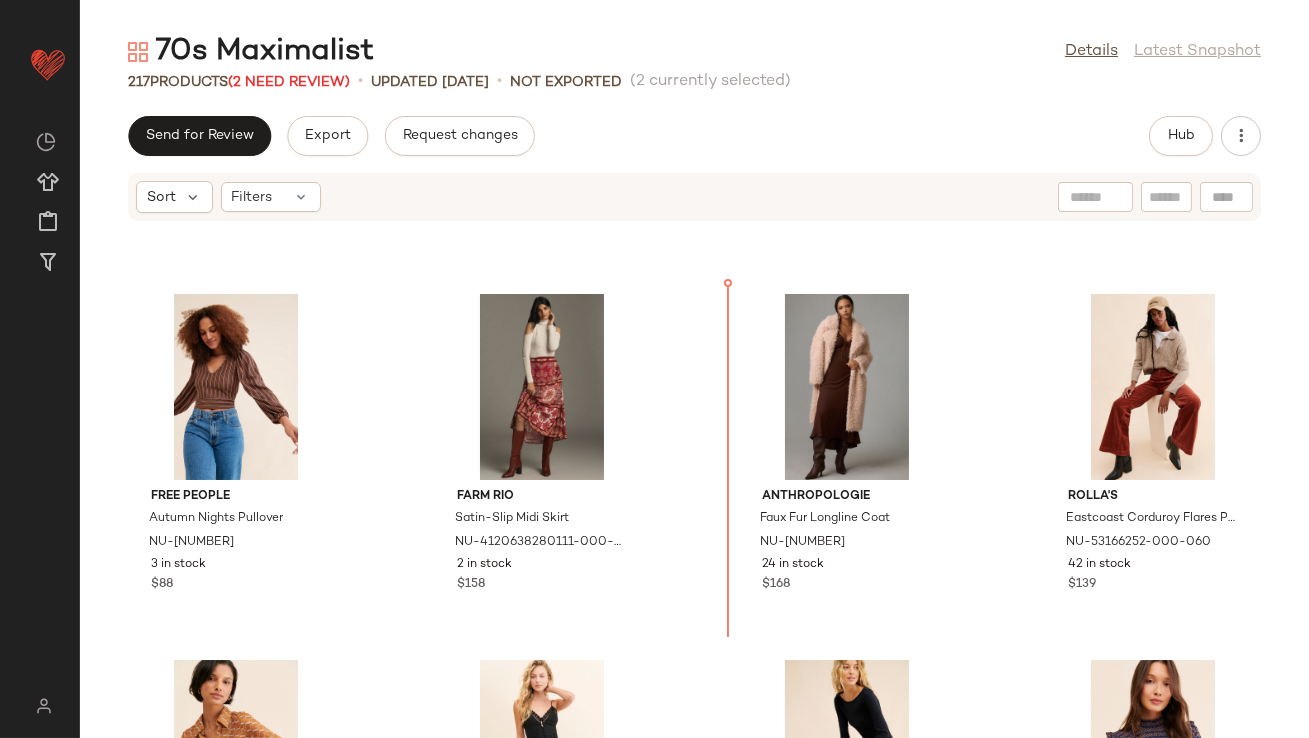 scroll, scrollTop: 13144, scrollLeft: 0, axis: vertical 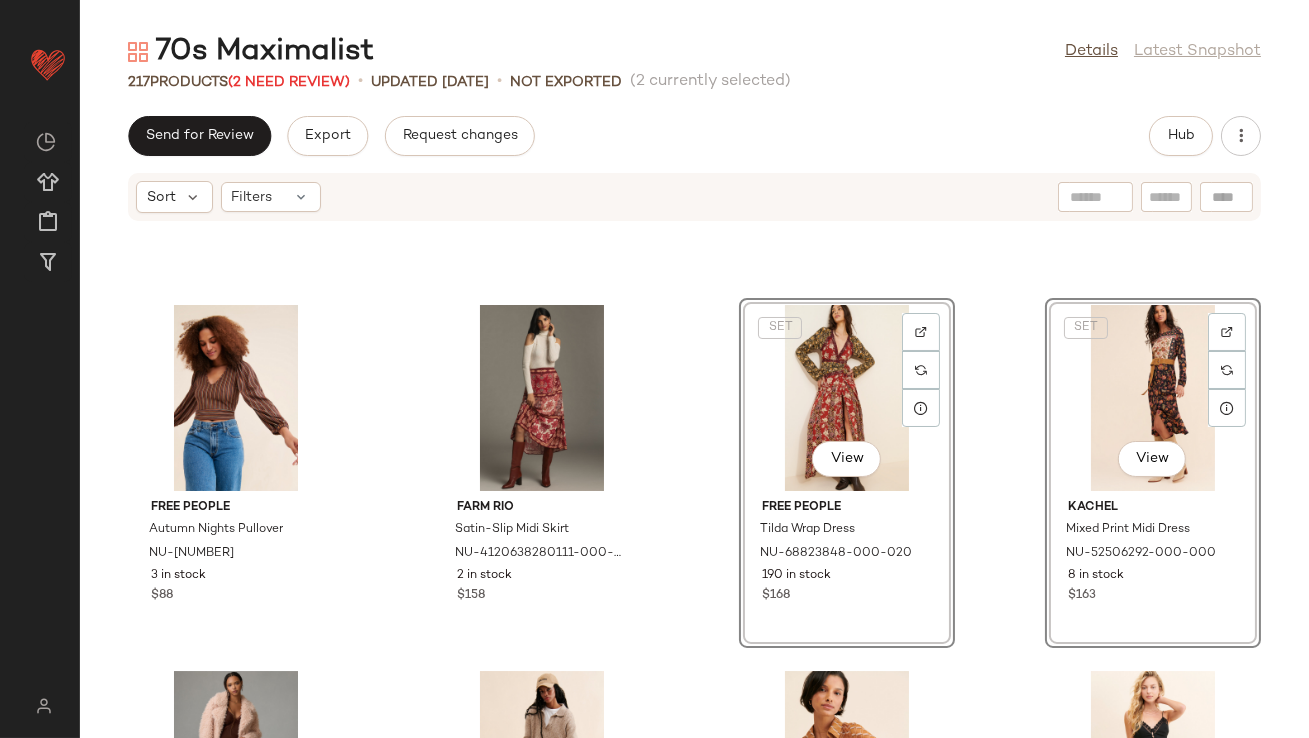 click on "Free People Autumn Nights Pullover NU-52032240-000-041 3 in stock $88 Farm Rio Satin-Slip Midi Skirt NU-4120638280111-000-061 2 in stock $158  SET   View  Free People Tilda Wrap Dress NU-68823848-000-020 190 in stock $168  SET   View  Kachel Mixed Print Midi Dress NU-52506292-000-000 8 in stock $163 Anthropologie Faux Fur Longline Coat NU-4133929420013-000-067 24 in stock $168 Rolla's Eastcoast Corduroy Flares Pant NU-53166252-000-060 42 in stock $139 ASTR The Label Lamora Mesh Top NU-81033458-000-015 72 in stock $84 Motel Tindra Midi Skirt NU-76167758-000-029 6 in stock $59 RIXO Hudson Slip Maxi Skirt NU-91620443-000-000 4 in stock $295 BTFL-Life Geometric Printed Tie-Back Top NU-65104275-000-000 9 in stock $105 Free People Backseat Glamor Maxi Skirt NU-69562874-000-001 4 in stock $128 Free People Keeping up with Kara Tunic Top NU-52607512-000-072 1 in stock $128 Baum und Pferdgarten Sissi Lace Skirt NU-96044276-000-020 43 in stock $199 2 Free People Elena Printed Billowy Top NU-81108920-000-020 2 in stock 2" 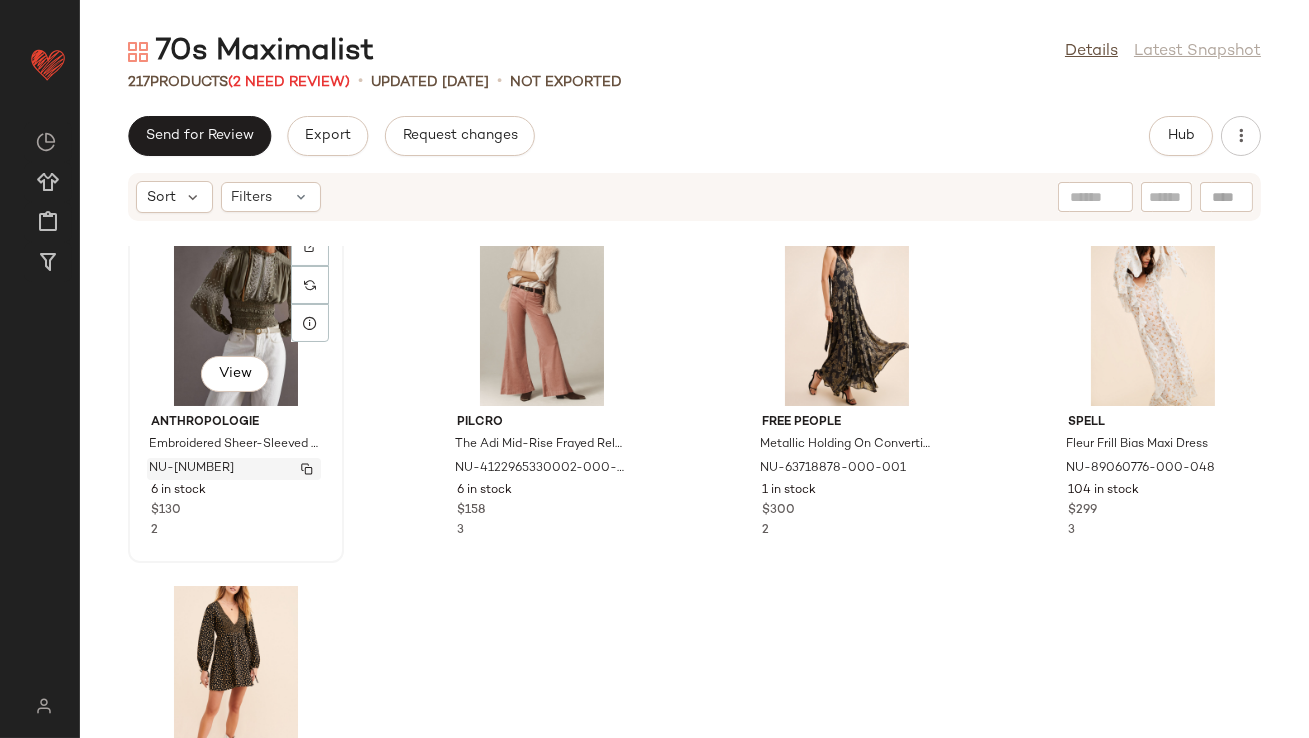 scroll, scrollTop: 19330, scrollLeft: 0, axis: vertical 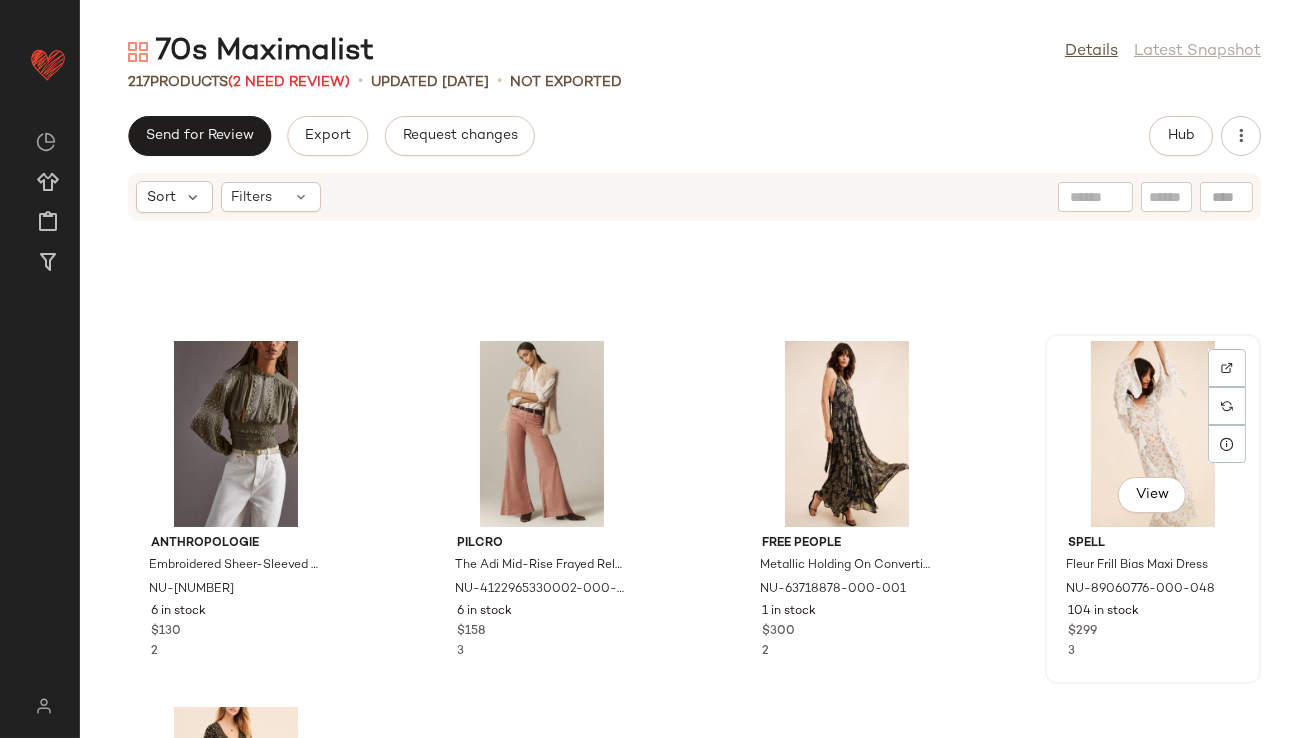 click on "View" 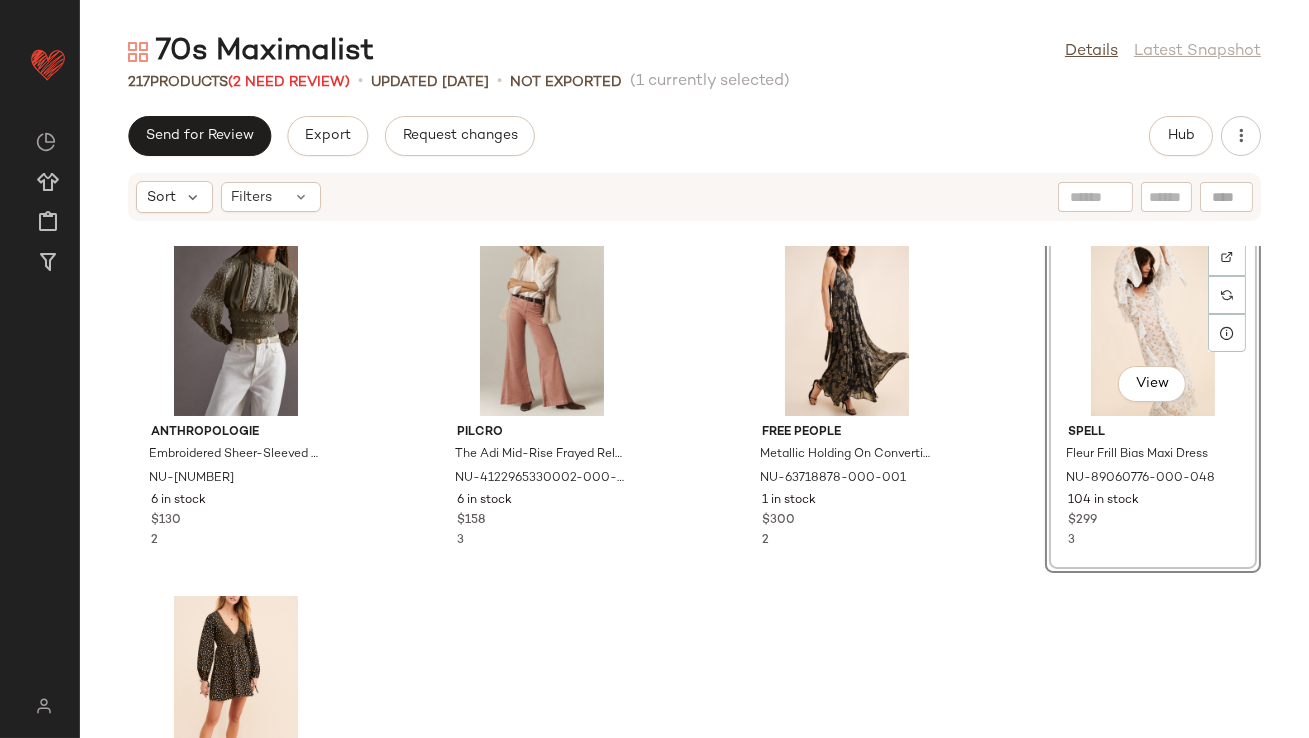 scroll, scrollTop: 19641, scrollLeft: 0, axis: vertical 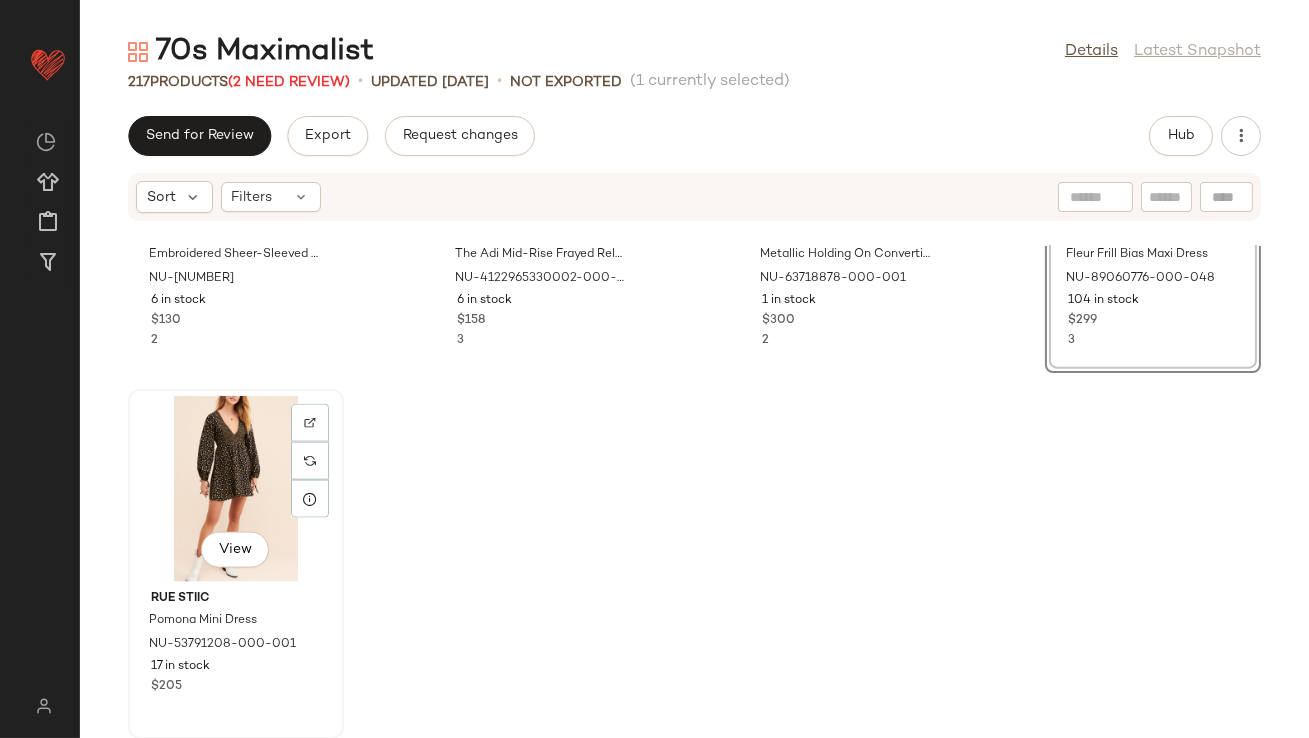 click on "View" 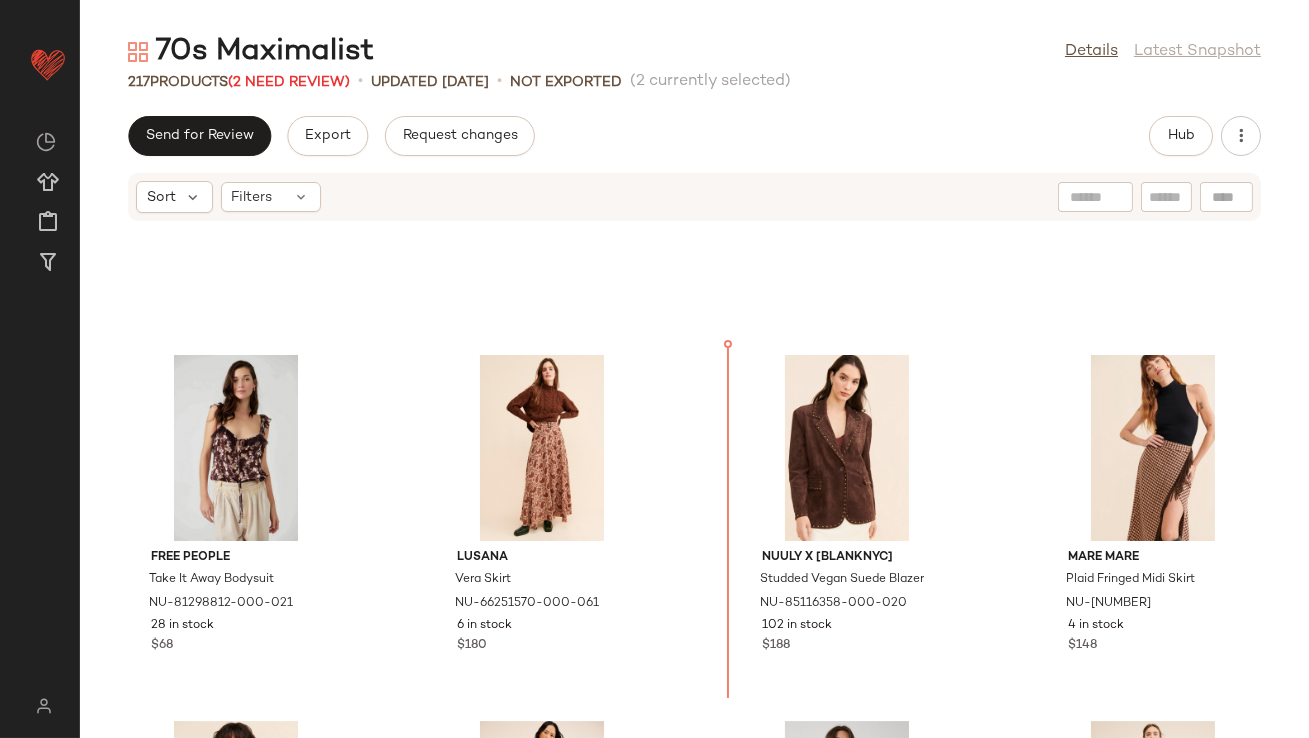 scroll, scrollTop: 12350, scrollLeft: 0, axis: vertical 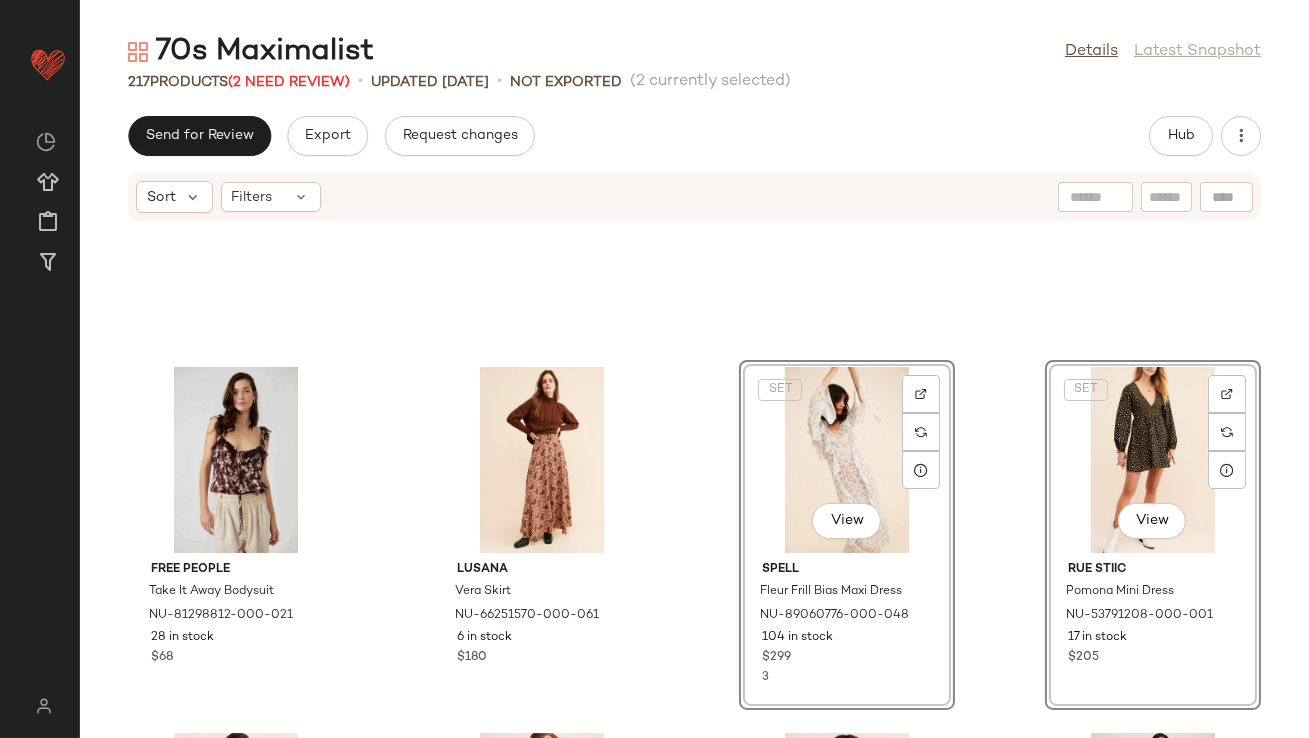 click at bounding box center (694, -5878) 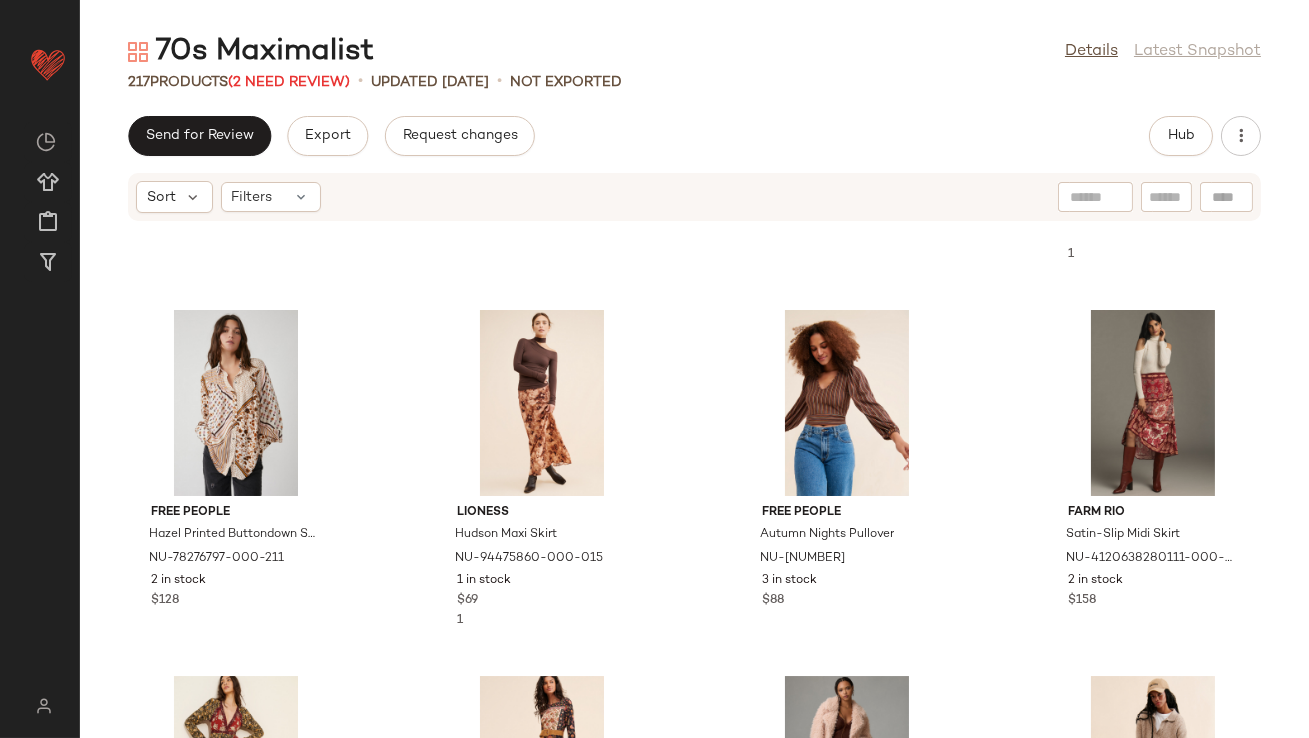 scroll, scrollTop: 13152, scrollLeft: 0, axis: vertical 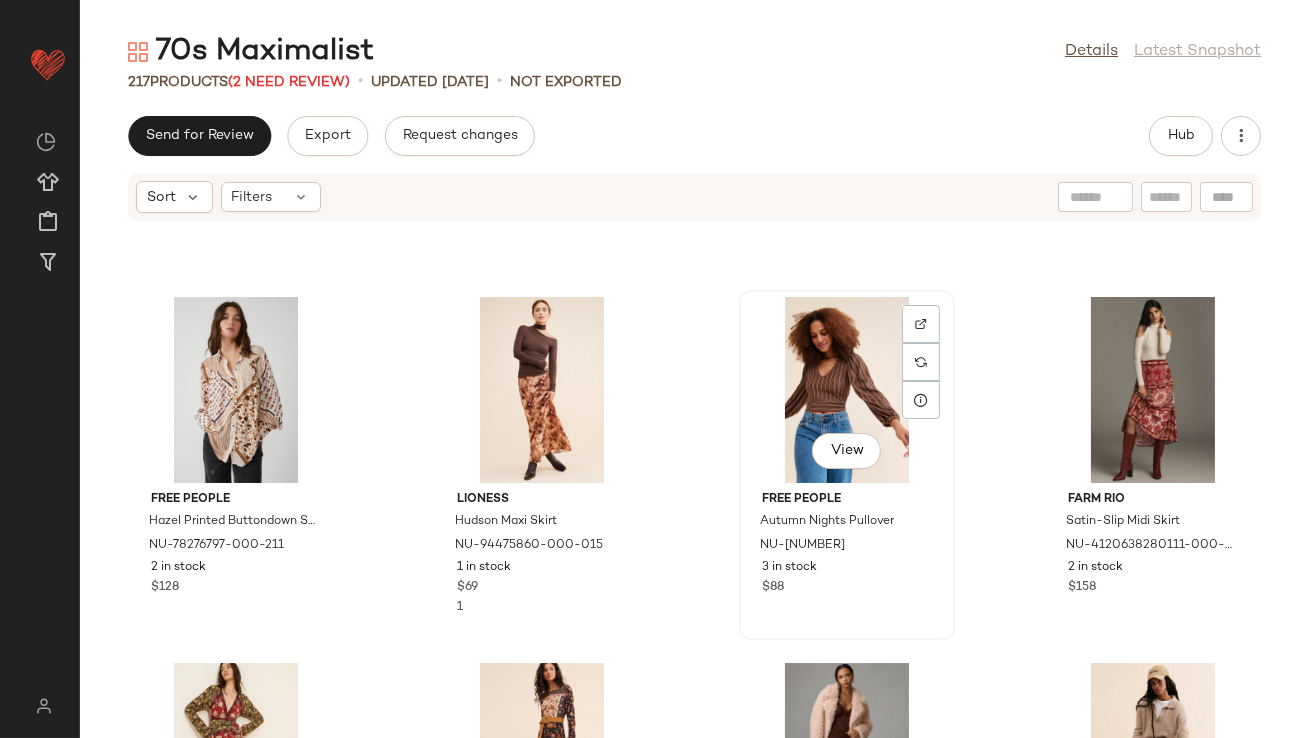 click on "View" 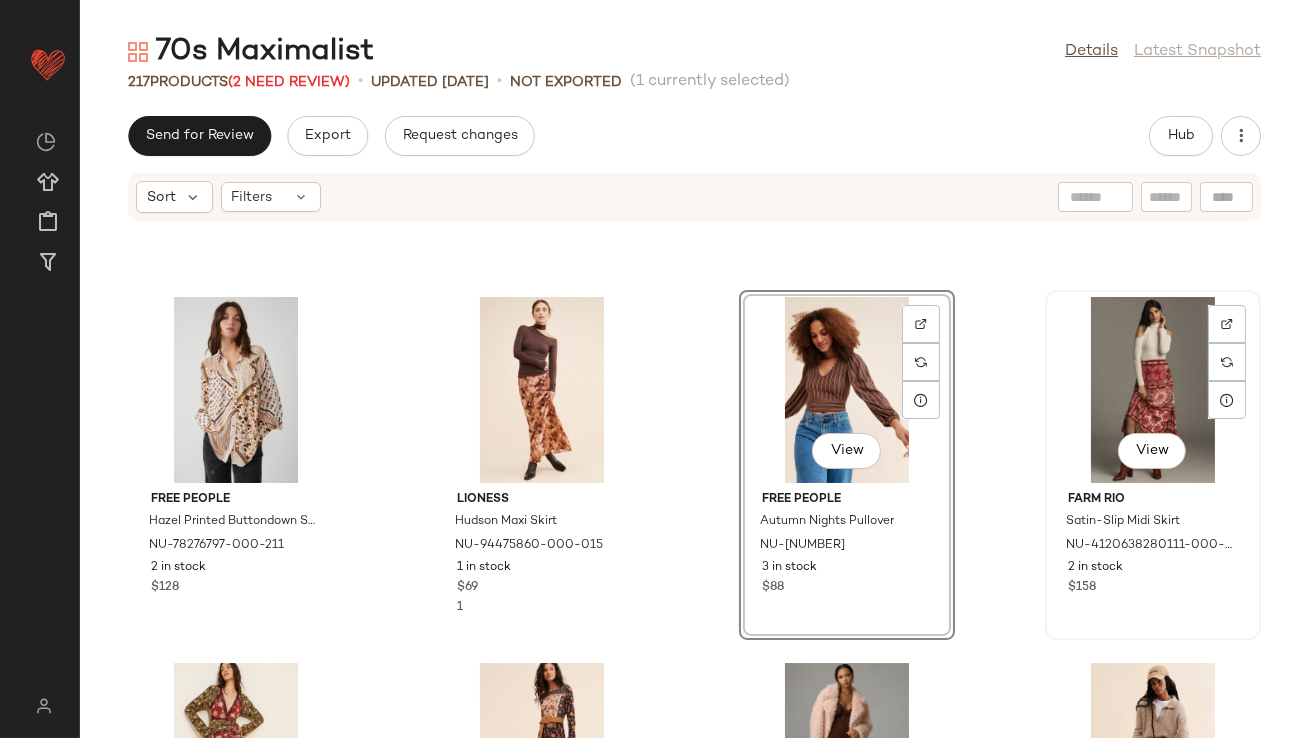 click on "View" 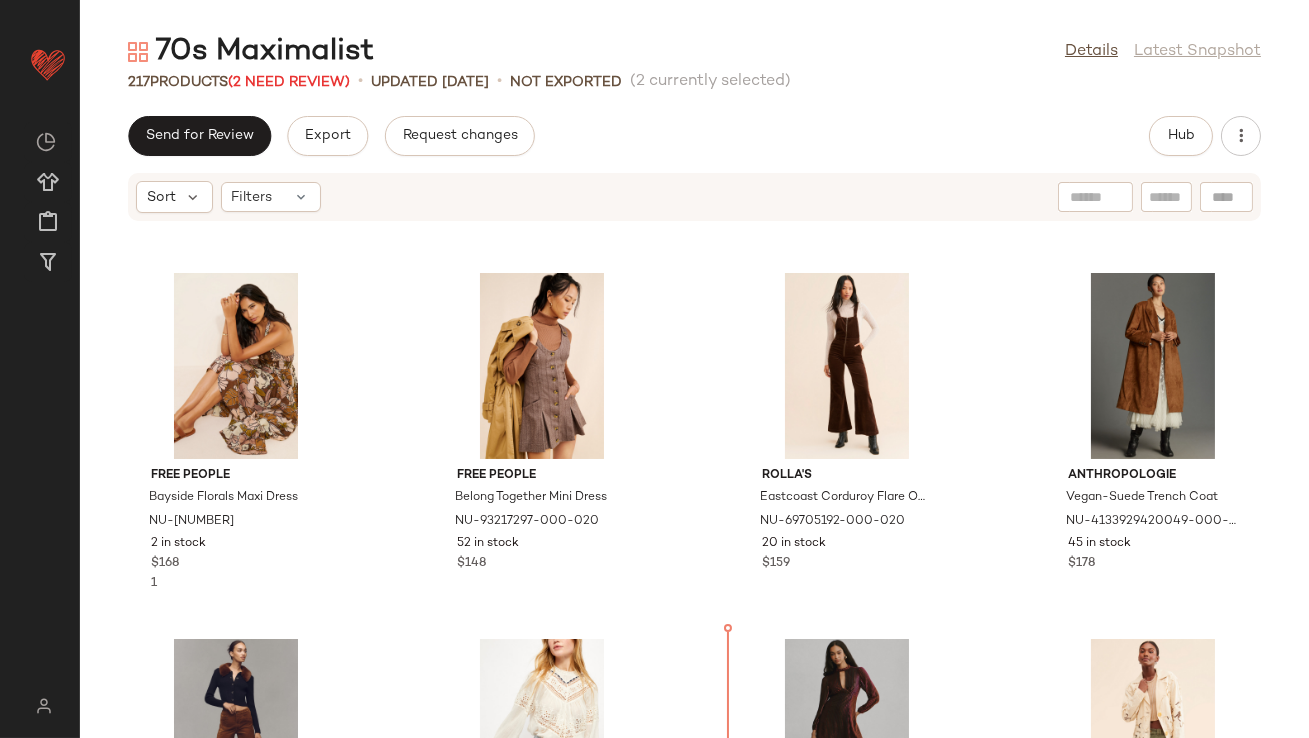 scroll, scrollTop: 15061, scrollLeft: 0, axis: vertical 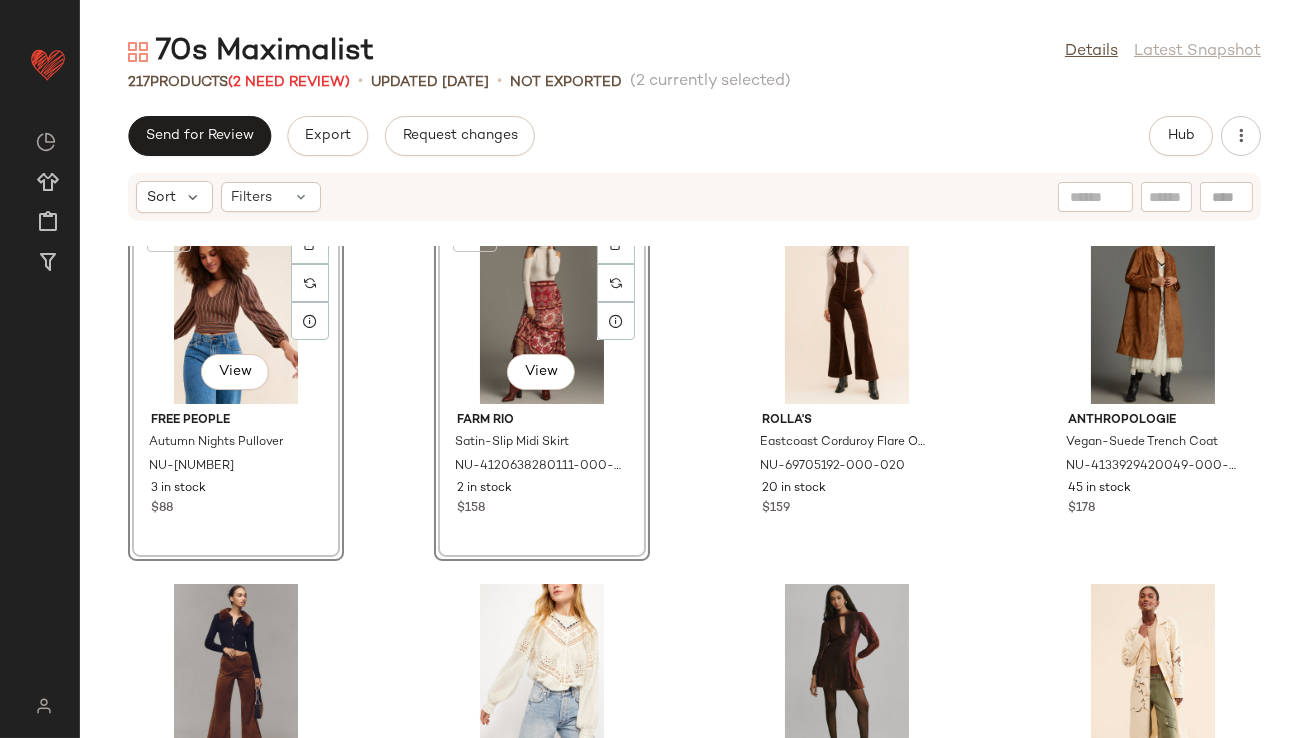 click on "SET   View  Free People Autumn Nights Pullover NU-52032240-000-041 3 in stock $88  SET   View  Farm Rio Satin-Slip Midi Skirt NU-4120638280111-000-061 2 in stock $158 Rolla's Eastcoast Corduroy Flare Overalls NU-69705192-000-020 20 in stock $159 Anthropologie Vegan-Suede Trench Coat NU-4133929420049-000-020 45 in stock $178 Pilcro The Adi Mid-Rise Frayed Relaxed Flare Jeans: Velvet Edition NU-4122965330002-000-070 29 in stock $158 Free People Abigail Victorian Top NU-54080072-000-011 1 in stock $128 Anthropologie Long-Sleeve Cutout Tunic Mini Dress NU-4130348690253-000-066 96 in stock $178 Free People Susanna Eyelet Duster NU-80004716-000-012 6 in stock $228 Anthropologie Puff-Sleeve Scoop-Neck Tiered Maxi Dress NU-4130916210323-000-021 223 in stock $198 1 Free People Marty Smocked Hooded Dress NU-95046413-000-020 8 in stock $198 Free People Aster Straight-Leg Jeans NU-92100056-000-001 3 in stock $98 Amadi Floral Fringe Duster NU-80732324-000-014 79 in stock $150 Sanctuary Lana Flare Vegan Suede Pants $89" 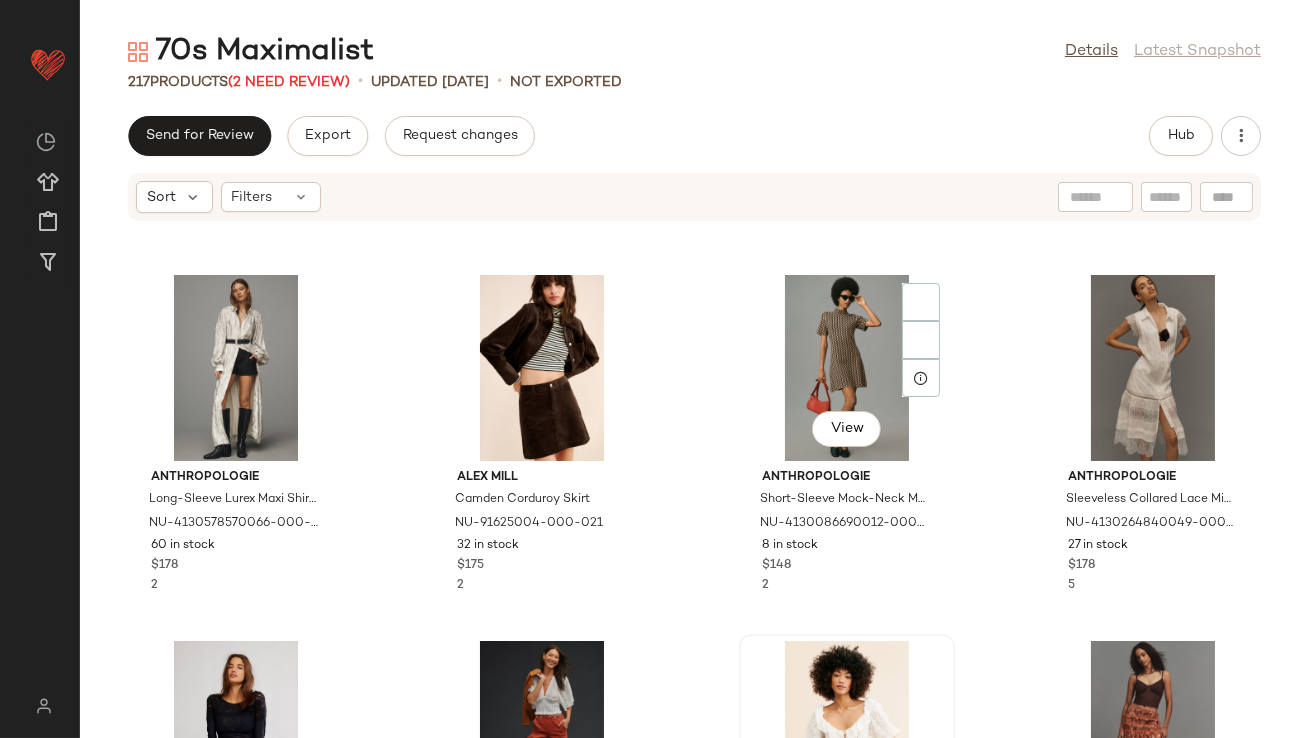 scroll, scrollTop: 18287, scrollLeft: 0, axis: vertical 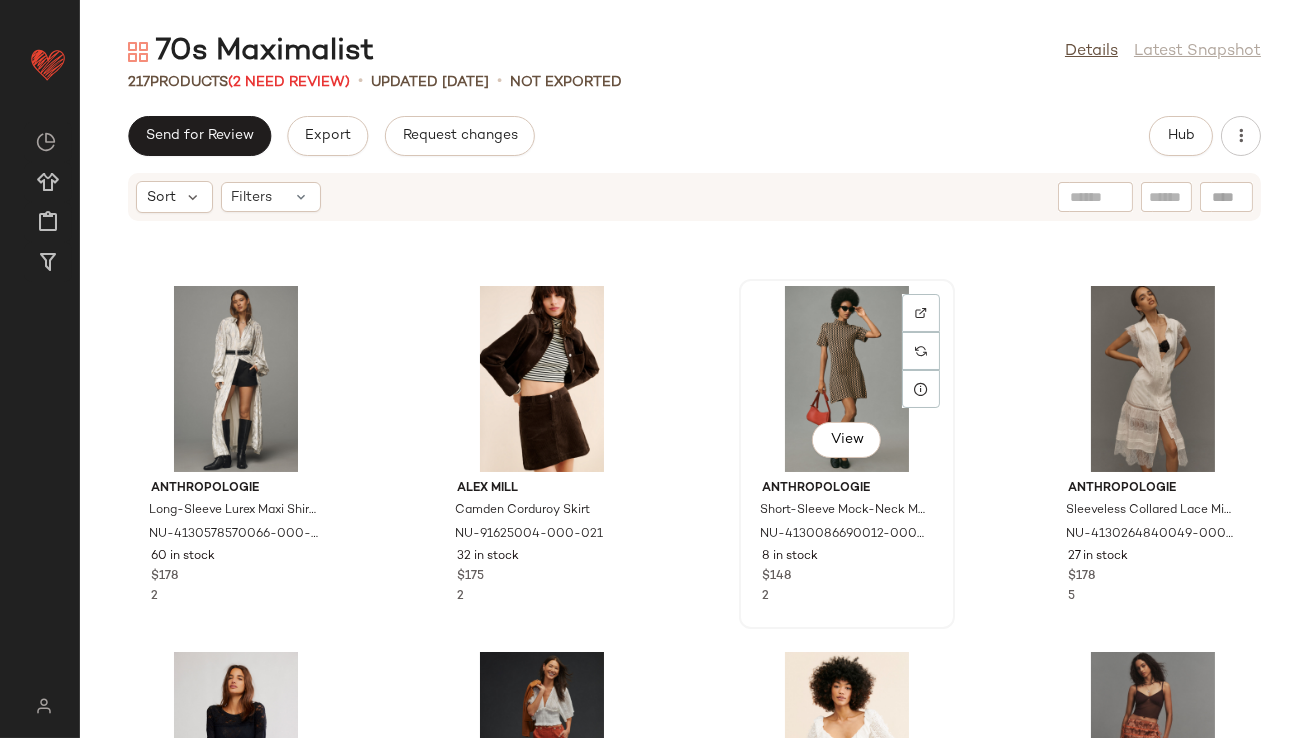 click on "View" 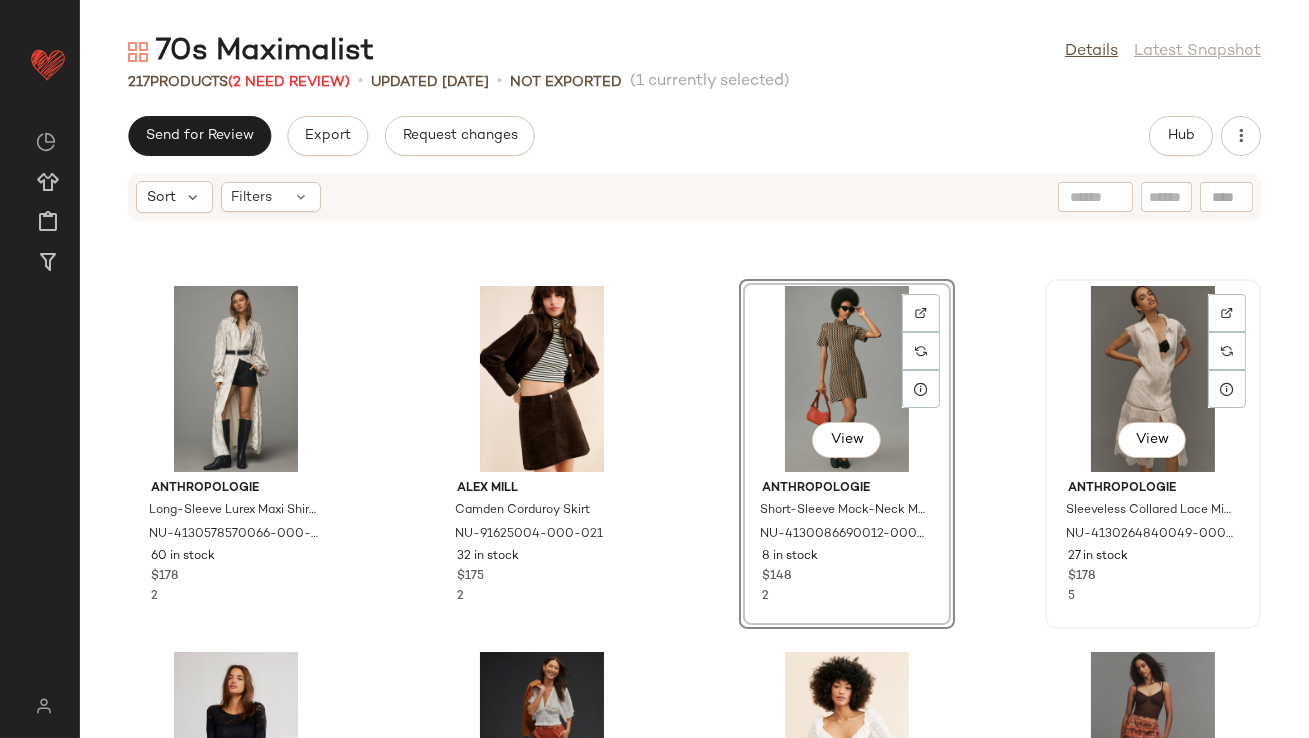 click on "View" 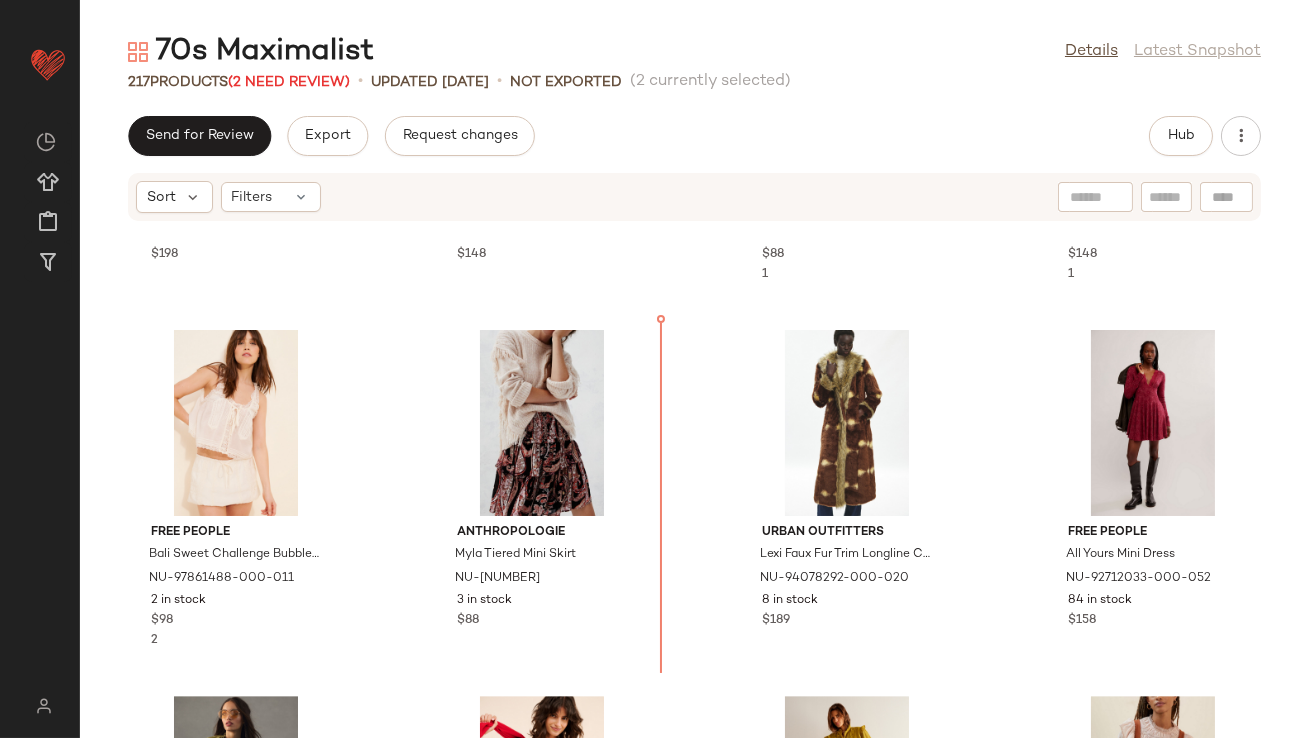 scroll, scrollTop: 11625, scrollLeft: 0, axis: vertical 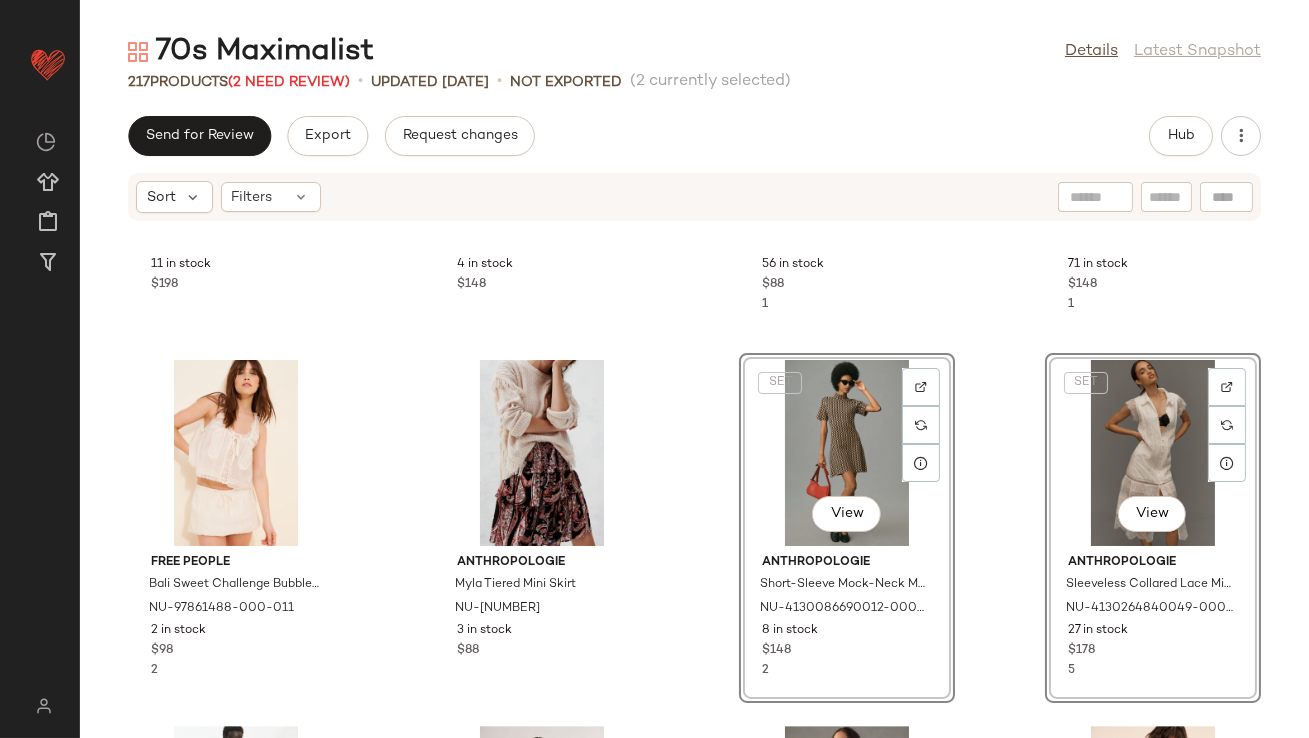 click on "Avec Les Filles Patchwork Trench Coat NU-83945584-000-020 11 in stock $198 Kachel Sasha Tiered Floral Midi Skirt NU-65969818-000-000 4 in stock $148 Endless Rose Ruffled Lace Blouse NU-101462877-000-061 56 in stock $88 1 Pilcro Twofer Slip Midi Skirt NU-4120942870008-000-016 71 in stock $148 1 Free People Bali Sweet Challenge Bubble Skort NU-97861488-000-011 2 in stock $98 2 Anthropologie Myla Tiered Mini Skirt NU-4120647160015-000-061 3 in stock $88  SET   View  Anthropologie Short-Sleeve Mock-Neck Mod Mini Dress NU-4130086690012-000-029 8 in stock $148 2  SET   View  Anthropologie Sleeveless Collared Lace Midi Dress NU-4130264840049-000-010 27 in stock $178 5 Urban Outfitters Lexi Faux Fur Trim Longline Coat NU-94078292-000-020 8 in stock $189 Free People All Yours Mini Dress NU-92712033-000-052 84 in stock $158 Anthropologie Ruched Peasant Blouse NU-4110370060097-000-031 1 in stock $120 Anna Sui Houndstooth Plaid Skirtall NU-92443290-000-020 80 in stock $530 Free People Mar Ruffle Blouse 5 in stock $128" 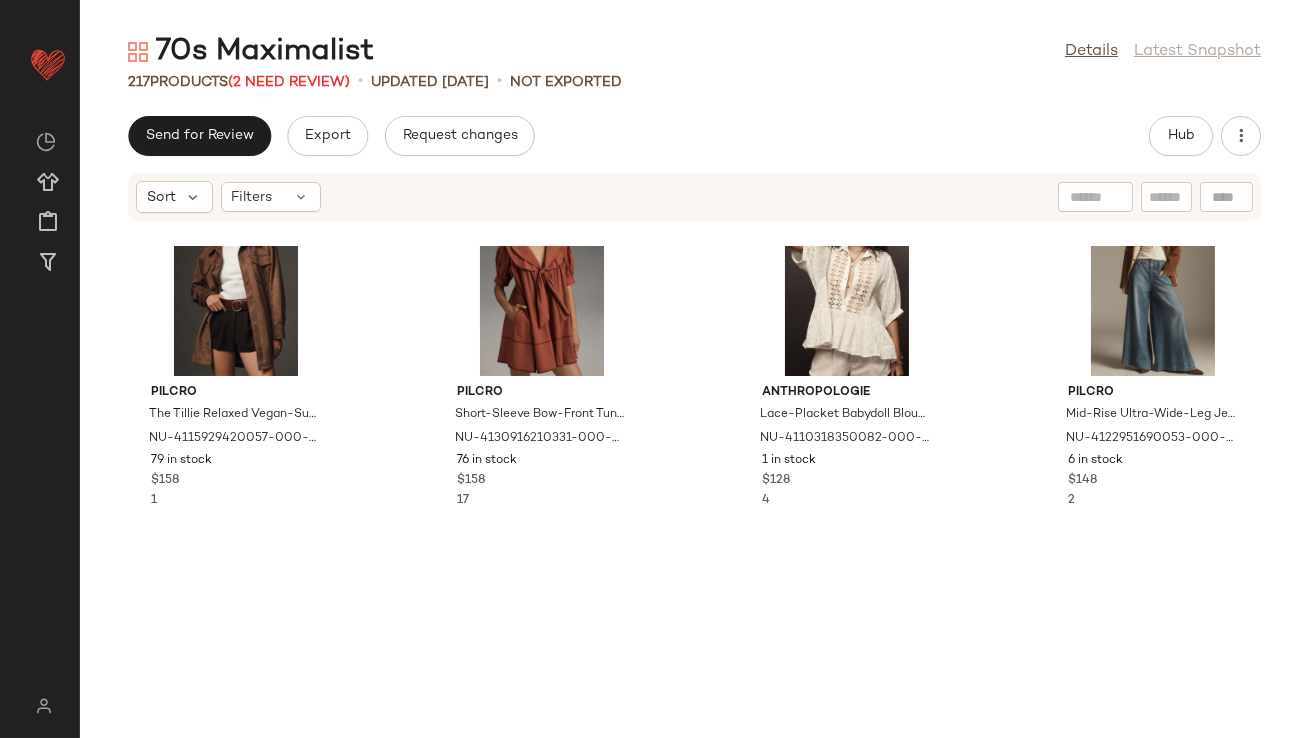 scroll, scrollTop: 0, scrollLeft: 0, axis: both 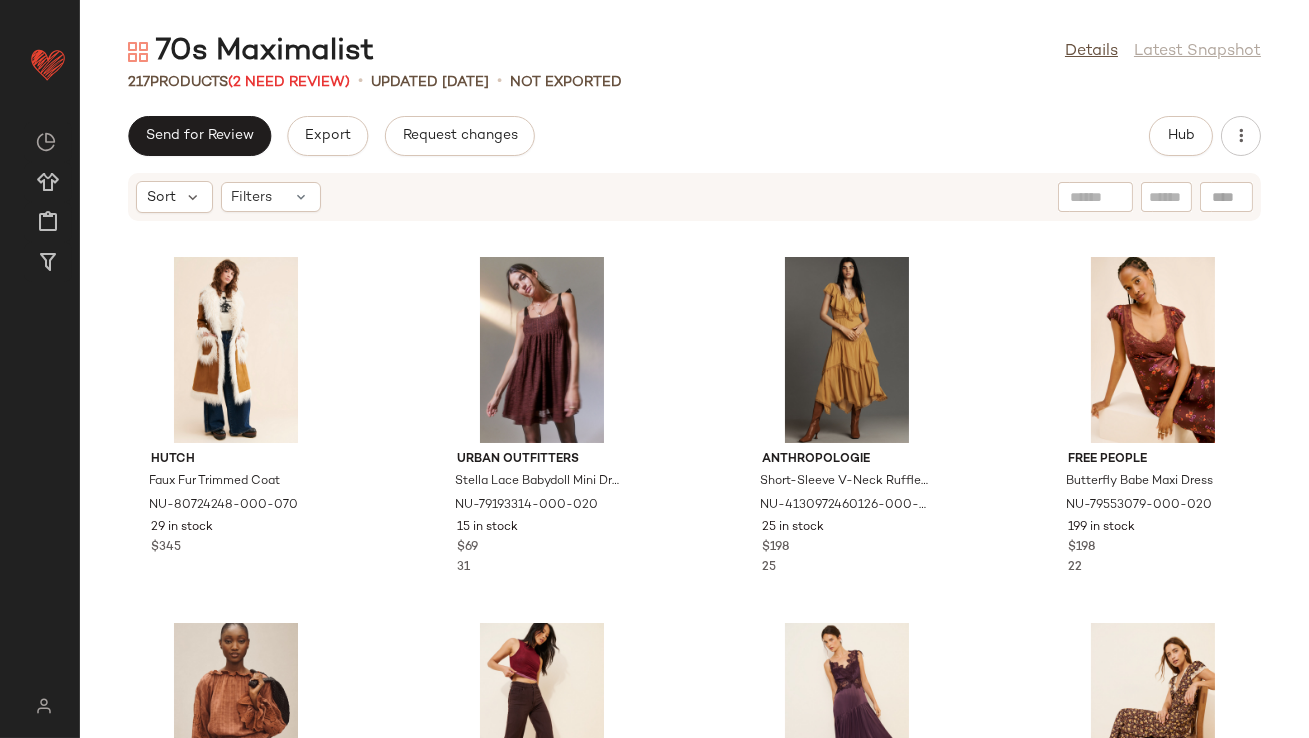 click on "Hutch Faux Fur Trimmed Coat NU-80724248-000-070 29 in stock $345 Urban Outfitters Stella Lace Babydoll Mini Dress NU-79193314-000-020 15 in stock $69 31 Anthropologie Short-Sleeve V-Neck Ruffle Midi Dress NU-4130972460126-000-072 25 in stock $198 25 Free People Butterfly Babe Maxi Dress NU-79553079-000-020 199 in stock $198 22 Pilcro Long-Sleeve Ruffled Bubble Blouse NU-4110972460013-000-020 29 in stock $128 2 DL1961 Hepburn Wide Leg High-Rise Jeans NU-69990927-000-020 73 in stock $199 2 BHLDN Evelyn Lace High-Low Midi Dress NU-95982427-000-061 45 in stock $298 148 RIXO Clarice Lace Trim Maxi Dress NU-99162042-000-020 30 in stock $305 40 Free People Cammy Vegan Leather Jacket NU-93279172-000-011 82 in stock $248 Farm Rio Romantic Nature Mini Dress NU-99311029-000-000 67 in stock $240 80 Pilcro Long-Sleeve Ruffle Swing Blouse NU-4110089450124-000-020 63 in stock $128 38 Levi's Ribcage Wide-Leg Jeans NU-84240944-000-060 23 in stock $98 15 Pilcro The Tillie Relaxed Vegan-Suede Shirt Jacket 79 in stock $158 1 17" 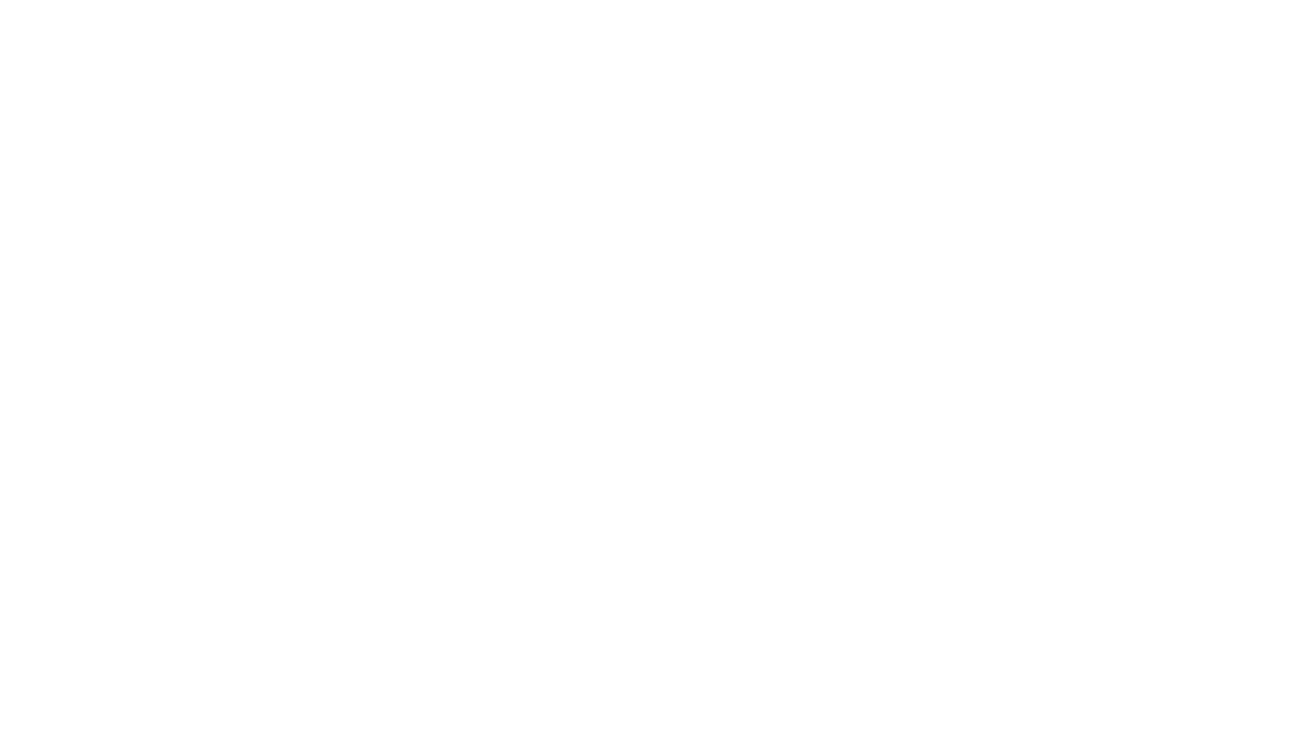 scroll, scrollTop: 0, scrollLeft: 0, axis: both 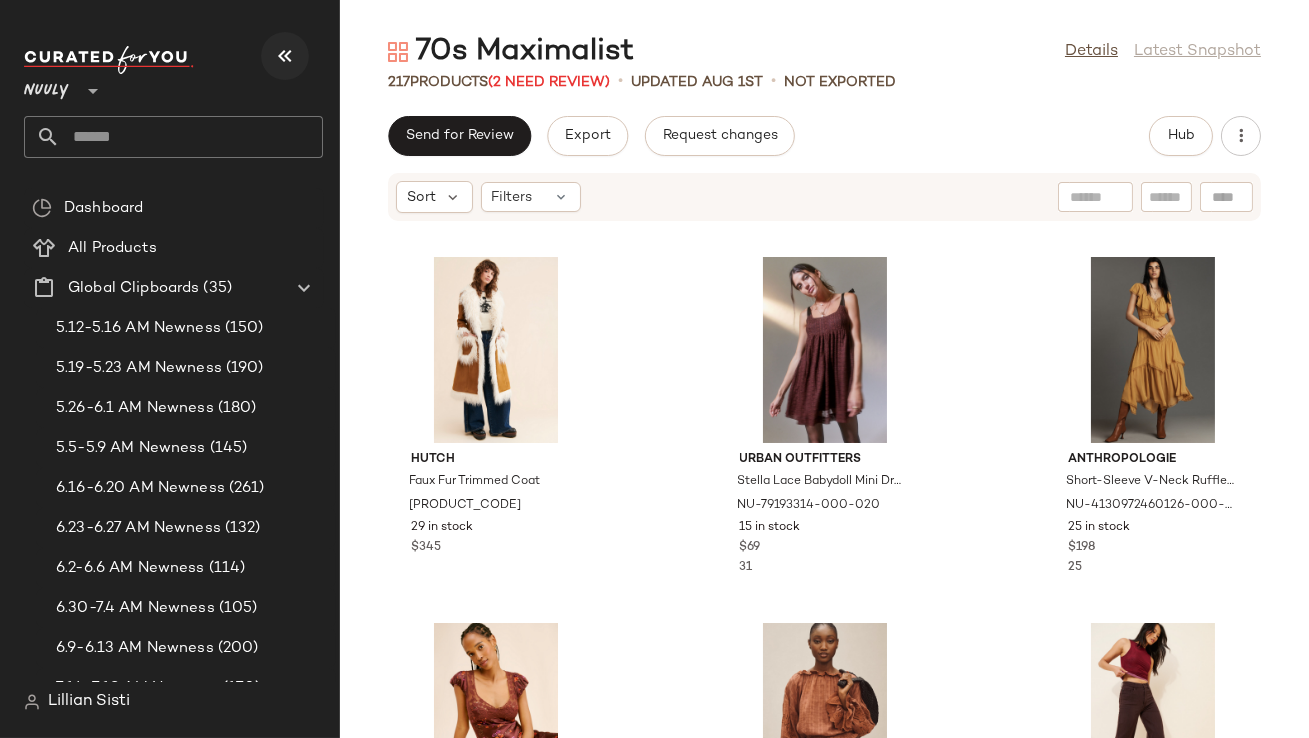 click at bounding box center [285, 56] 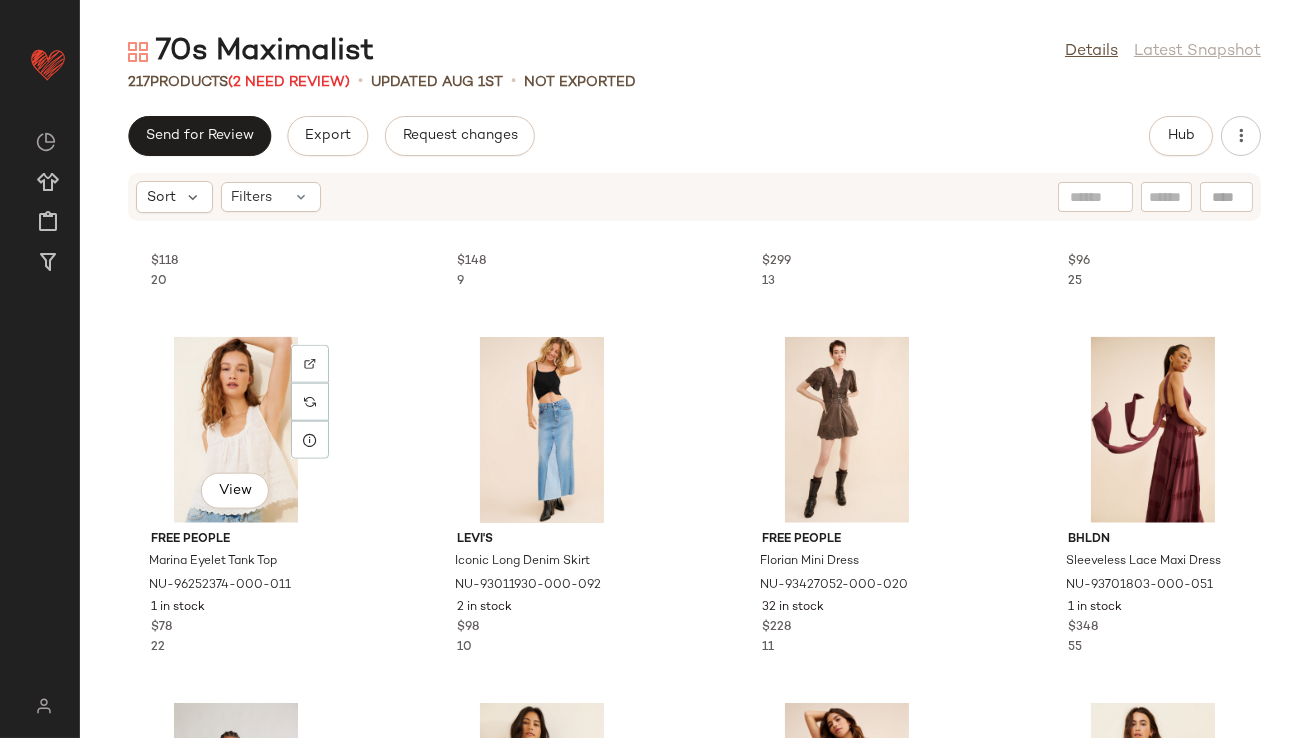 scroll, scrollTop: 4776, scrollLeft: 0, axis: vertical 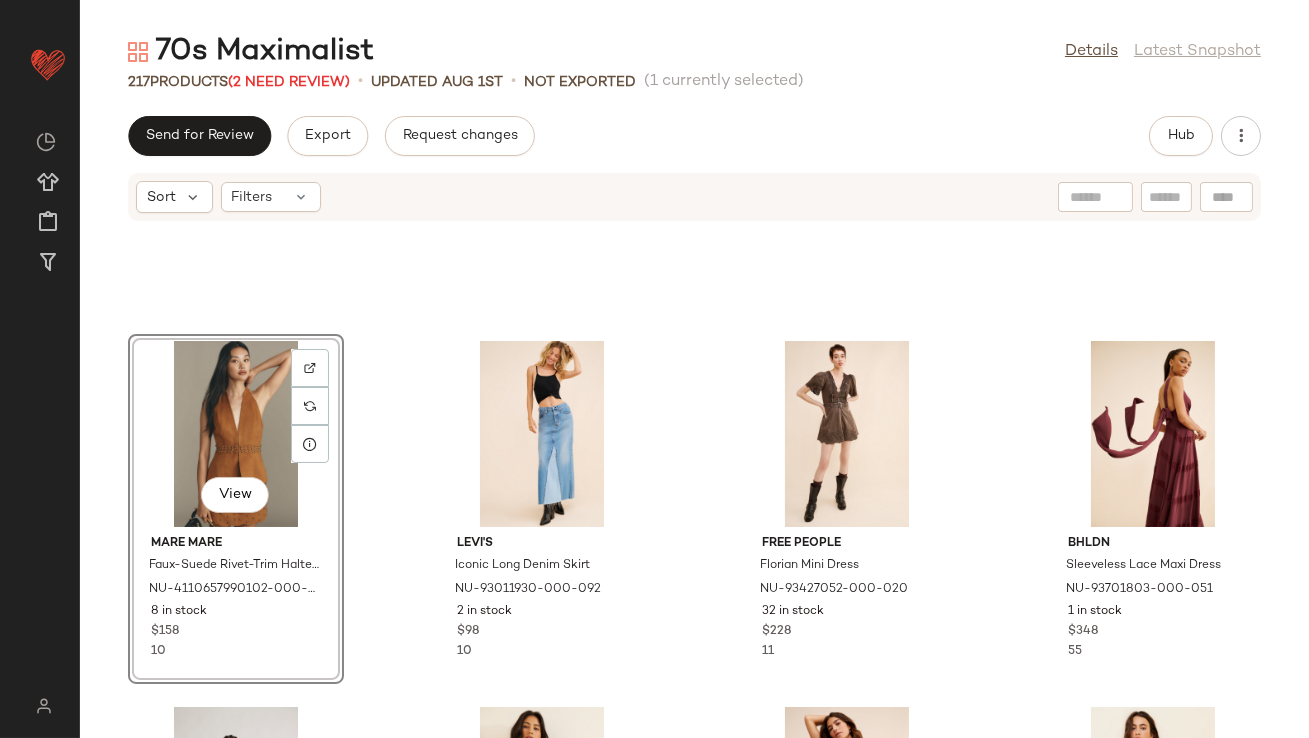 click at bounding box center [694, -2061] 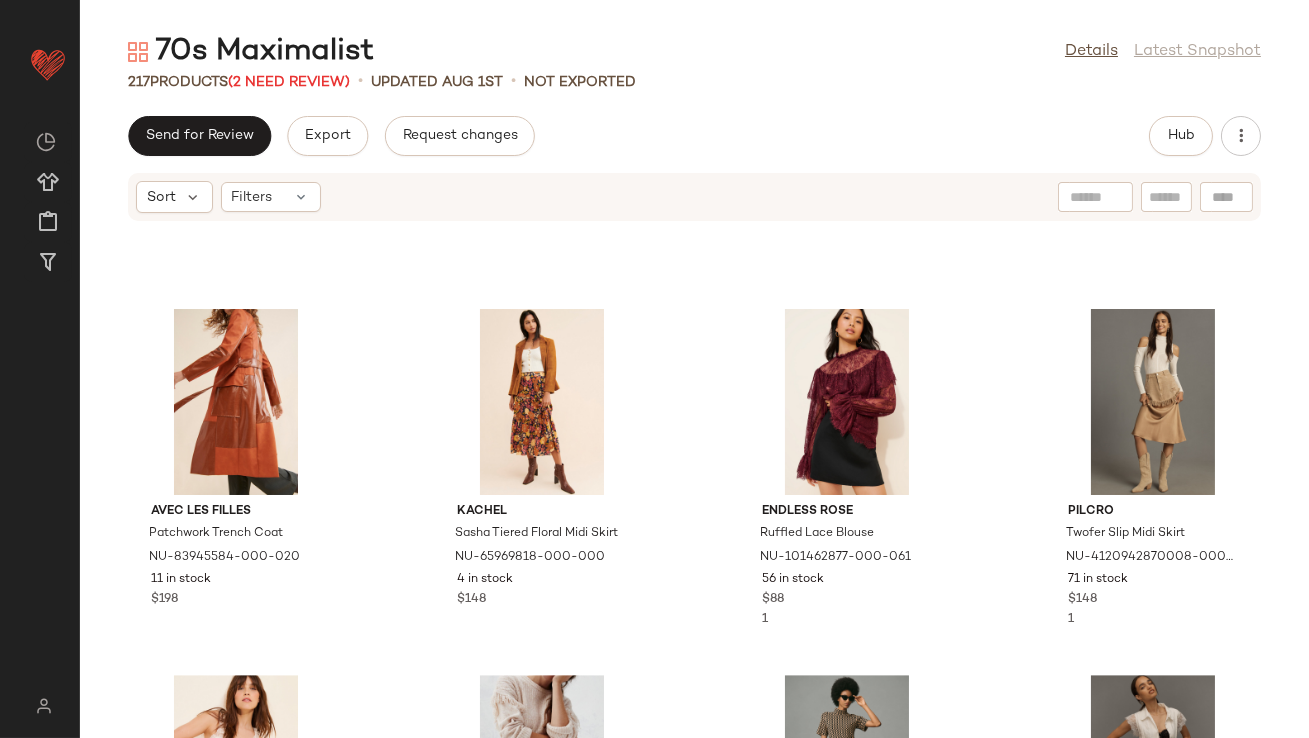 scroll, scrollTop: 11306, scrollLeft: 0, axis: vertical 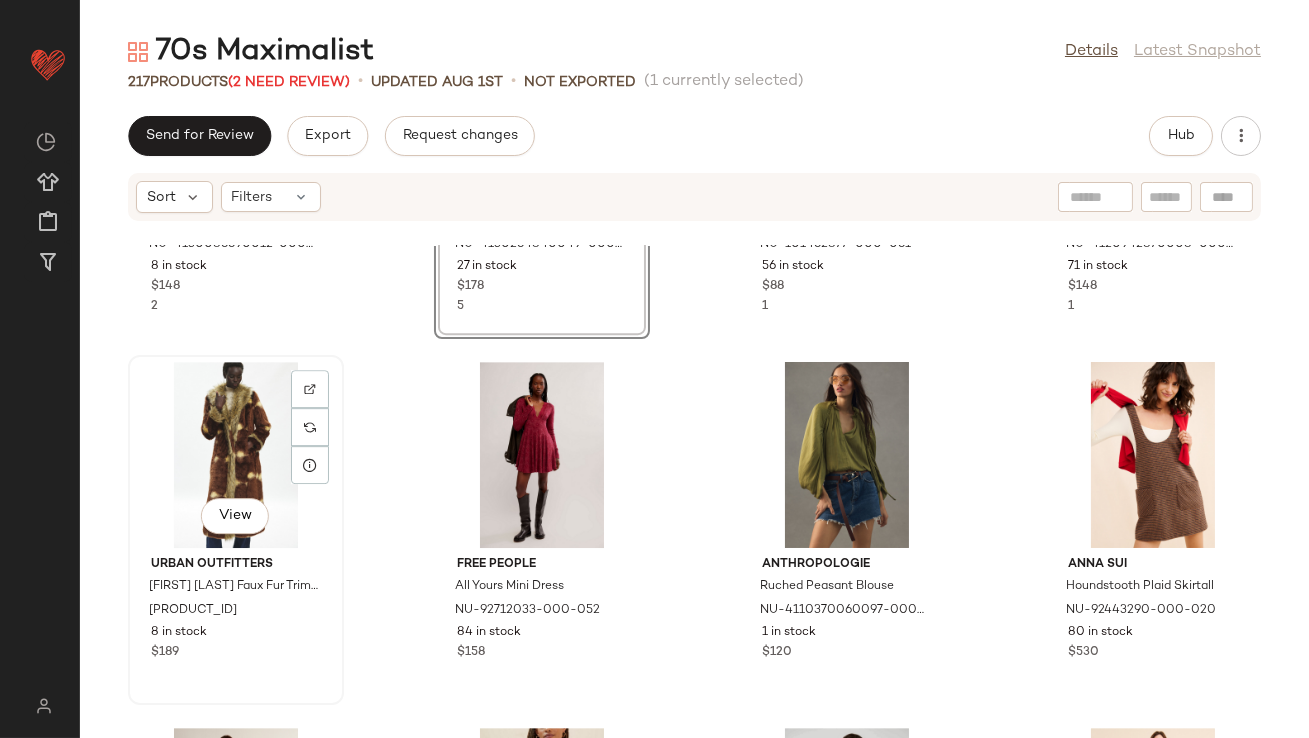 click on "View" 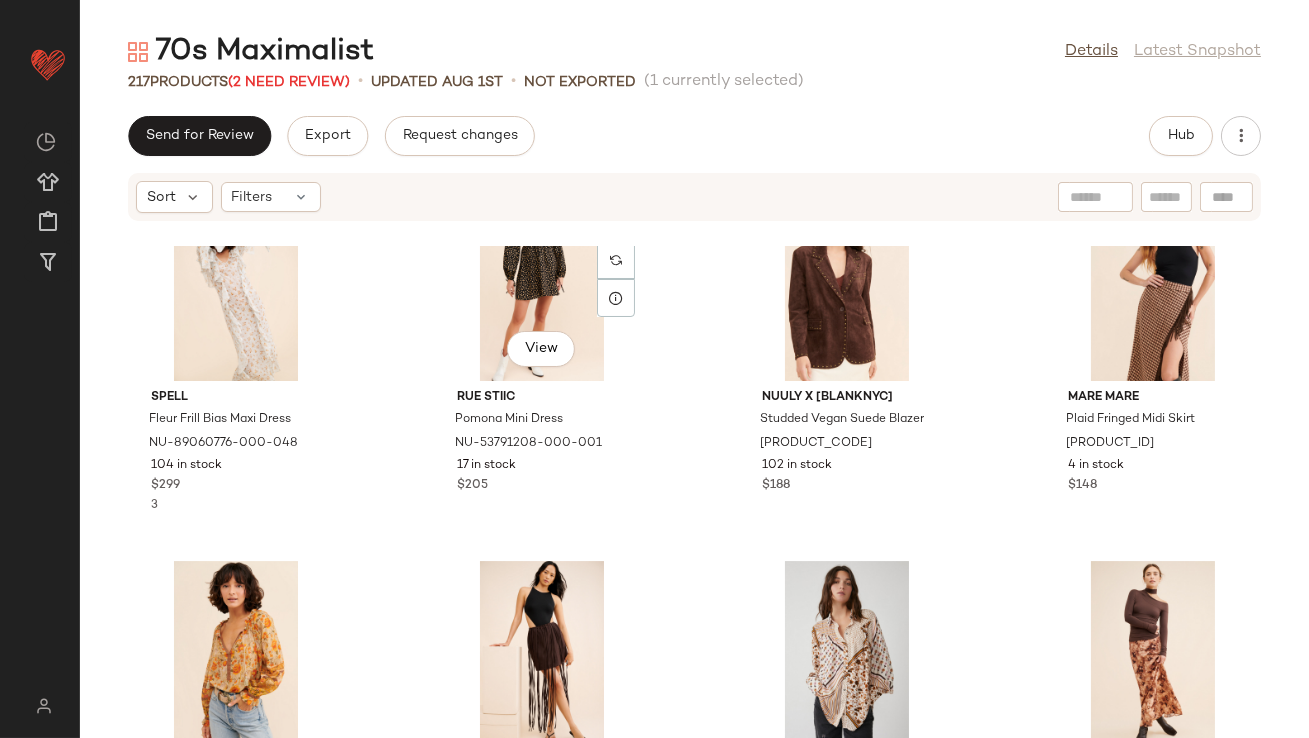 scroll, scrollTop: 12690, scrollLeft: 0, axis: vertical 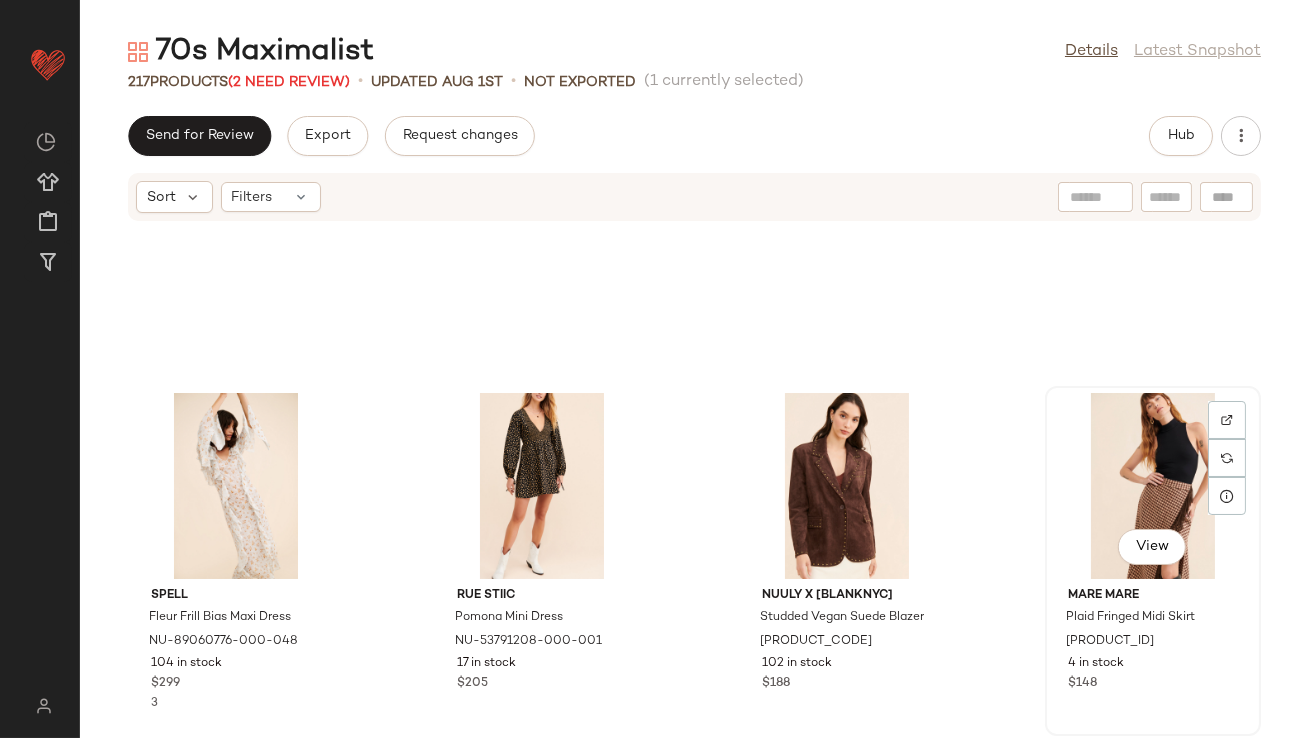 click on "View" 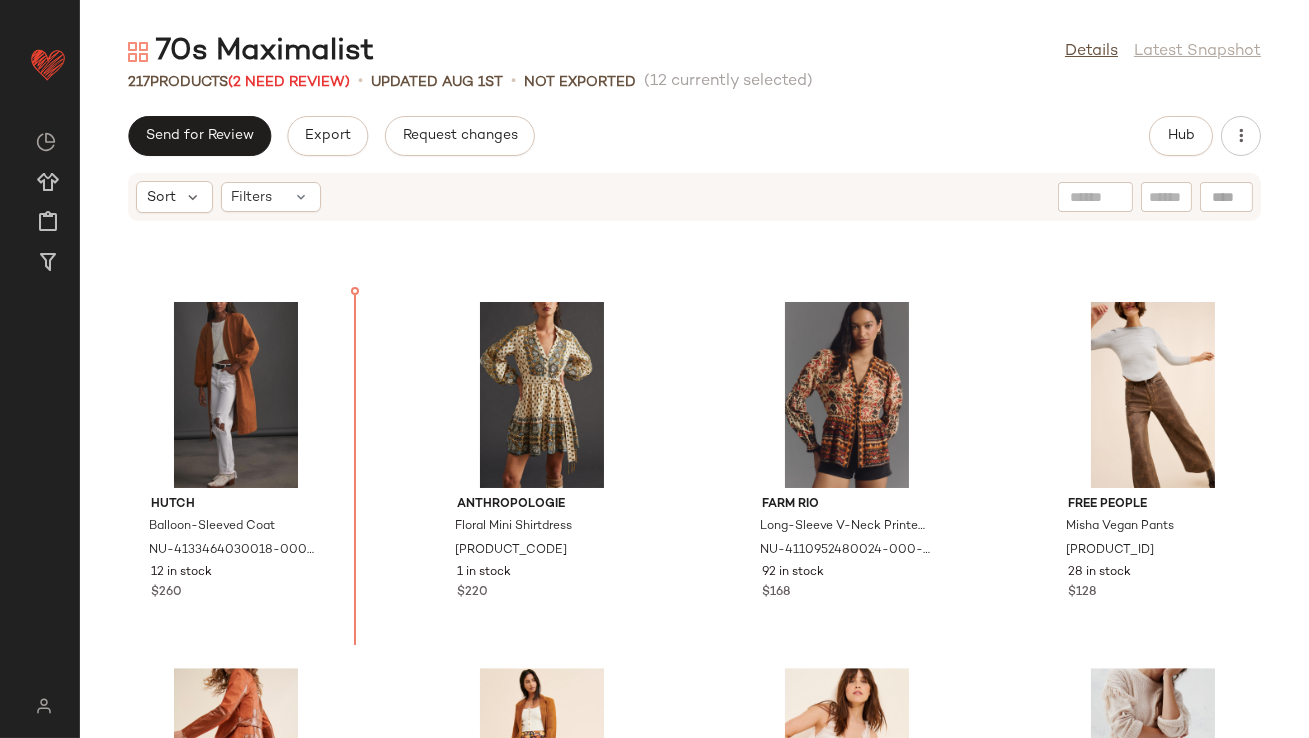 scroll, scrollTop: 10956, scrollLeft: 0, axis: vertical 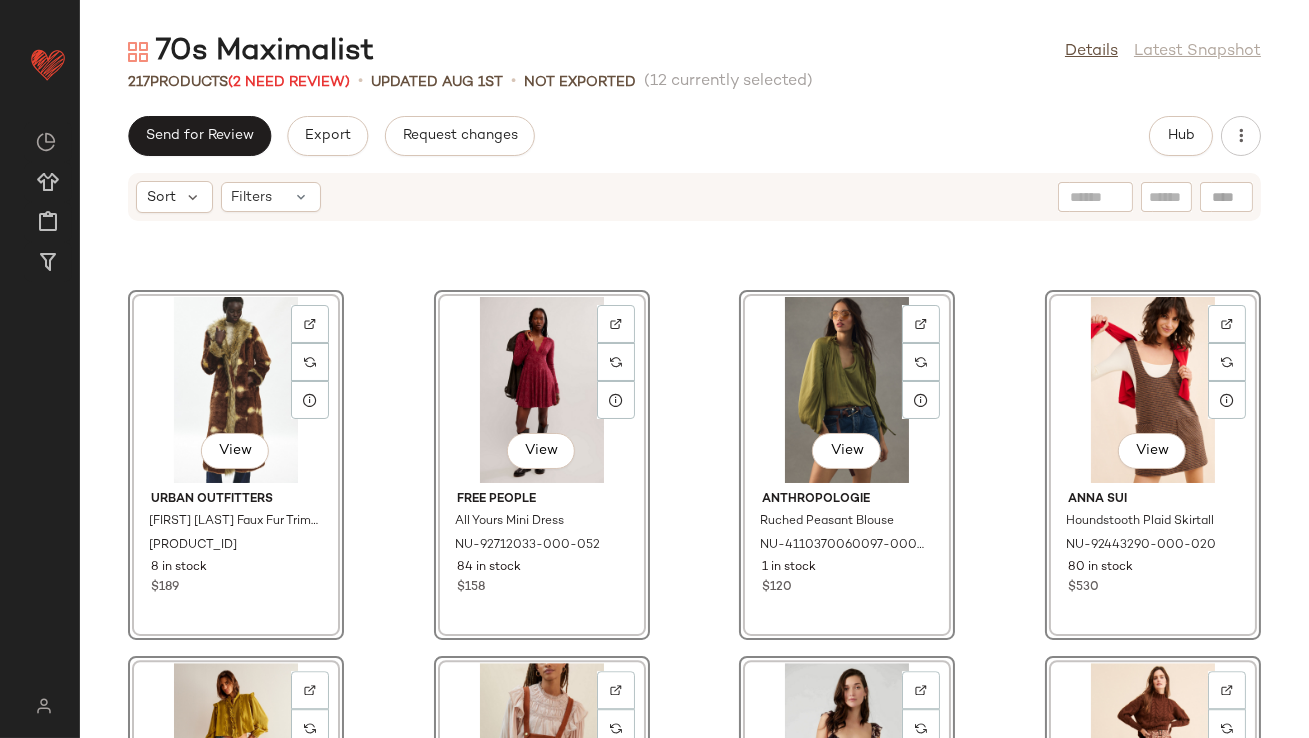 click on "View [BRAND] [FIRST] [LAST] Faux Fur Trim Longline Coat [PRODUCT_ID] [NUMBER] in stock $[PRICE] View [BRAND] All Yours Mini Dress [PRODUCT_ID] [NUMBER] in stock $[PRICE] View [BRAND] Ruched Peasant Blouse [PRODUCT_ID] [NUMBER] in stock $[PRICE] View [FIRST] [LAST] Houndstooth Plaid Skirtall [PRODUCT_ID] [NUMBER] in stock $[PRICE] View [BRAND] [FIRST] [LAST] Ruffle Blouse [PRODUCT_ID] [NUMBER] in stock $[PRICE] View [BRAND] The [FIRST] [LAST] [STYLE] Skirt [PRODUCT_ID] [NUMBER] in stock $[PRICE] View [BRAND] Take It Away Bodysuit [PRODUCT_ID] [NUMBER] in stock $[PRICE] View [BRAND] [FIRST] [LAST] Skirt [PRODUCT_ID] [NUMBER] in stock $[PRICE] View [BRAND] [FIRST] [LAST] Maxi Dress [PRODUCT_ID] [NUMBER] in stock $[PRICE] [NUMBER] View [BRAND] [FIRST] [LAST] Mini Dress [PRODUCT_ID] [NUMBER] in stock $[PRICE] Nuuly x [BRAND] Studded Vegan Suede Blazer [PRODUCT_ID] [NUMBER] in stock $[PRICE] [BRAND] Plaid Fringed Midi Skirt [PRODUCT_ID] [NUMBER] in stock $[PRICE] [BRAND] Balloon-Sleeved Coat [PRODUCT_ID] [NUMBER] in stock $[PRICE] $[PRICE]" 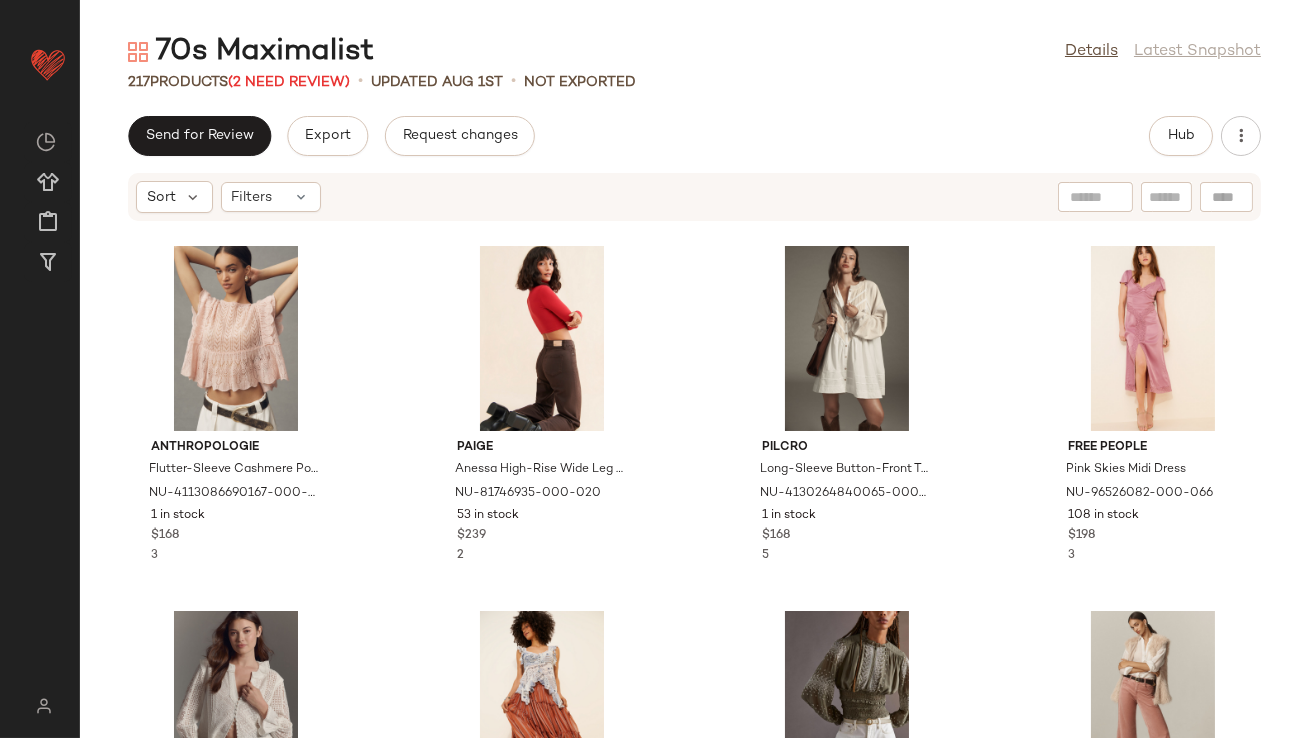 scroll, scrollTop: 18846, scrollLeft: 0, axis: vertical 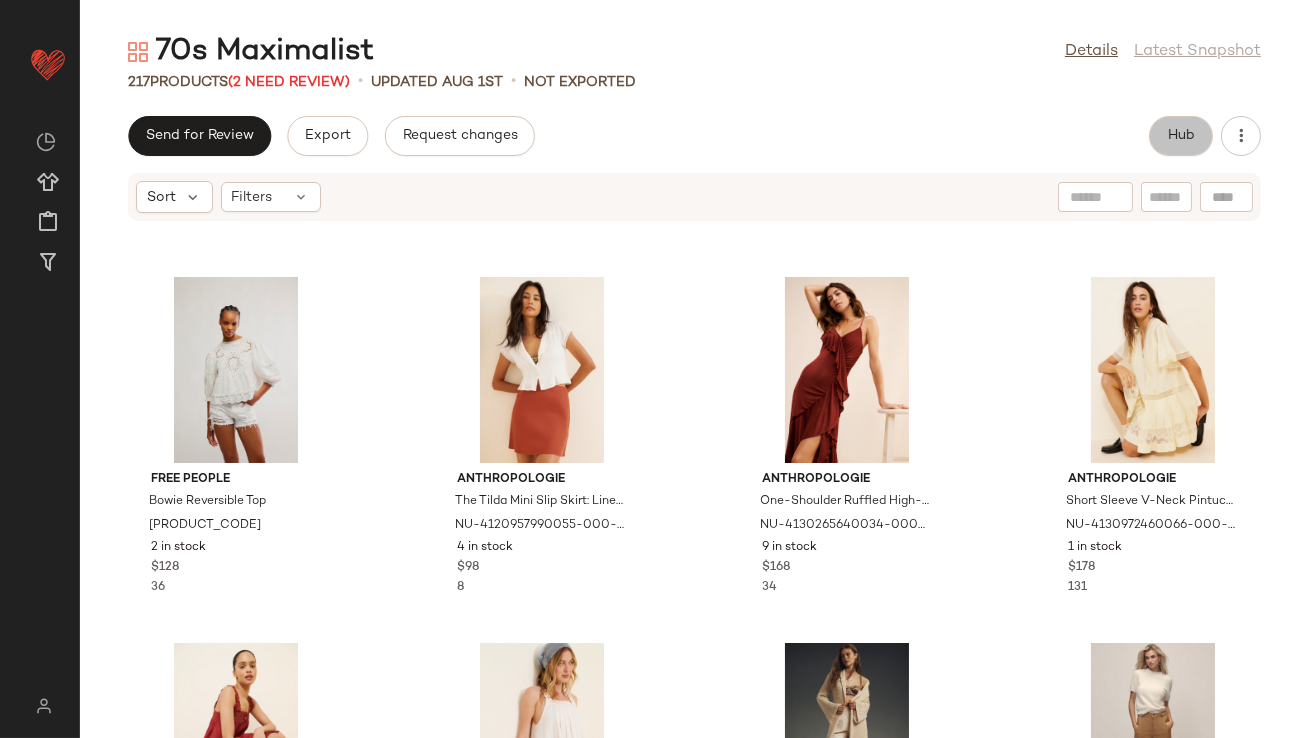 click on "Hub" at bounding box center (1181, 136) 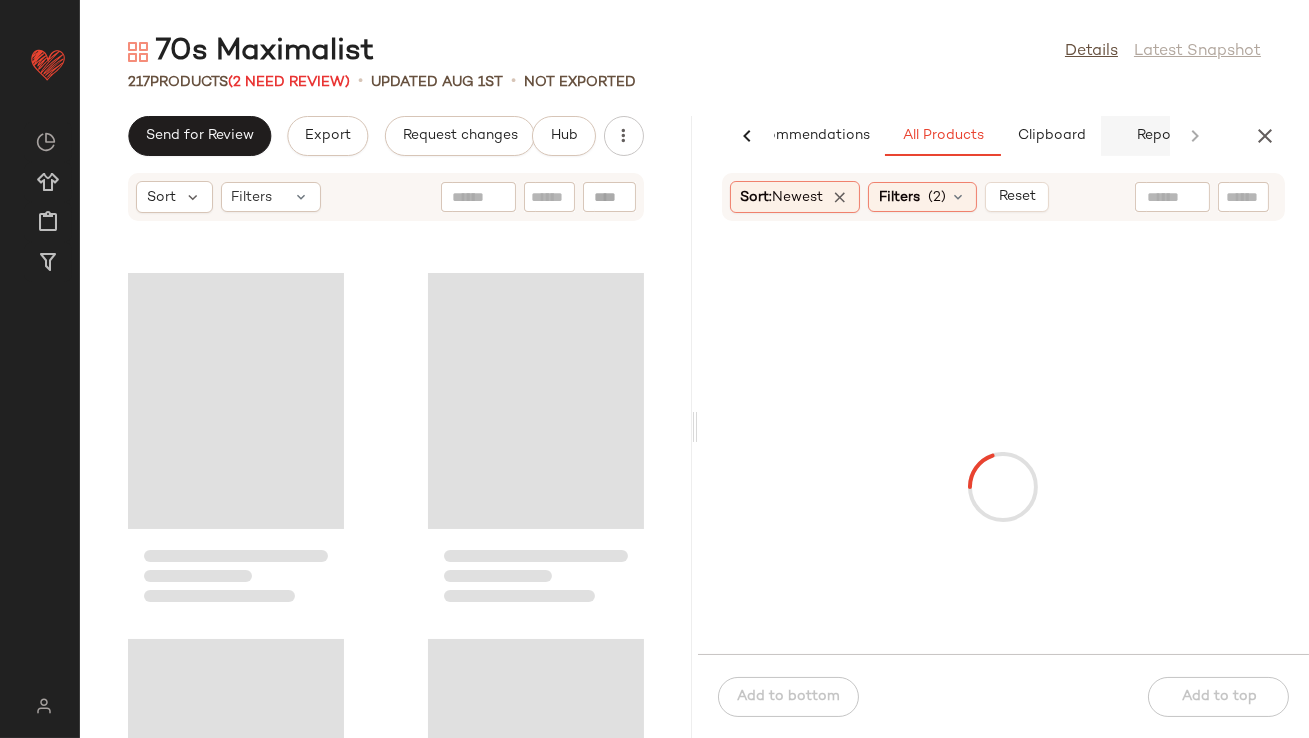 scroll, scrollTop: 0, scrollLeft: 112, axis: horizontal 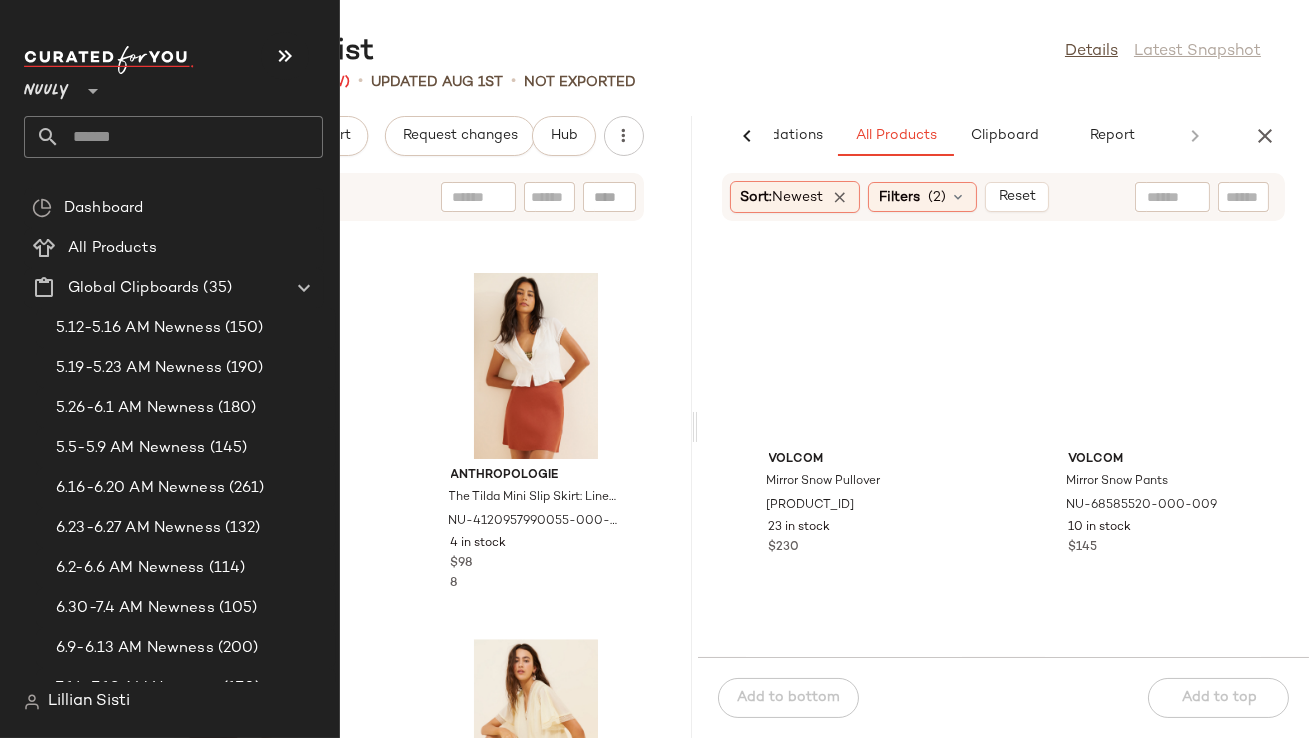 click 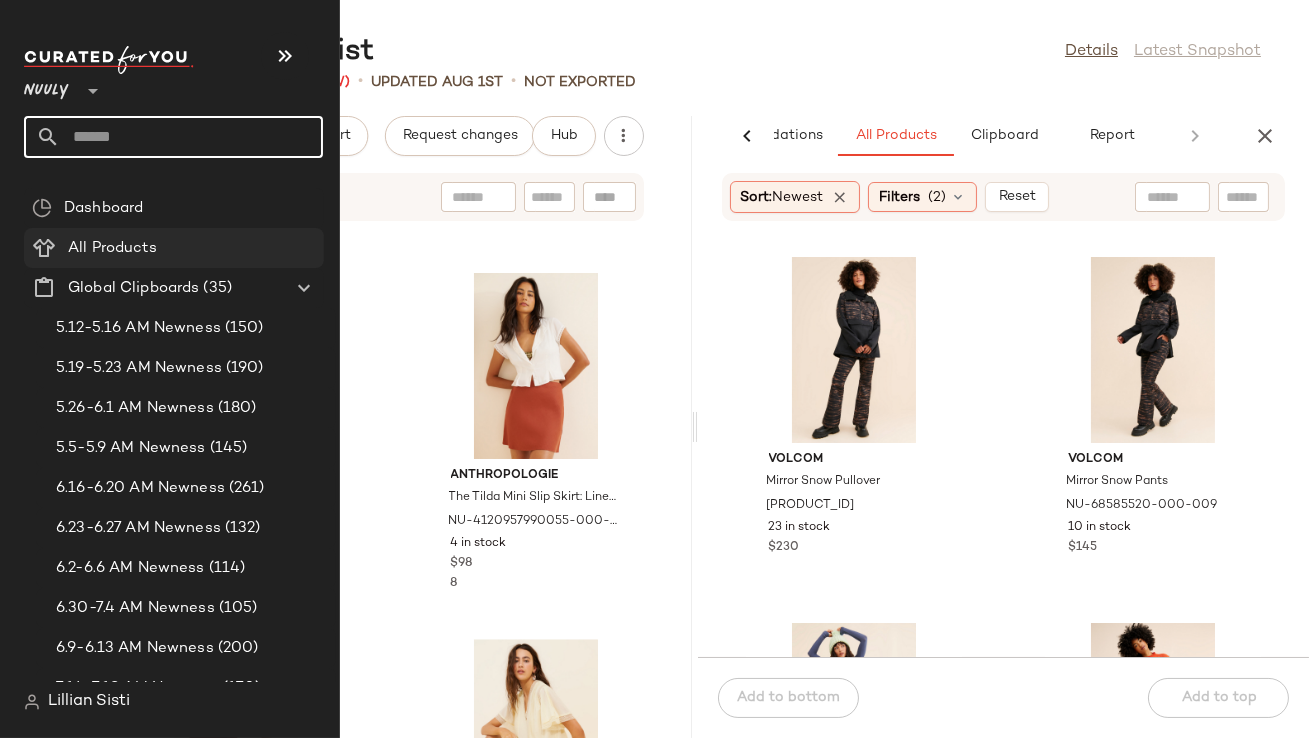 click on "All Products" at bounding box center (112, 248) 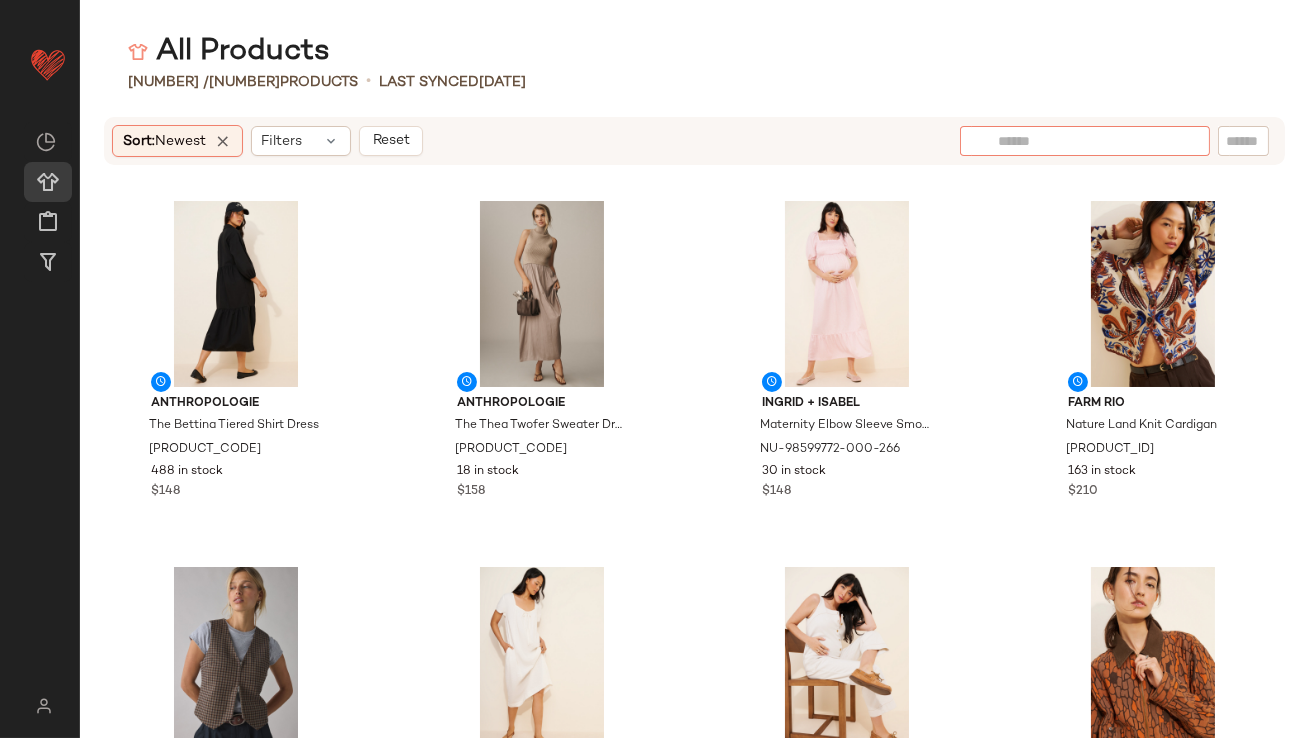 click 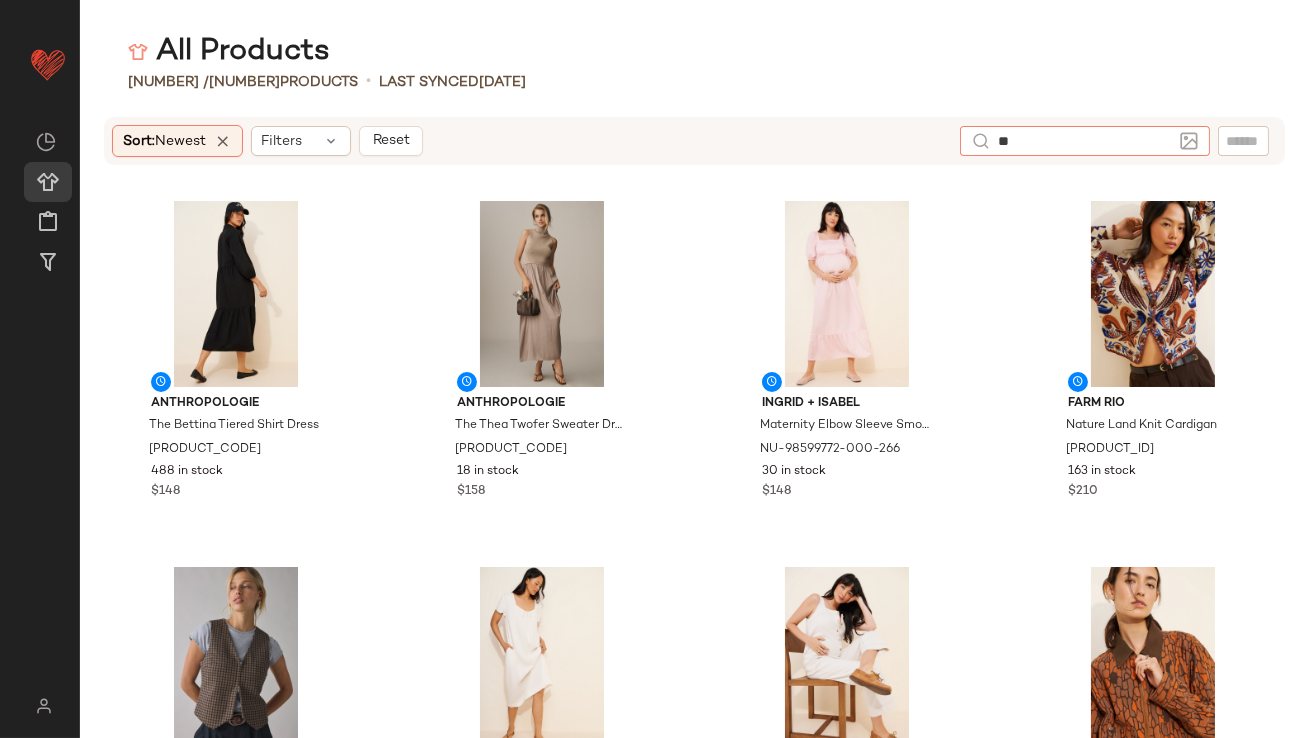 type on "***" 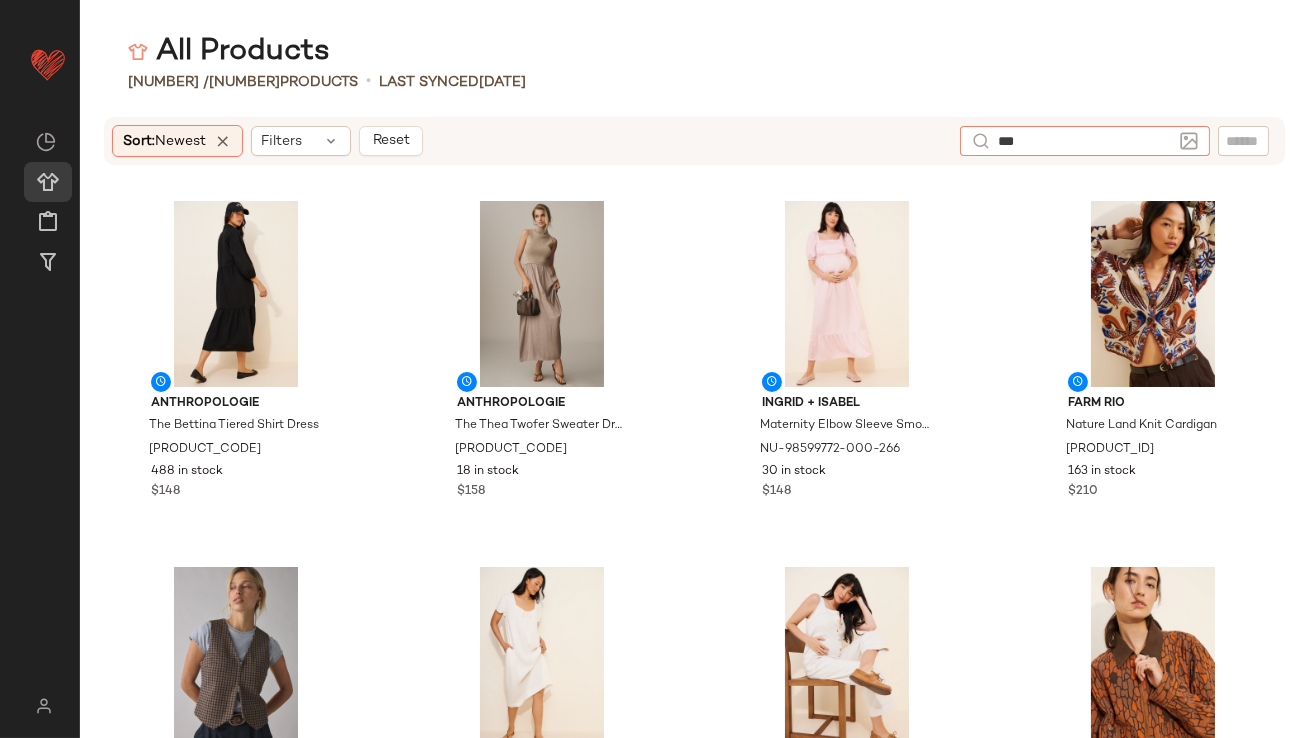 type 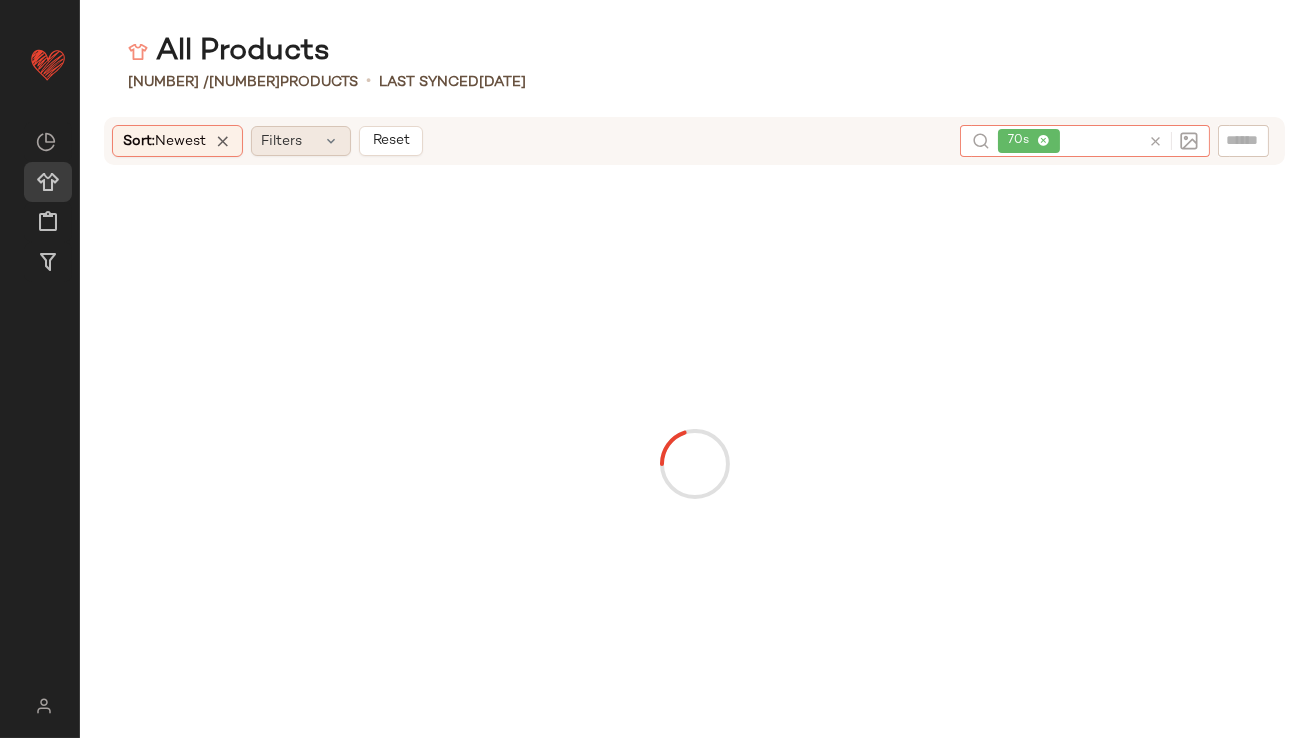 click on "Filters" 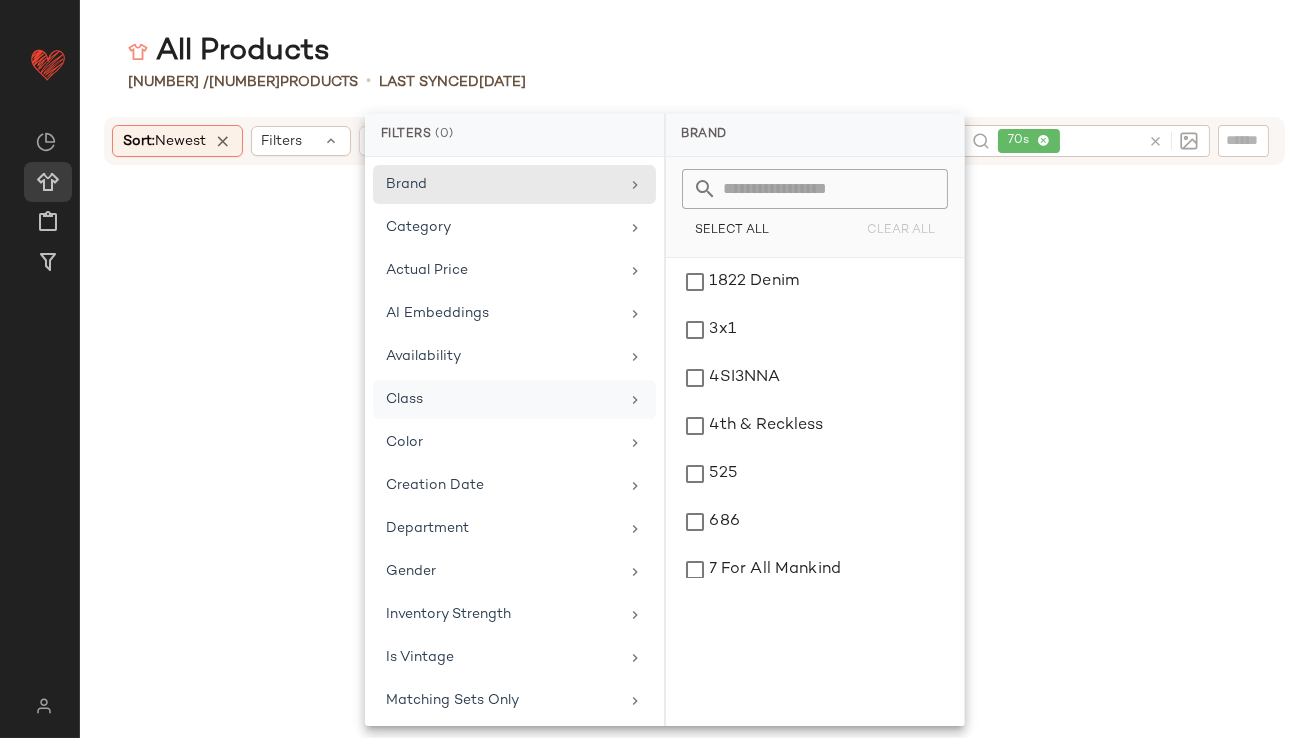 click on "Class" at bounding box center [502, 399] 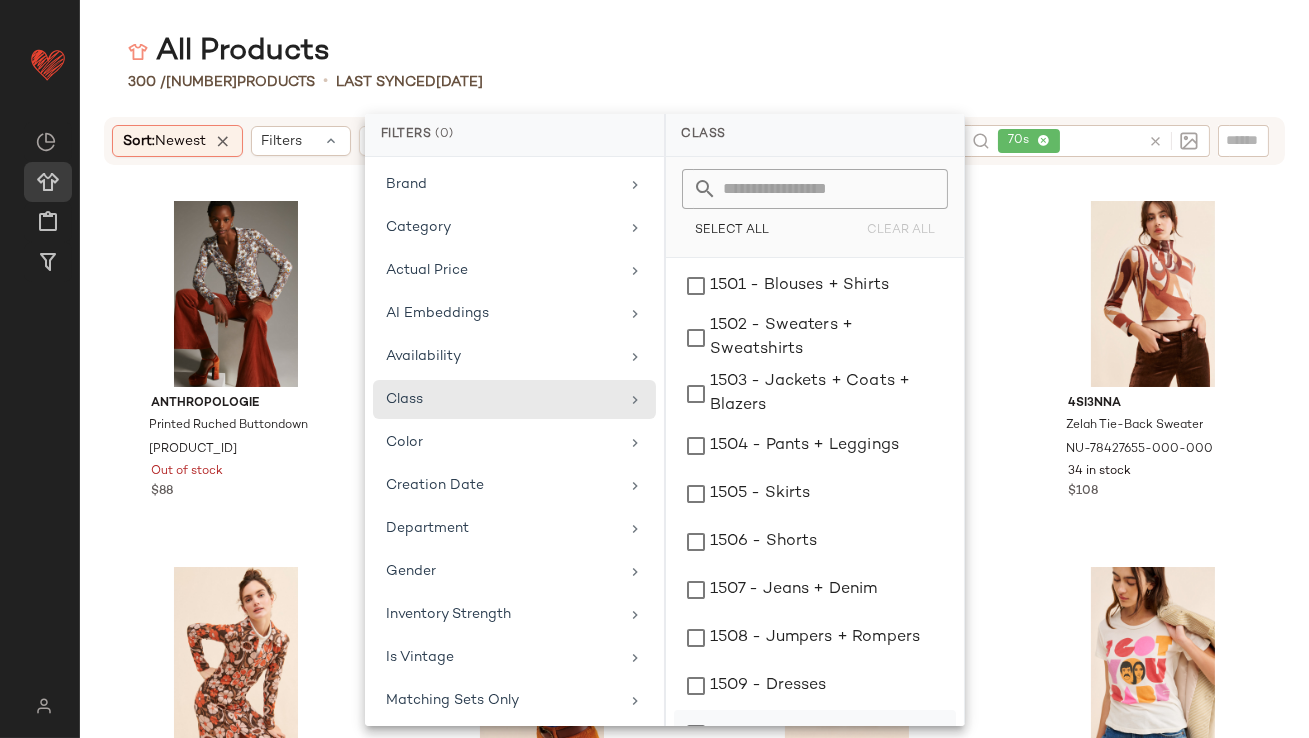 scroll, scrollTop: 0, scrollLeft: 0, axis: both 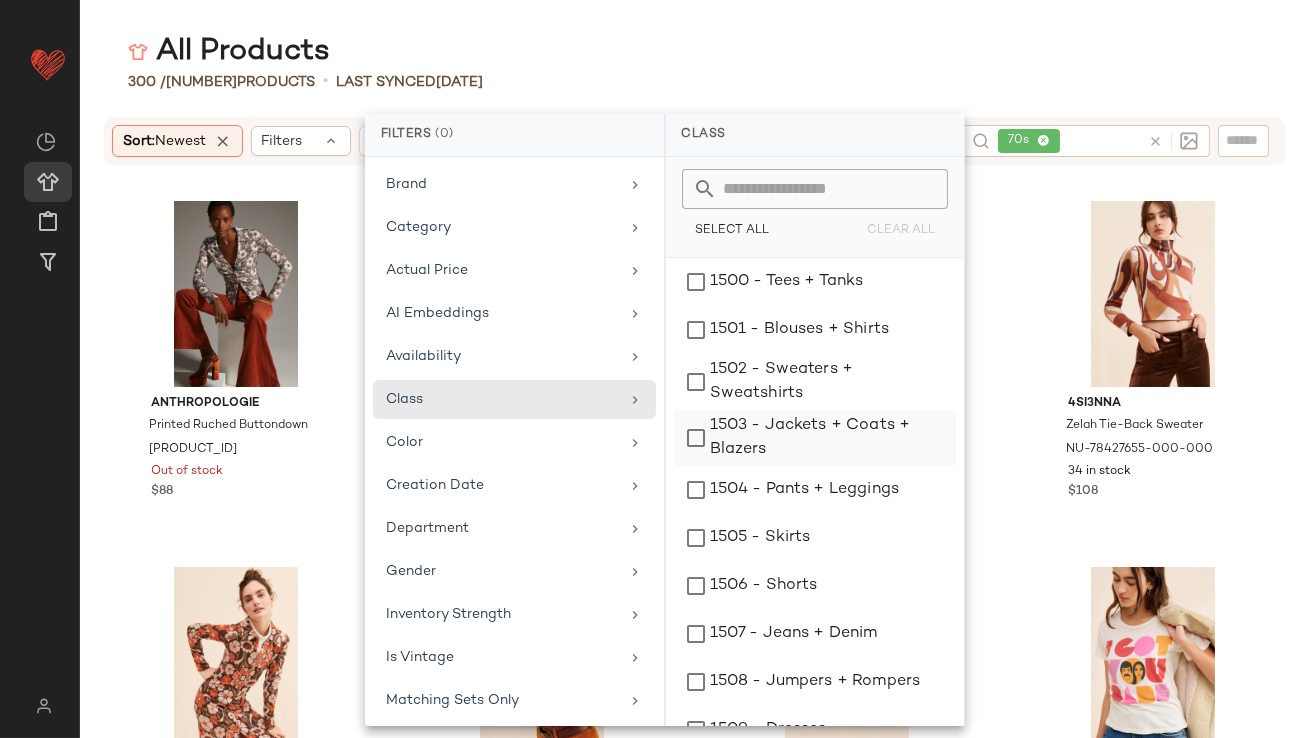 click on "1503 - Jackets + Coats + Blazers" 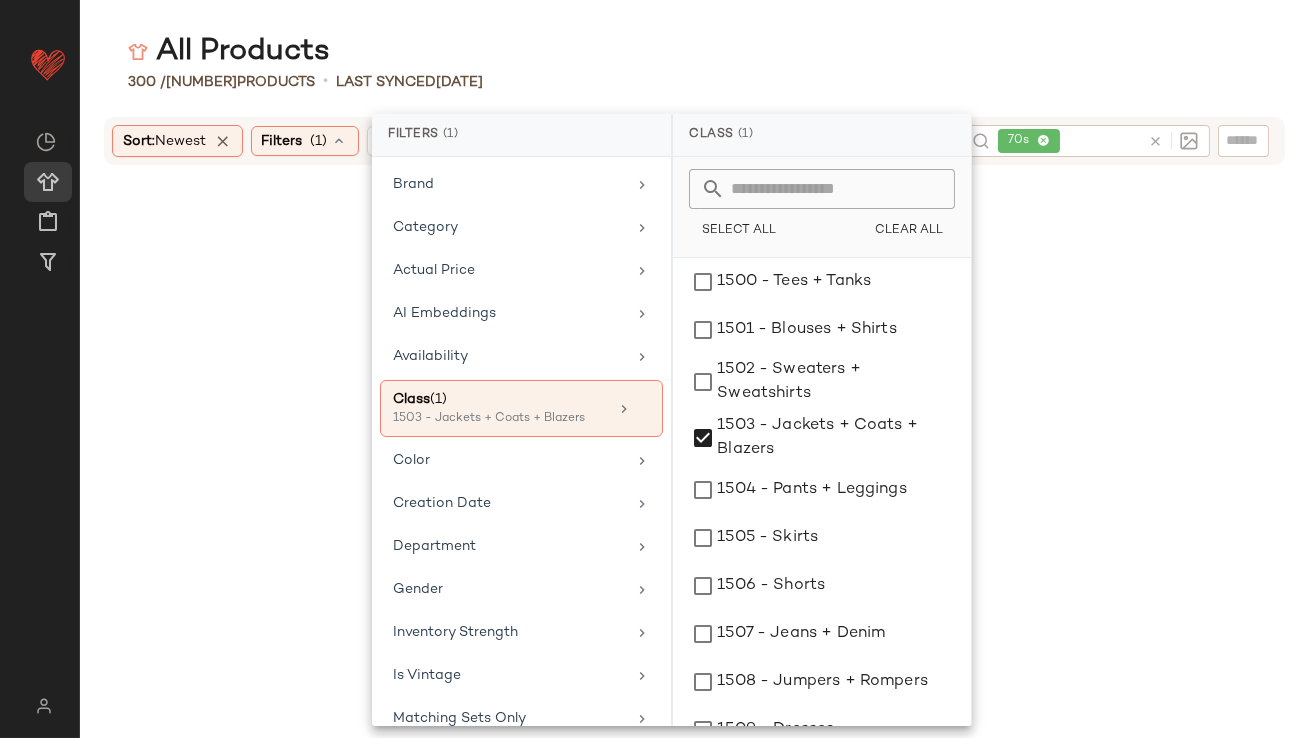 click on "All Products" 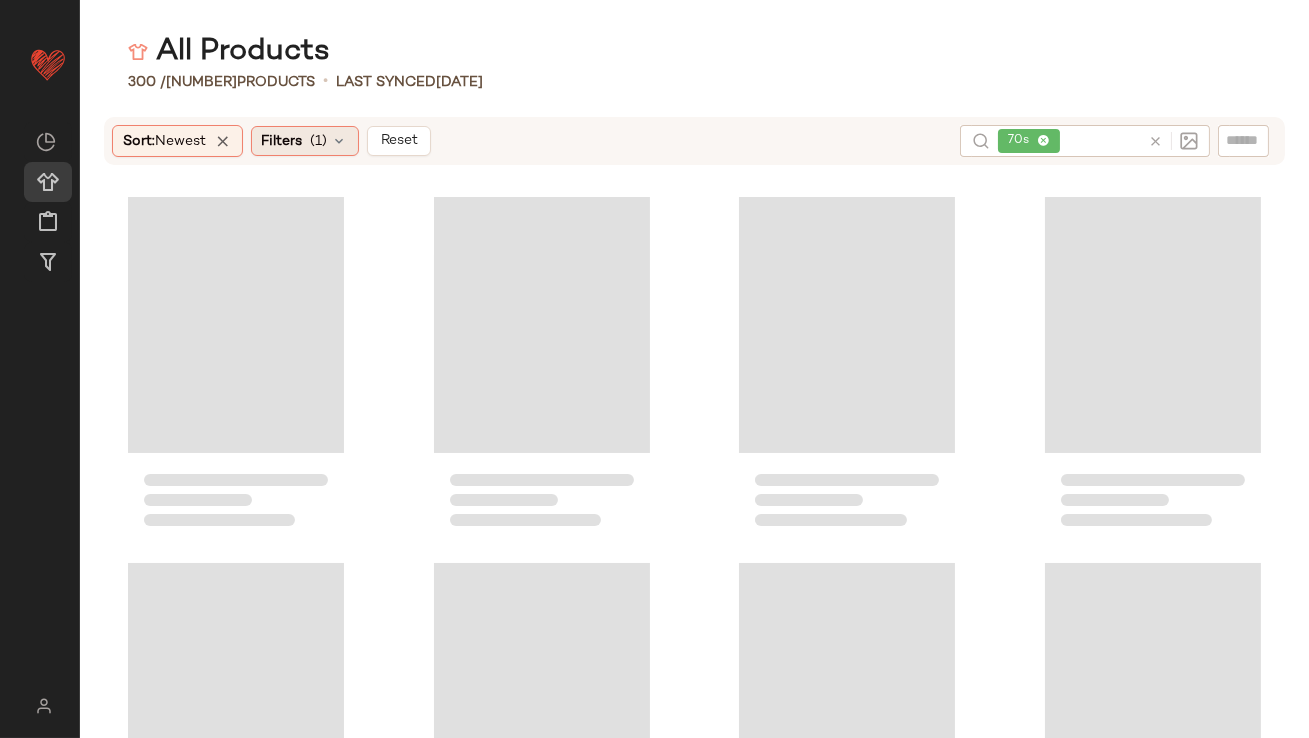 click at bounding box center [340, 141] 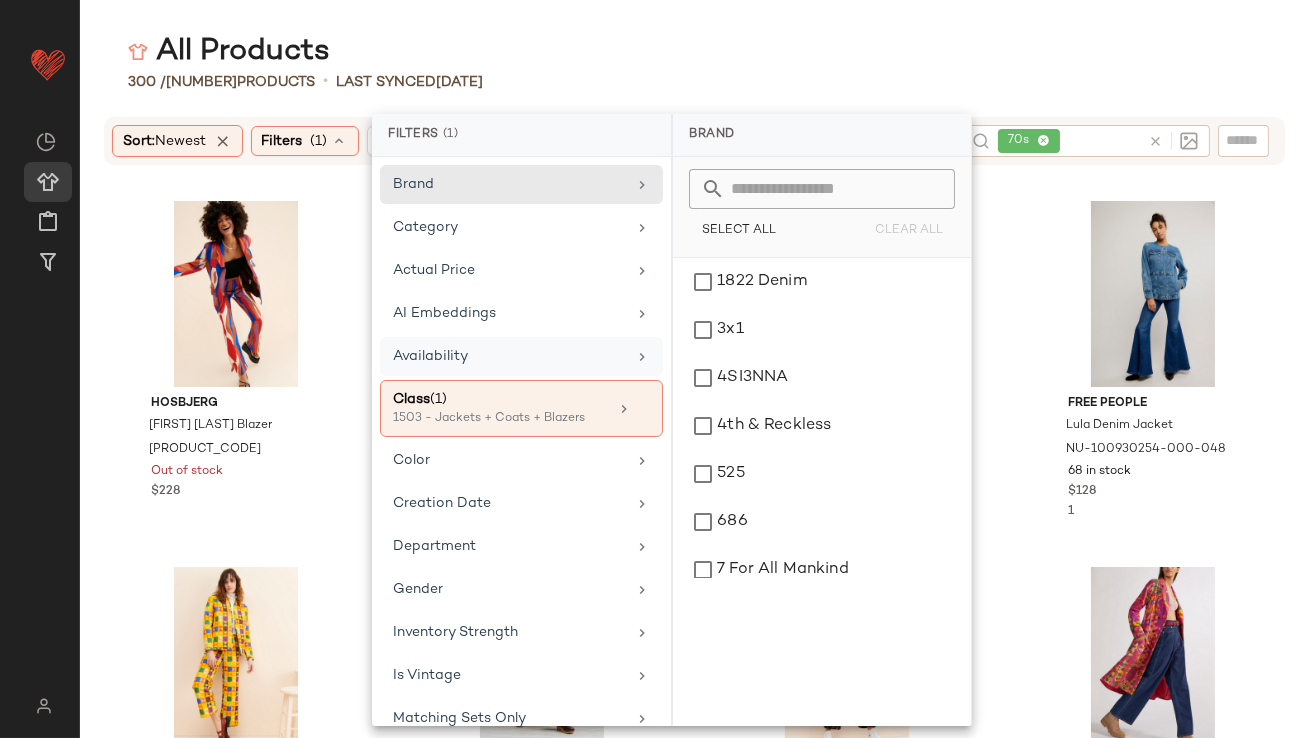 click on "Availability" at bounding box center [509, 356] 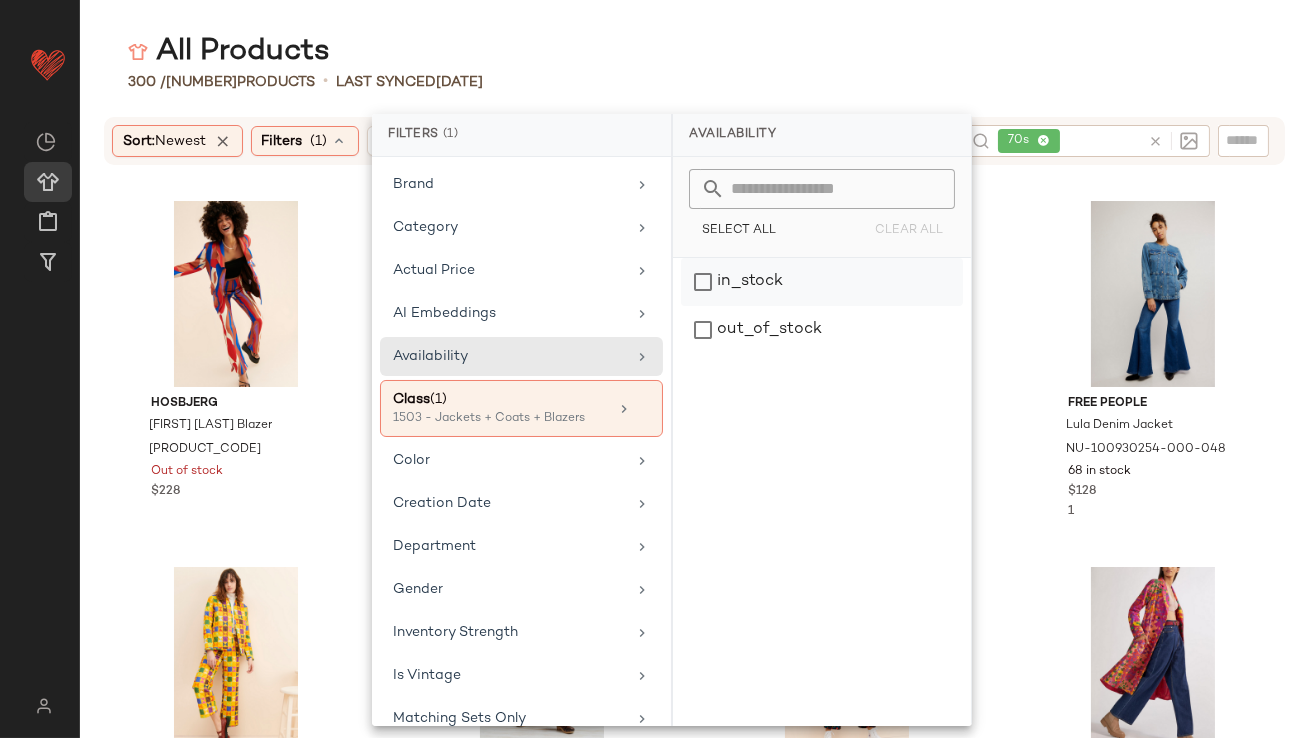 click on "in_stock" 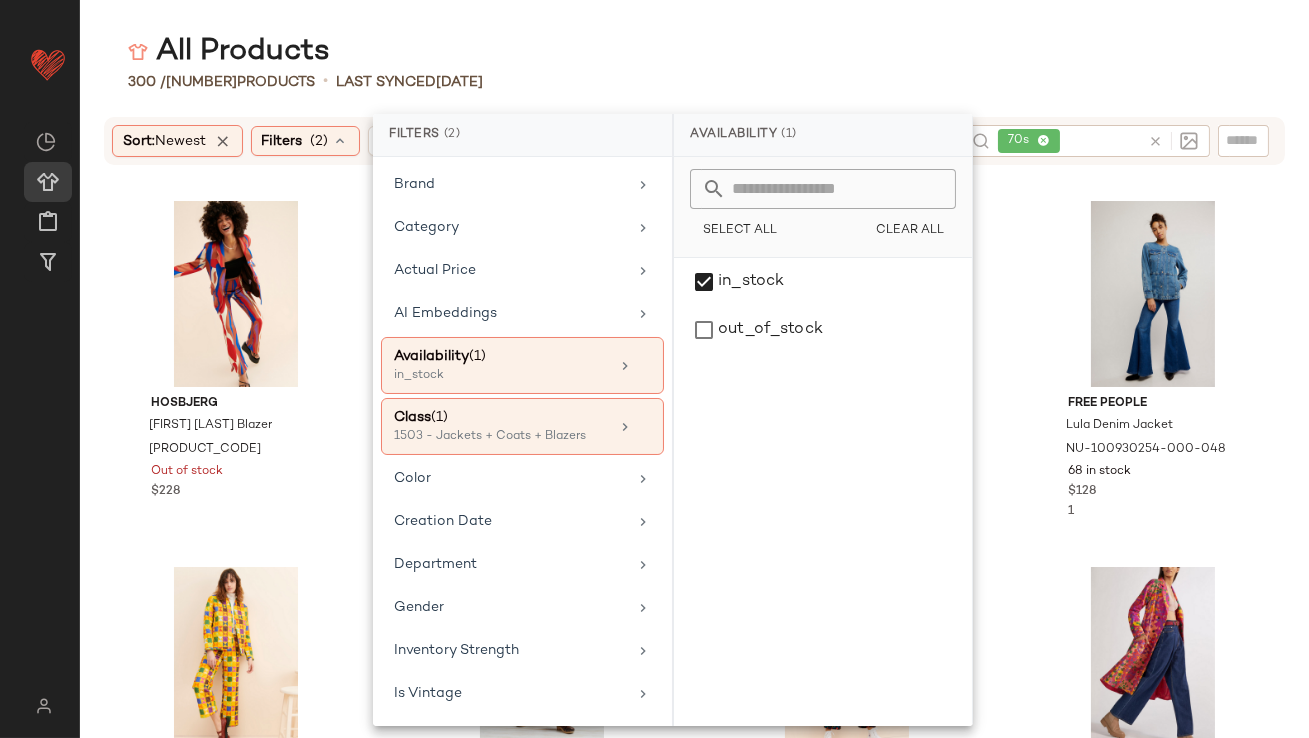 click on "All Products" 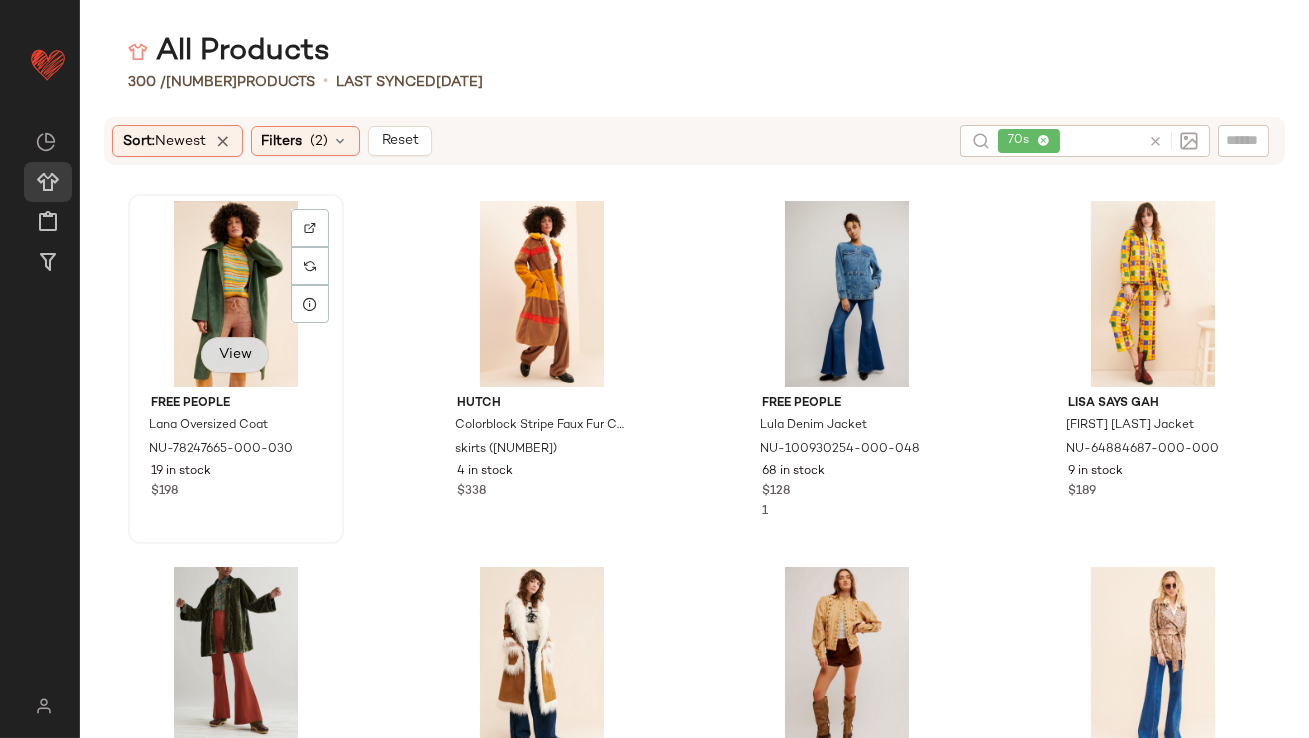 click on "View" 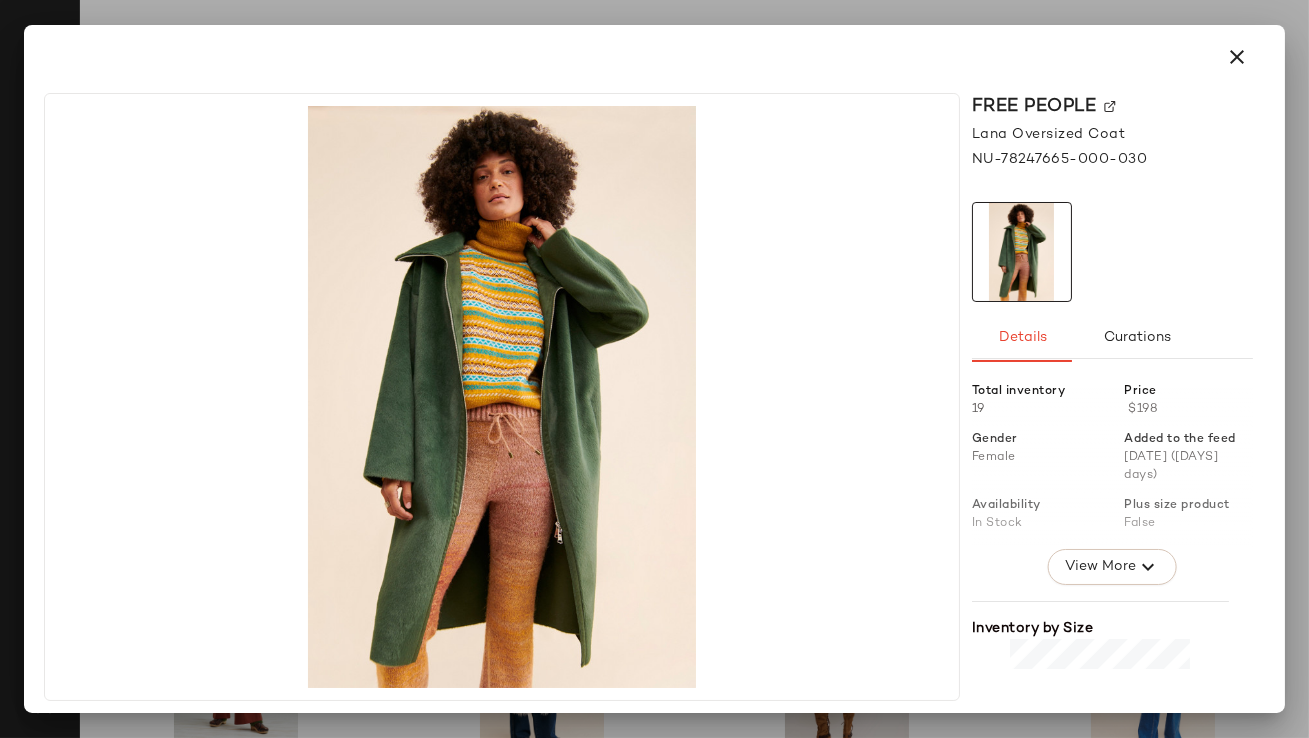 click at bounding box center (1237, 57) 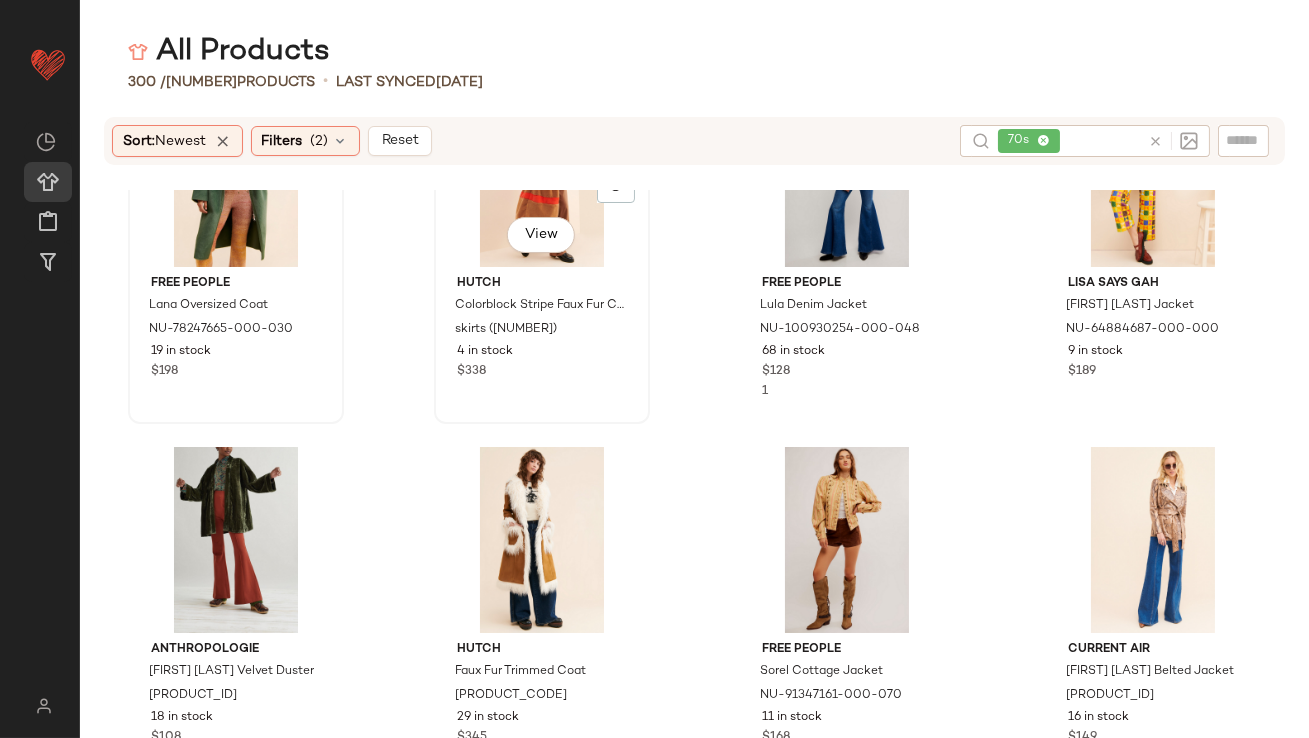 scroll, scrollTop: 366, scrollLeft: 0, axis: vertical 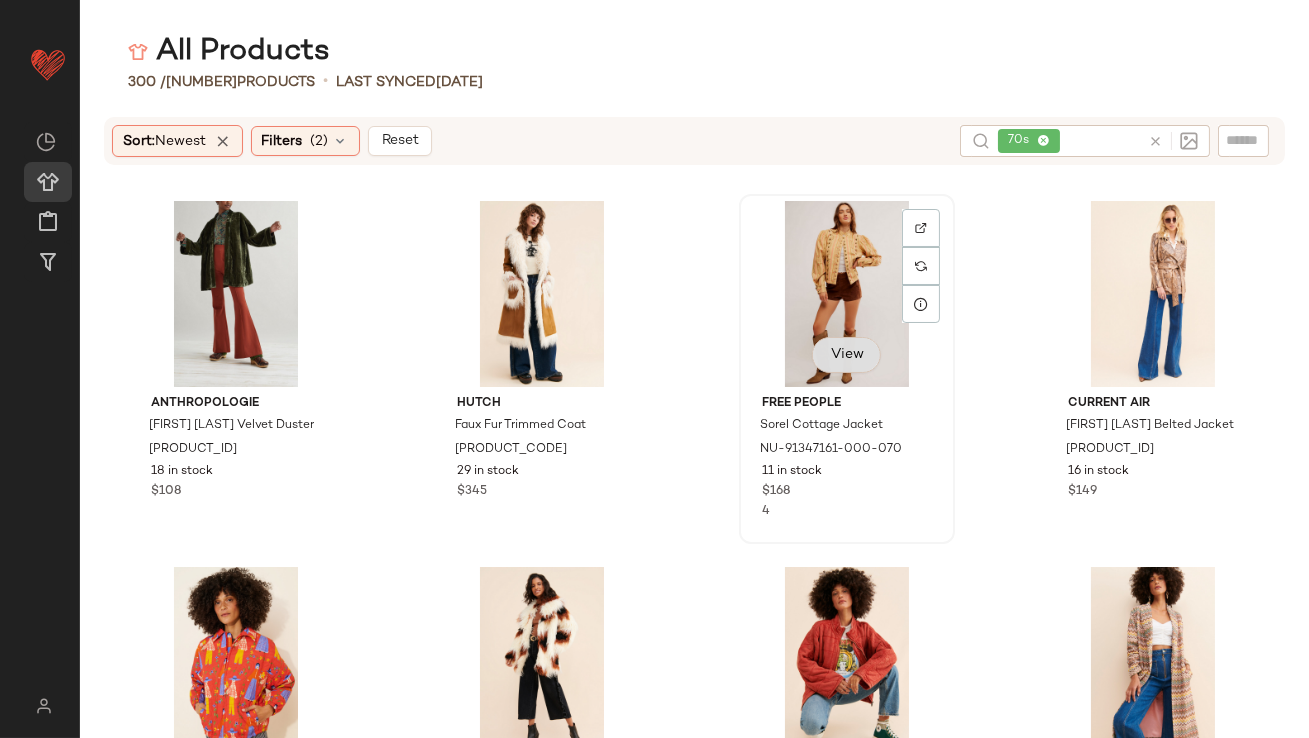click on "View" at bounding box center [846, 355] 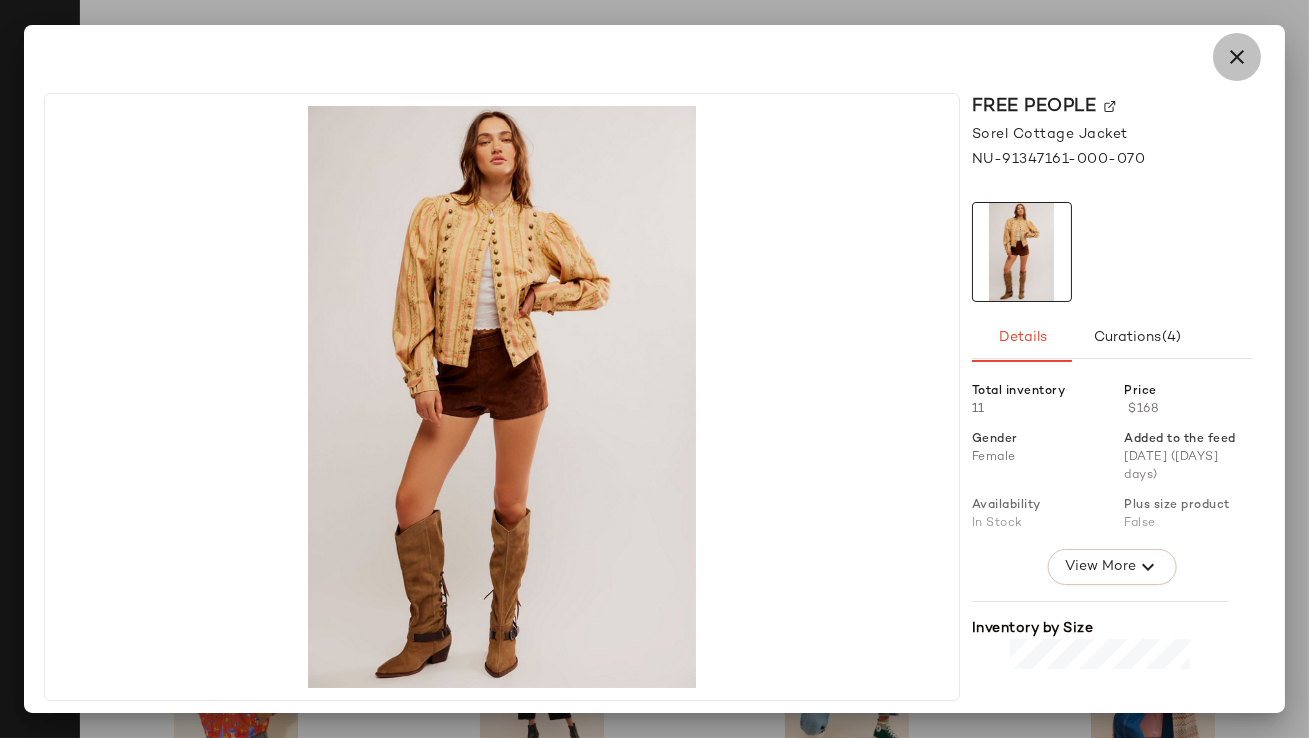 click at bounding box center [1237, 57] 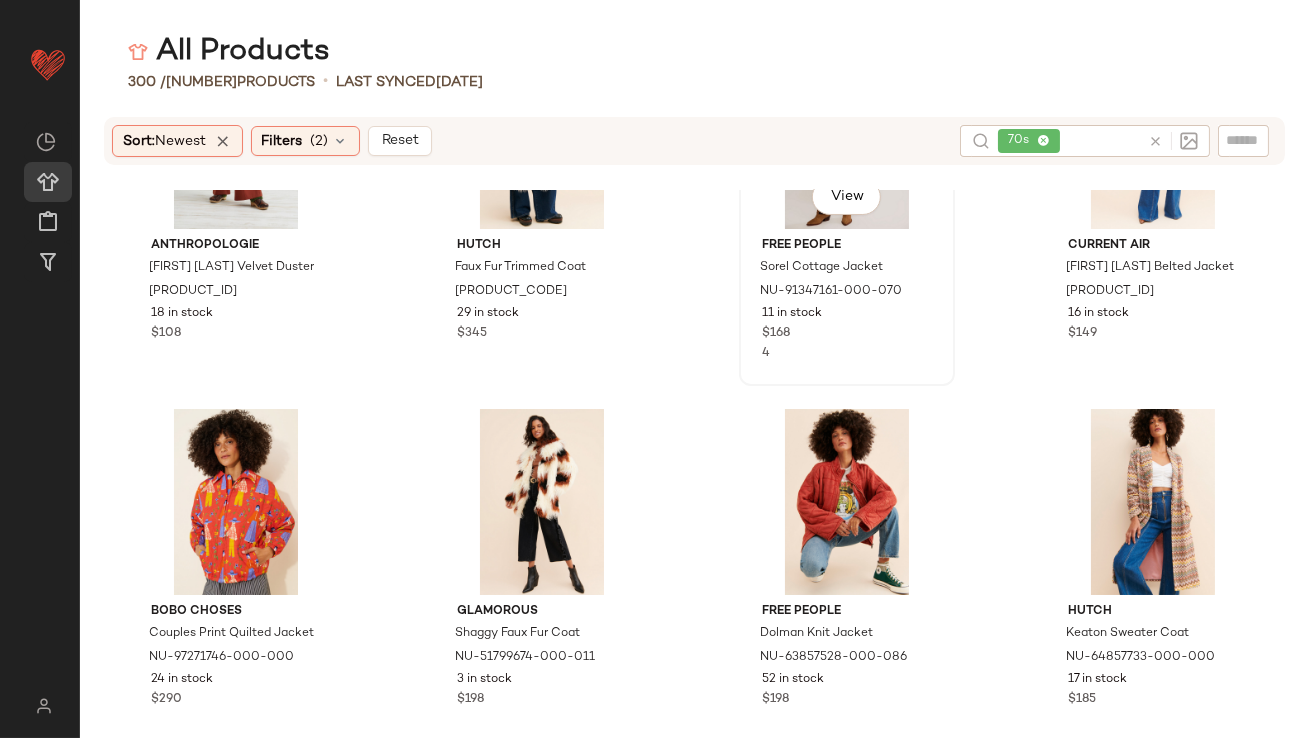 scroll, scrollTop: 541, scrollLeft: 0, axis: vertical 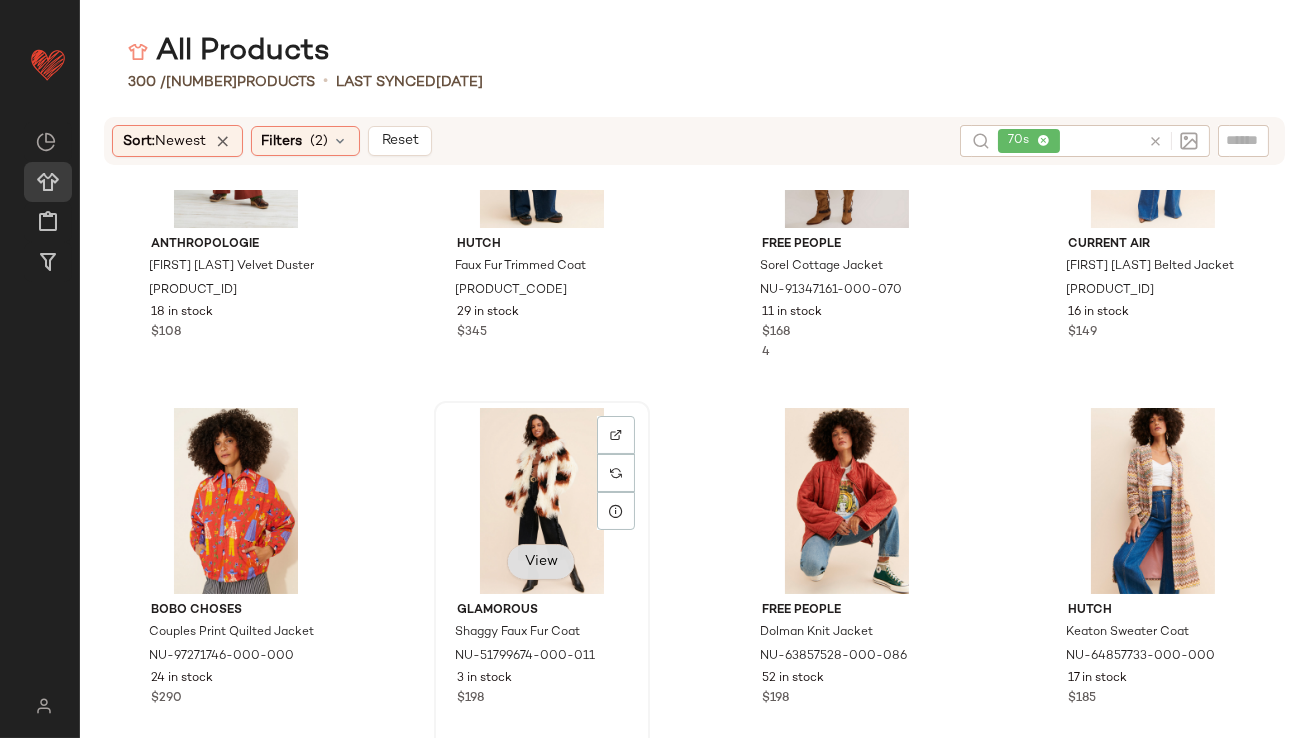 click on "View" 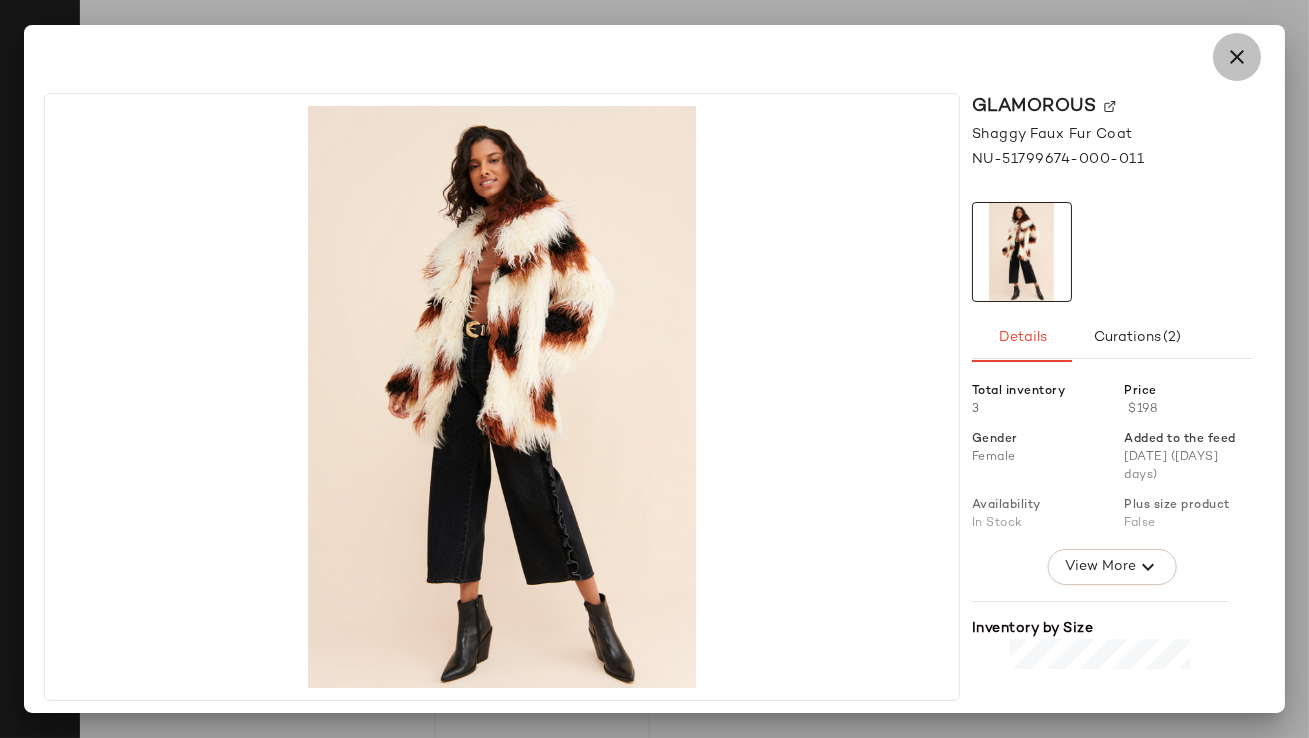 click at bounding box center (1237, 57) 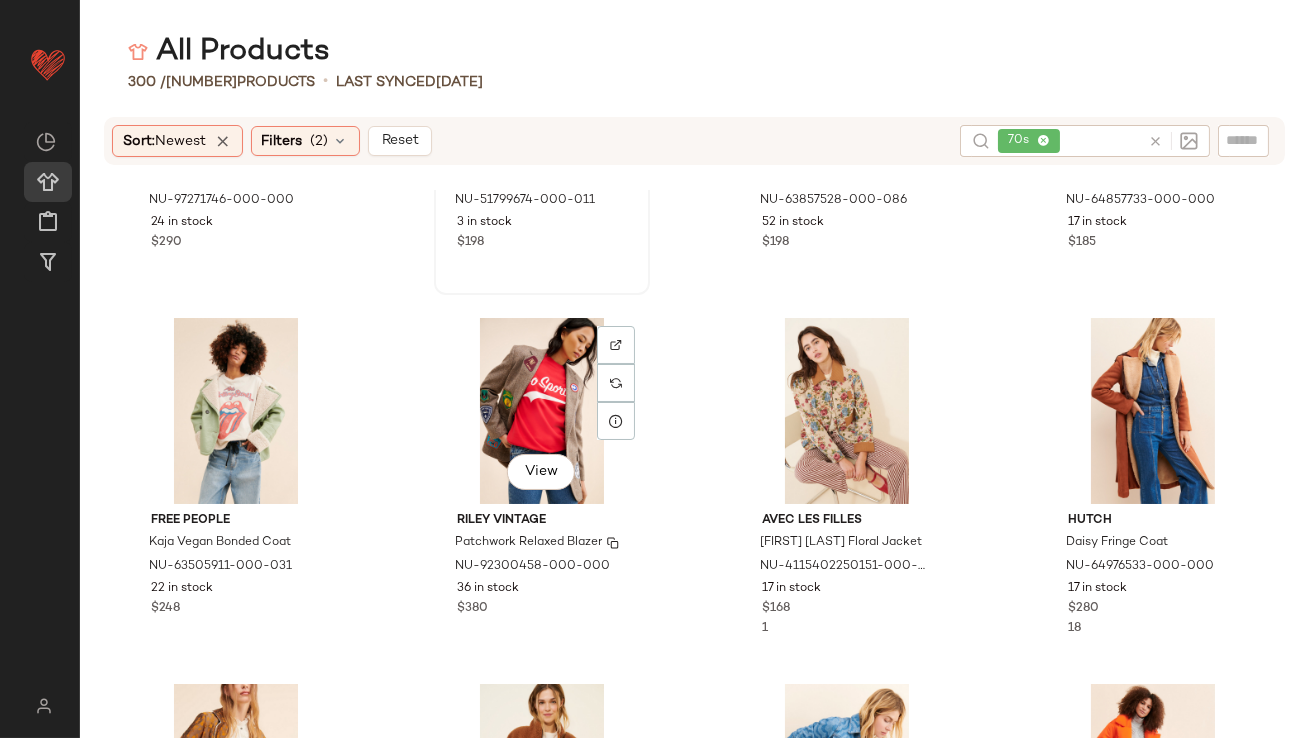 scroll, scrollTop: 1012, scrollLeft: 0, axis: vertical 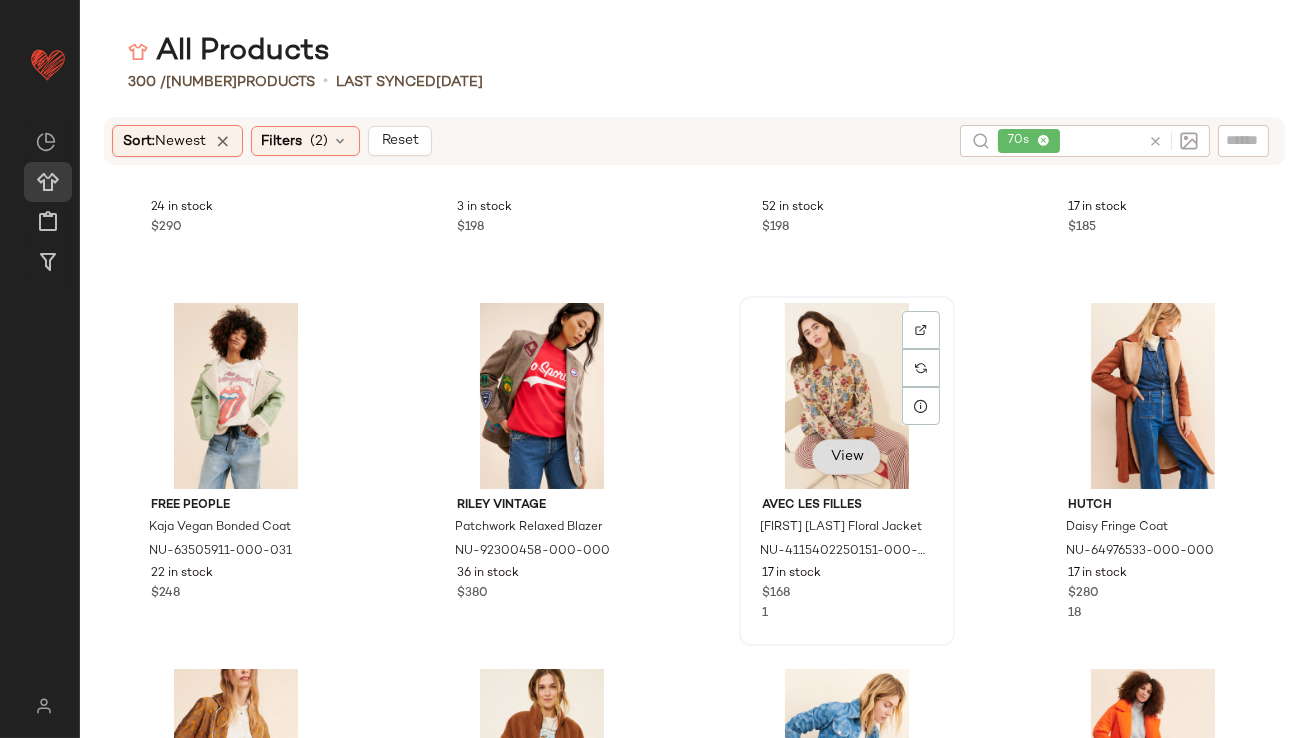 click on "View" 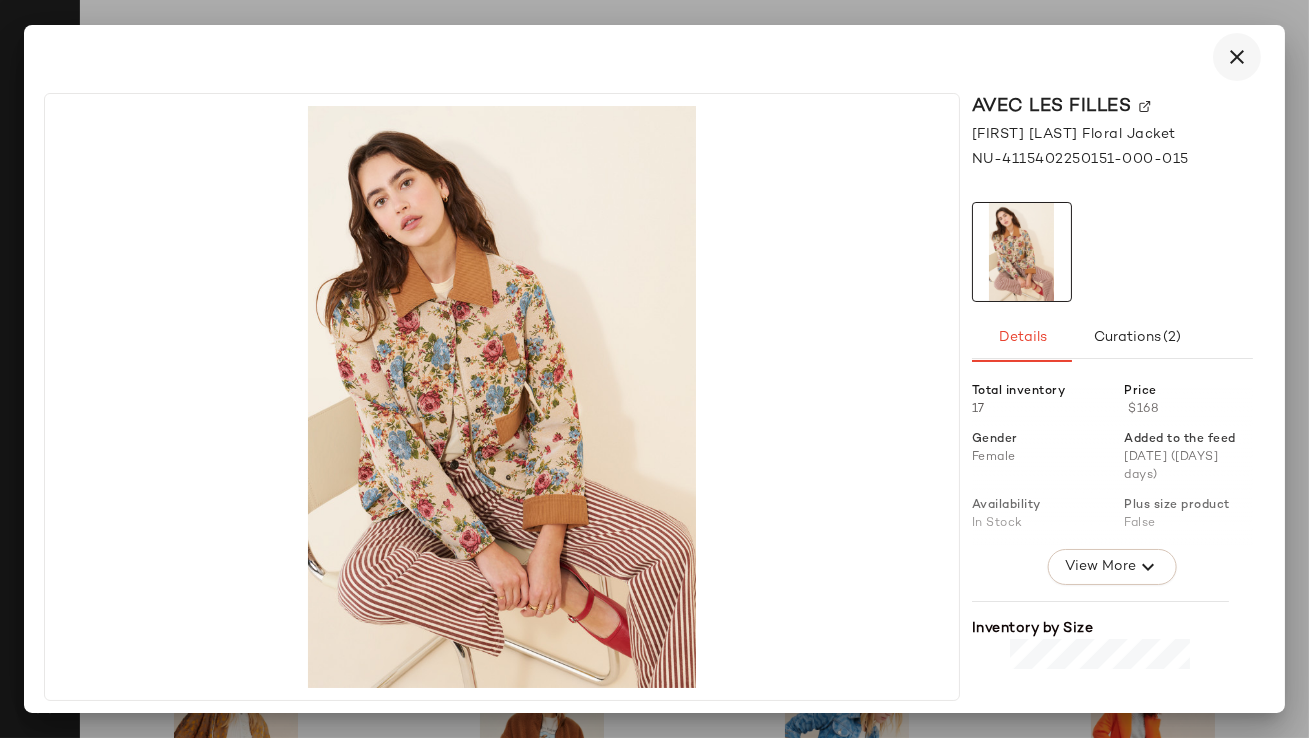 click at bounding box center [1237, 57] 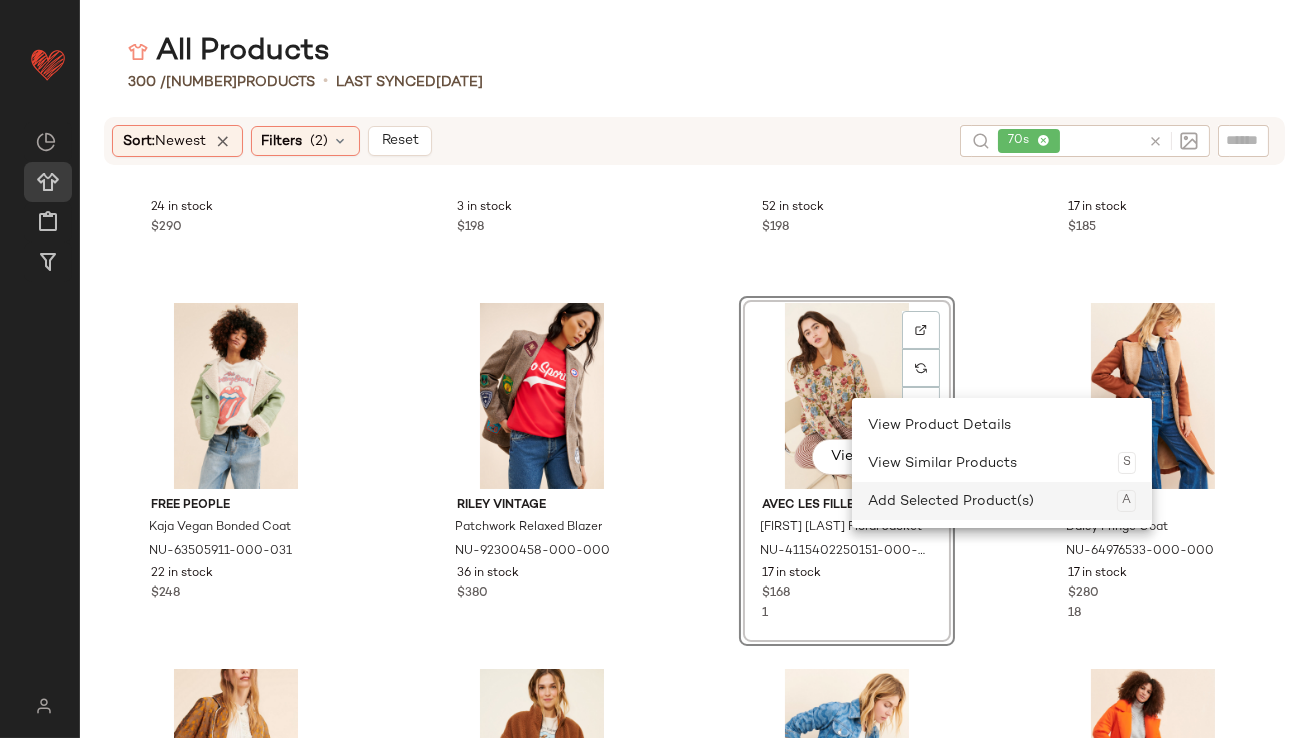 click on "Add Selected Product(s)  A" 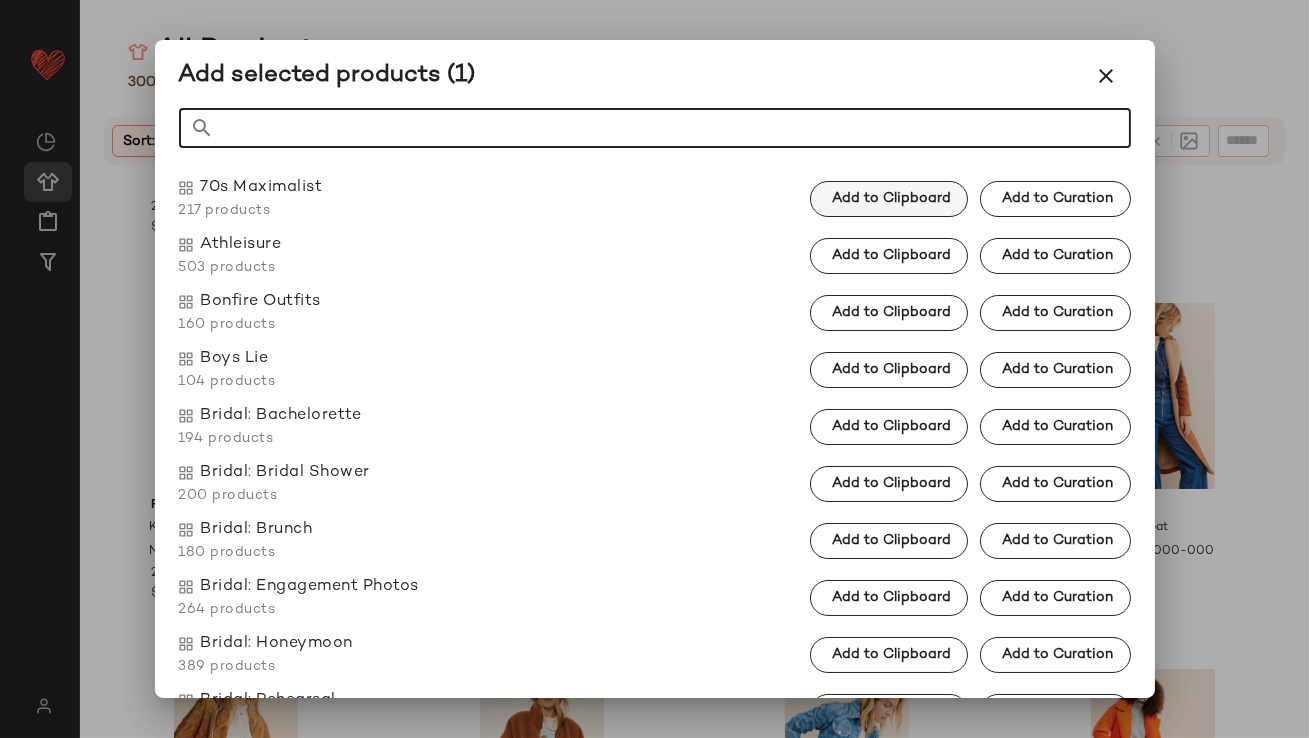 click on "Add to Clipboard" at bounding box center [889, 199] 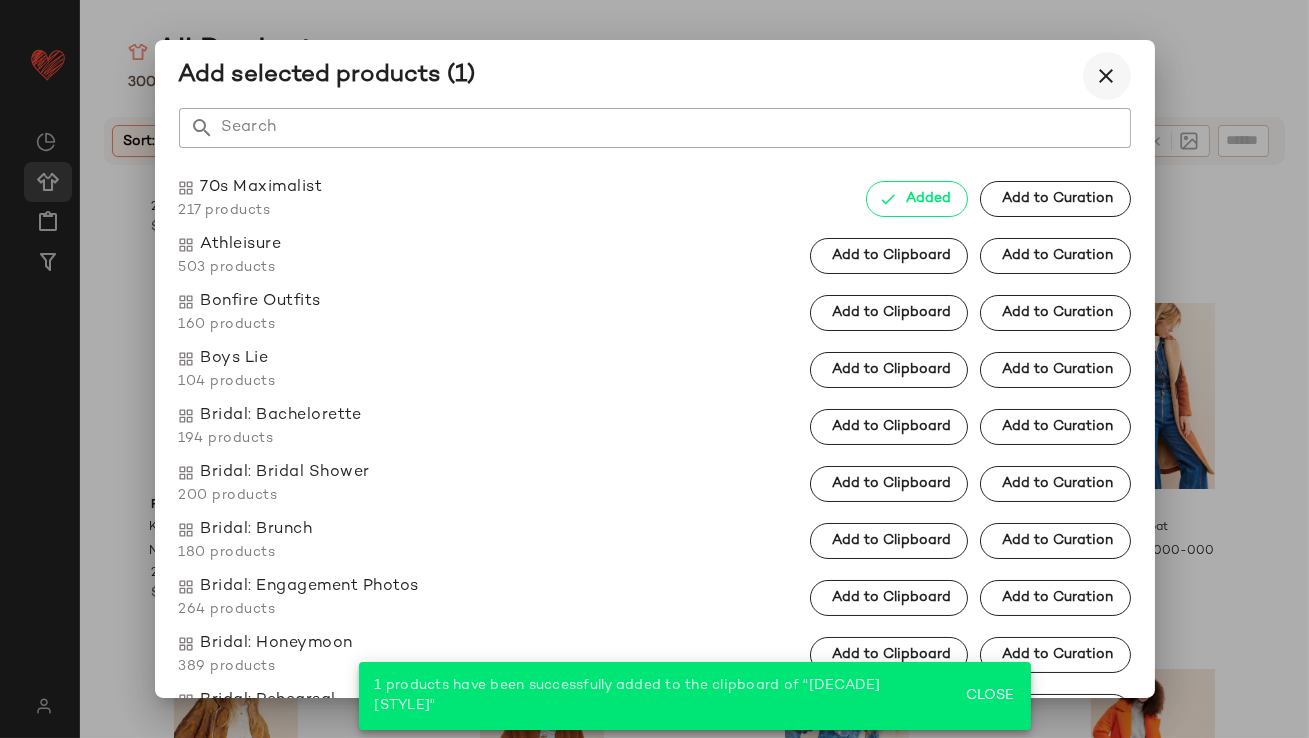 click at bounding box center [1107, 76] 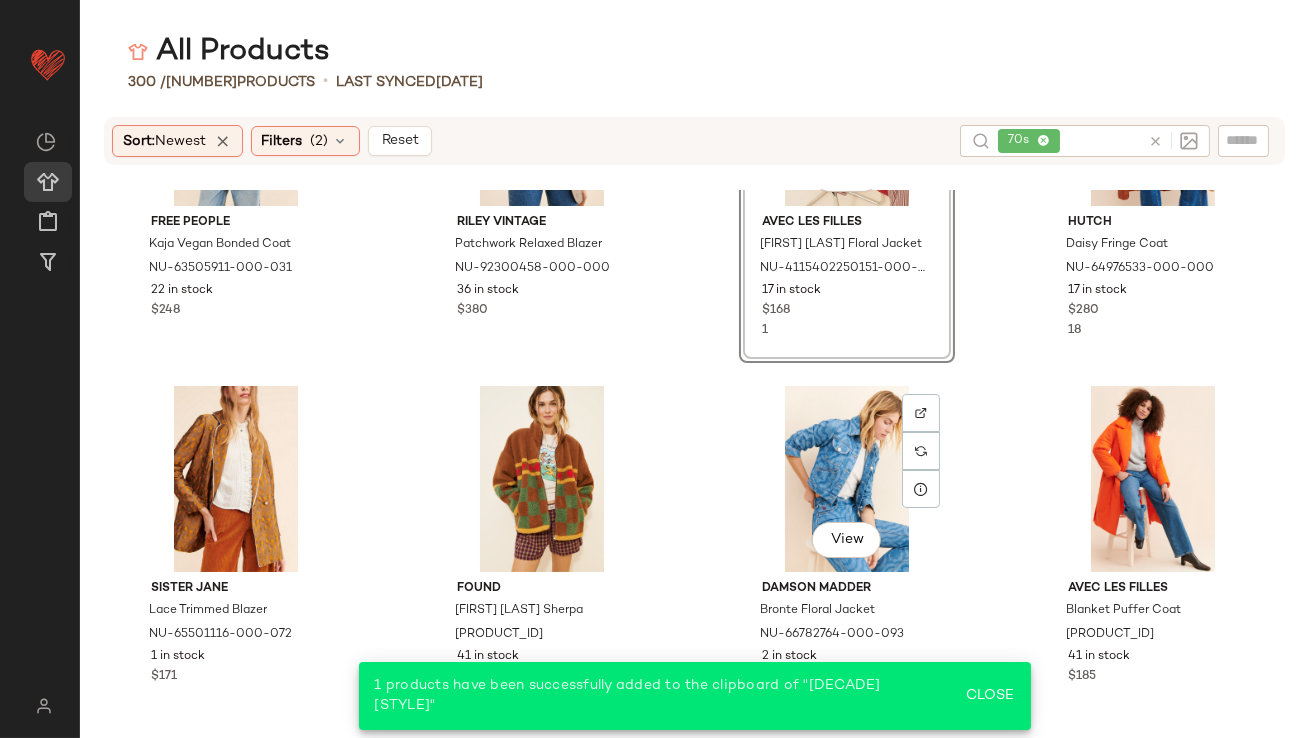 scroll, scrollTop: 1305, scrollLeft: 0, axis: vertical 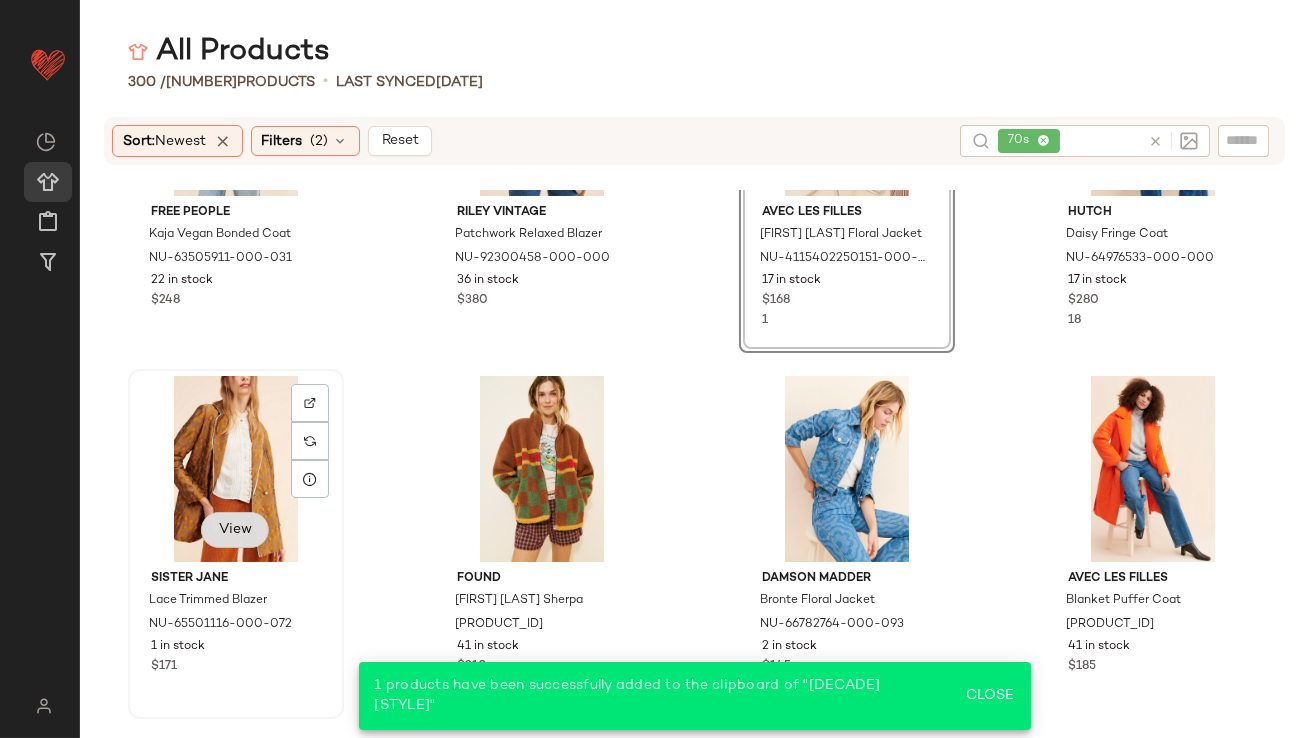 click on "View" 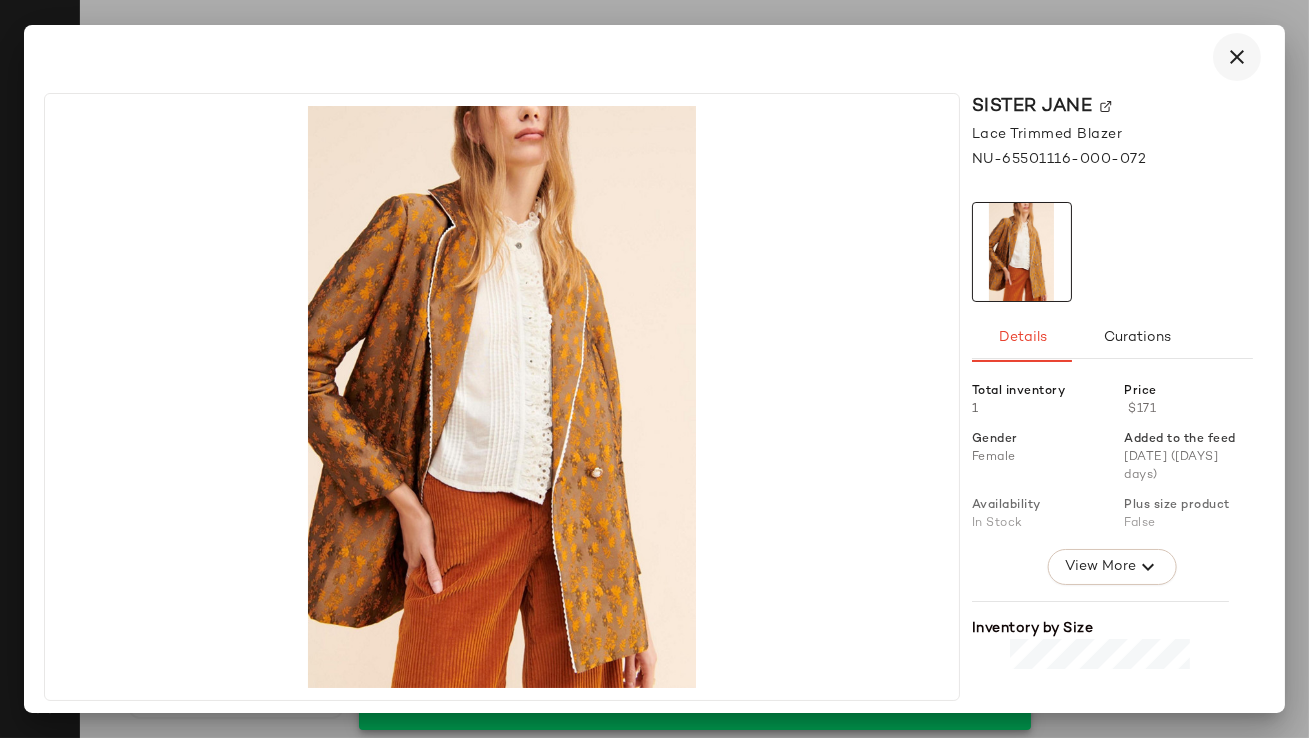 click at bounding box center (1237, 57) 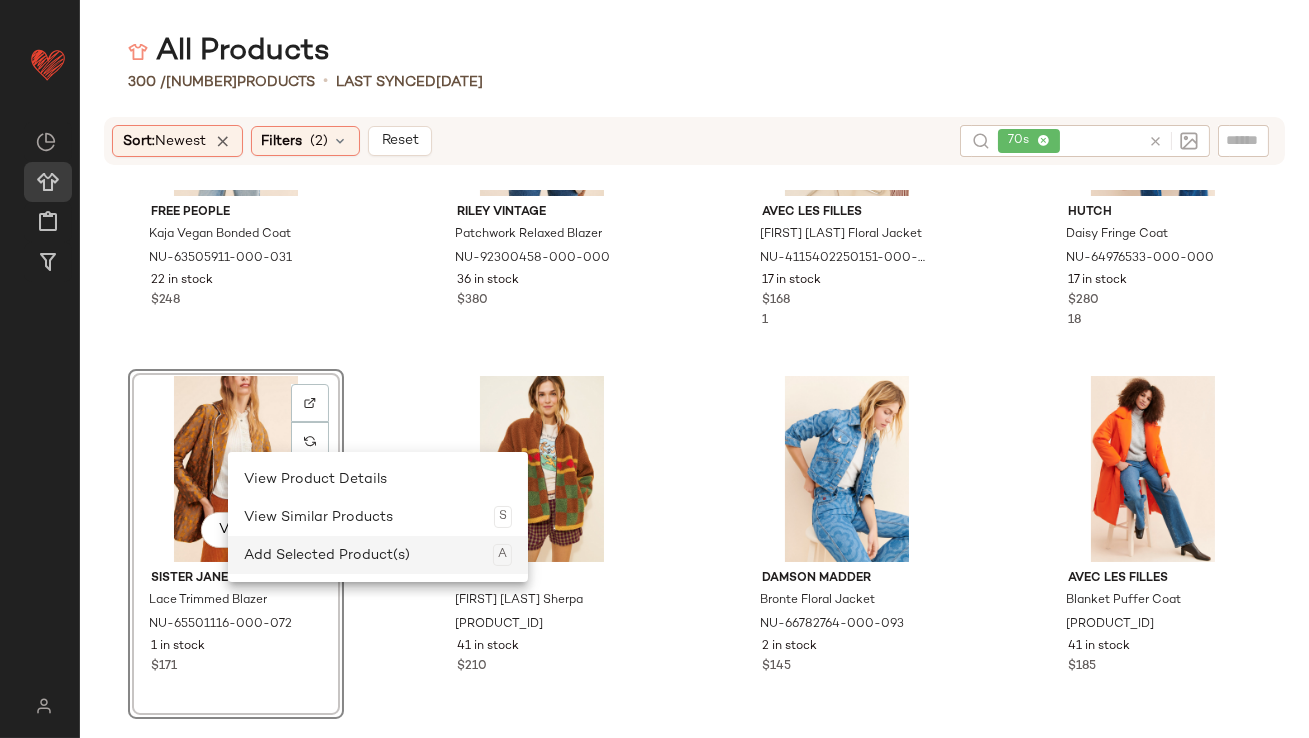click on "Add Selected Product(s)  A" 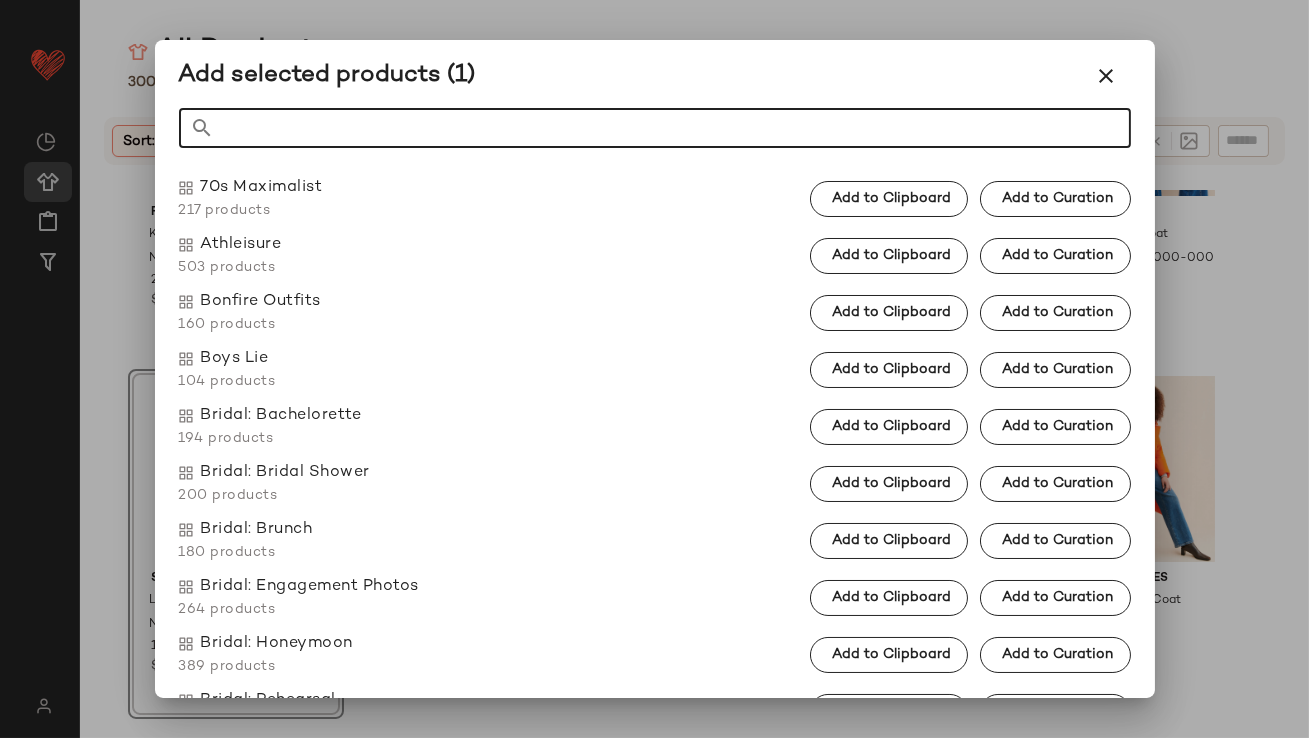 click on "Add to Clipboard" 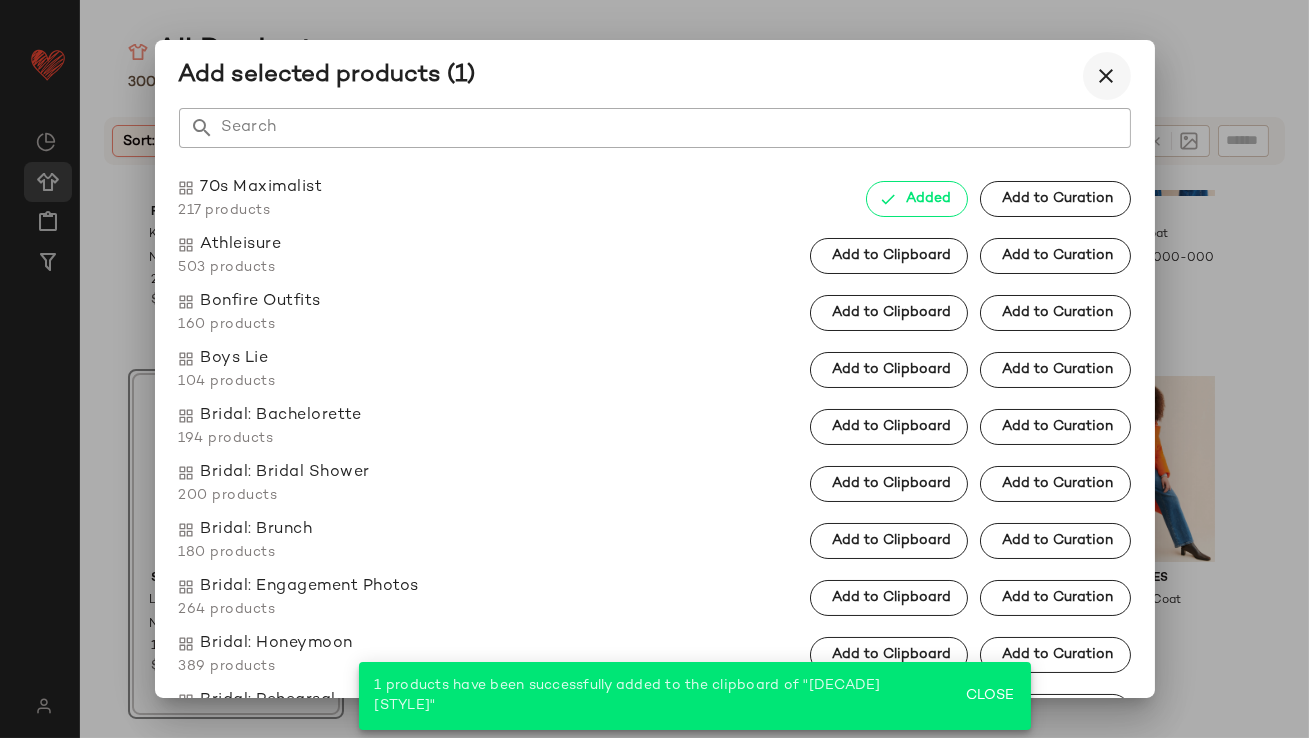 click at bounding box center [1107, 76] 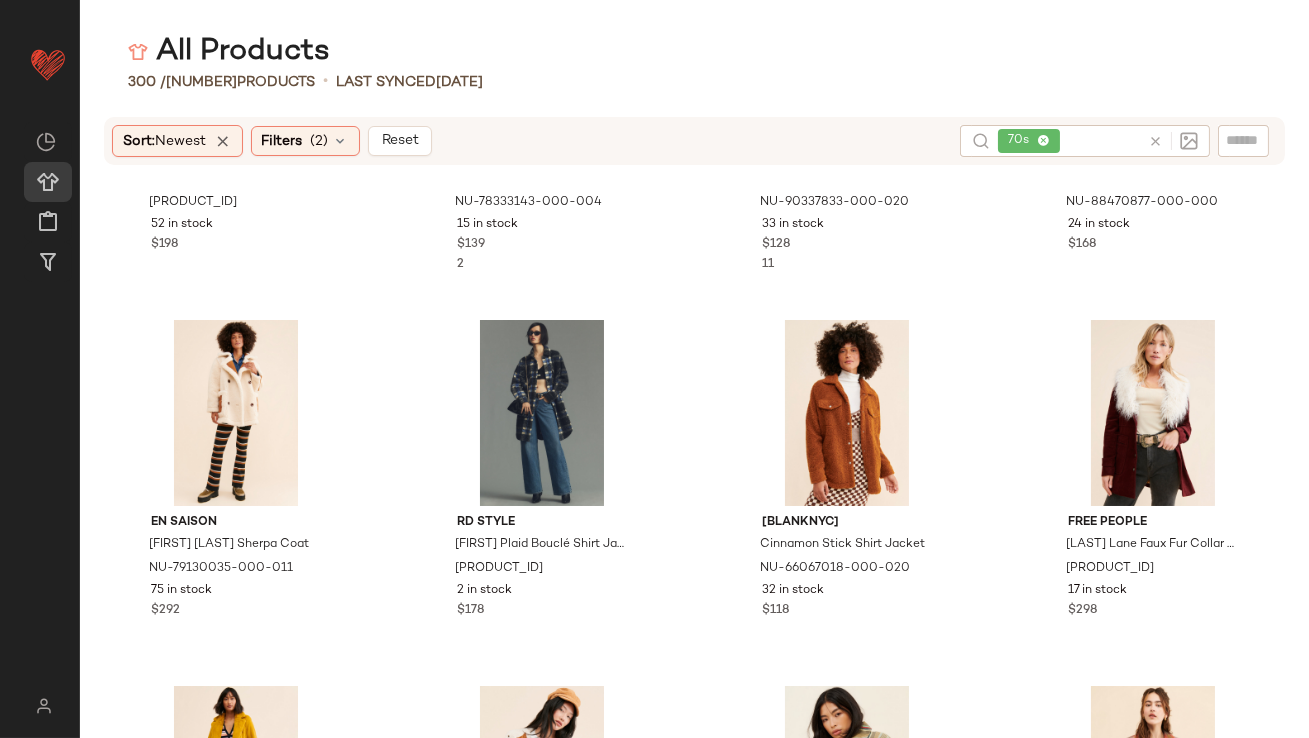 scroll, scrollTop: 6489, scrollLeft: 0, axis: vertical 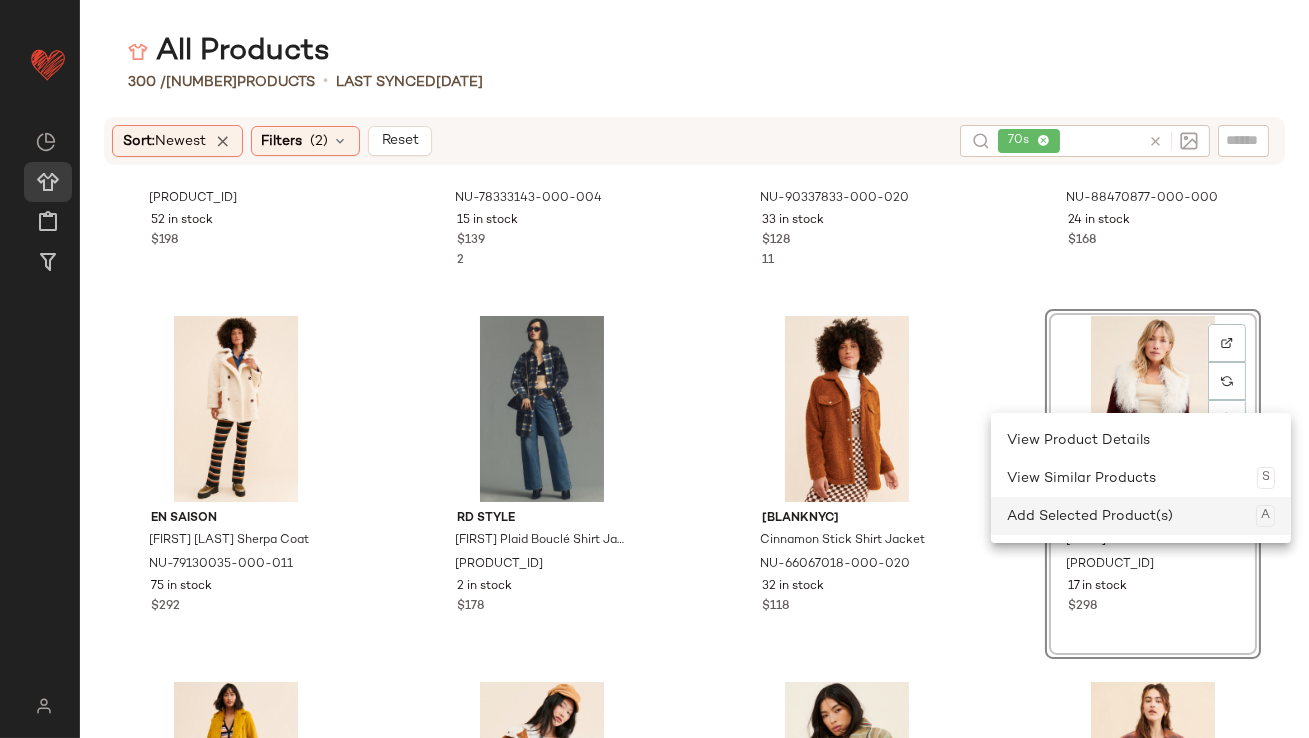 click on "Add Selected Product(s)  A" 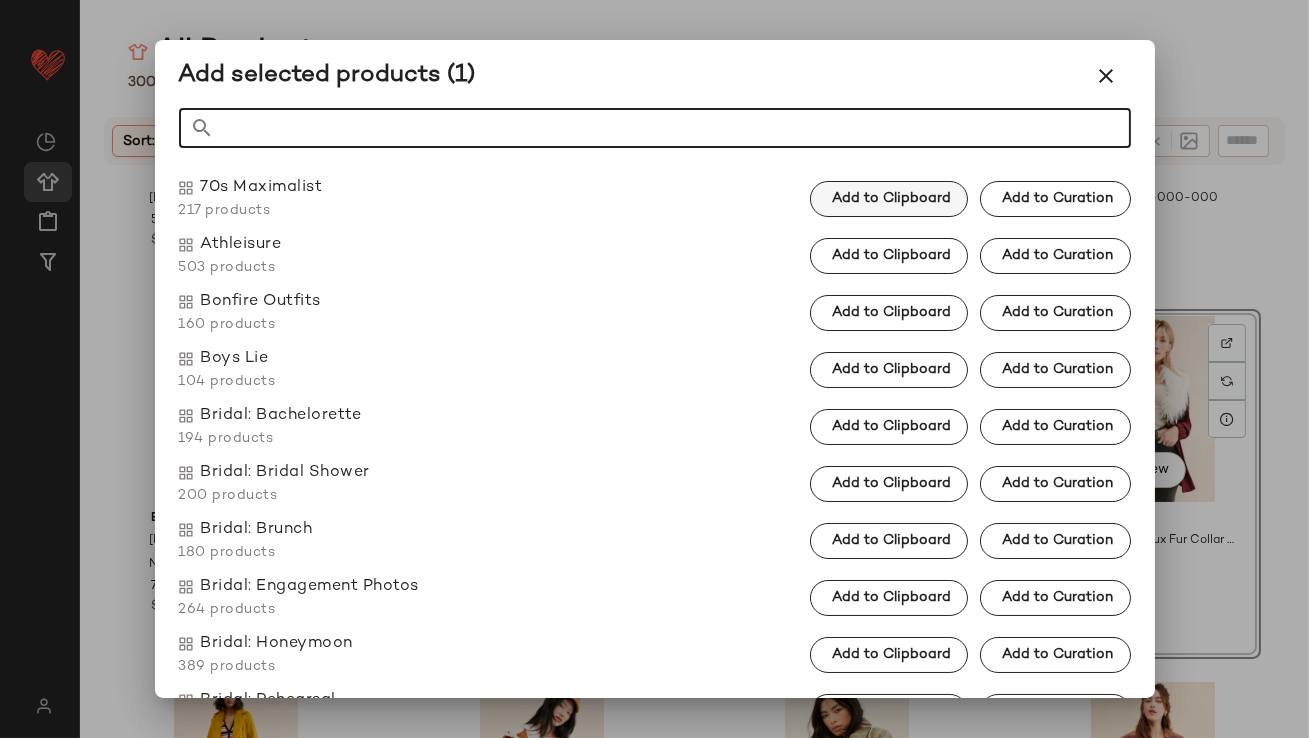 click on "Add to Clipboard" 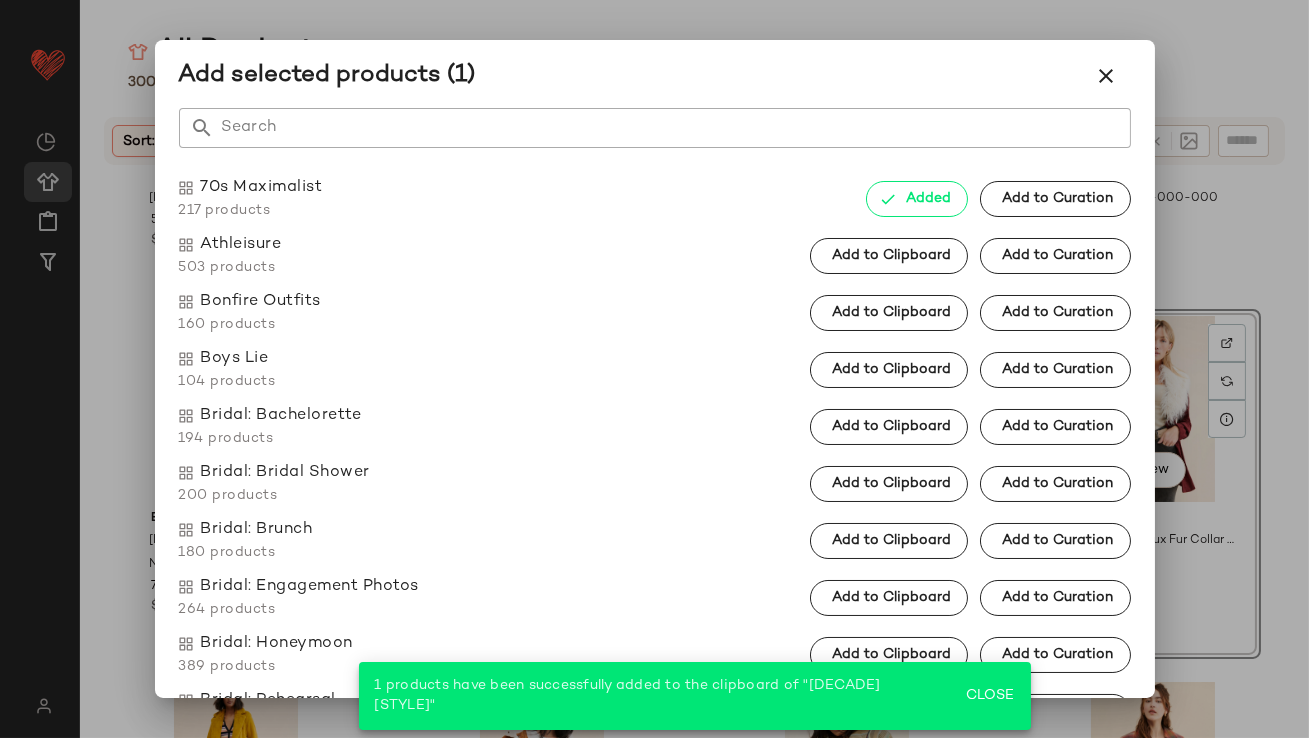 click at bounding box center (1107, 76) 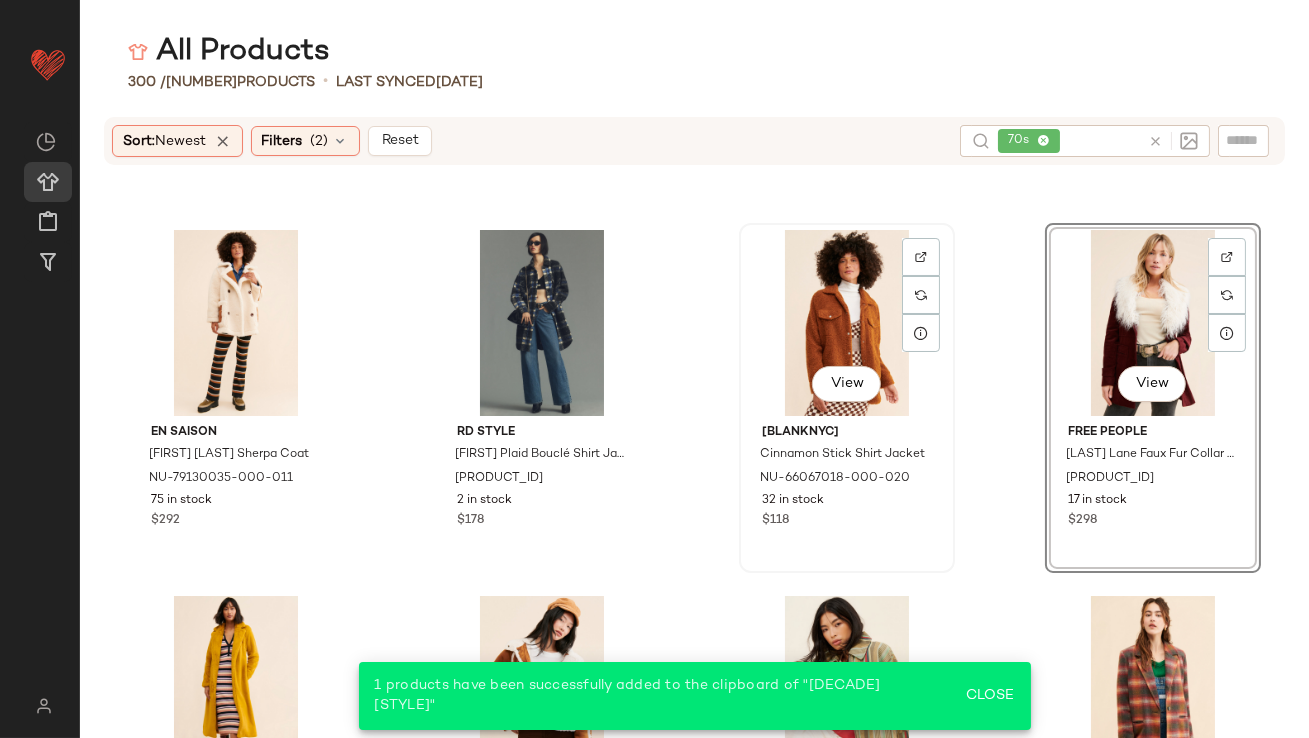 scroll, scrollTop: 6877, scrollLeft: 0, axis: vertical 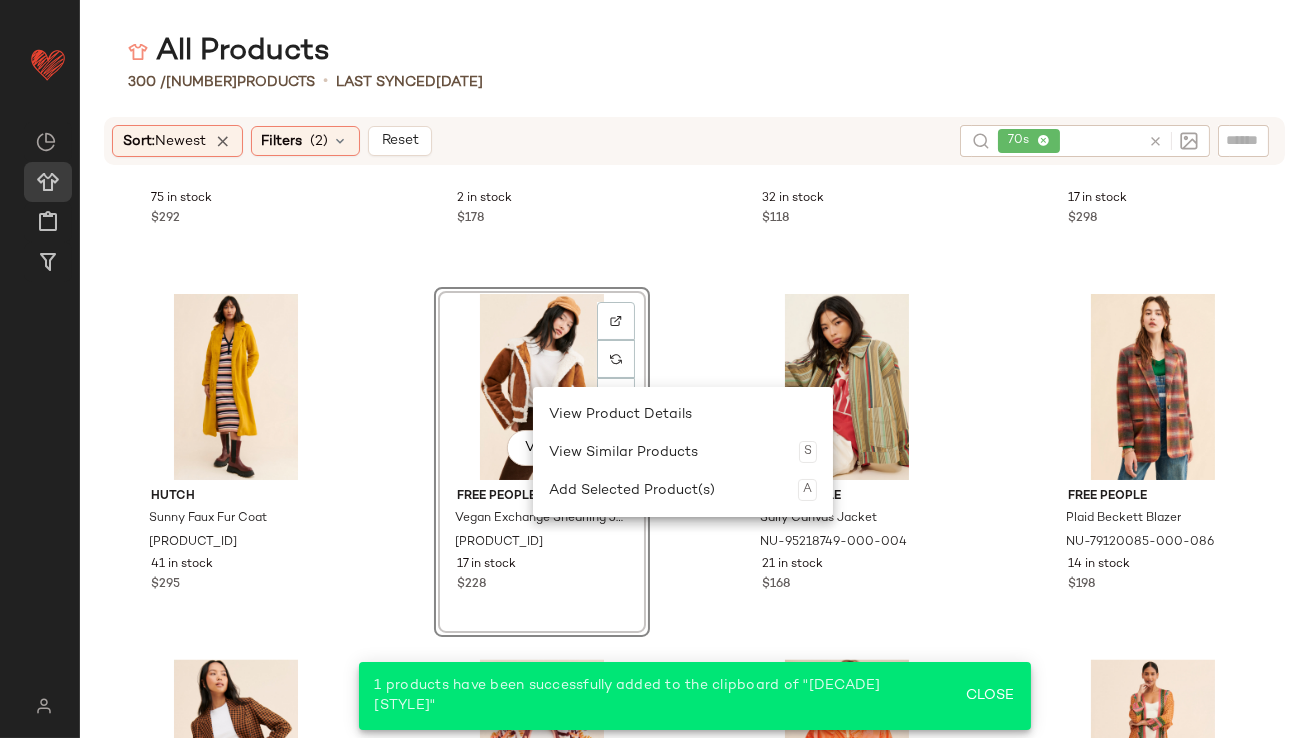 click on "En Saison Quincy Reversible Sherpa Coat NU-79130035-000-011 75 in stock $292 RD Style Eva Plaid Bouclé Shirt Jacket NU-4115376680007-000-009 2 in stock $178 [BLANKNYC] Cinnamon Stick Shirt Jacket NU-66067018-000-020 32 in stock $118 Free People Lady Lane Faux Fur Collar Jacket NU-40076317-000-061 17 in stock $298 Hutch Sunny Faux Fur Coat NU-79283271-000-070 41 in stock $295  View  Free People Vegan Exchange Shearling Jacket NU-69368538-000-016 17 in stock $228 Free People Sally Canvas Jacket NU-95218749-000-004 21 in stock $168 Free People Plaid Beckett Blazer NU-79120085-000-086 14 in stock $198 Free People Ashby Blazer NU-56394919-000-086 3 in stock $168 2 Free People Hit The Slopes Printed Fleece Jacket NU-52608445-000-085 6 in stock $198 Free People Spring Showers Solid Rain Jacket NU-87222337-000-063 1 in stock $128 Bl-nk Katarina Silky Duster NU-68864255-000-080 20 in stock $132 2 CeliaB Leaf Puffer Jacket NU-63853030-000-000 2 in stock $440 Volcom Mirror Snow Pullover NU-68556737-000-009 23 in stock" 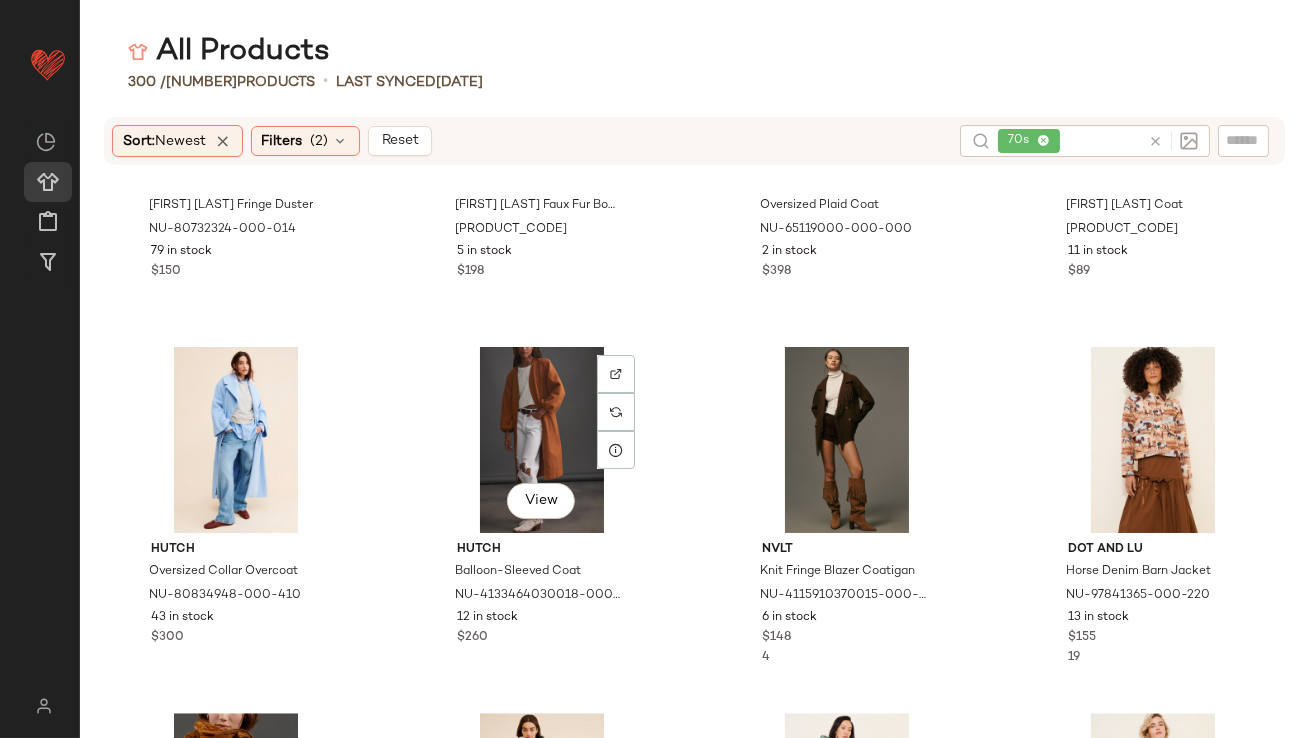 scroll, scrollTop: 10117, scrollLeft: 0, axis: vertical 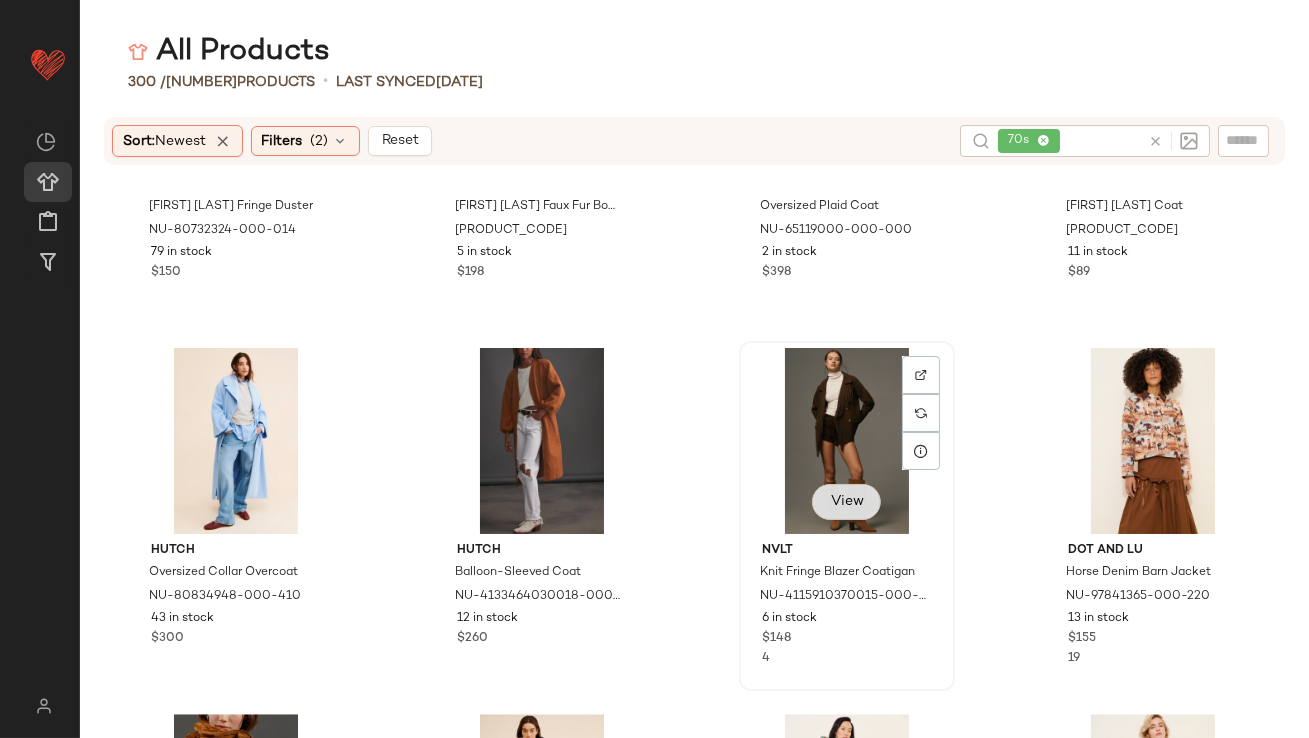 click on "View" 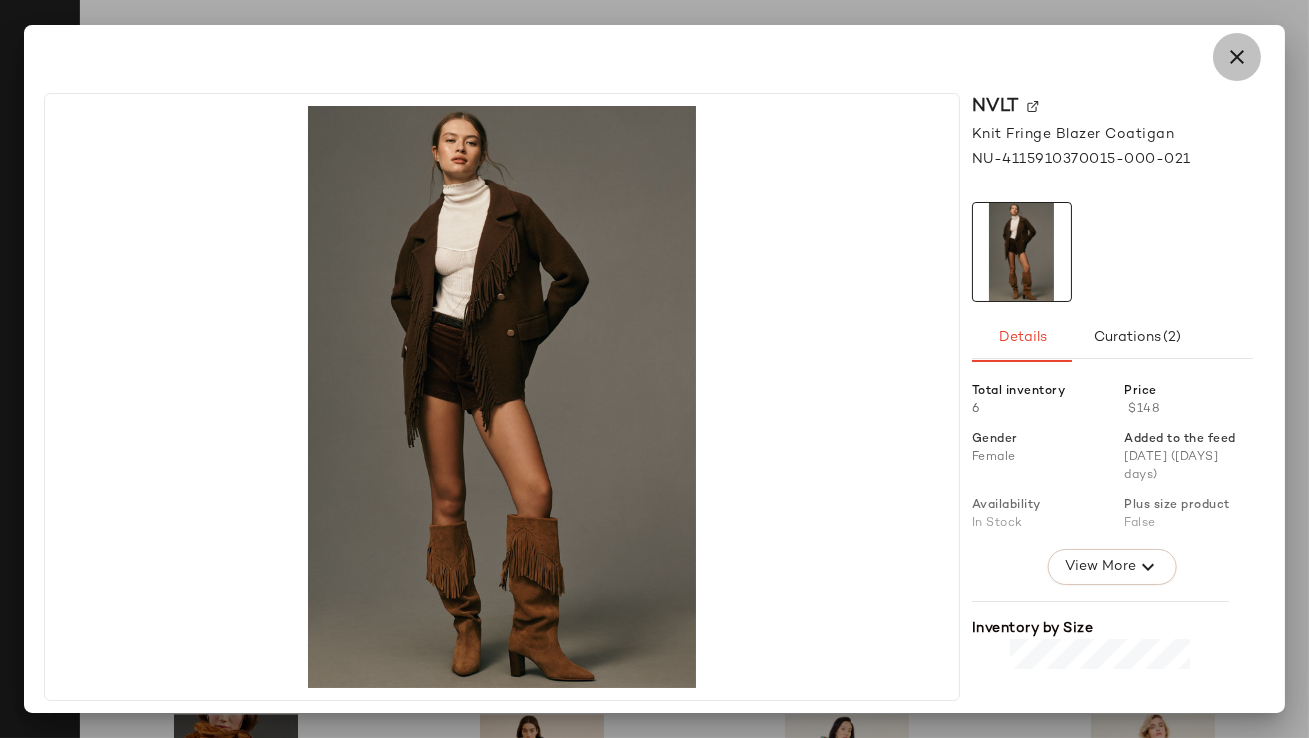 click at bounding box center [1237, 57] 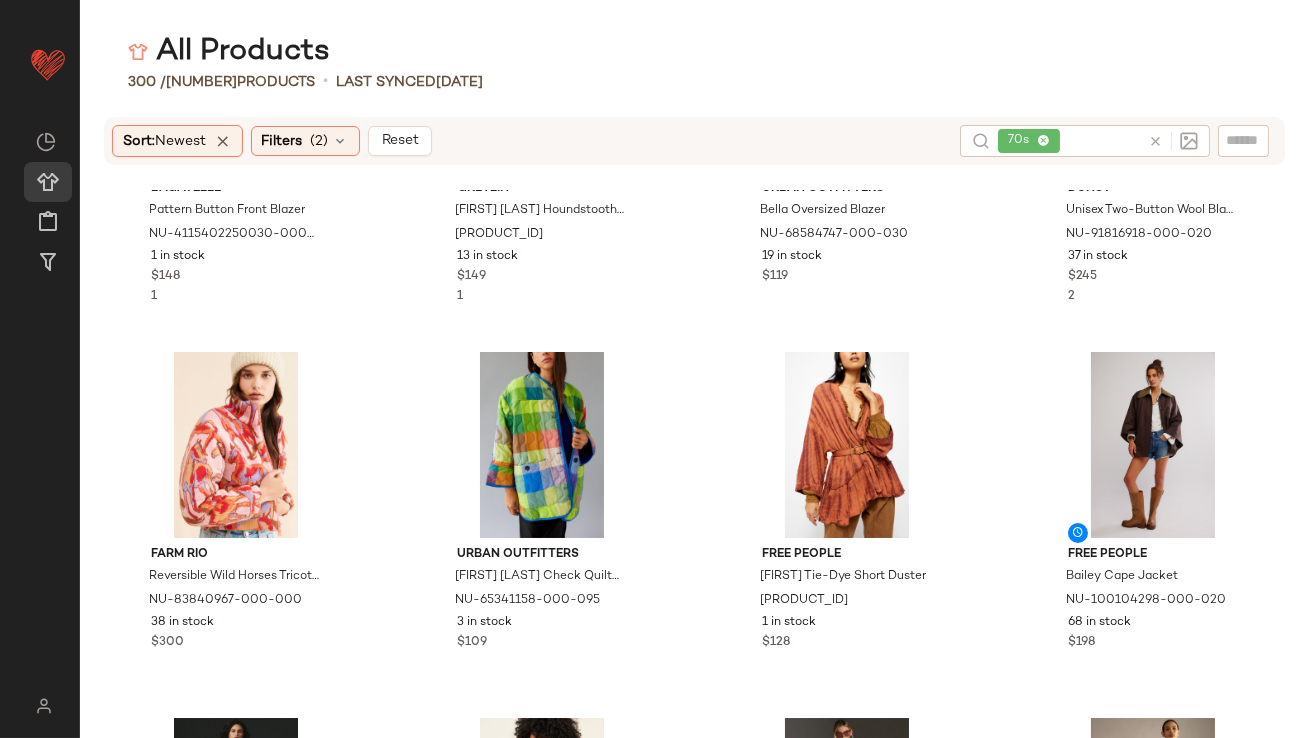 scroll, scrollTop: 13446, scrollLeft: 0, axis: vertical 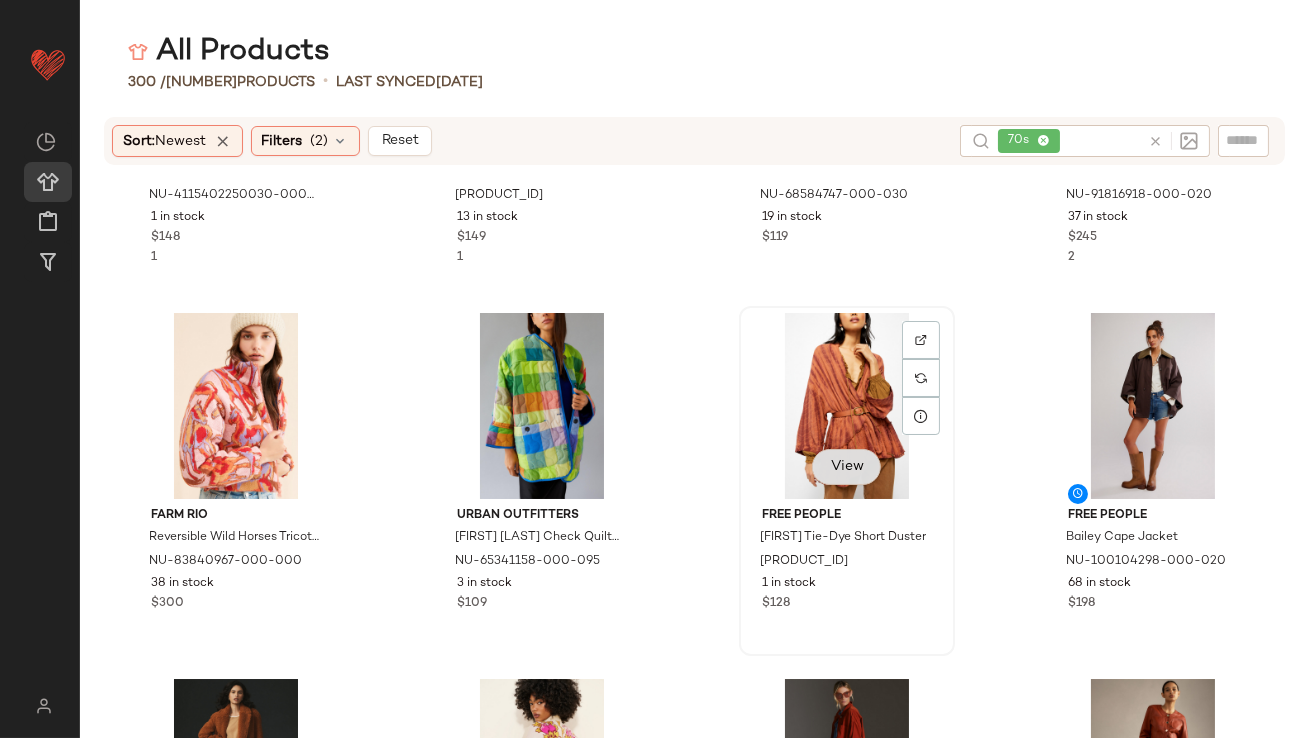 click on "View" at bounding box center [846, 467] 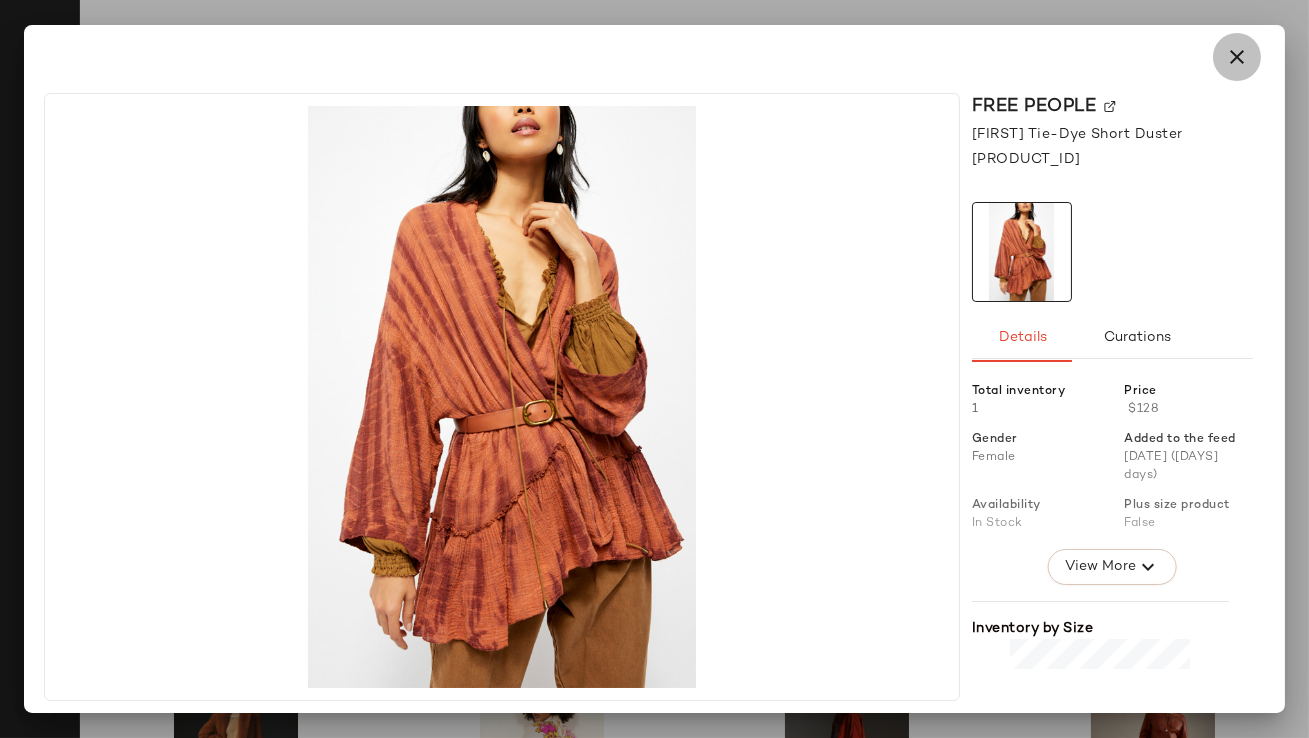 click at bounding box center [1237, 57] 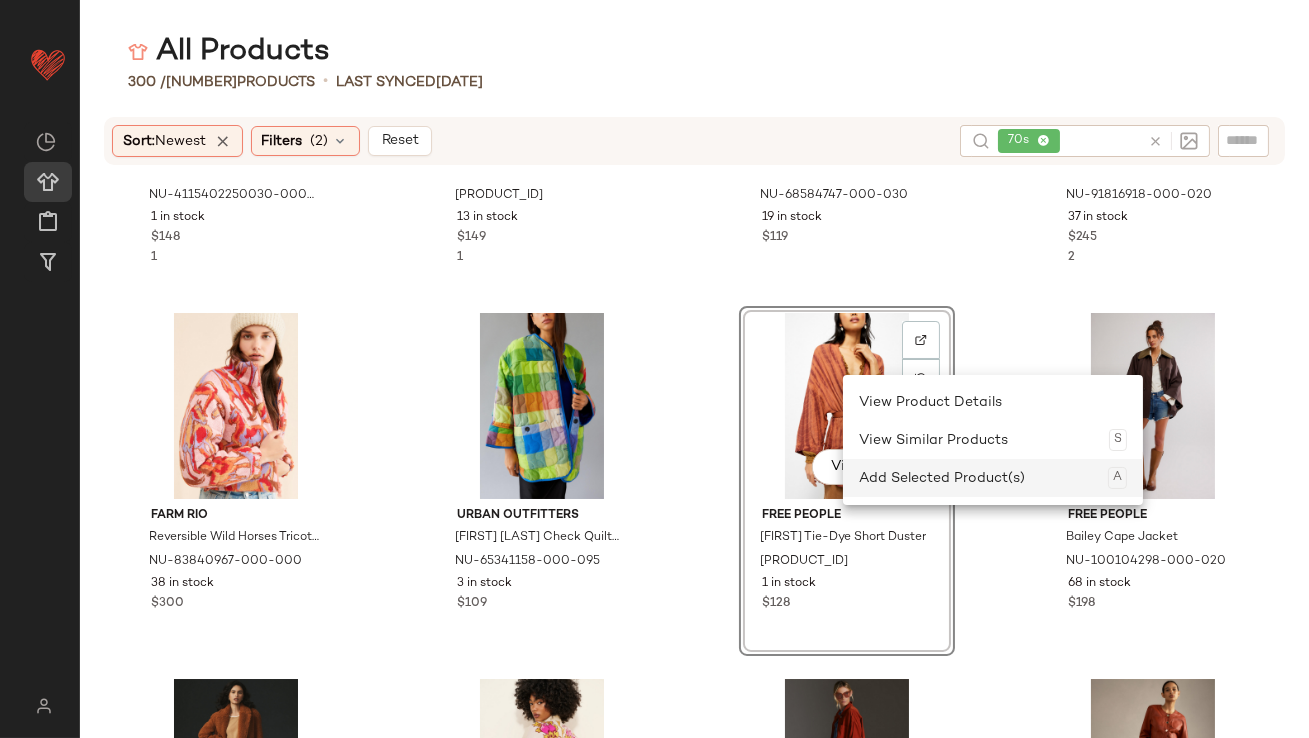 click on "Add Selected Product(s)  A" 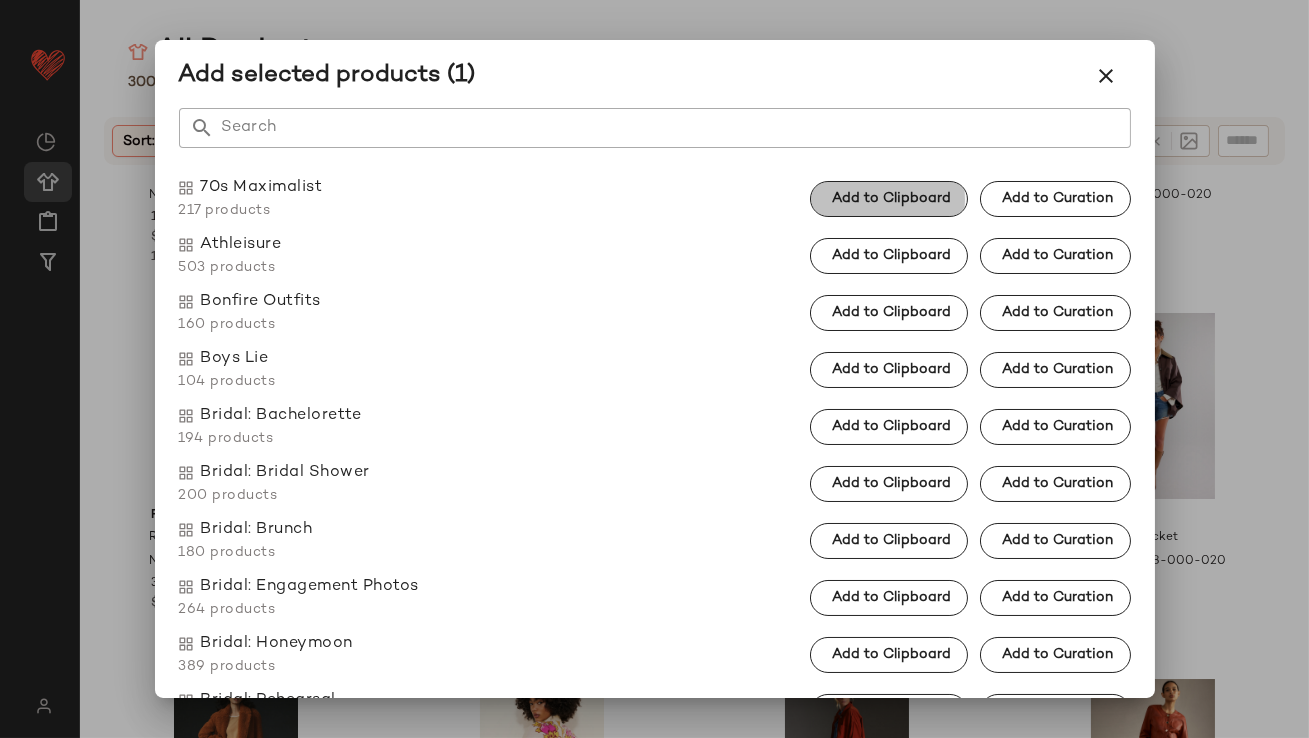 click on "Add to Clipboard" at bounding box center [889, 199] 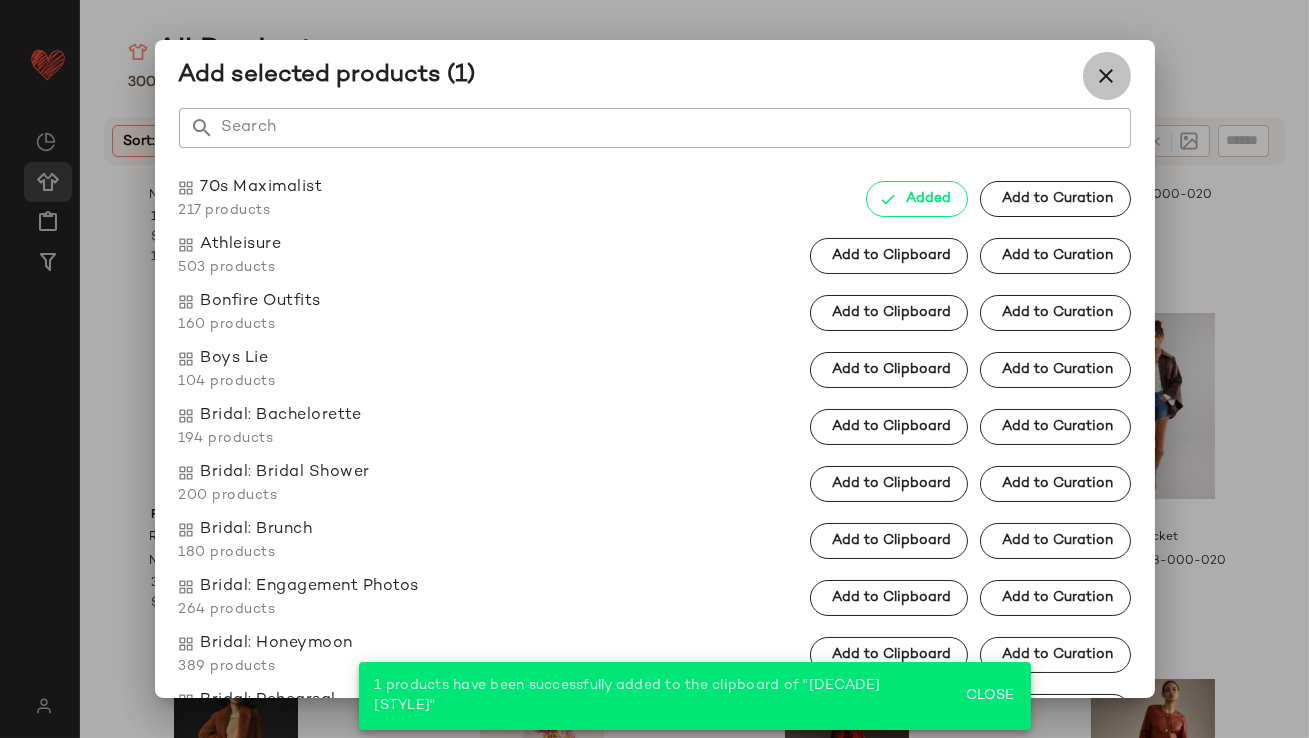 click at bounding box center (1107, 76) 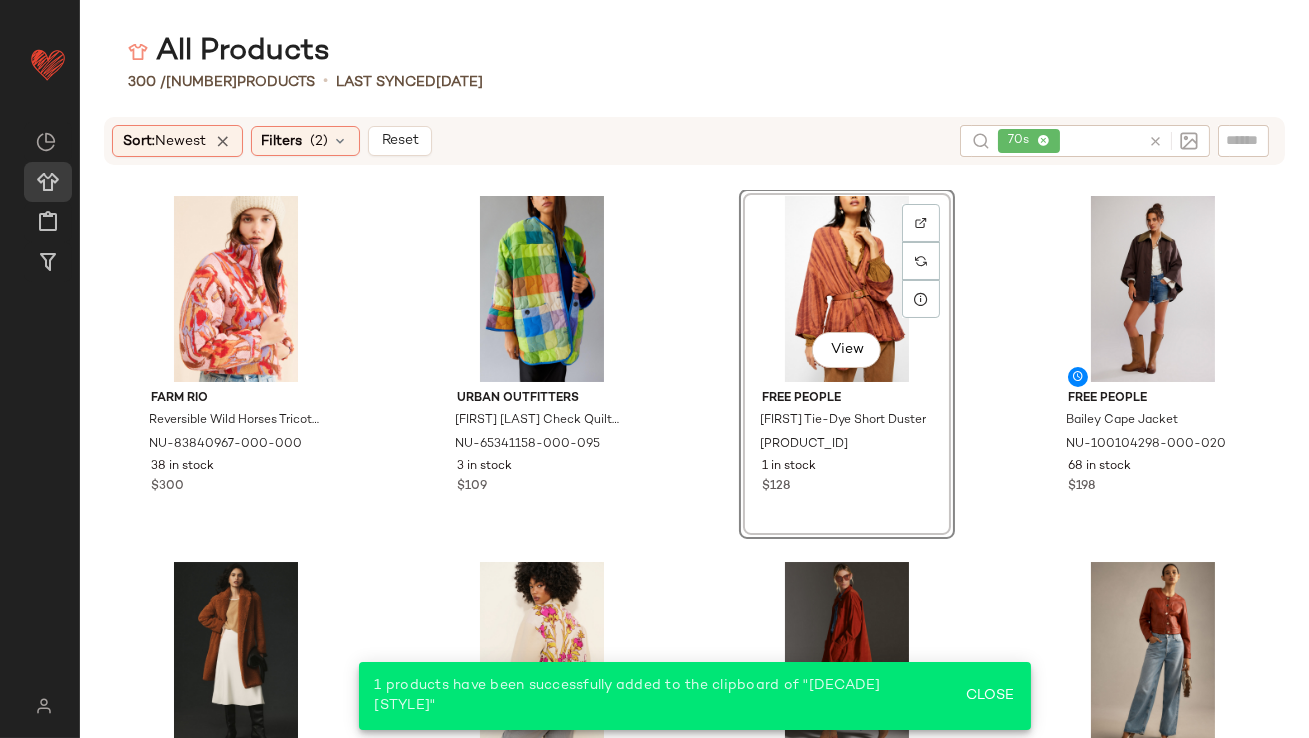 scroll, scrollTop: 13540, scrollLeft: 0, axis: vertical 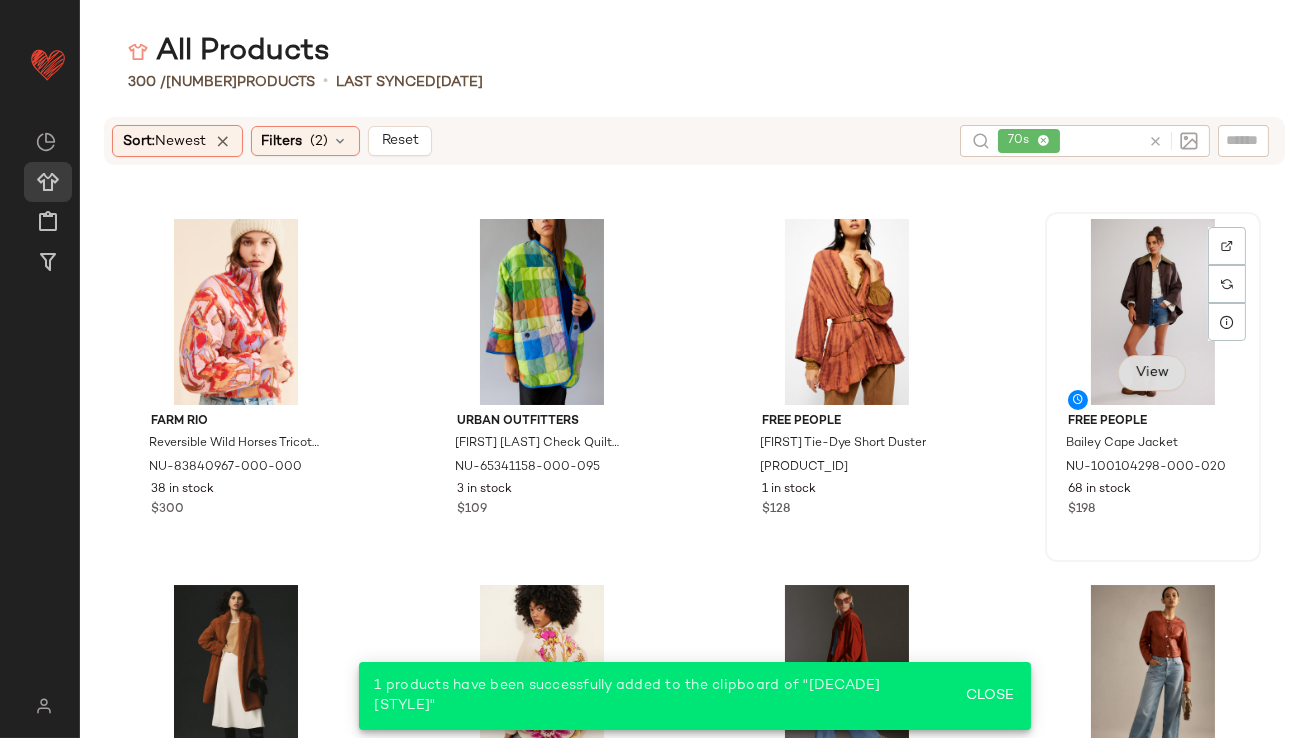 click on "View" at bounding box center (1152, 373) 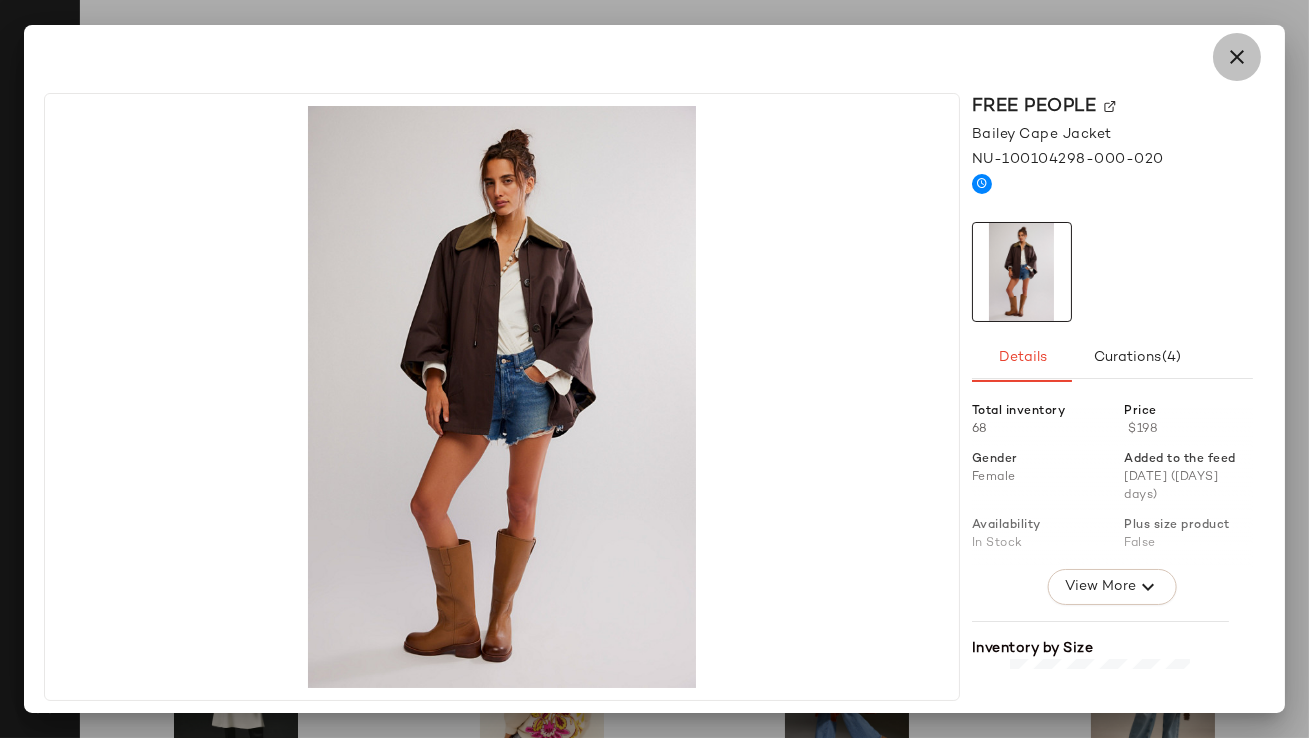 click at bounding box center [1237, 57] 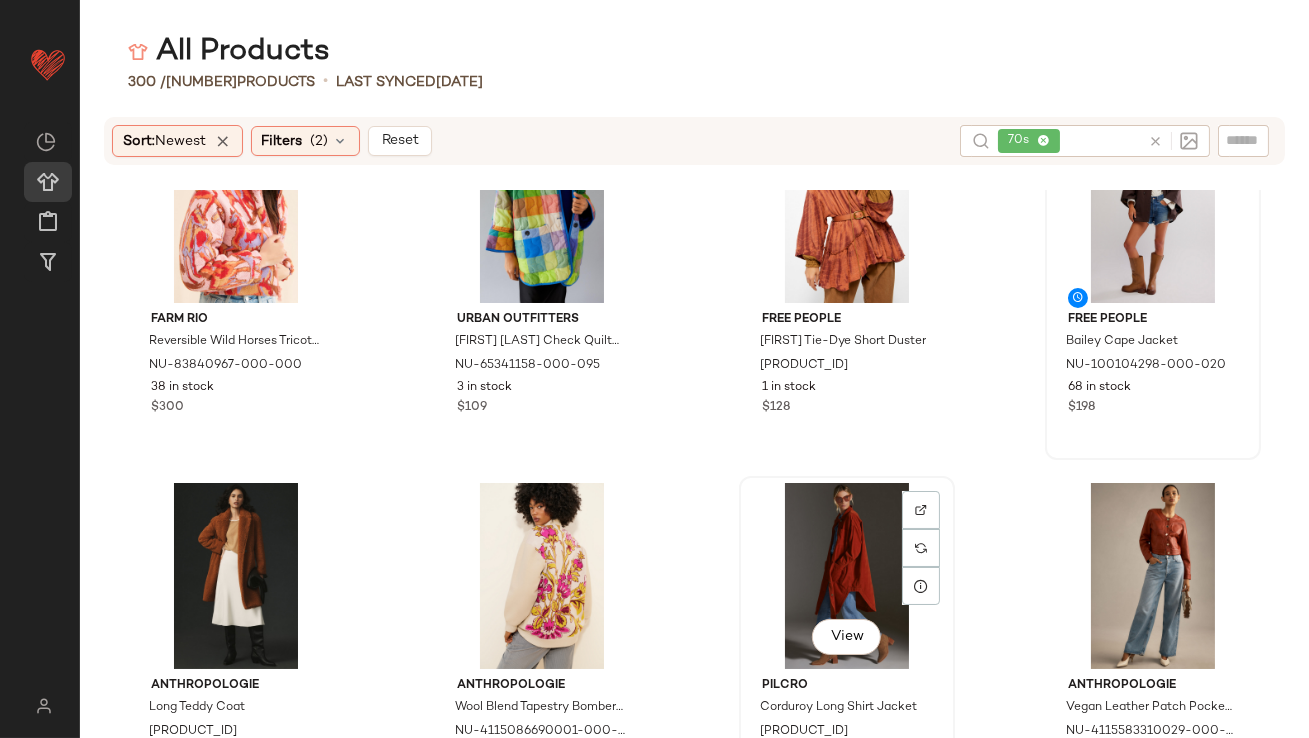 scroll, scrollTop: 13830, scrollLeft: 0, axis: vertical 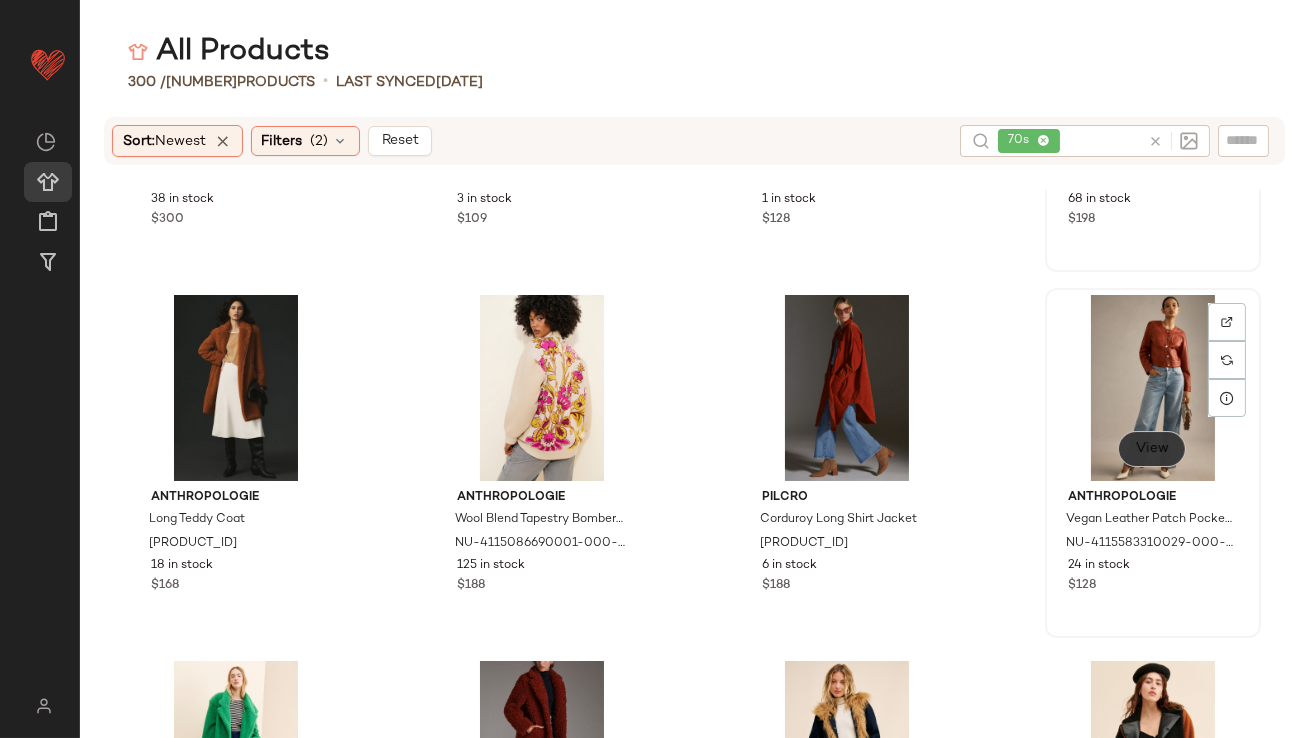 click on "View" at bounding box center (1152, 449) 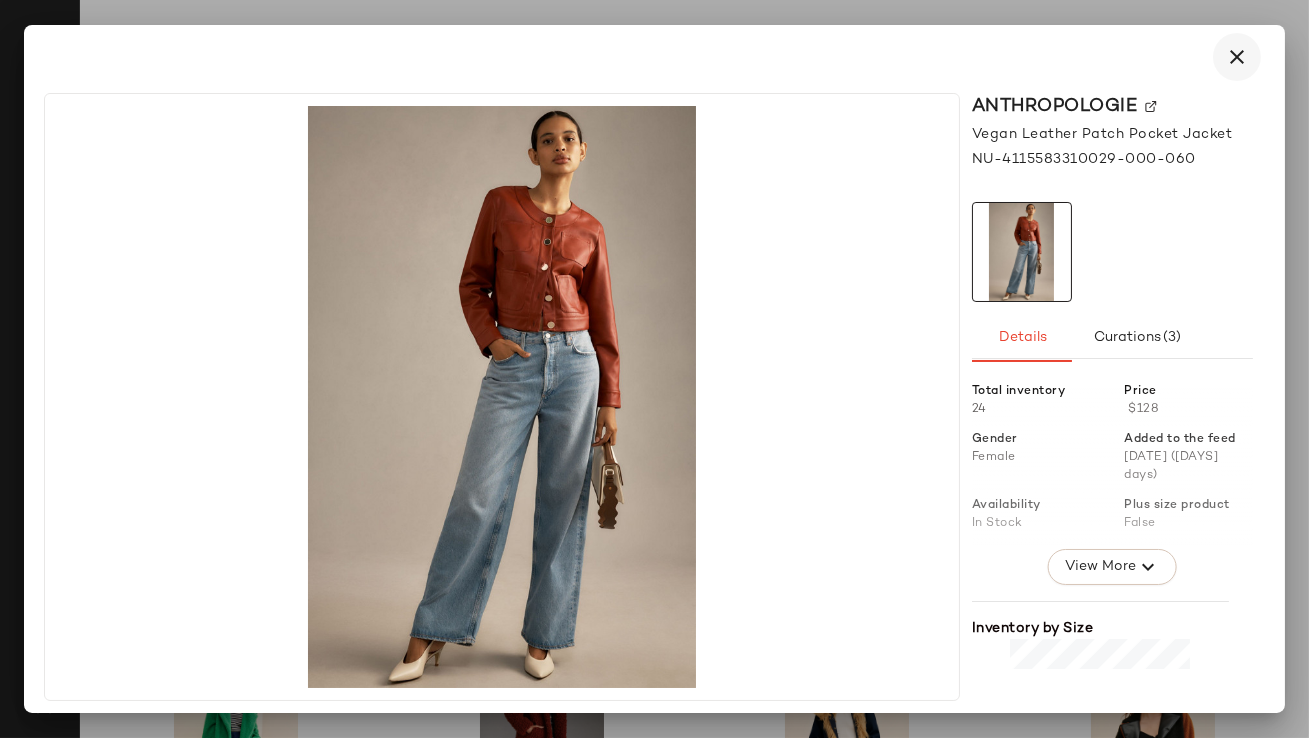 click at bounding box center (1237, 57) 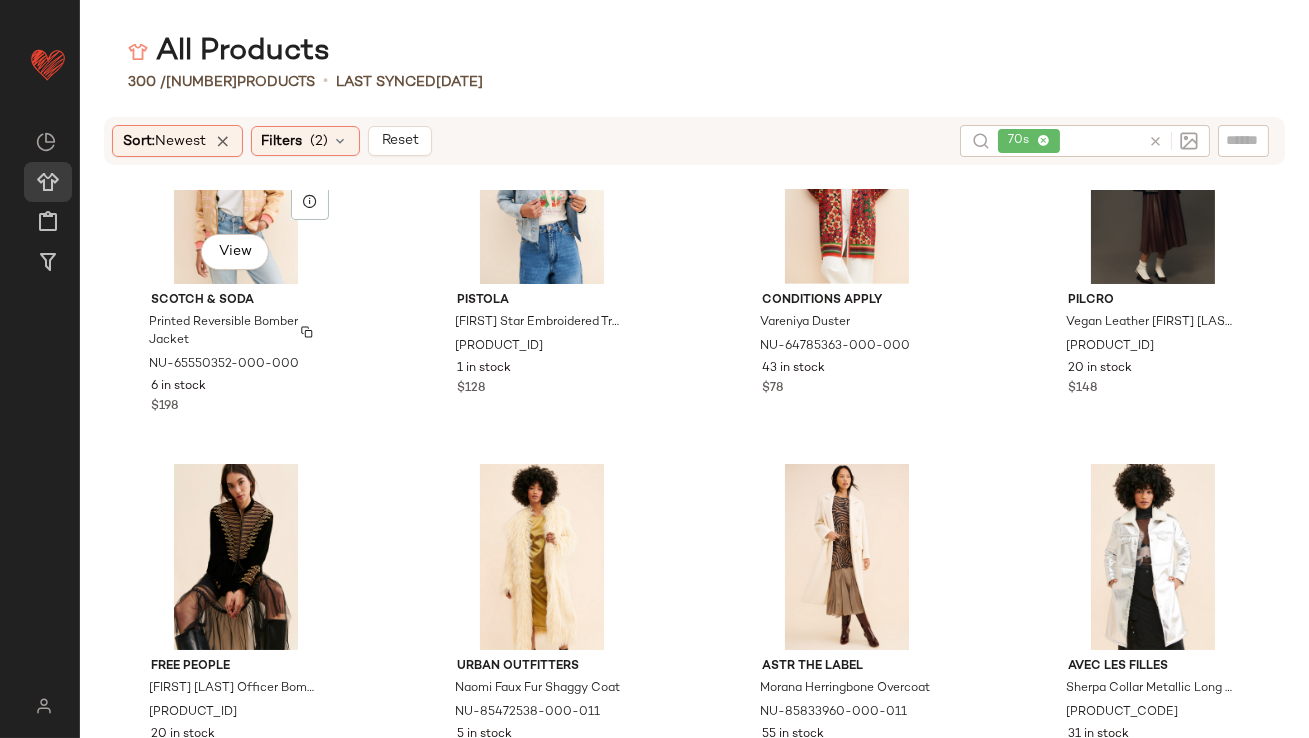 scroll, scrollTop: 16852, scrollLeft: 0, axis: vertical 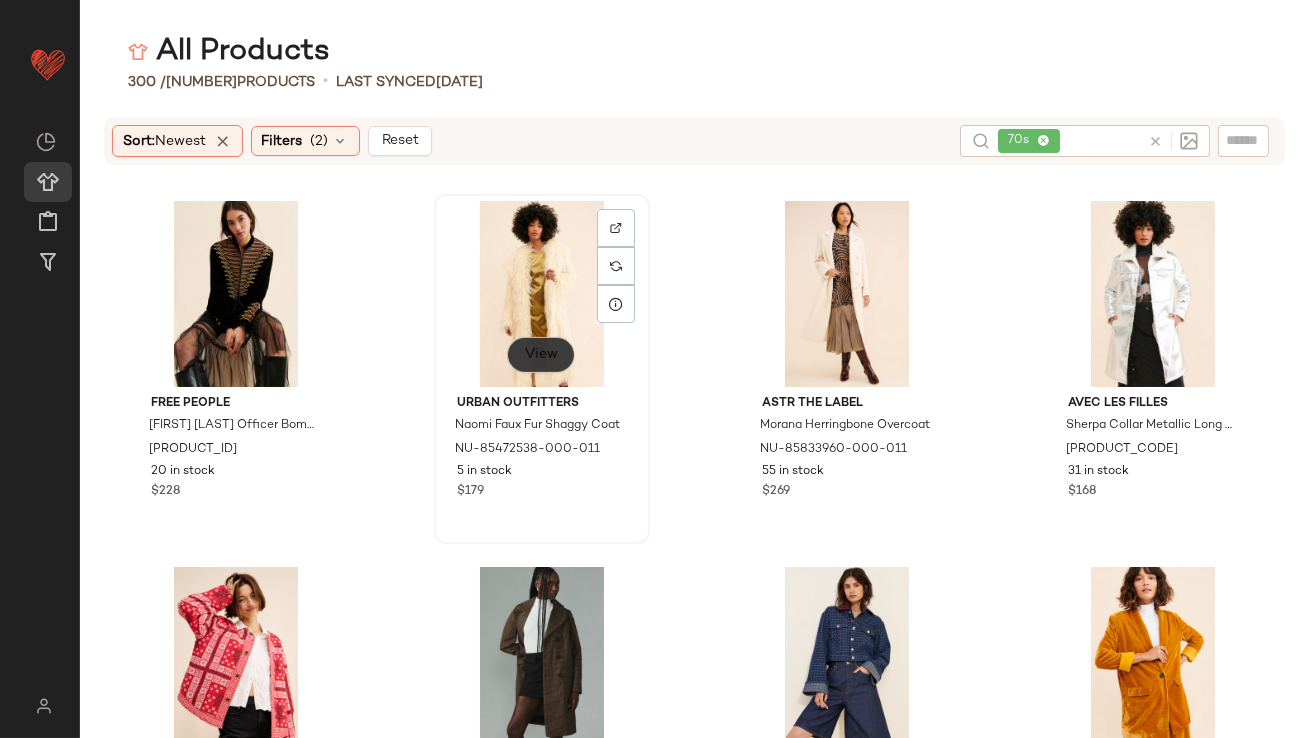 click on "View" at bounding box center [541, 355] 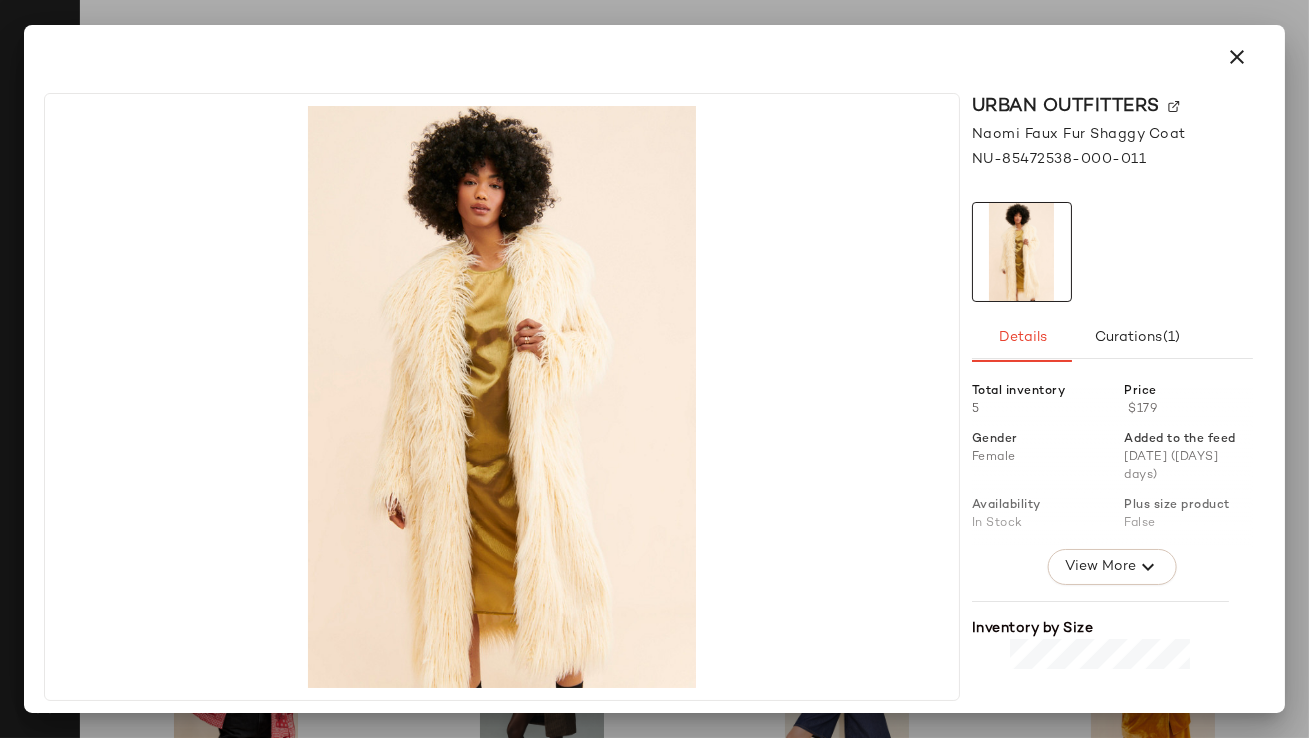 click at bounding box center (1237, 57) 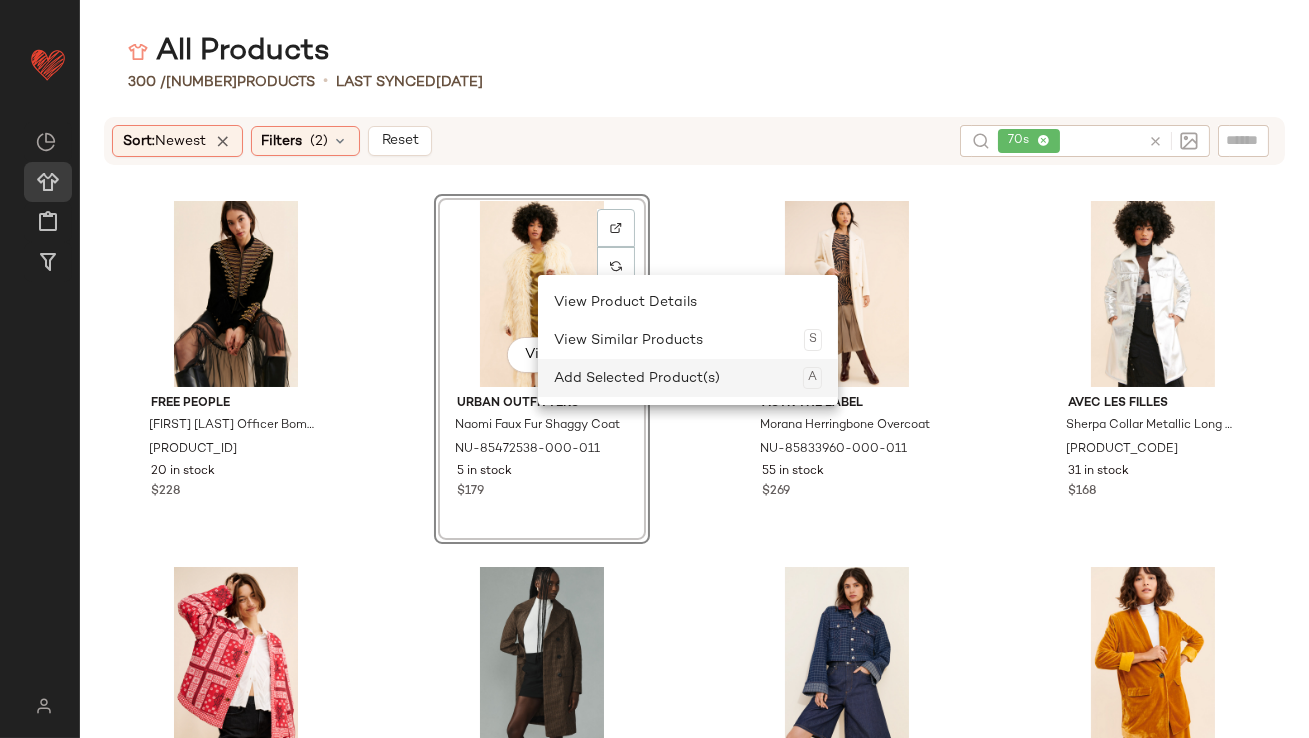 click on "Add Selected Product(s)  A" 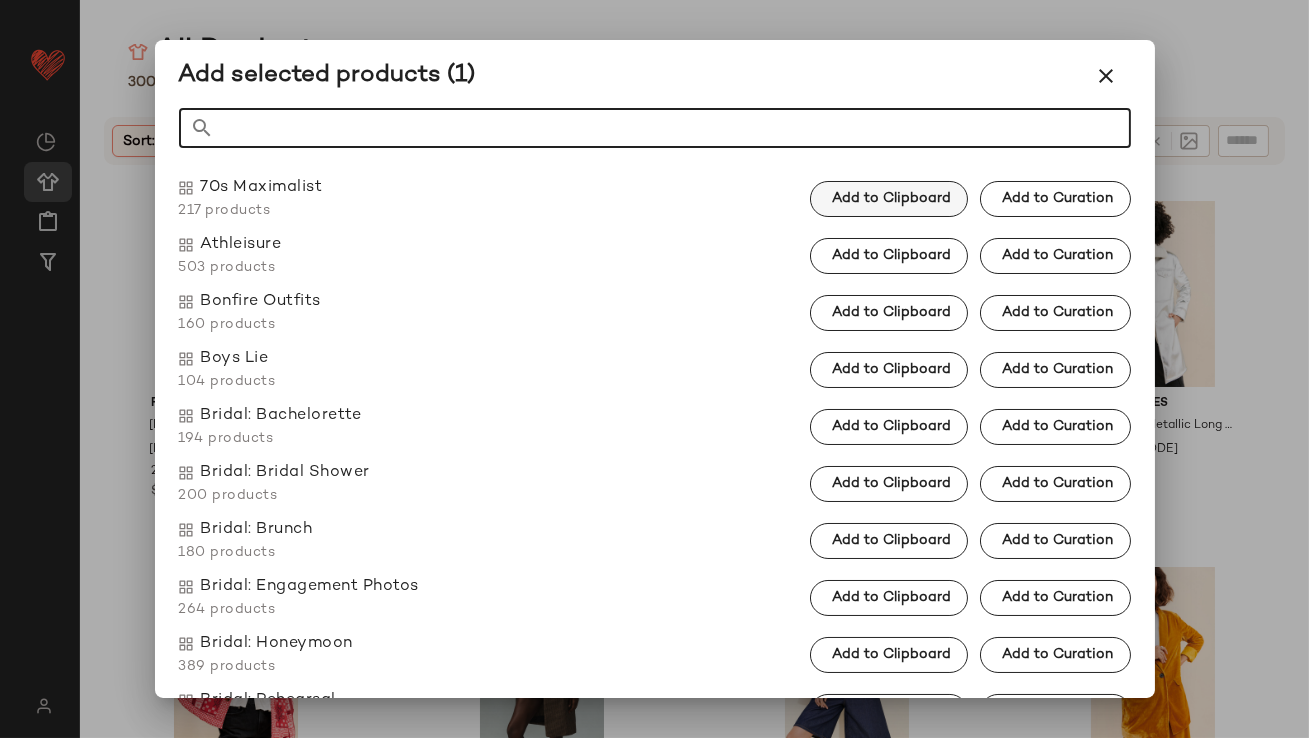 click on "Add to Clipboard" 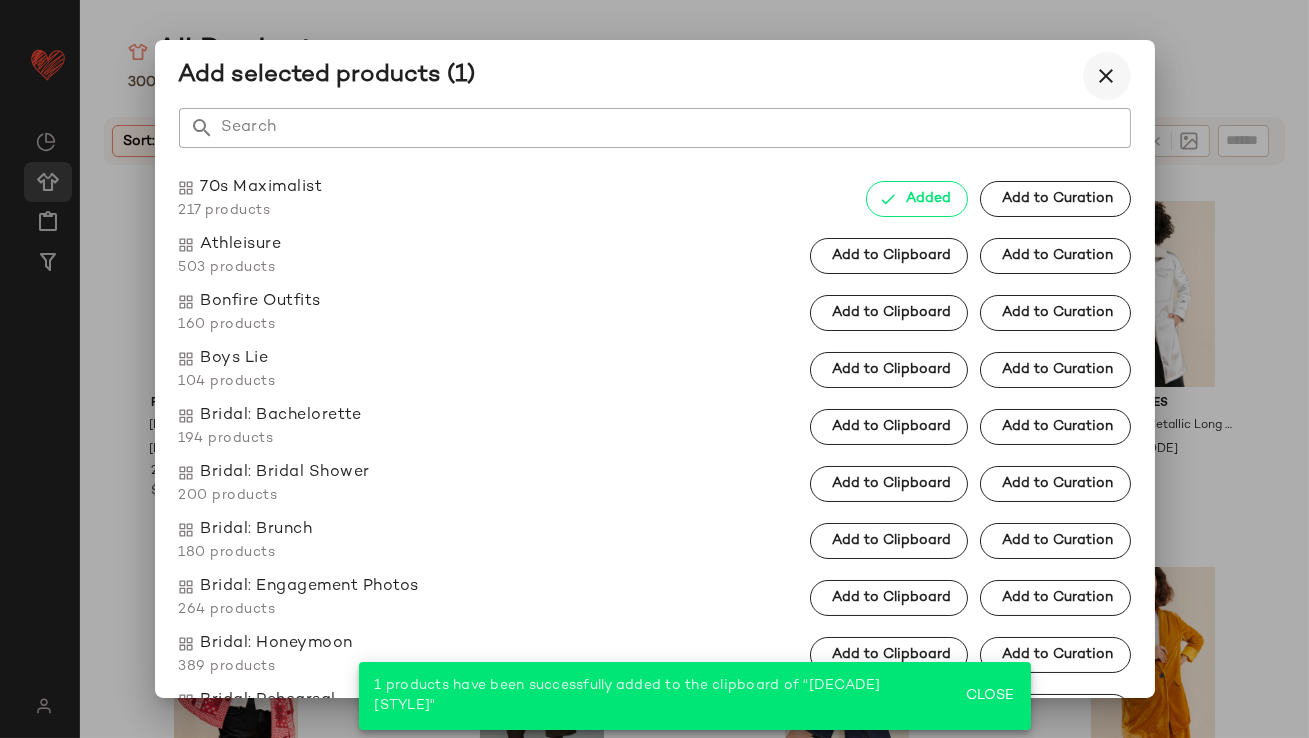 click at bounding box center (1107, 76) 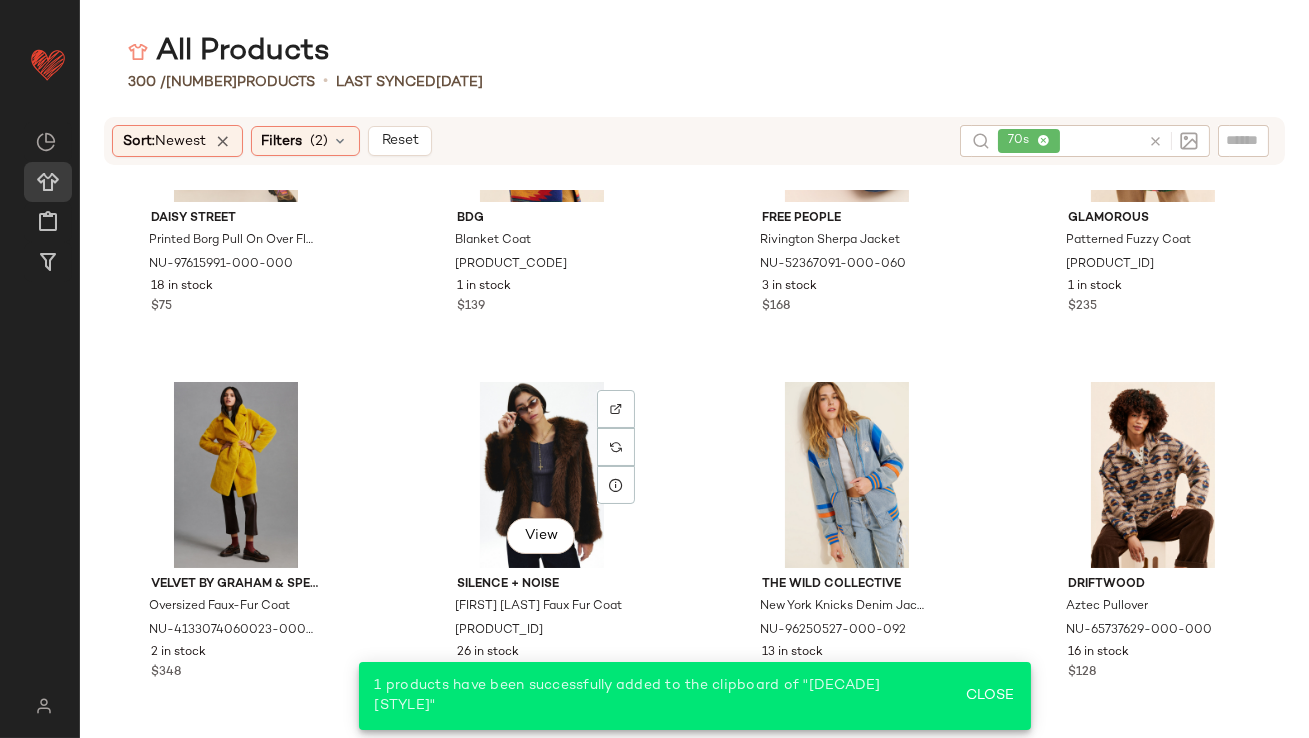 scroll, scrollTop: 18669, scrollLeft: 0, axis: vertical 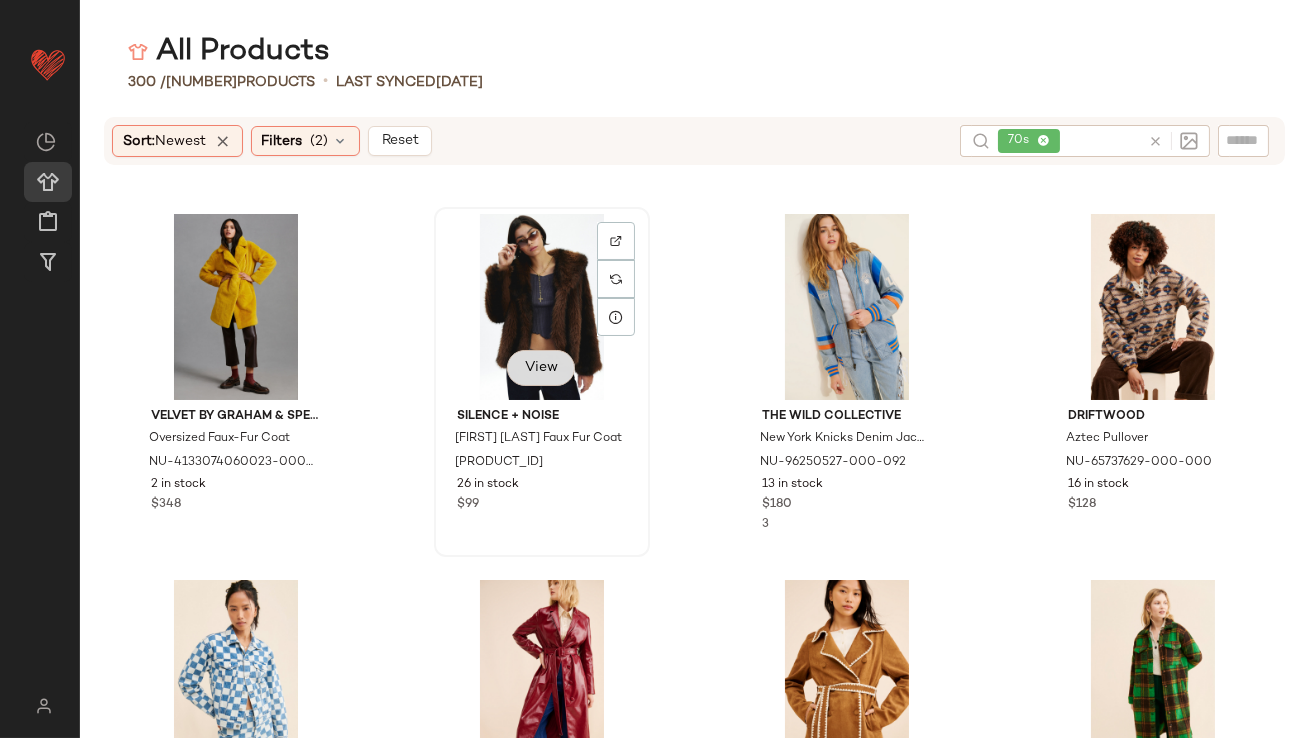 click on "View" 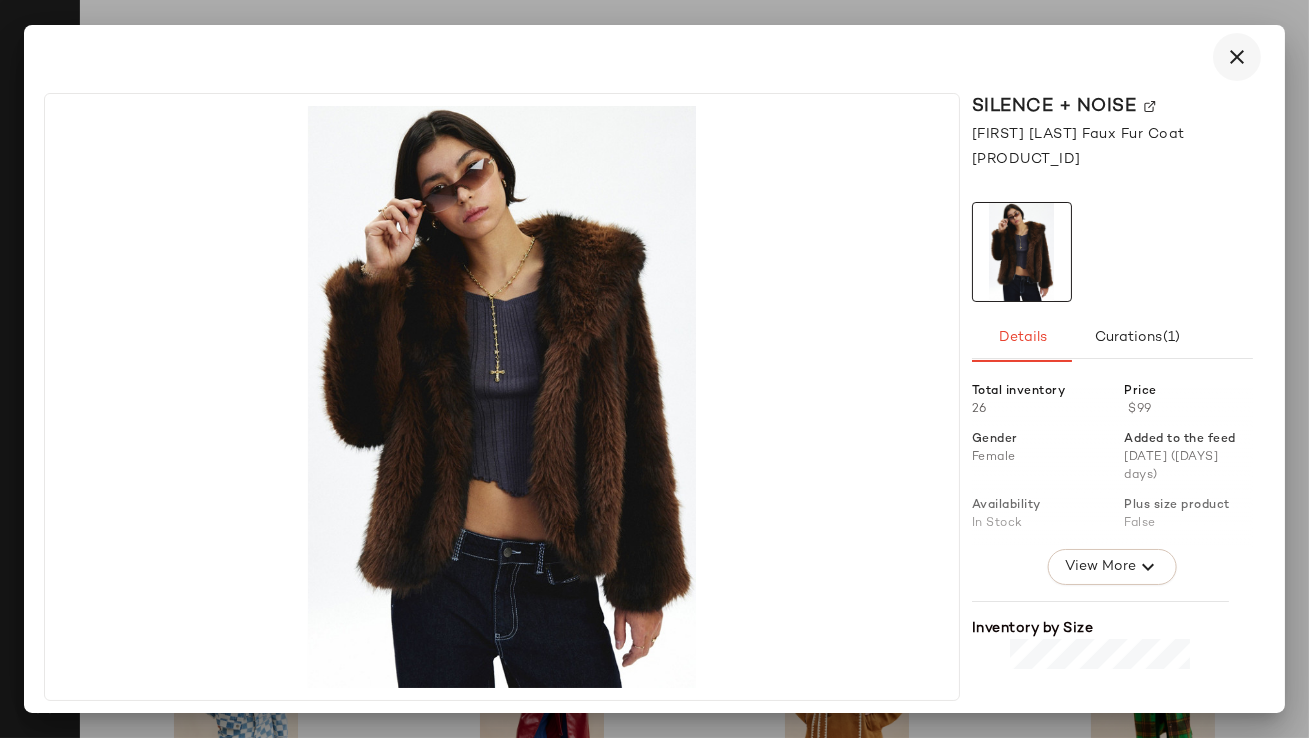 click at bounding box center [1237, 57] 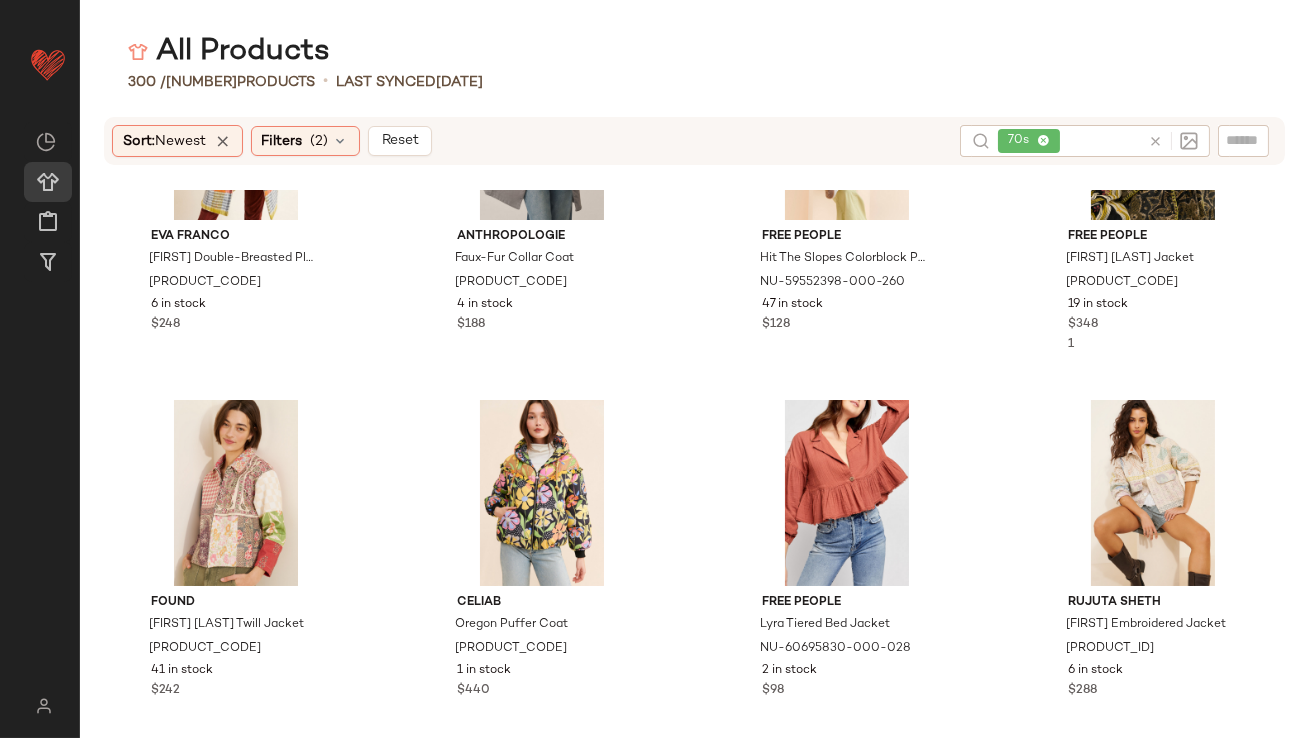 scroll, scrollTop: 22875, scrollLeft: 0, axis: vertical 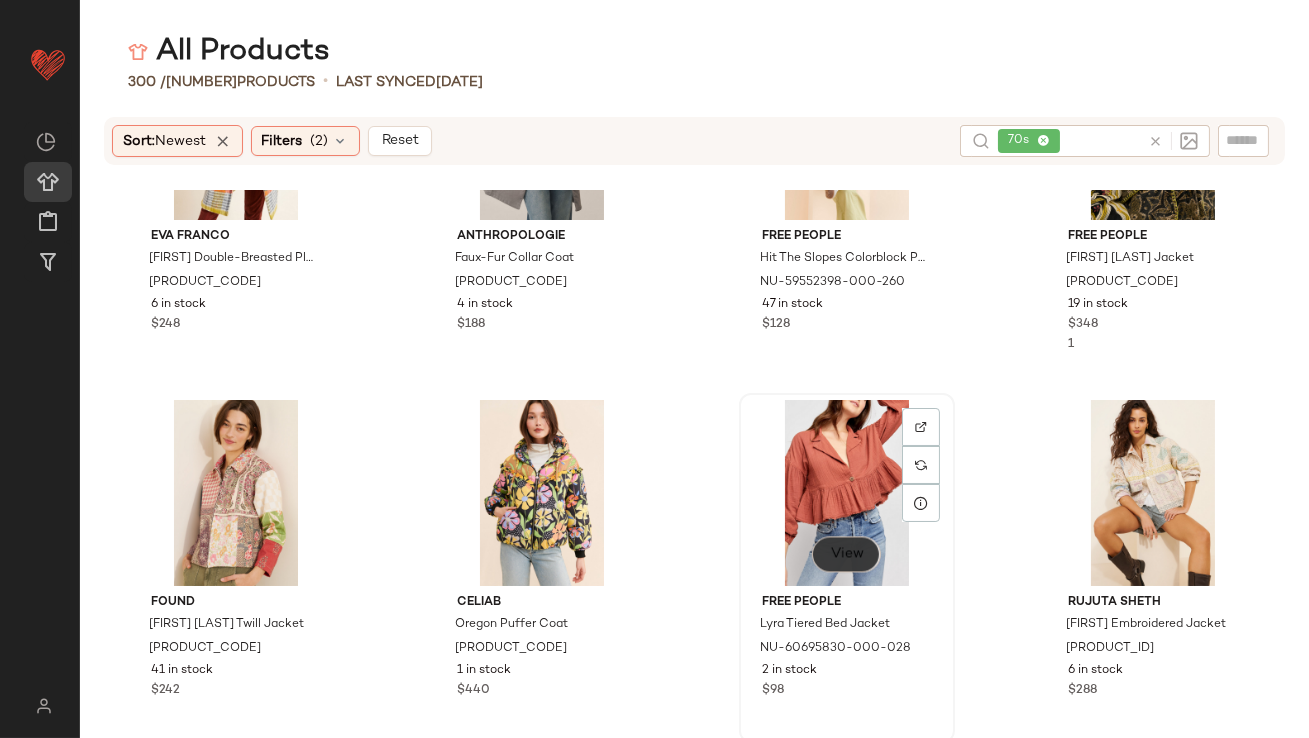 click on "View" at bounding box center [846, 554] 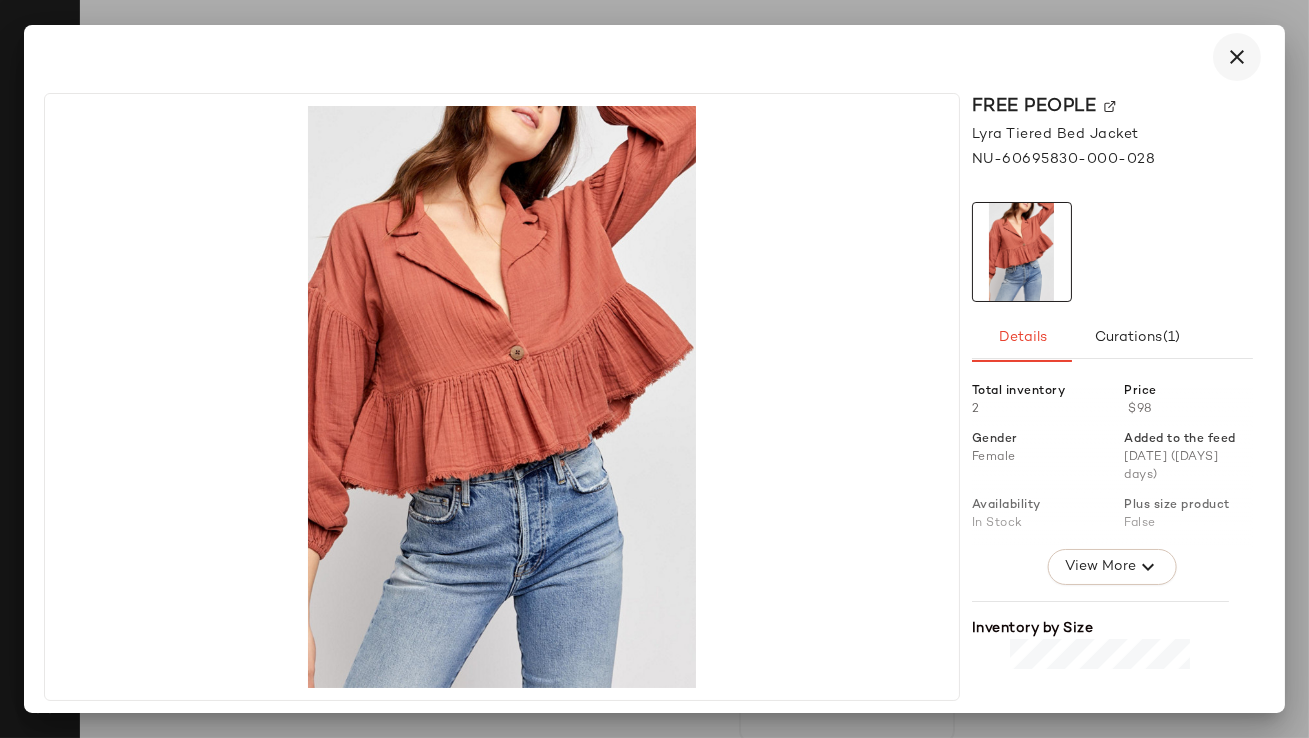 click at bounding box center (1237, 57) 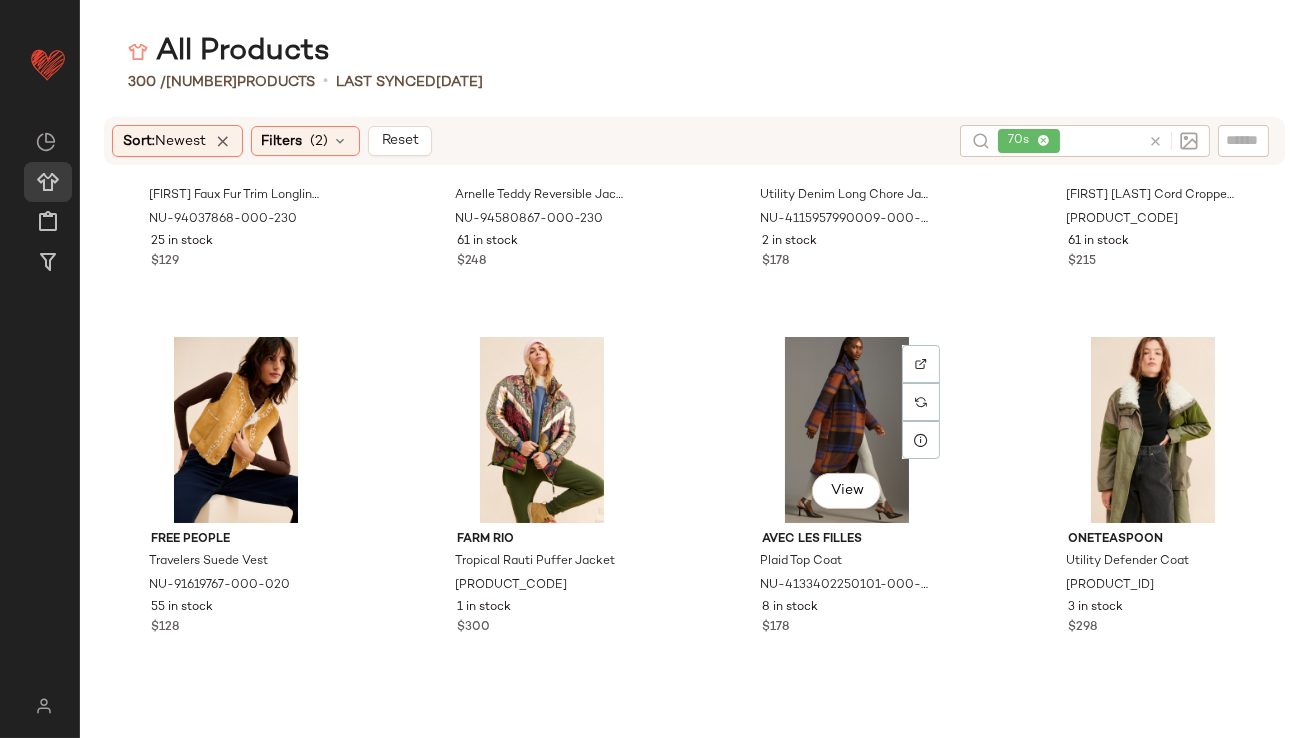 scroll, scrollTop: 23756, scrollLeft: 0, axis: vertical 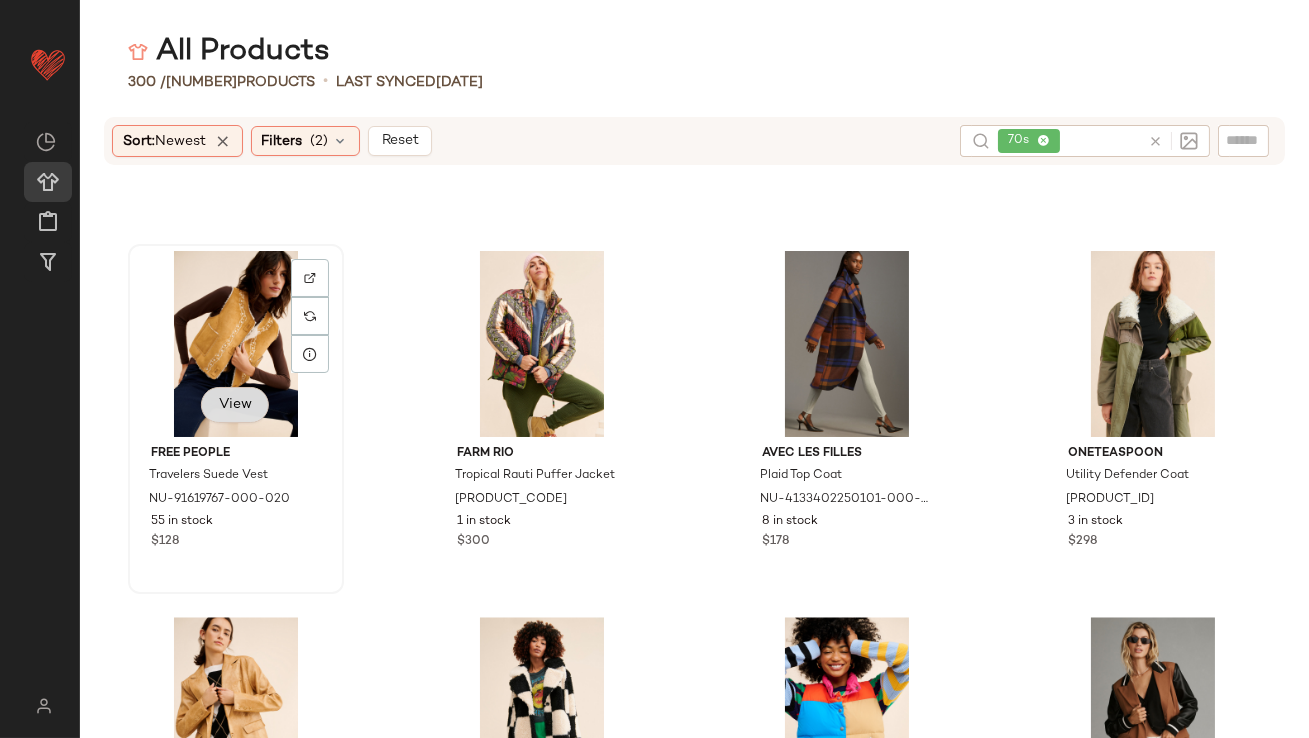 click on "View" at bounding box center [235, 405] 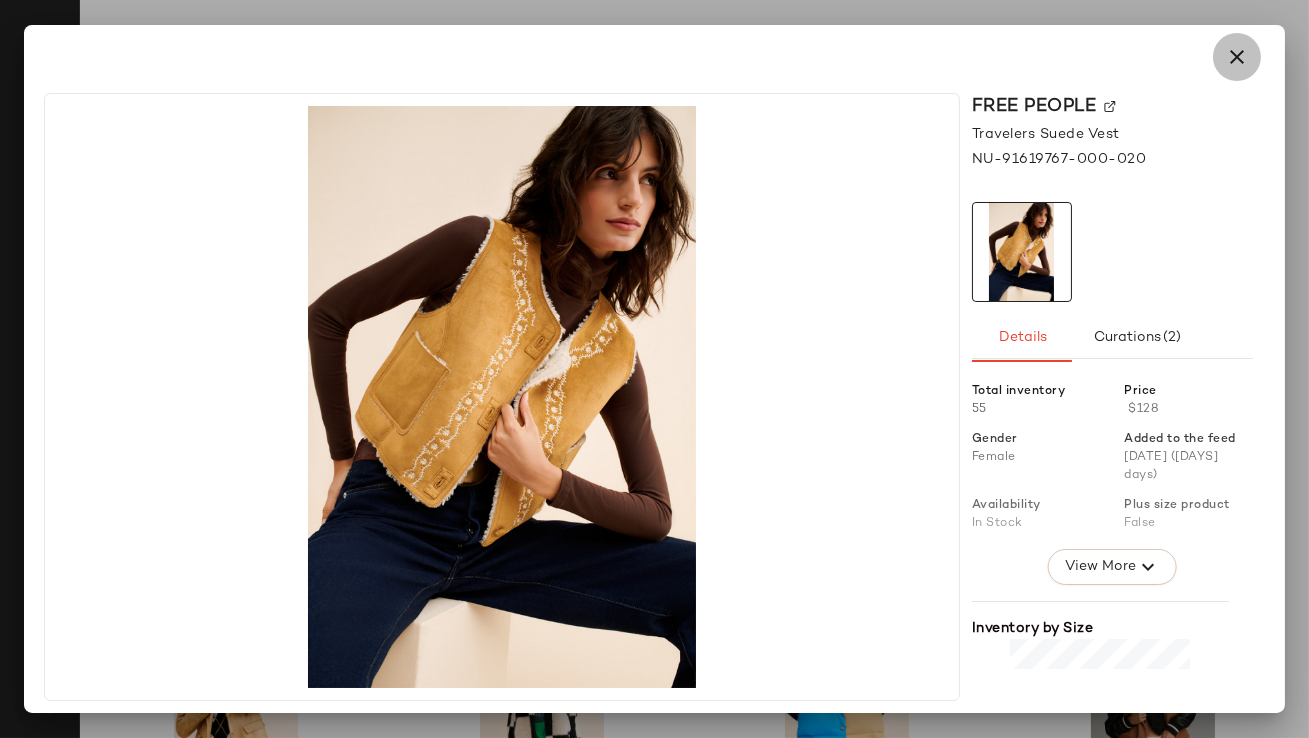 click at bounding box center [1237, 57] 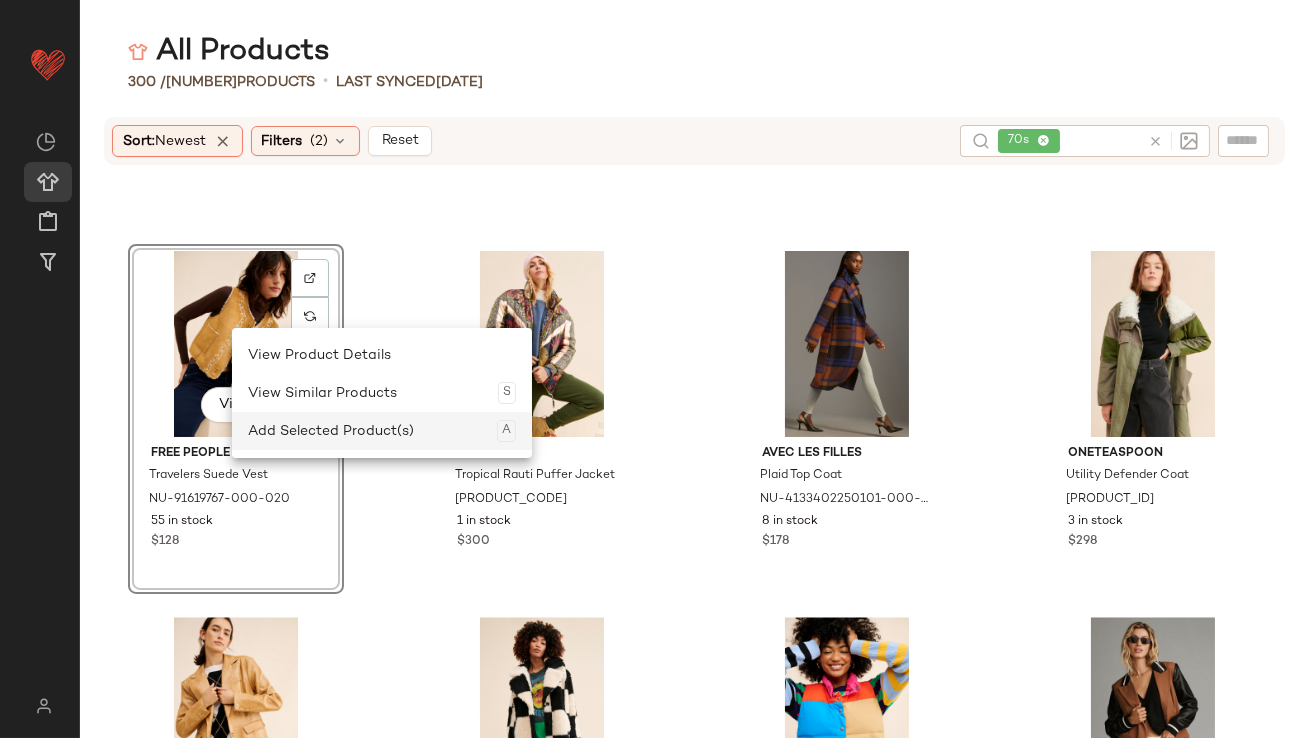click on "Add Selected Product(s)  A" 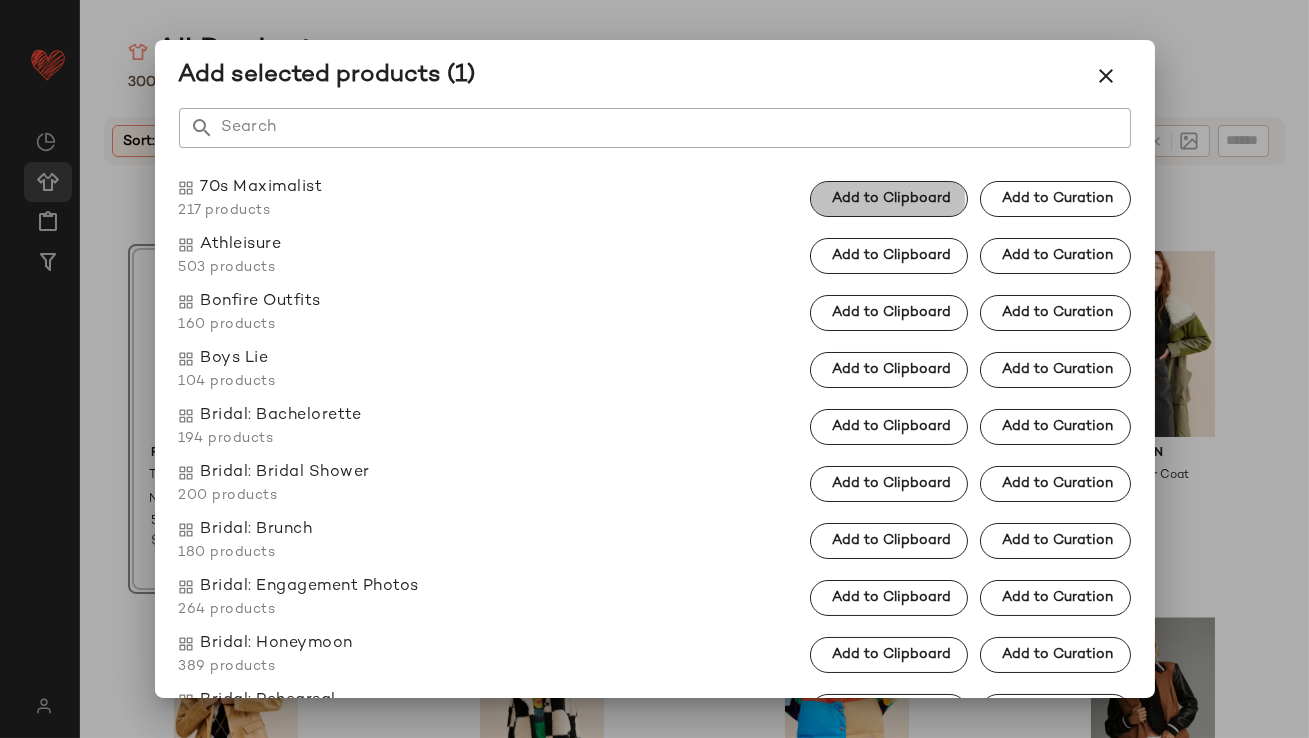 click on "Add to Clipboard" 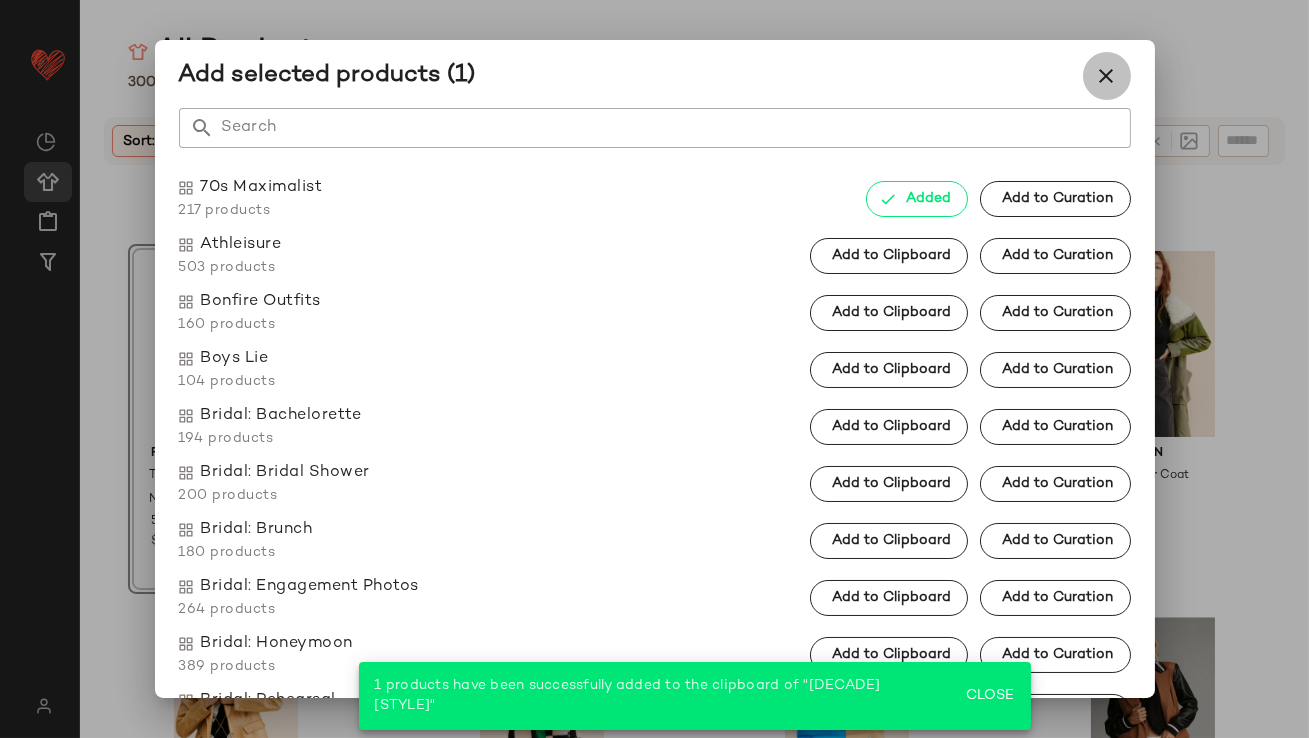 click at bounding box center [1107, 76] 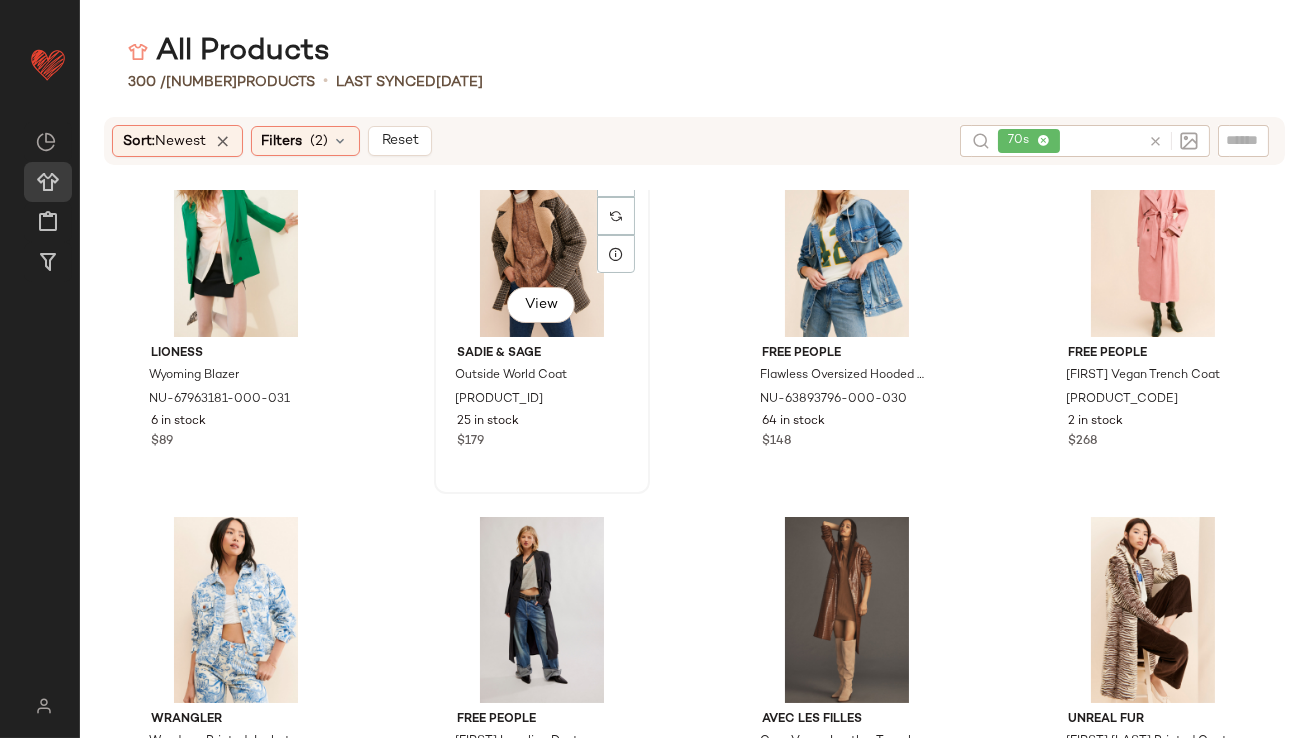 scroll, scrollTop: 26905, scrollLeft: 0, axis: vertical 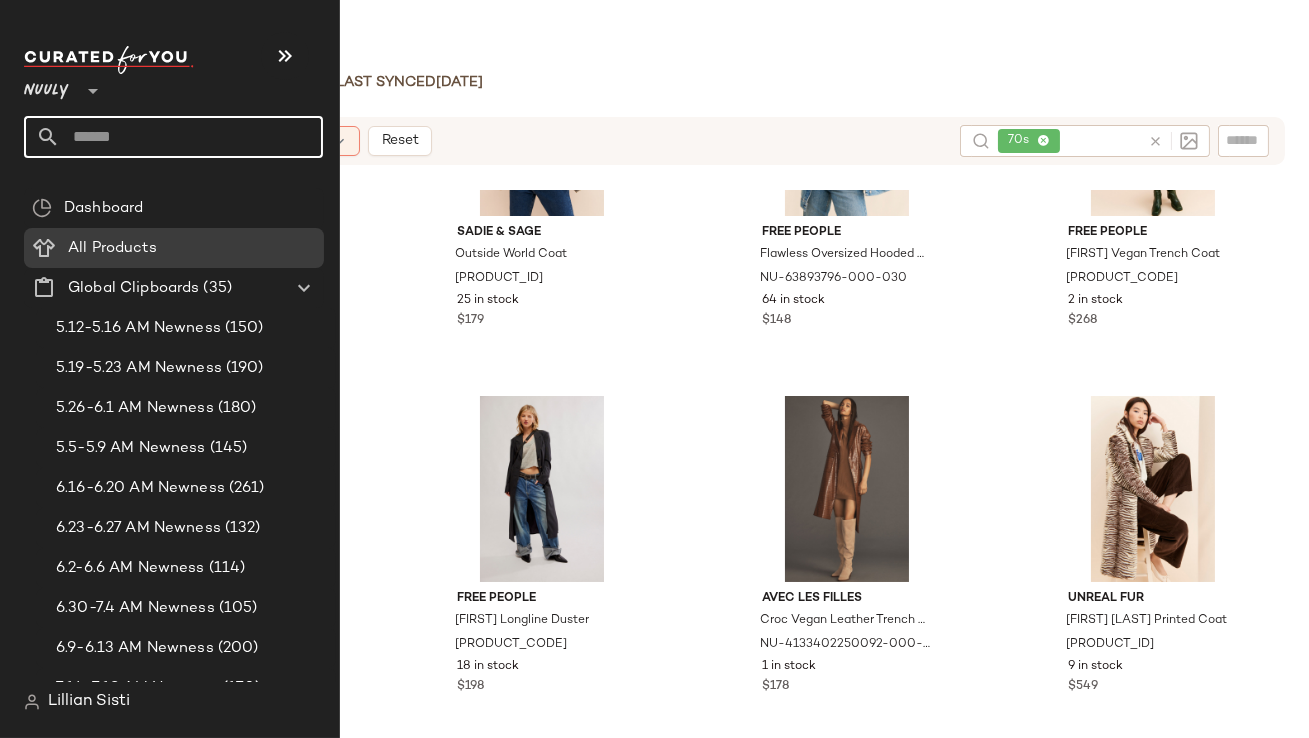click 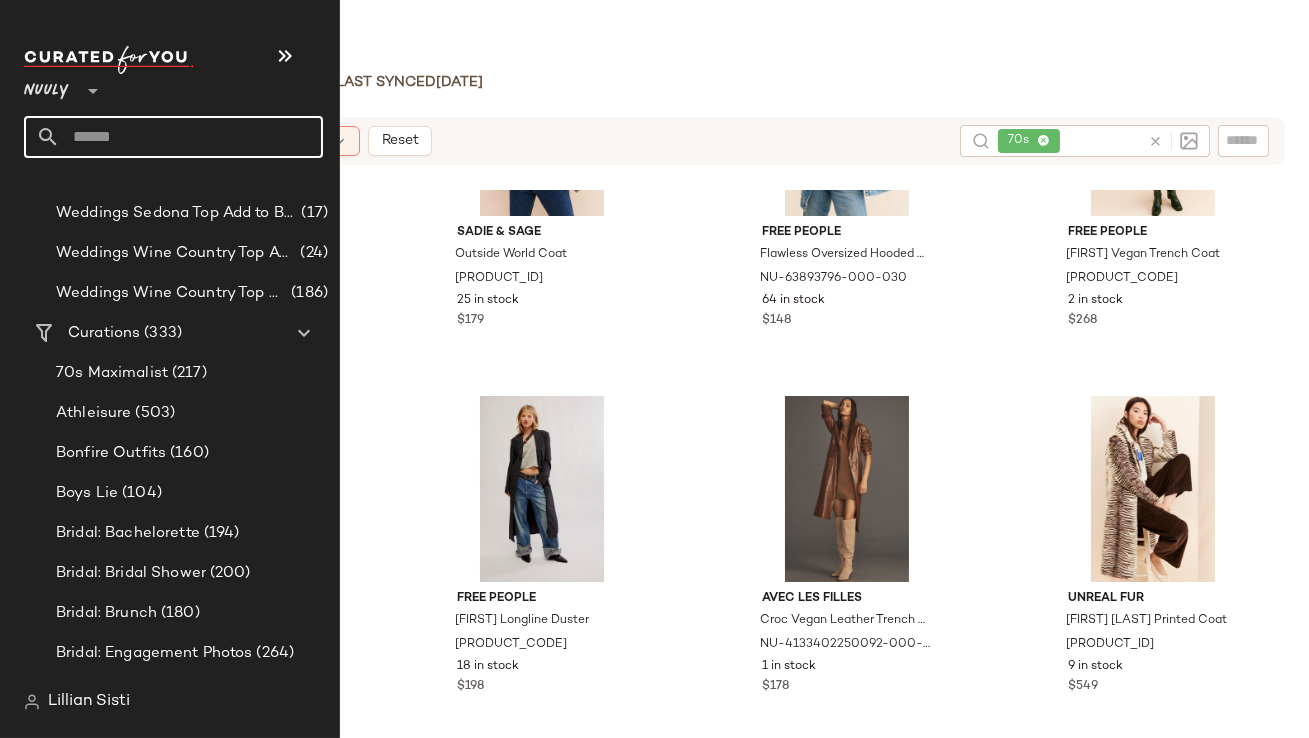 scroll, scrollTop: 1385, scrollLeft: 0, axis: vertical 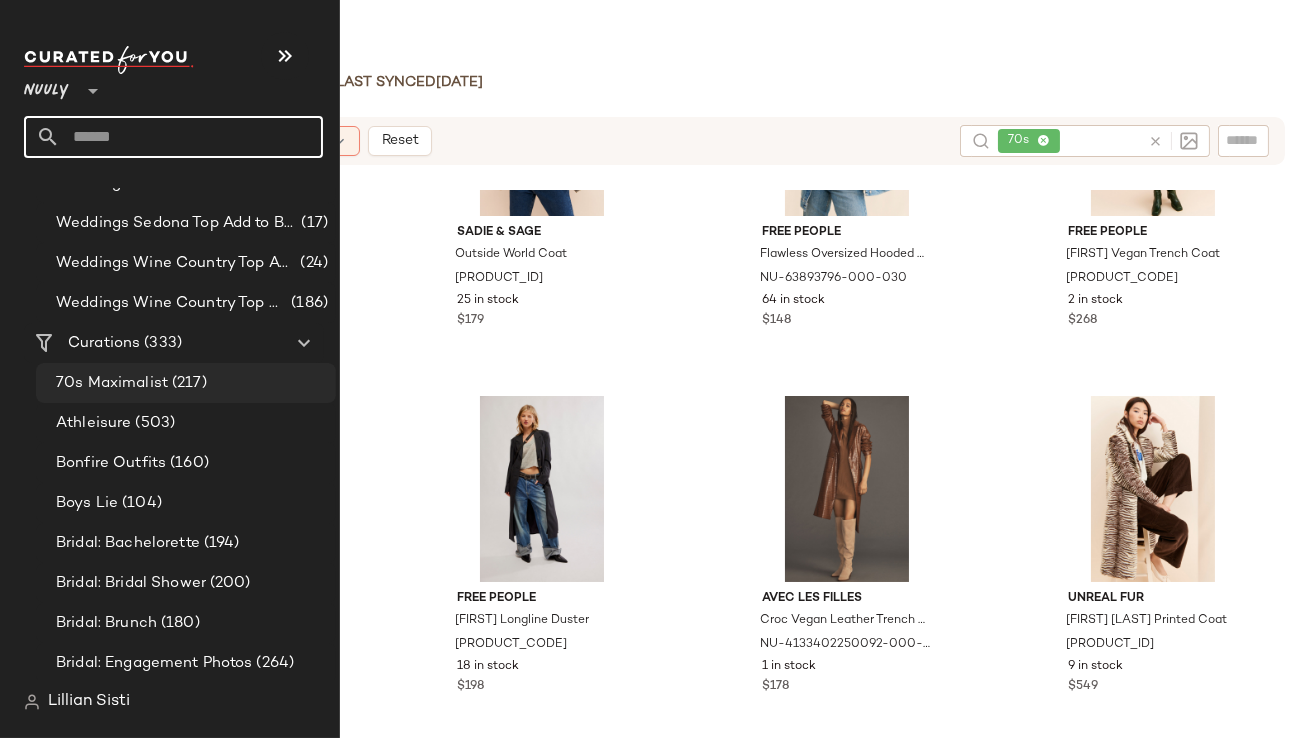 click on "[DECADE] [STYLE] ([NUMBER])" 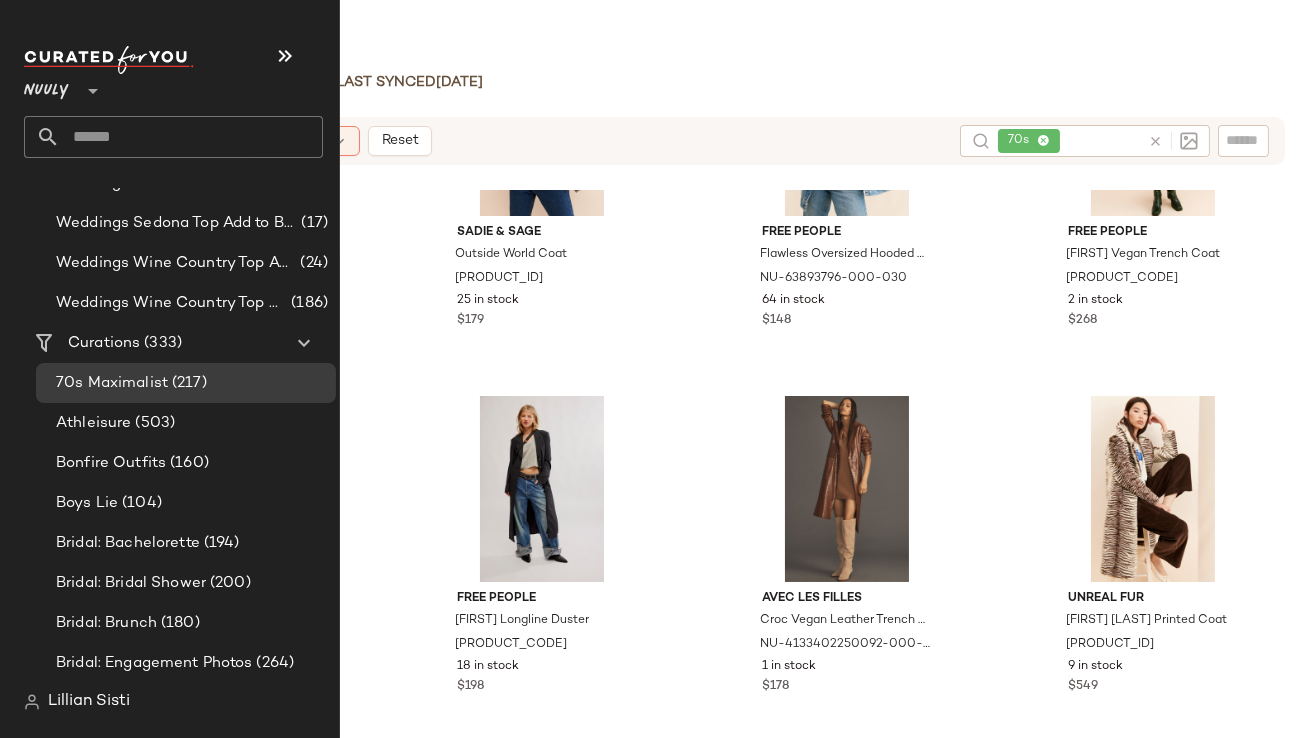 scroll, scrollTop: 0, scrollLeft: 0, axis: both 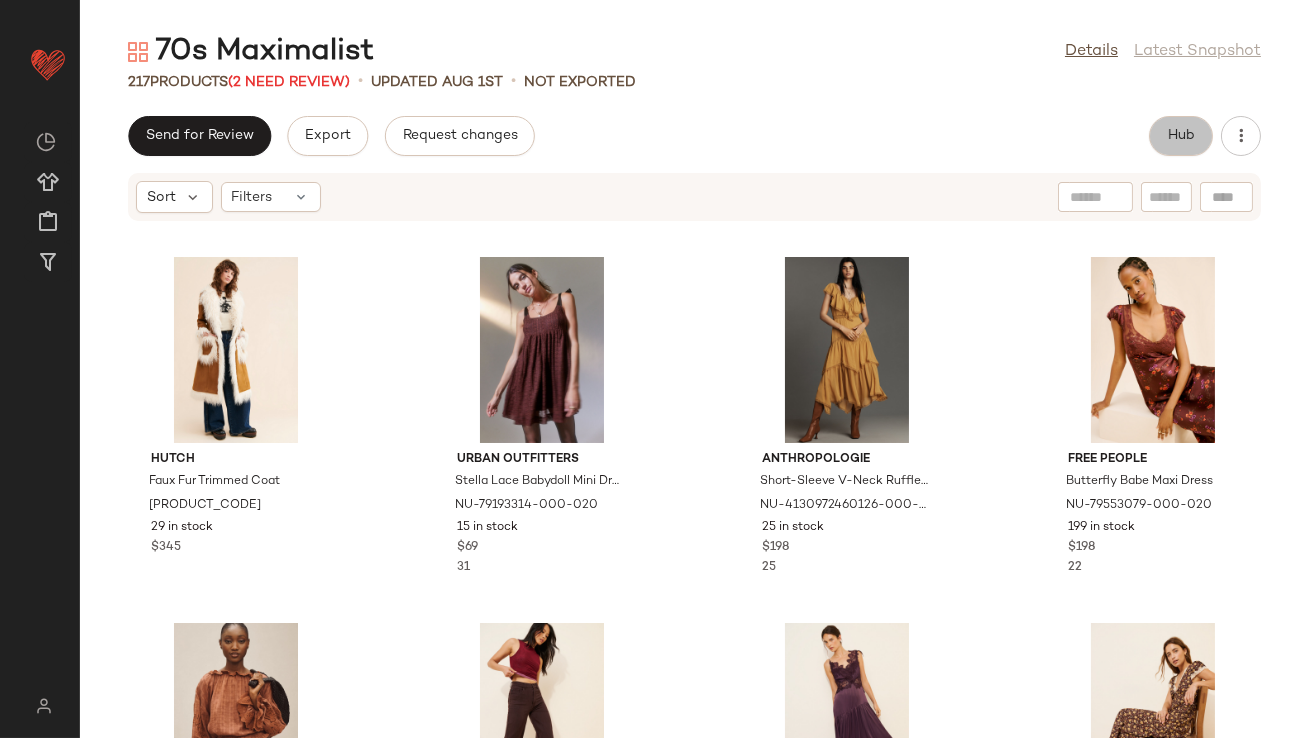 click on "Hub" at bounding box center (1181, 136) 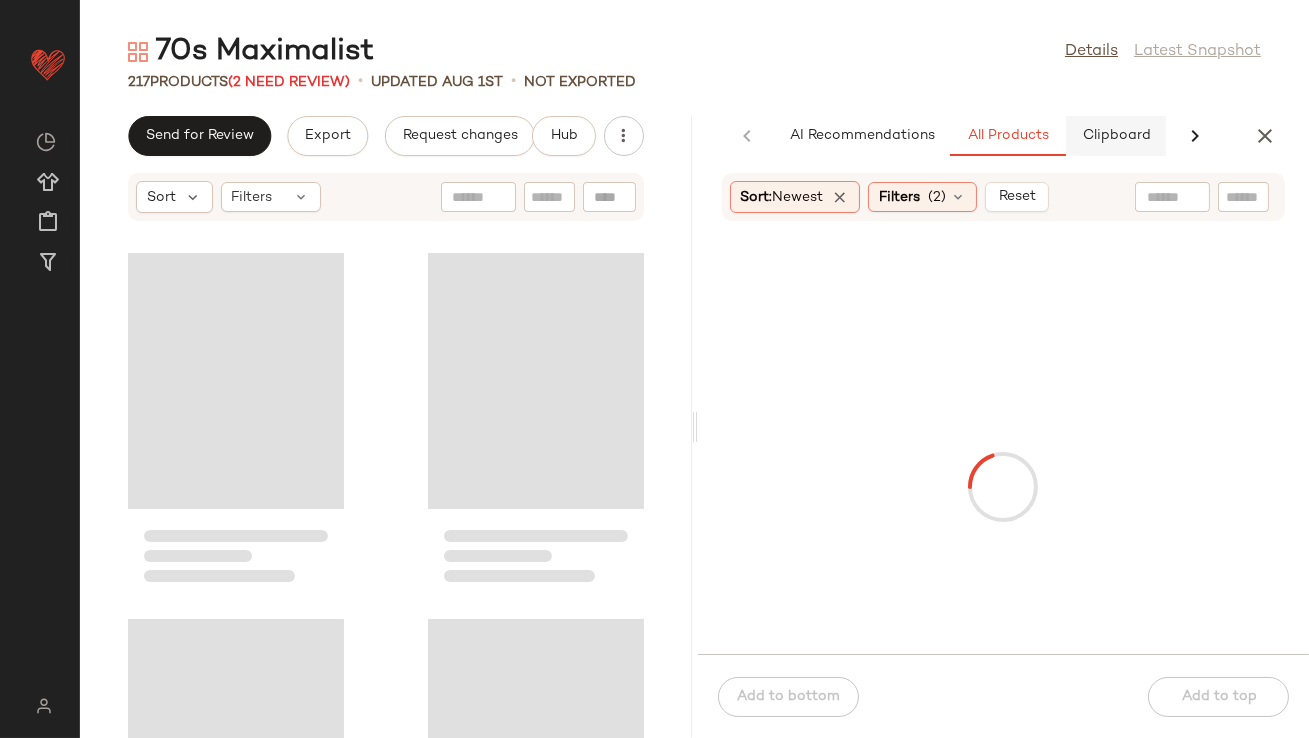 click on "Clipboard" at bounding box center (1116, 136) 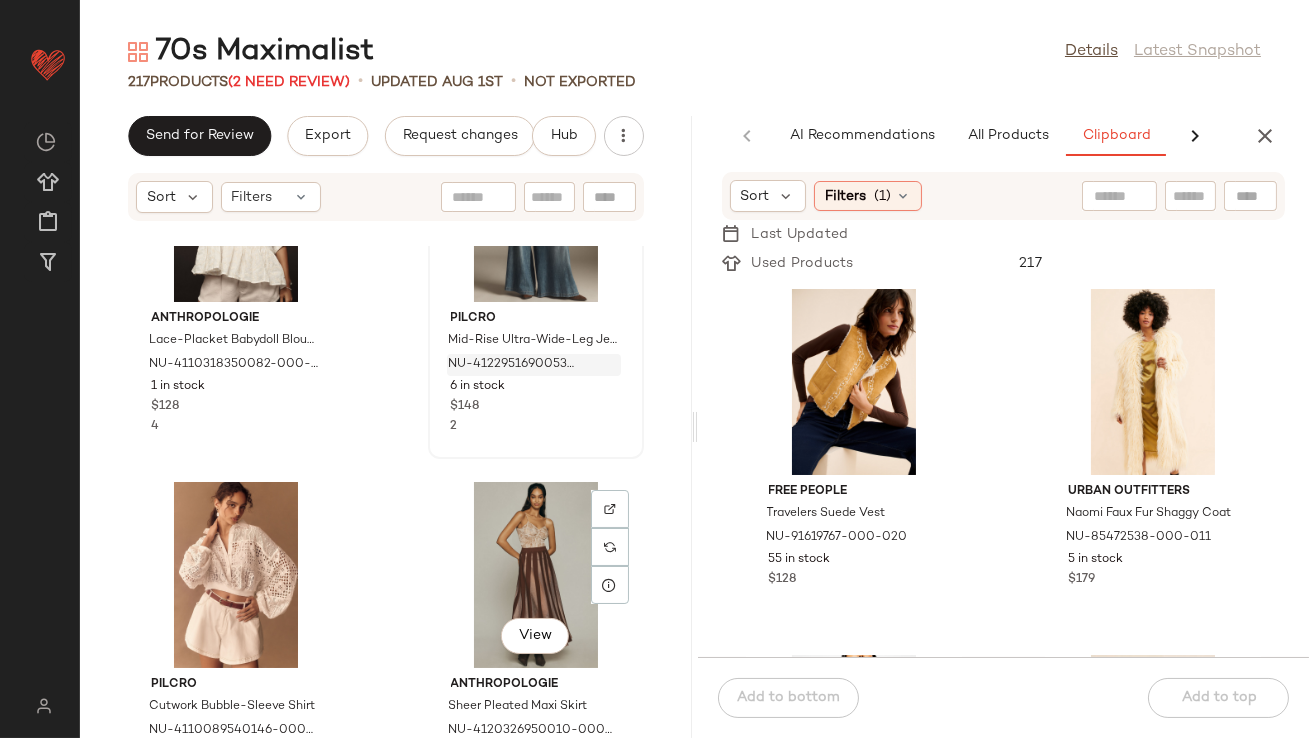 scroll, scrollTop: 2727, scrollLeft: 0, axis: vertical 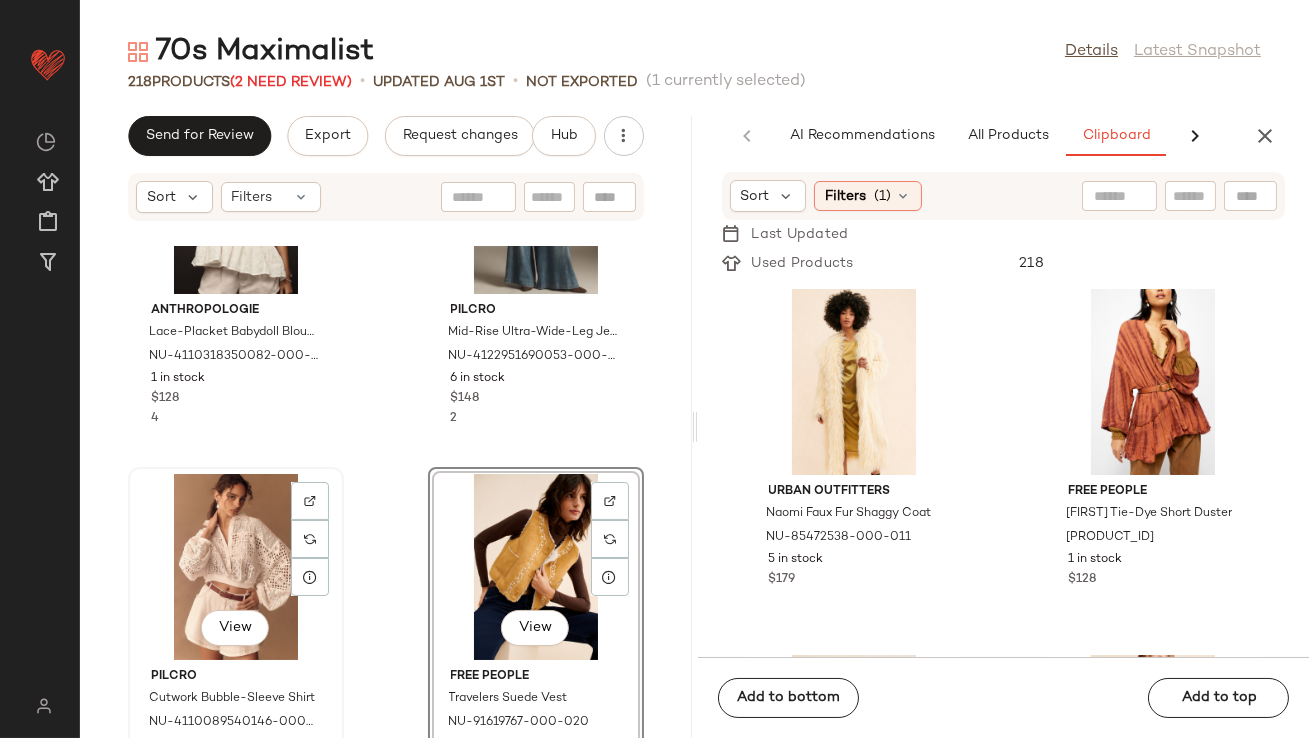 click on "View" 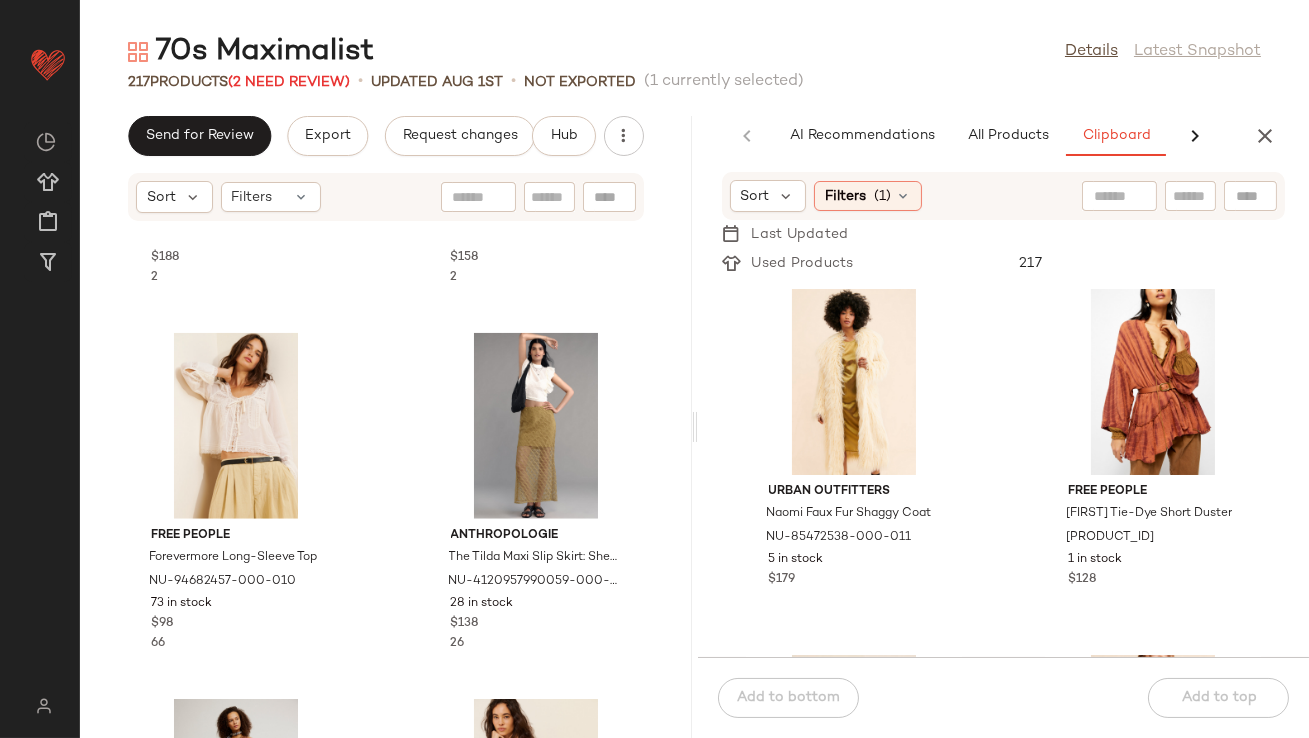 scroll, scrollTop: 3552, scrollLeft: 0, axis: vertical 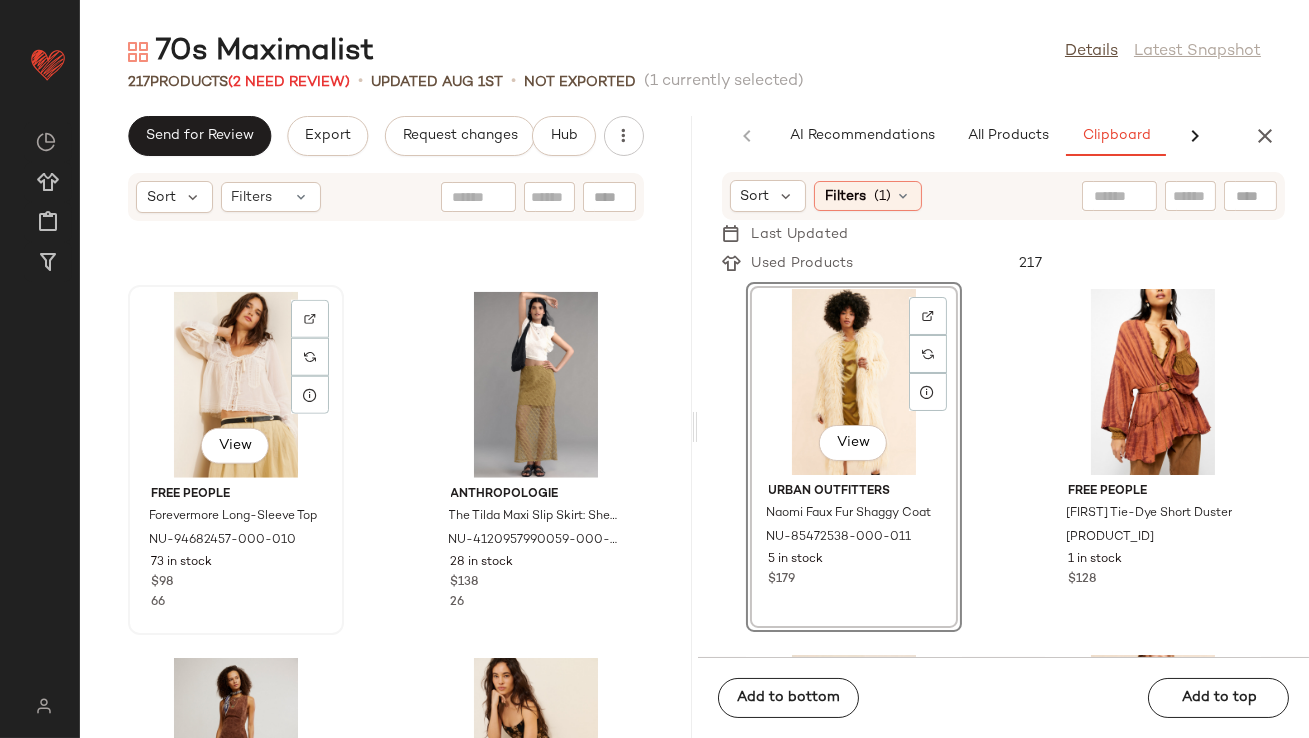 click on "View" 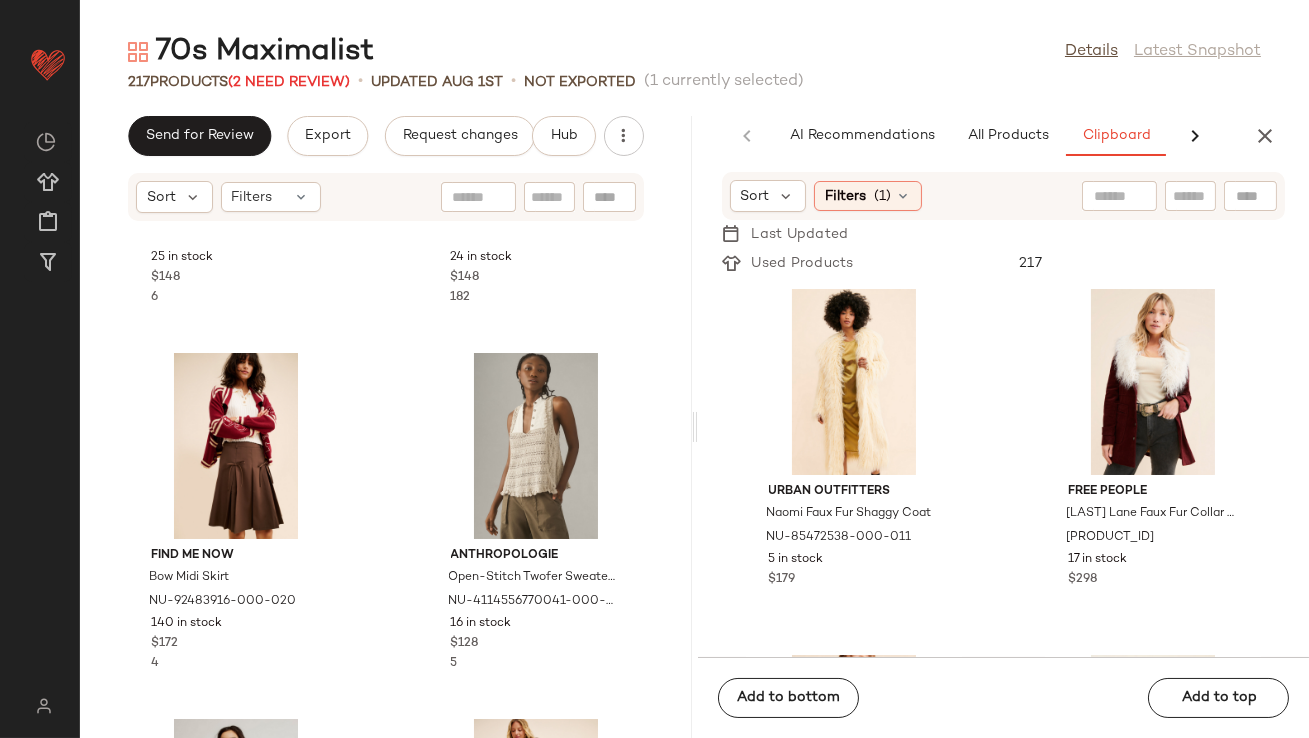 scroll, scrollTop: 5529, scrollLeft: 0, axis: vertical 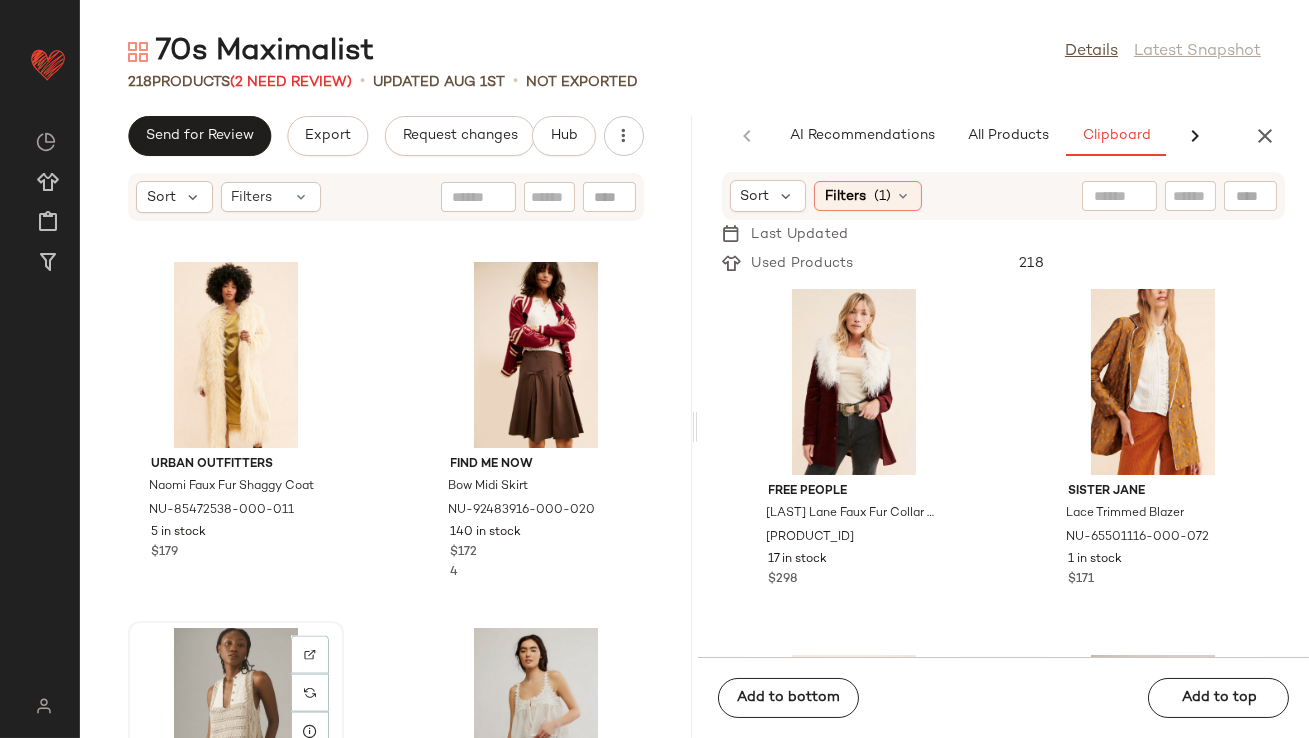 click on "View" 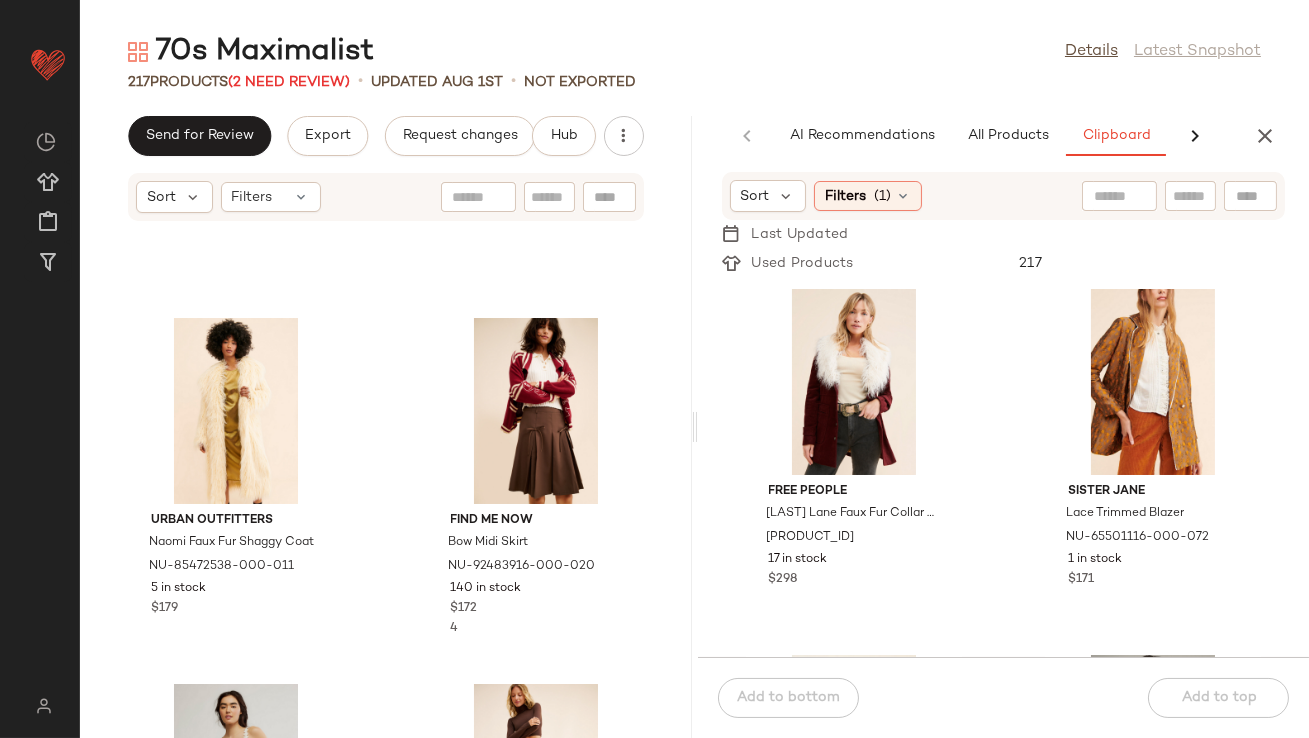 scroll, scrollTop: 5363, scrollLeft: 0, axis: vertical 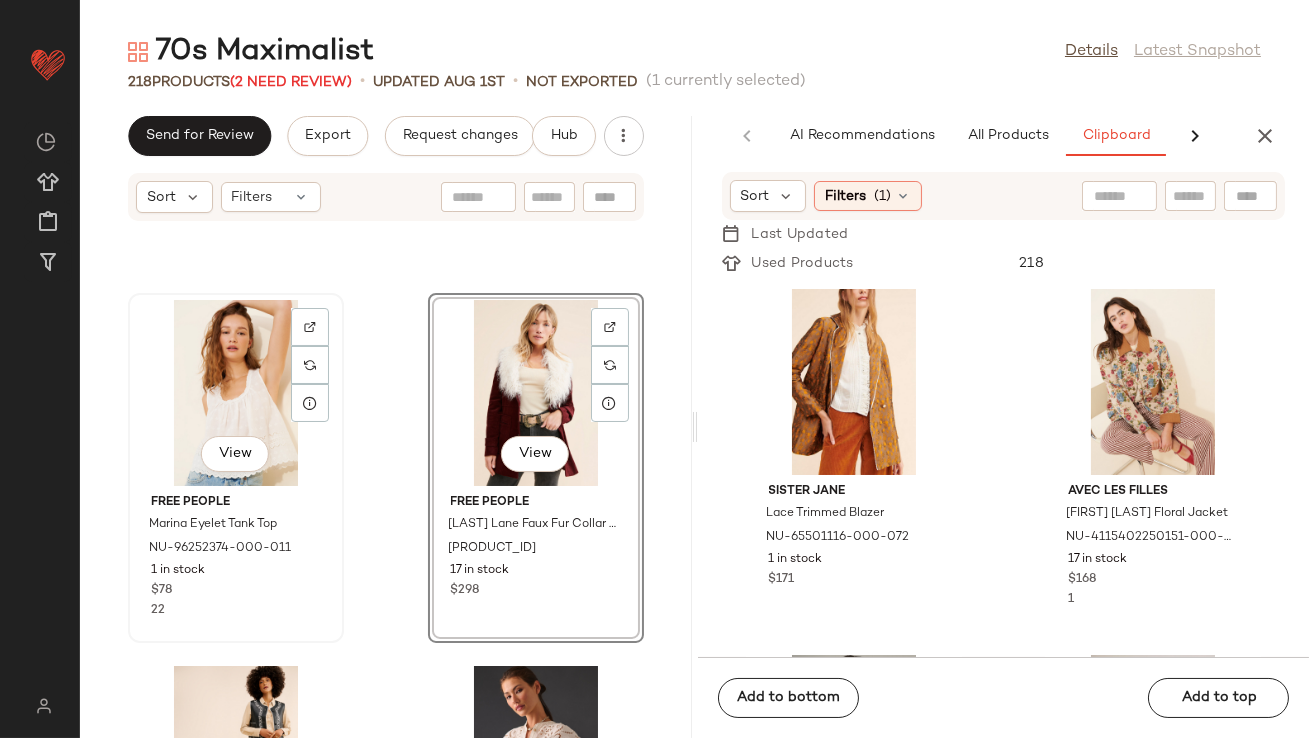 click on "View" 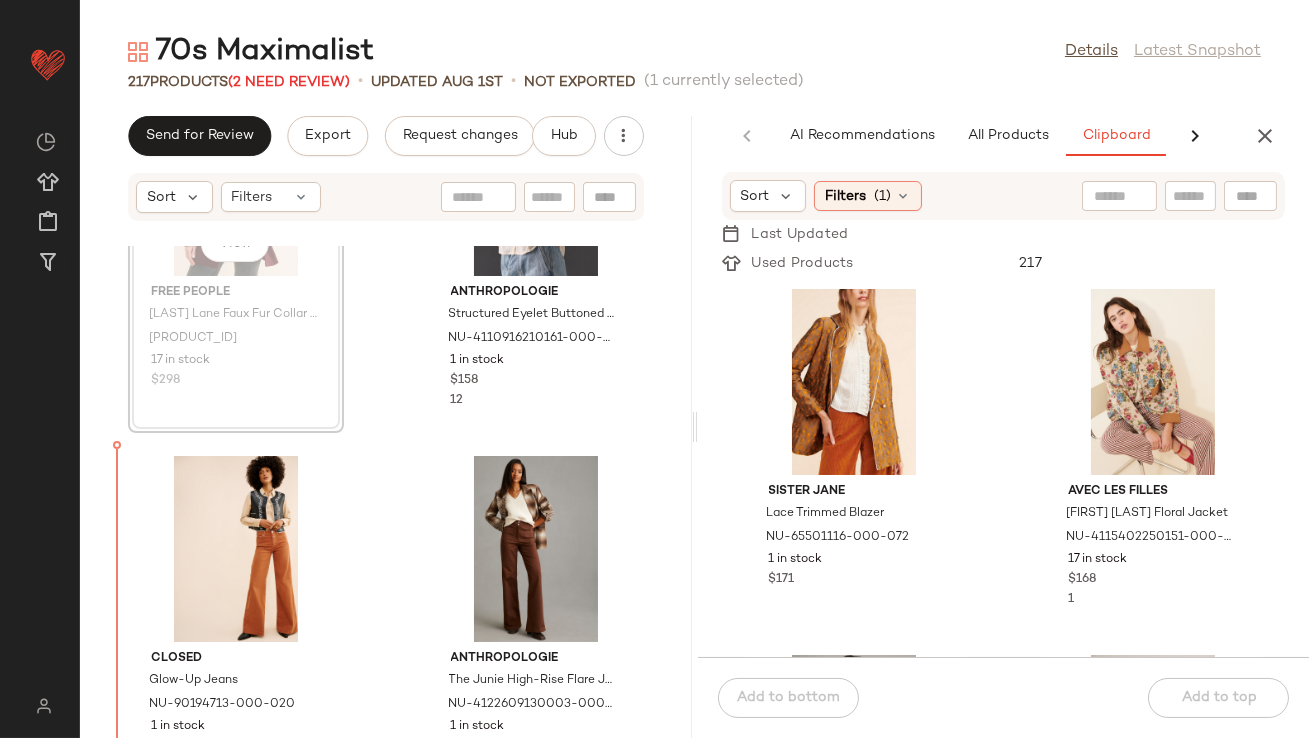 scroll, scrollTop: 6854, scrollLeft: 0, axis: vertical 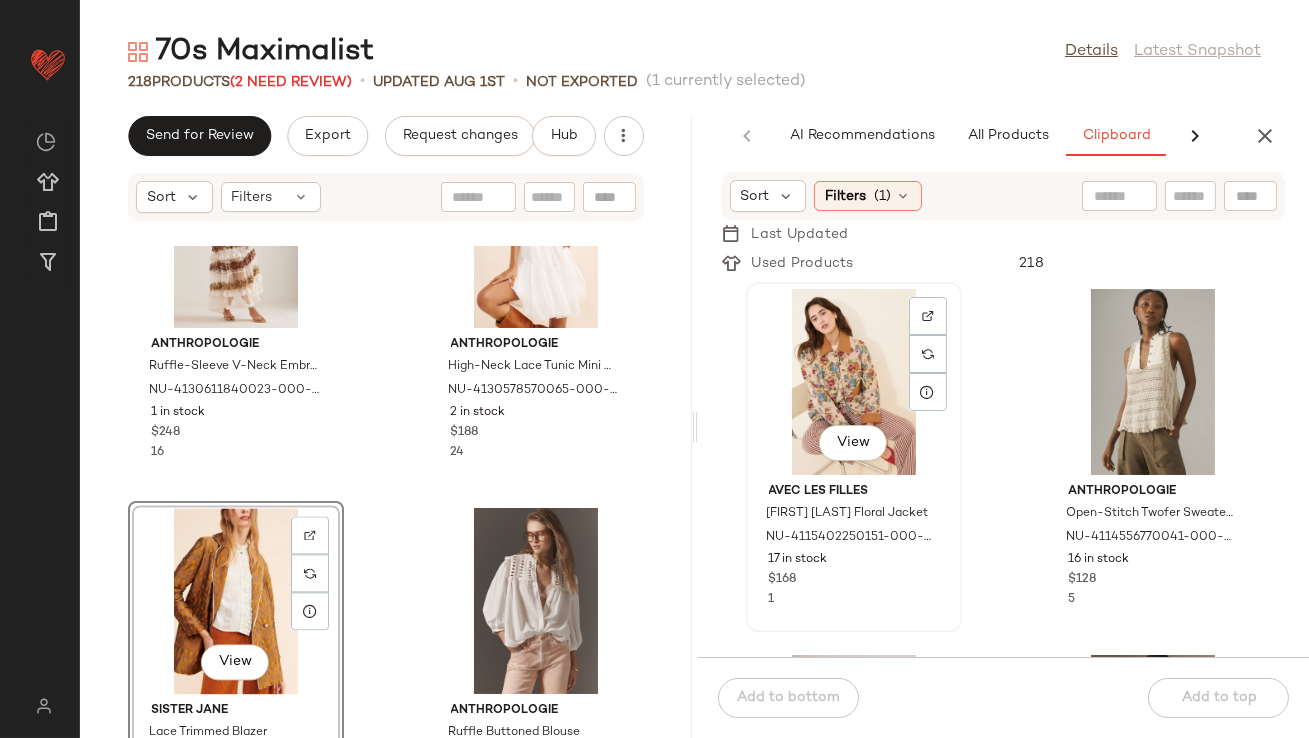 click on "View" 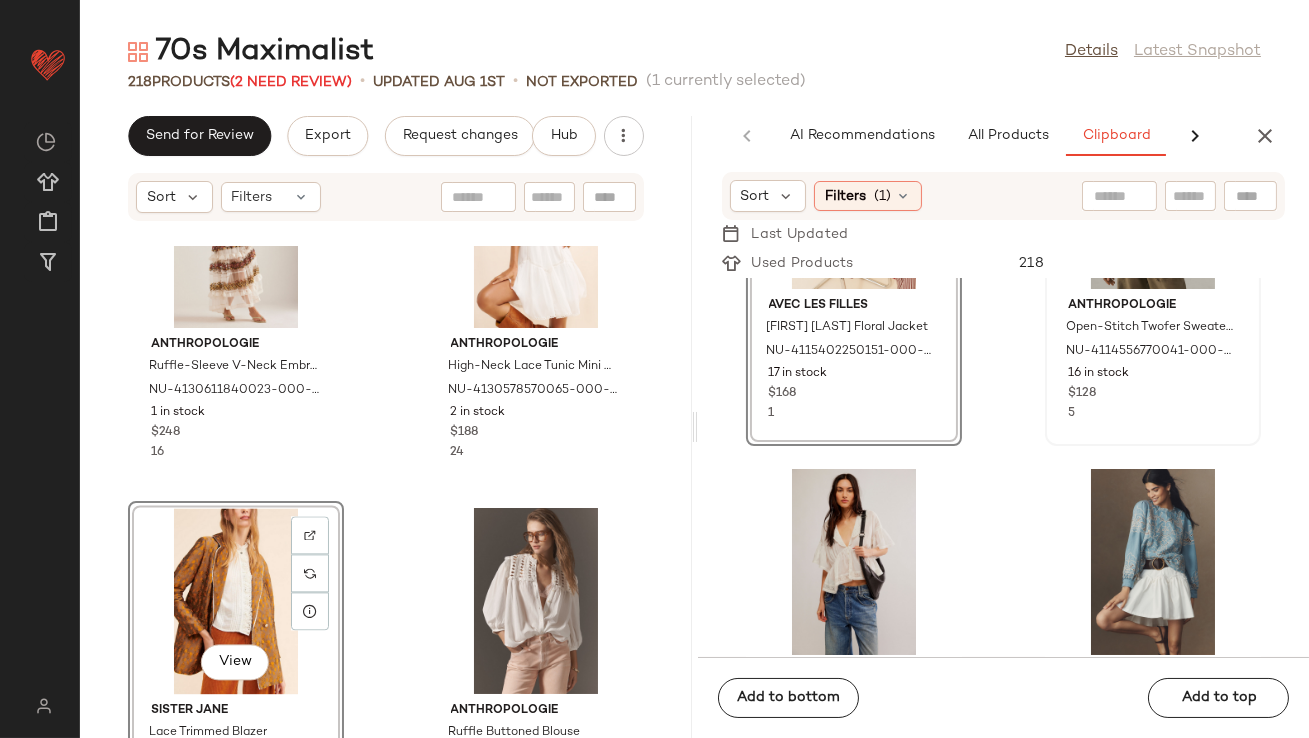 scroll, scrollTop: 188, scrollLeft: 0, axis: vertical 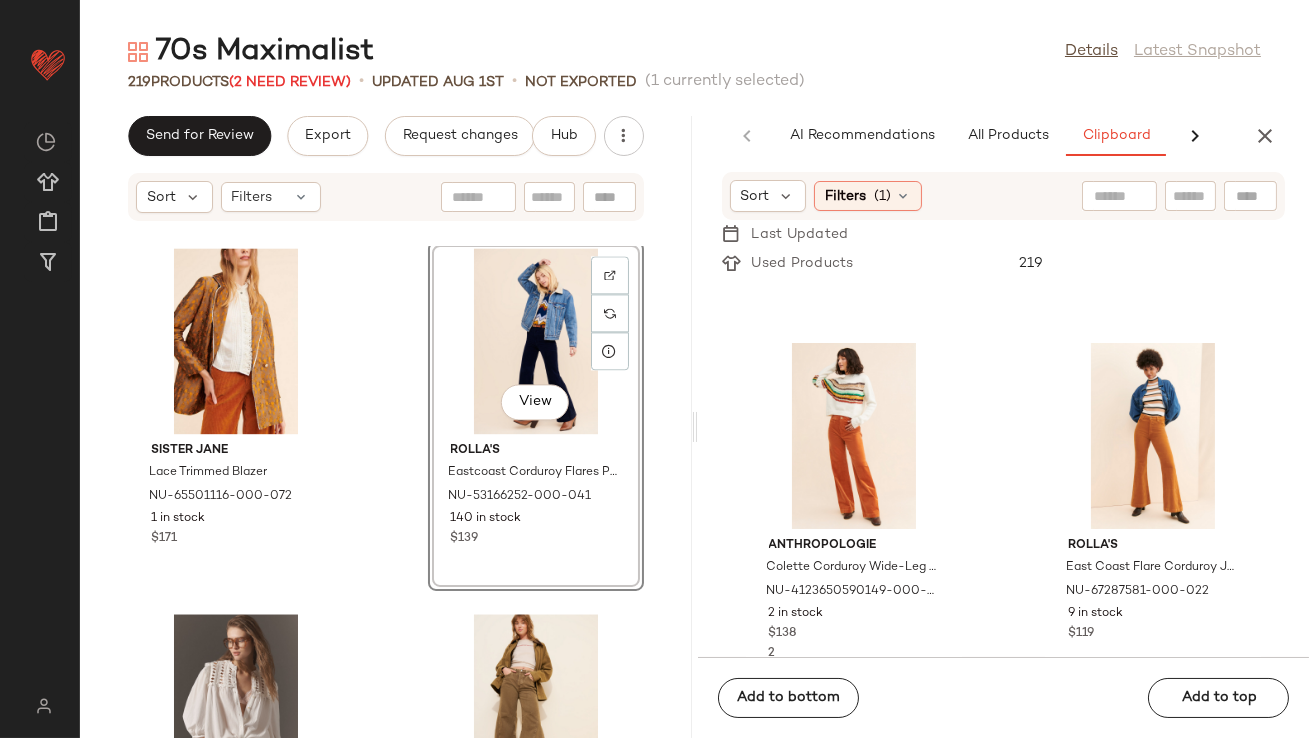click on "View" 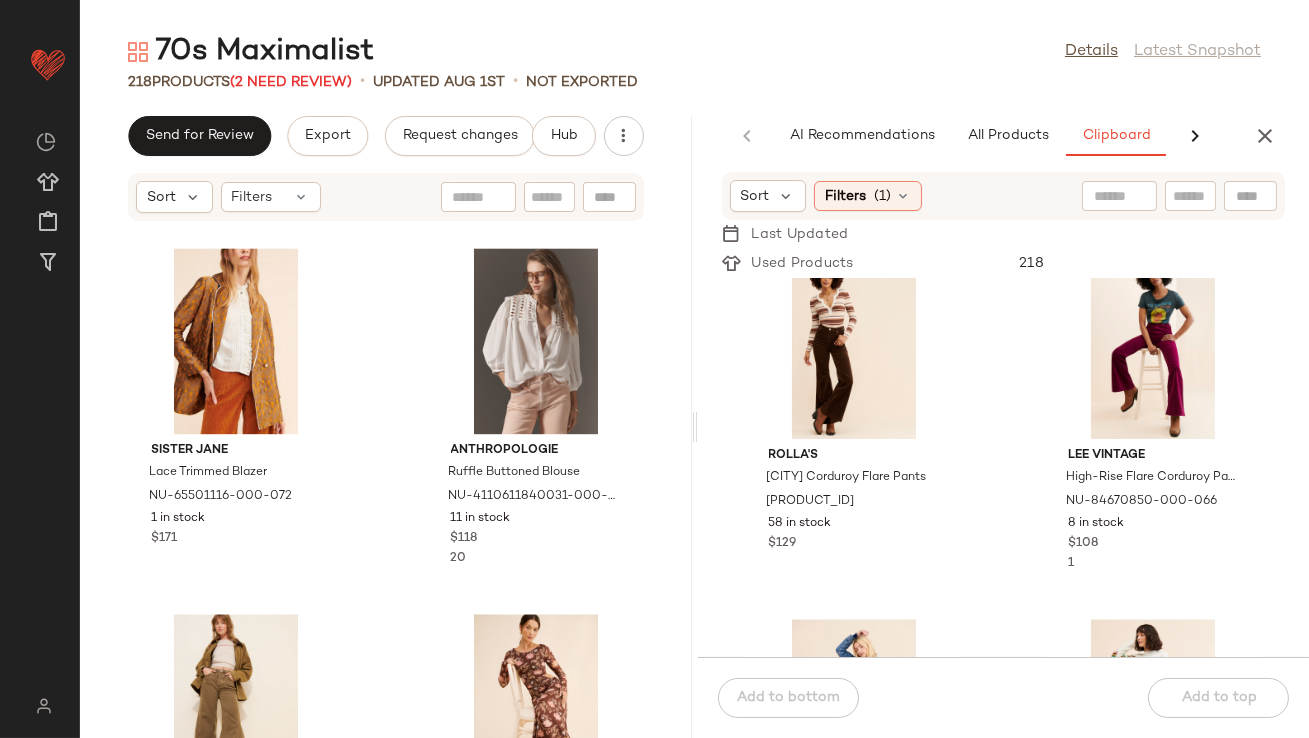 scroll, scrollTop: 9905, scrollLeft: 0, axis: vertical 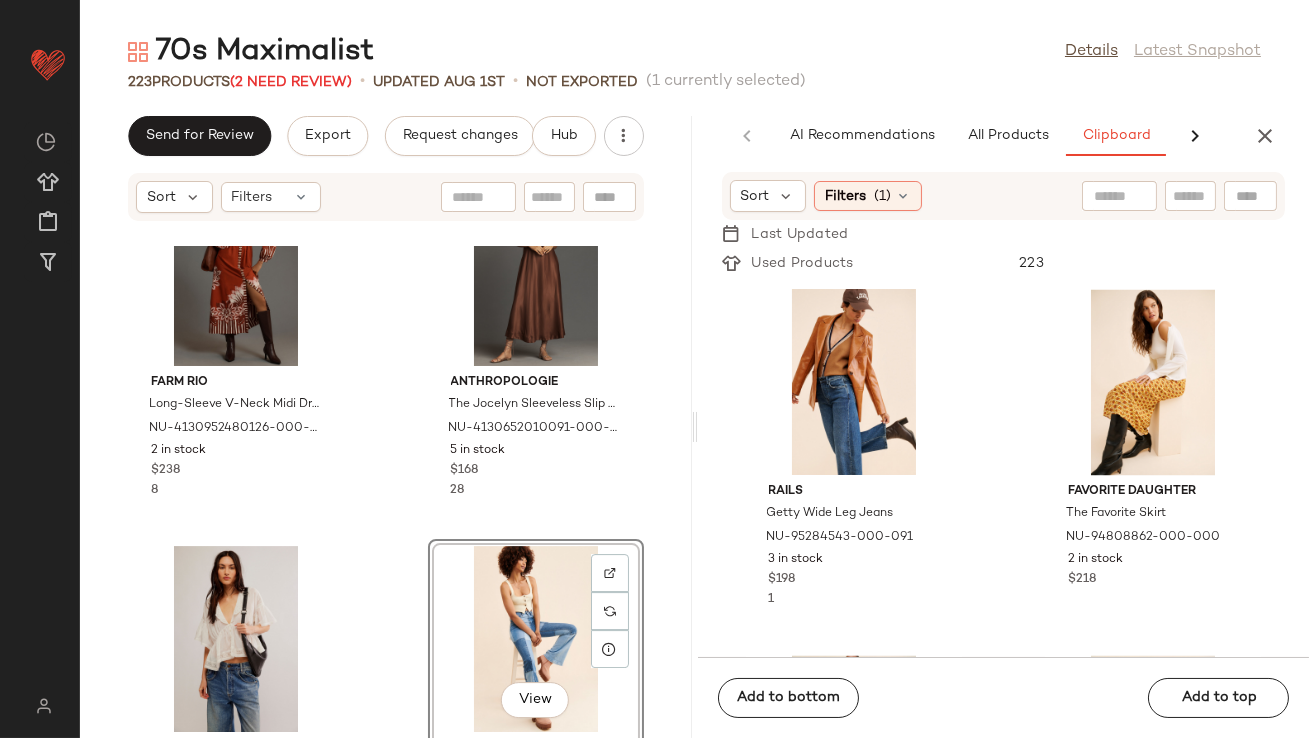 click on "View" 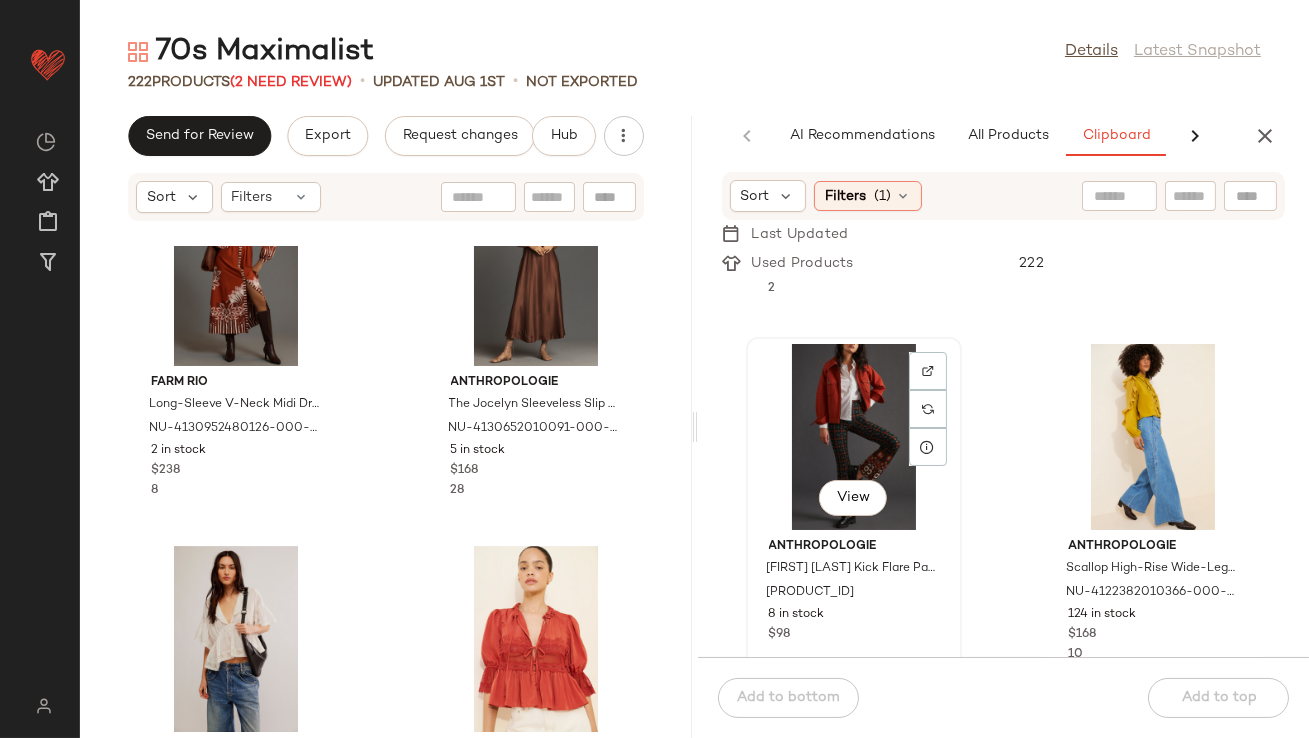 scroll, scrollTop: 8750, scrollLeft: 0, axis: vertical 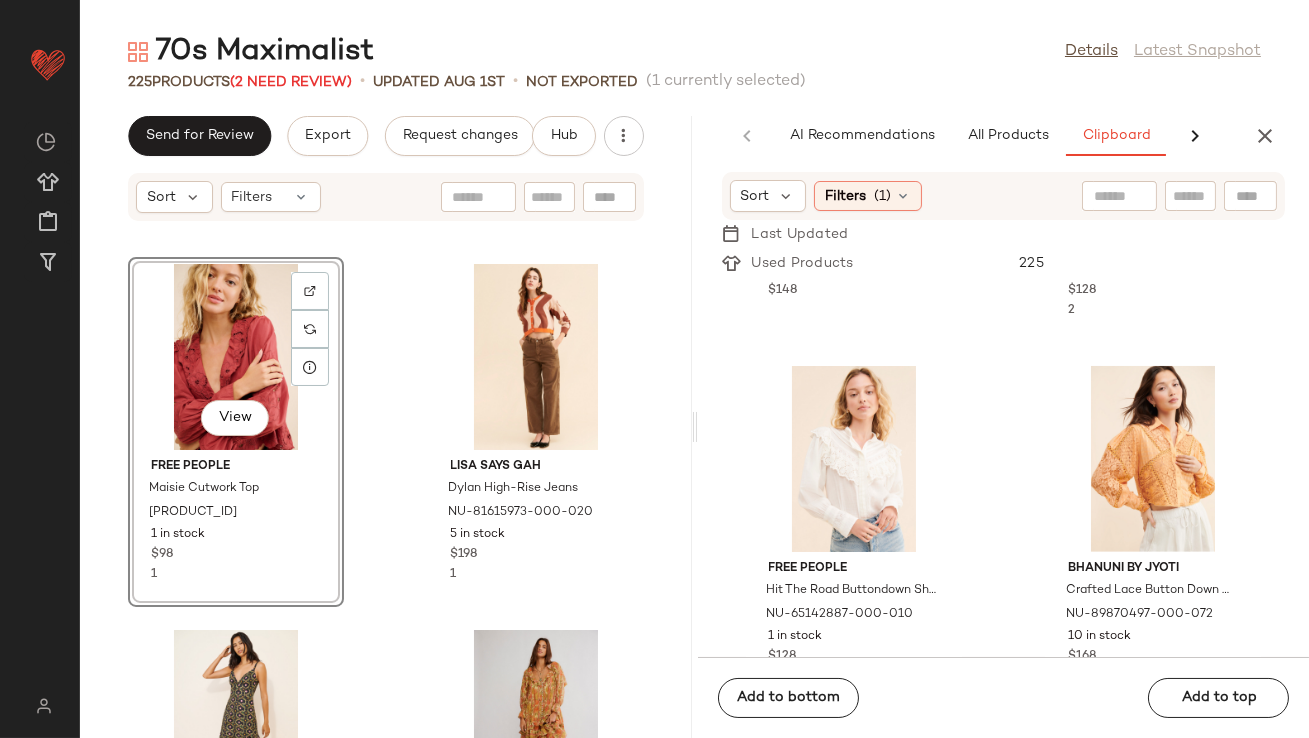 click on "View" 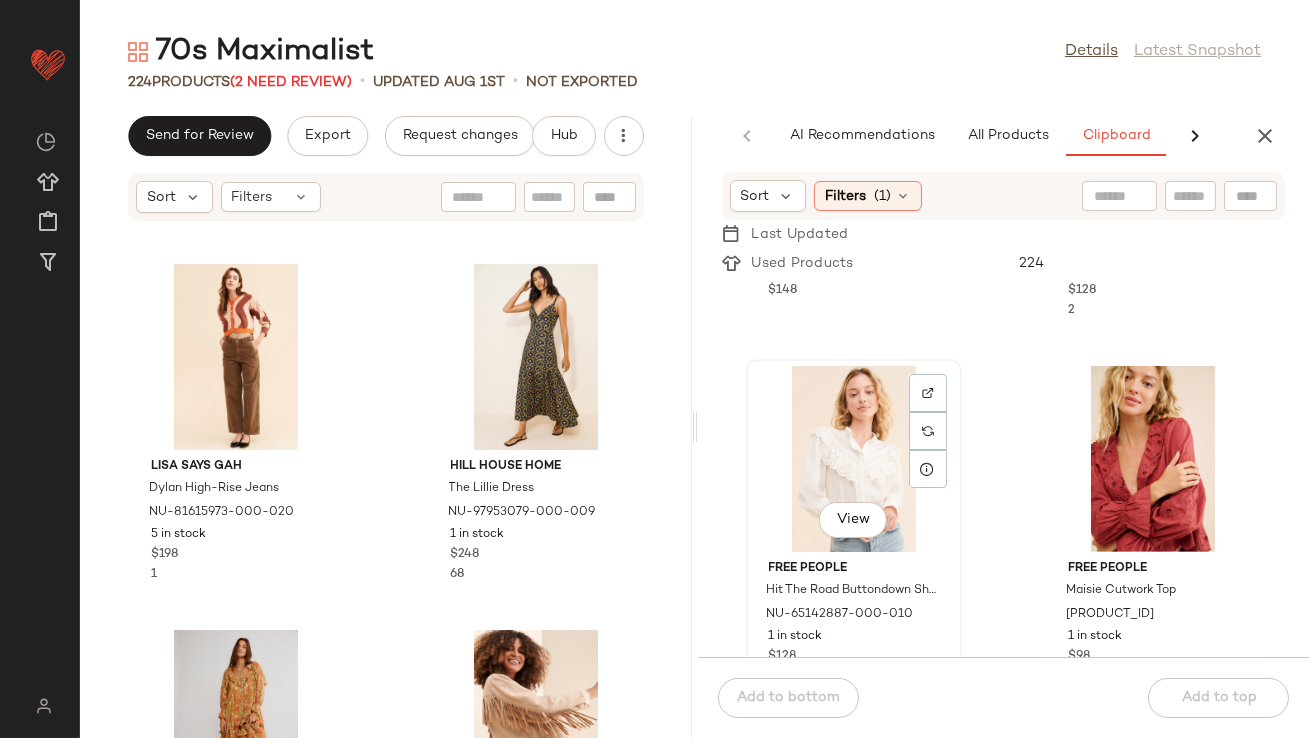 scroll, scrollTop: 2366, scrollLeft: 0, axis: vertical 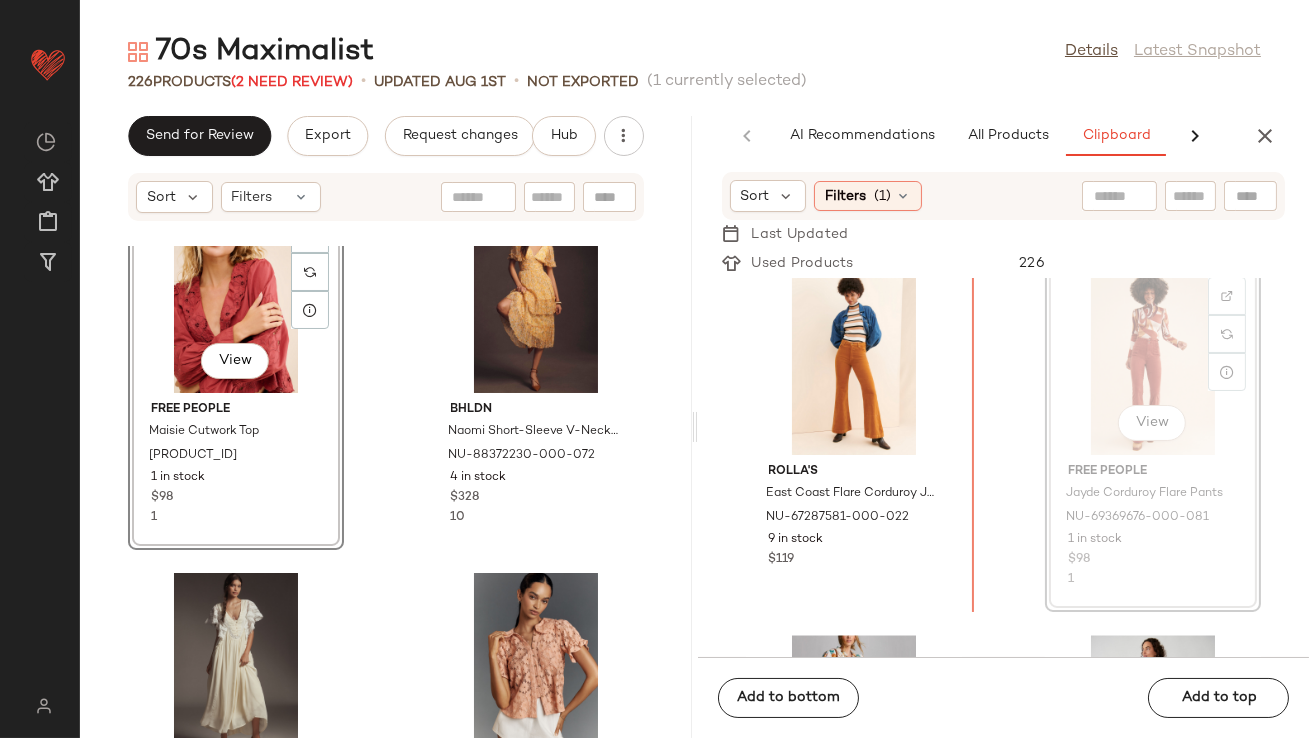 drag, startPoint x: 1123, startPoint y: 326, endPoint x: 1106, endPoint y: 326, distance: 17 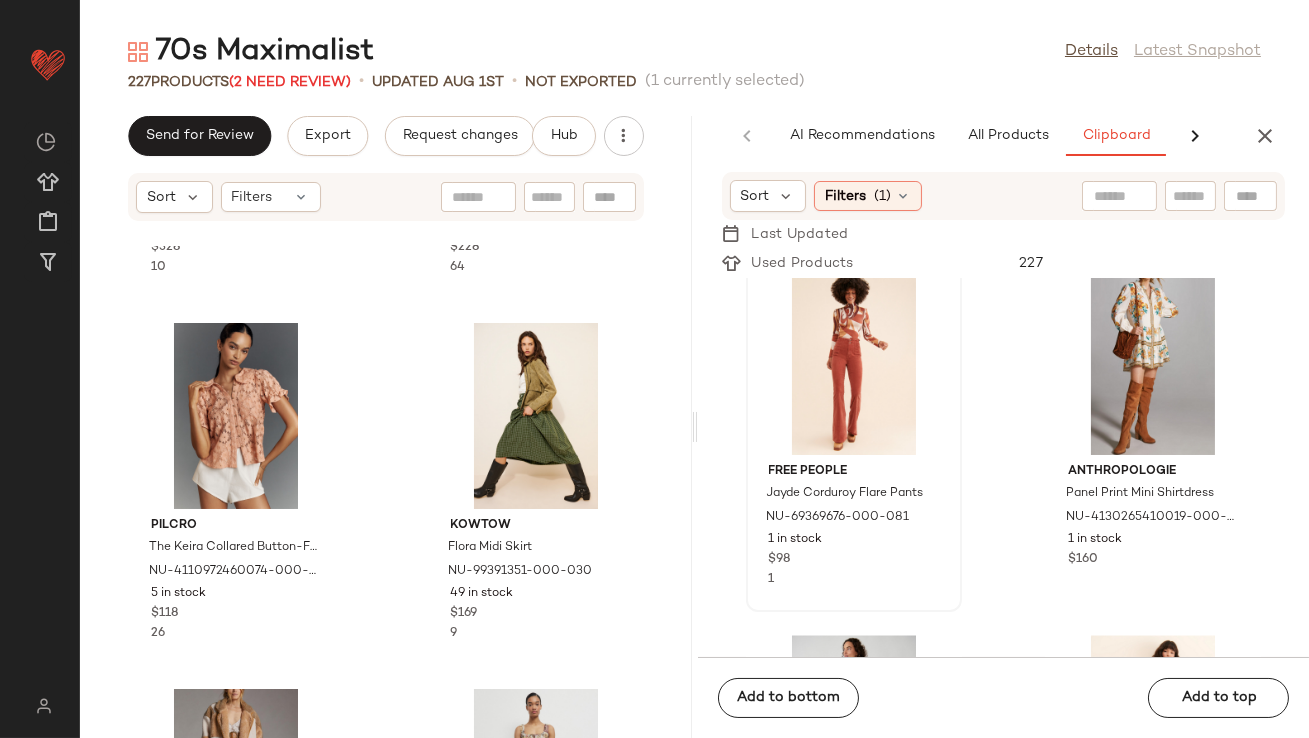 scroll, scrollTop: 14609, scrollLeft: 0, axis: vertical 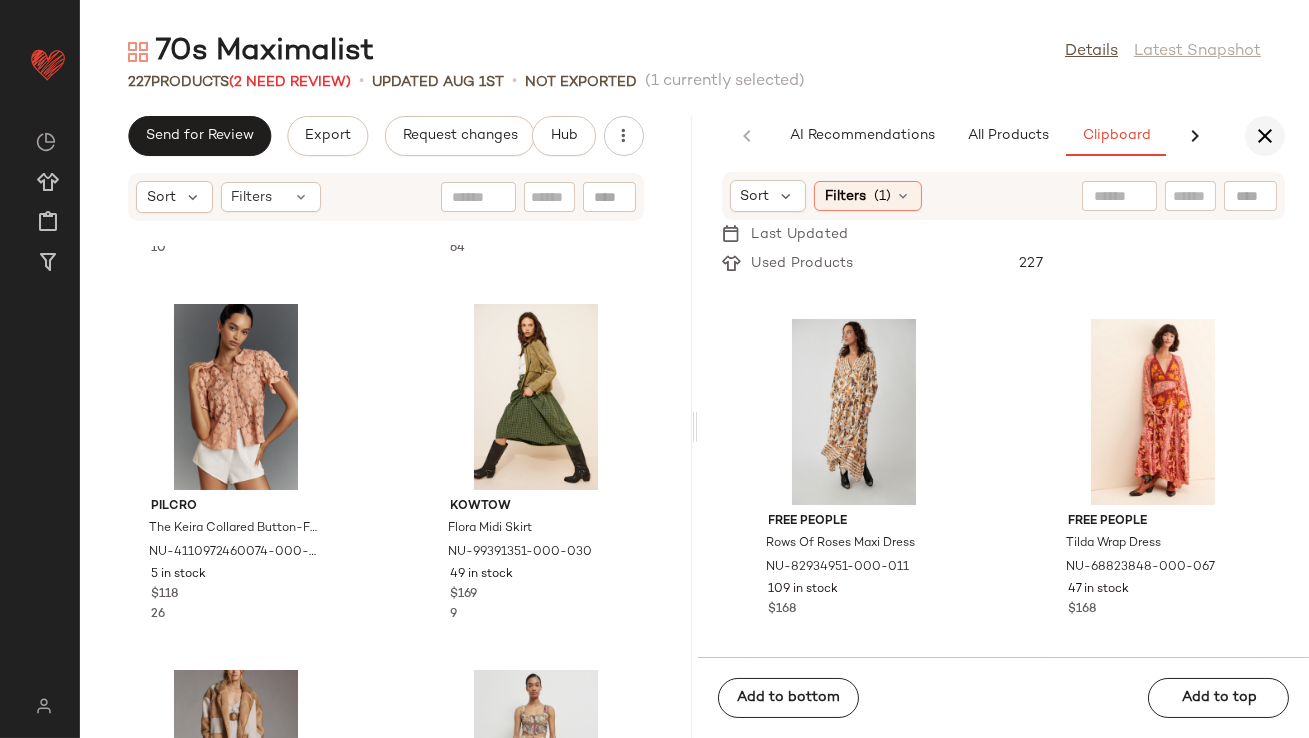 click 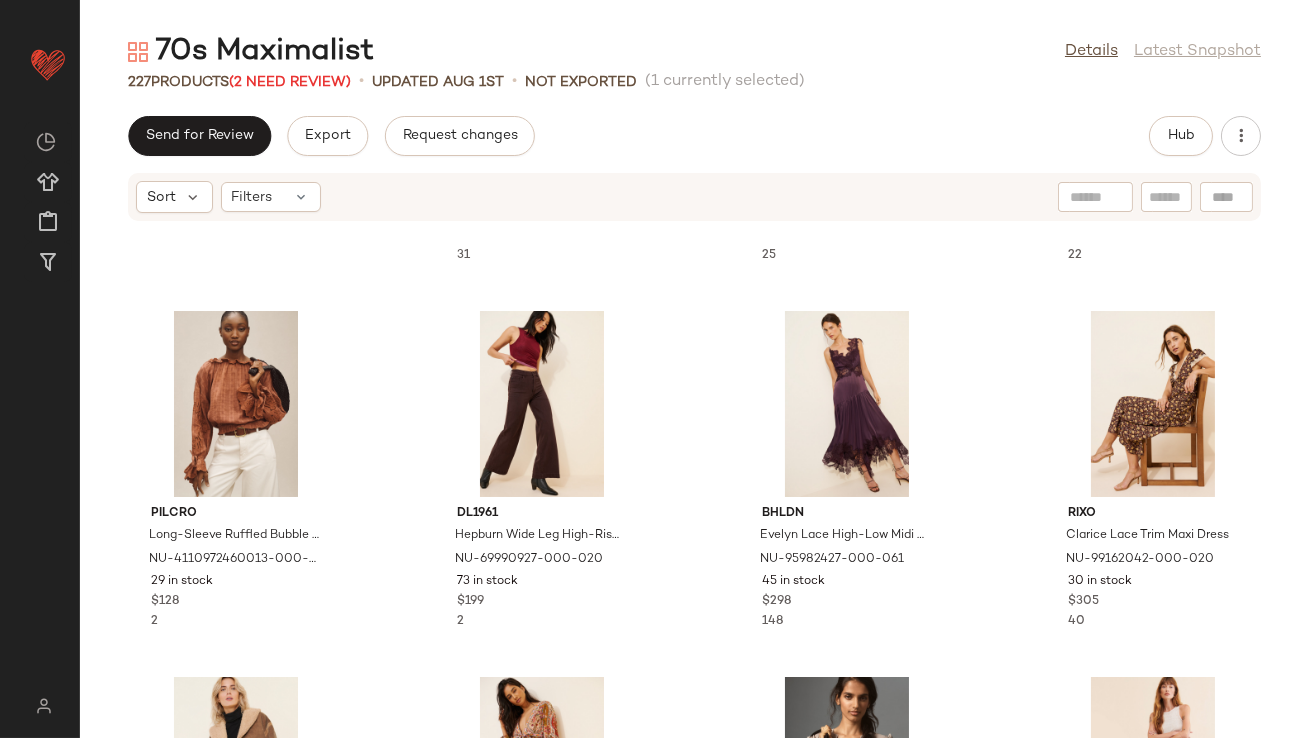 scroll, scrollTop: 0, scrollLeft: 0, axis: both 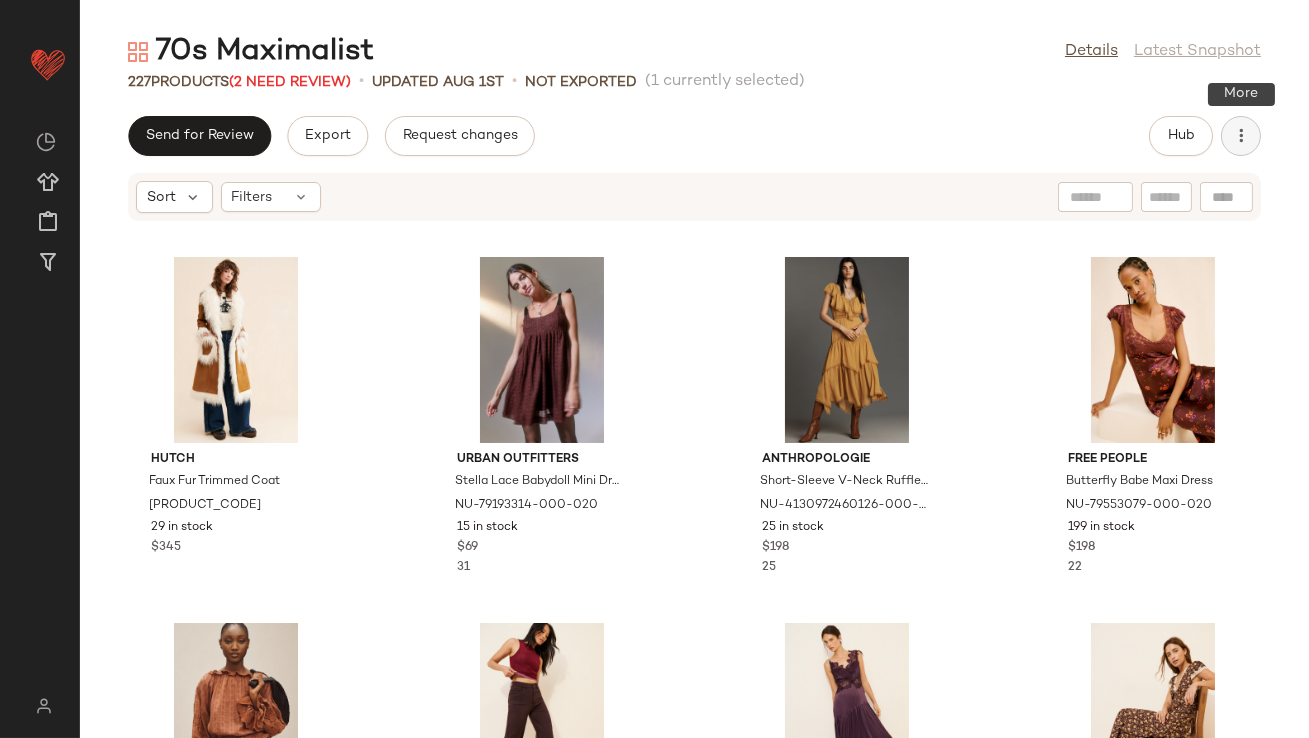 click 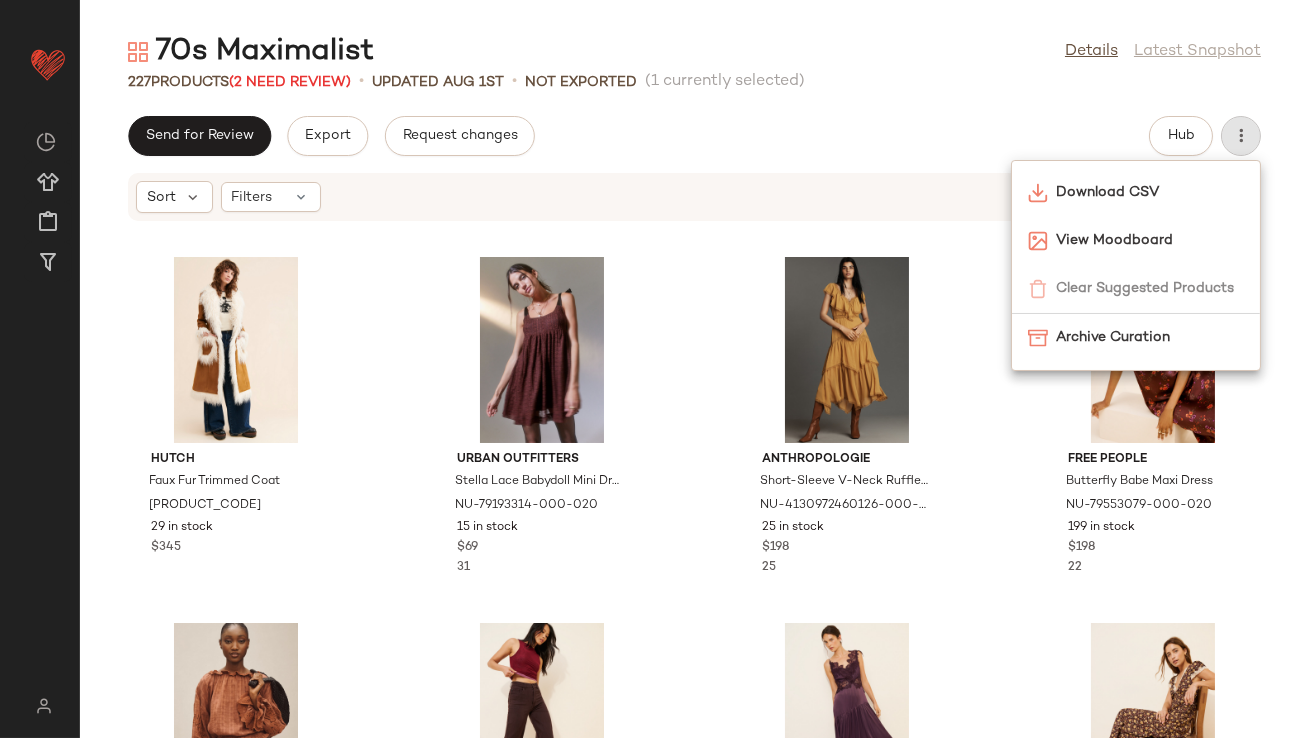 click on "Send for Review   Export   Request changes   Hub" 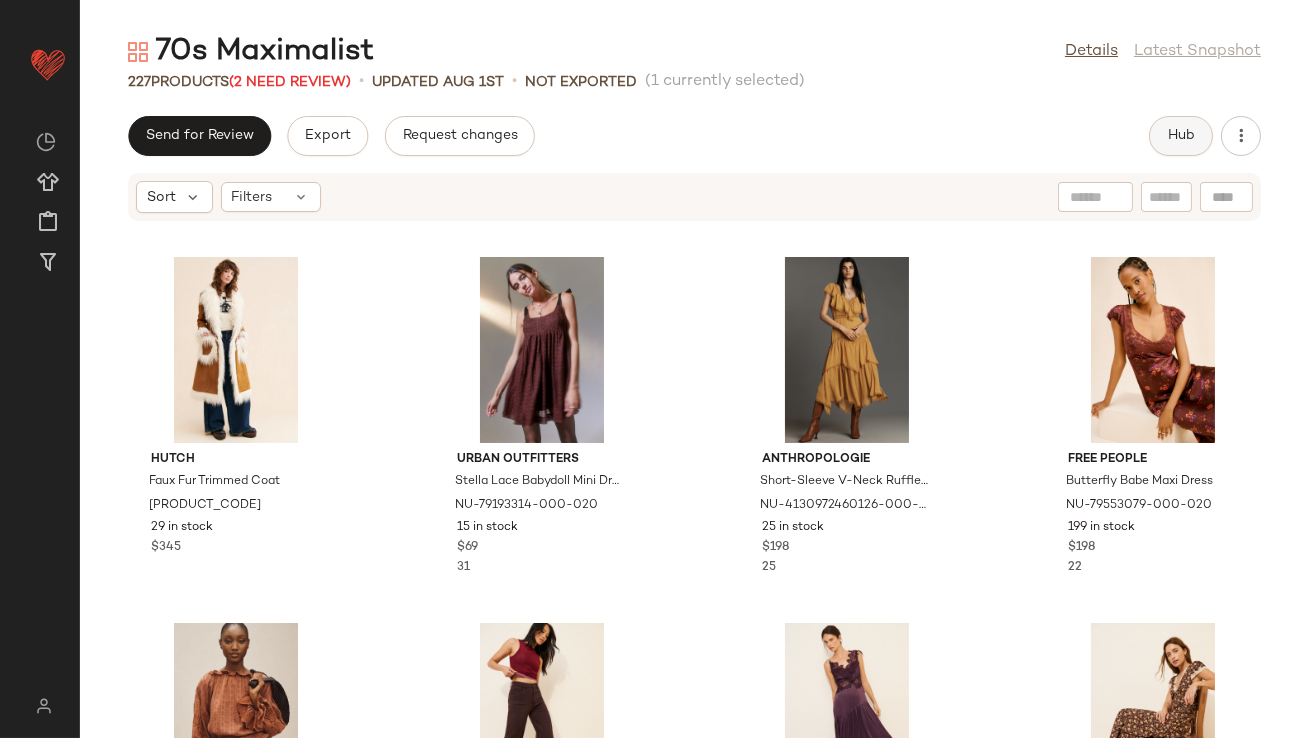 click on "Hub" 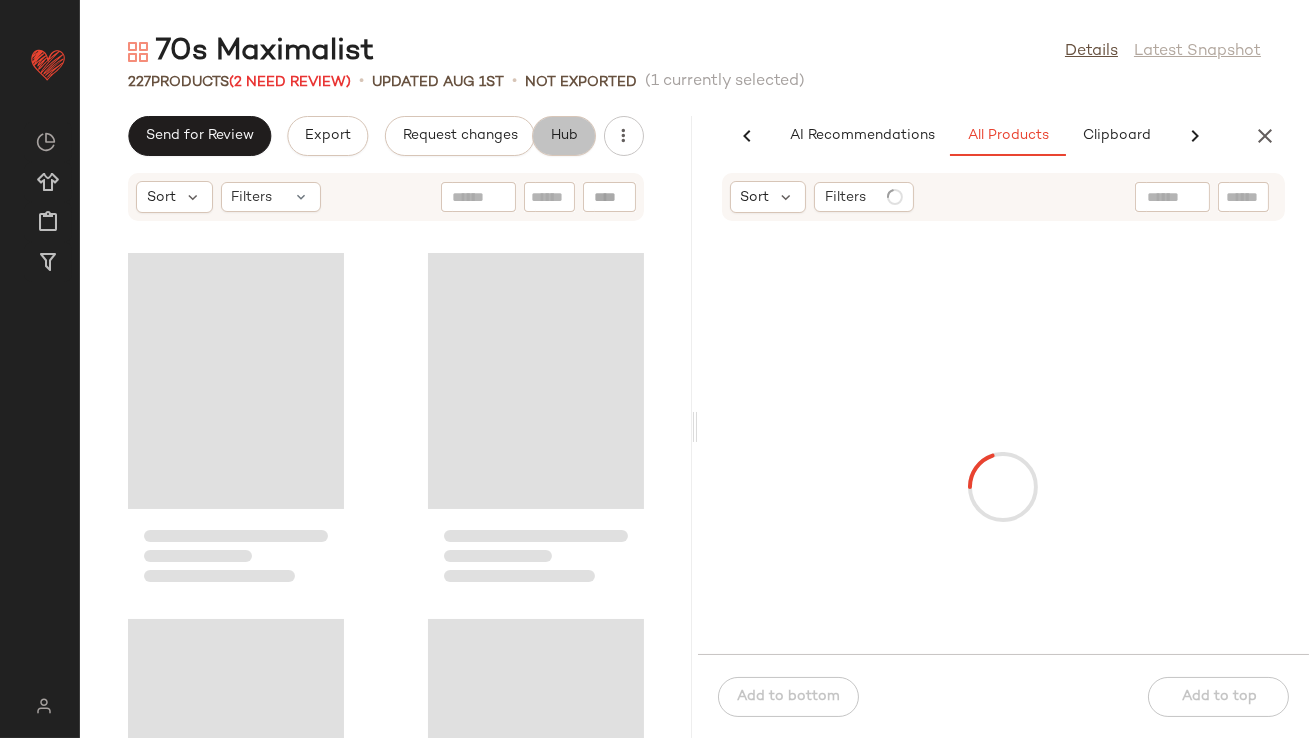 scroll, scrollTop: 0, scrollLeft: 112, axis: horizontal 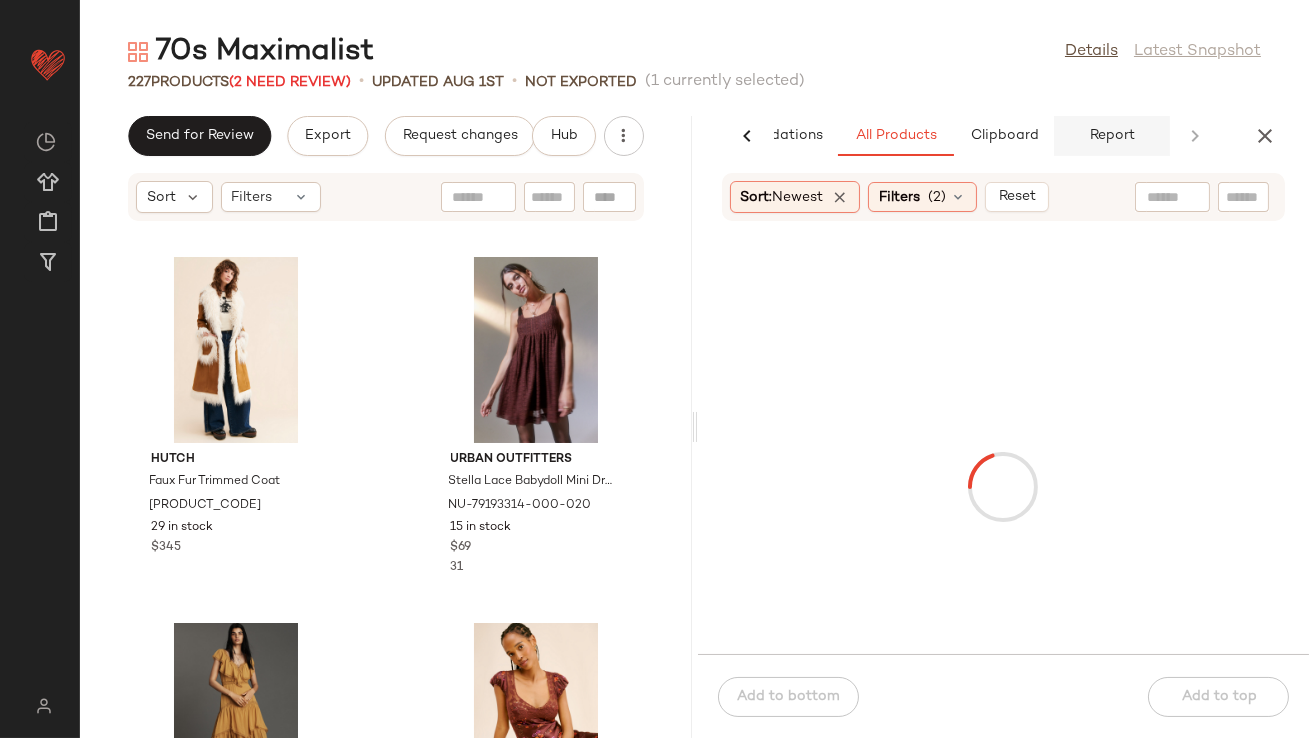 click on "Report" 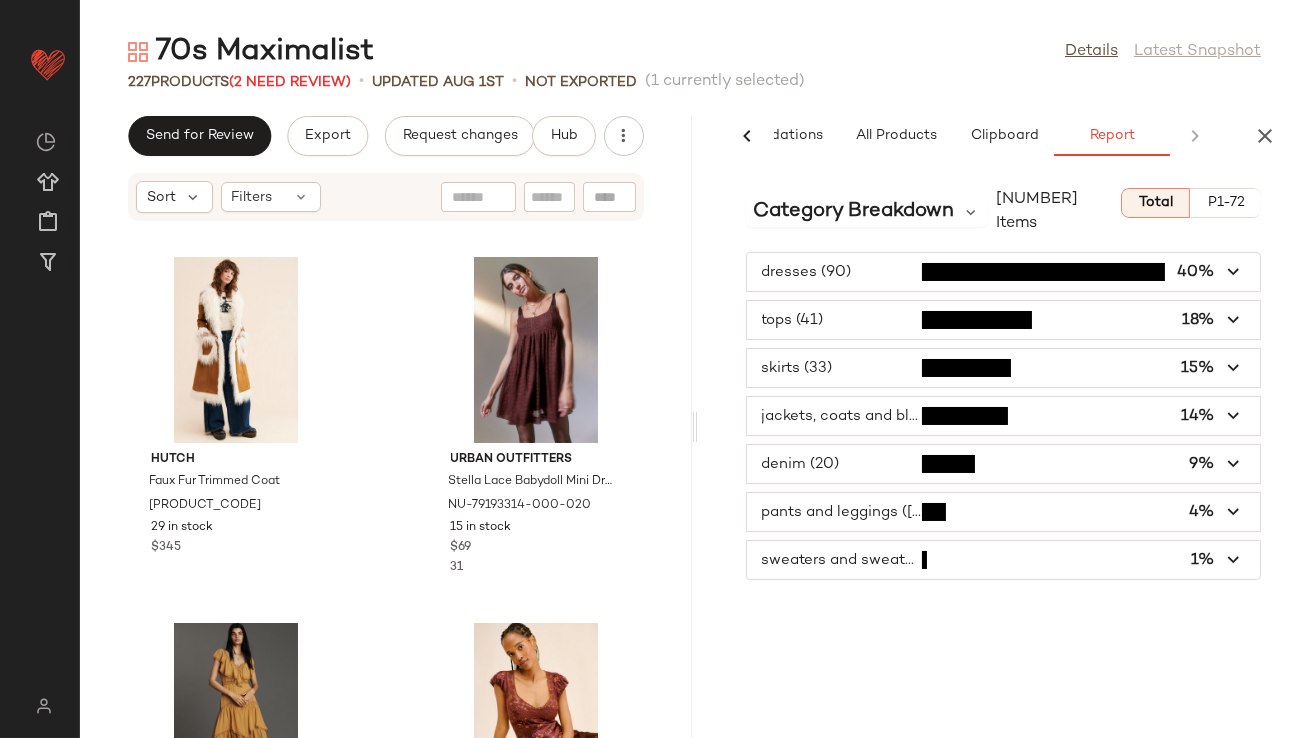 click on "Category Breakdown  227 Items Total P1-72 dresses (90)  40%  tops (41)  18%  skirts (33)  15%  jackets, coats and blazers (32)  14%  denim (20)  9%  pants and leggings (9)  4%  sweaters and sweatshirts (2)  1%" at bounding box center (1004, 455) 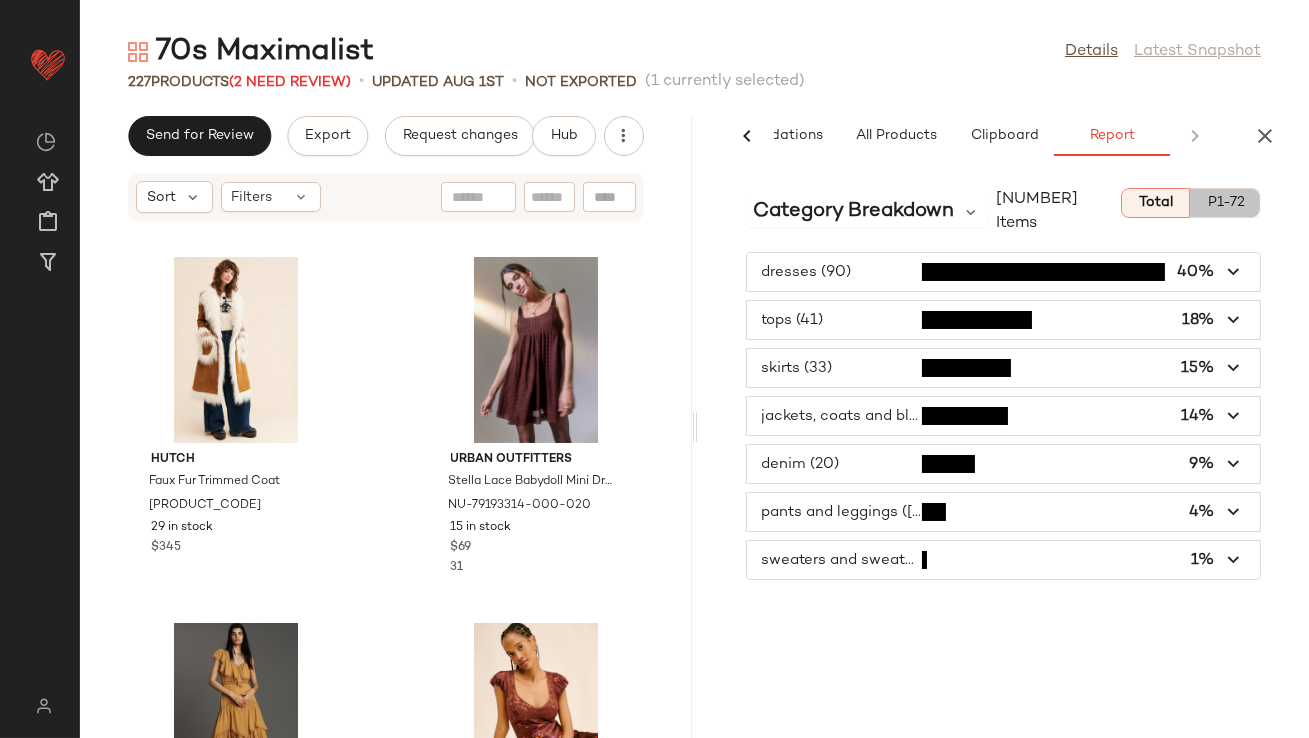 click on "P1-72" 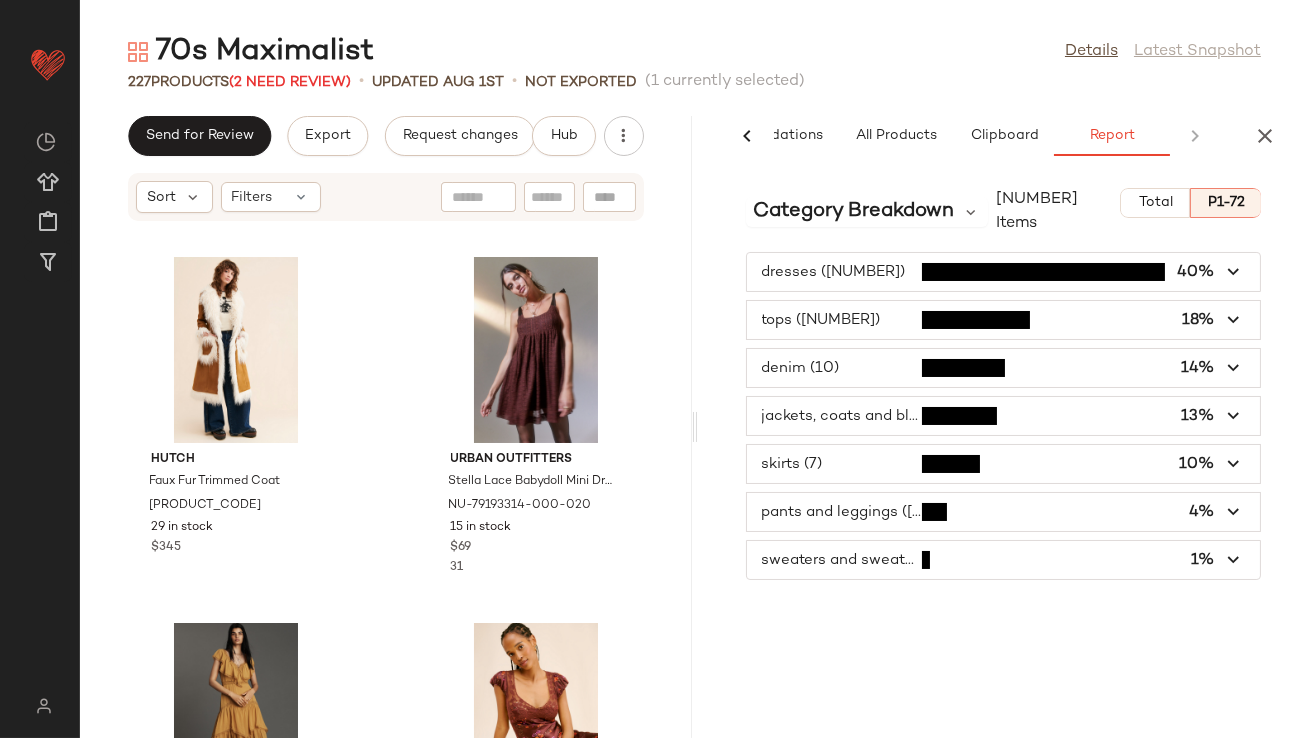click on "Category Breakdown  72 Items Total P1-72 dresses (29)  40%  tops (13)  18%  denim (10)  14%  jackets, coats and blazers (9)  13%  skirts (7)  10%  pants and leggings (3)  4%  sweaters and sweatshirts (1)  1%" at bounding box center [1004, 455] 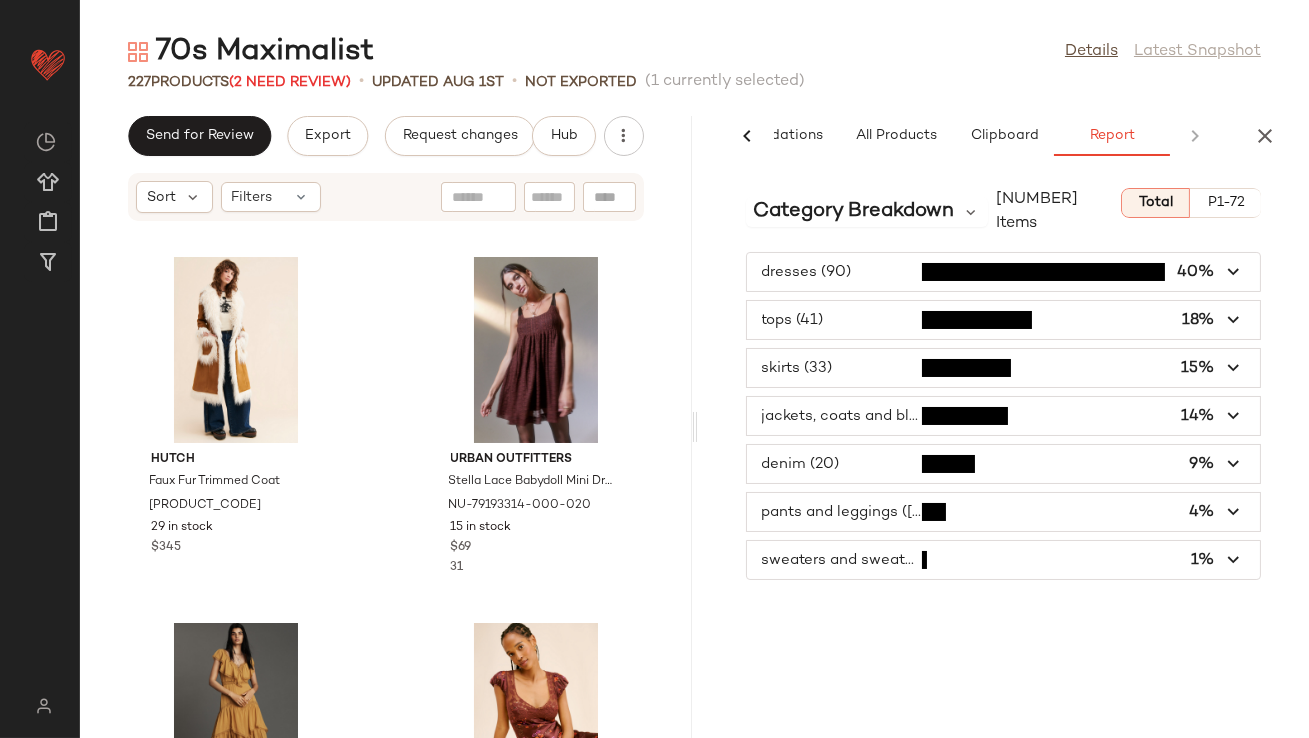 click at bounding box center [1004, 560] 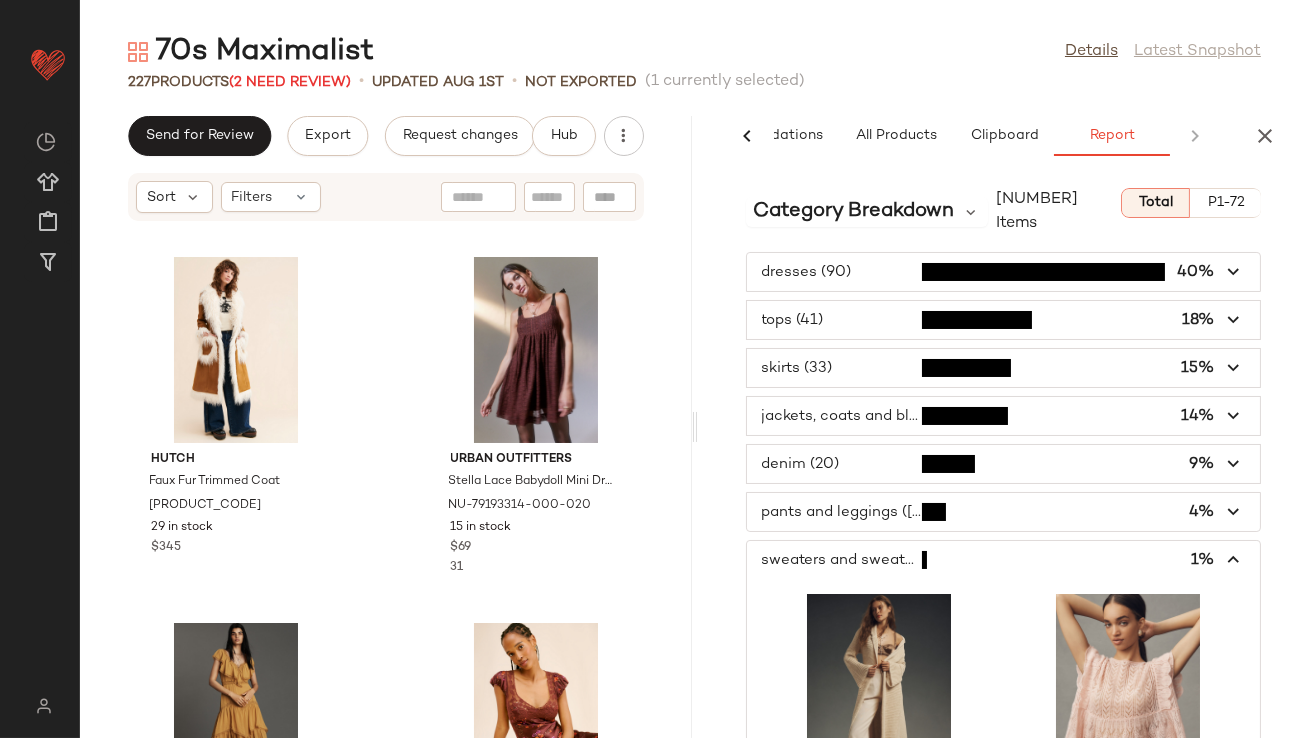 click at bounding box center [1004, 560] 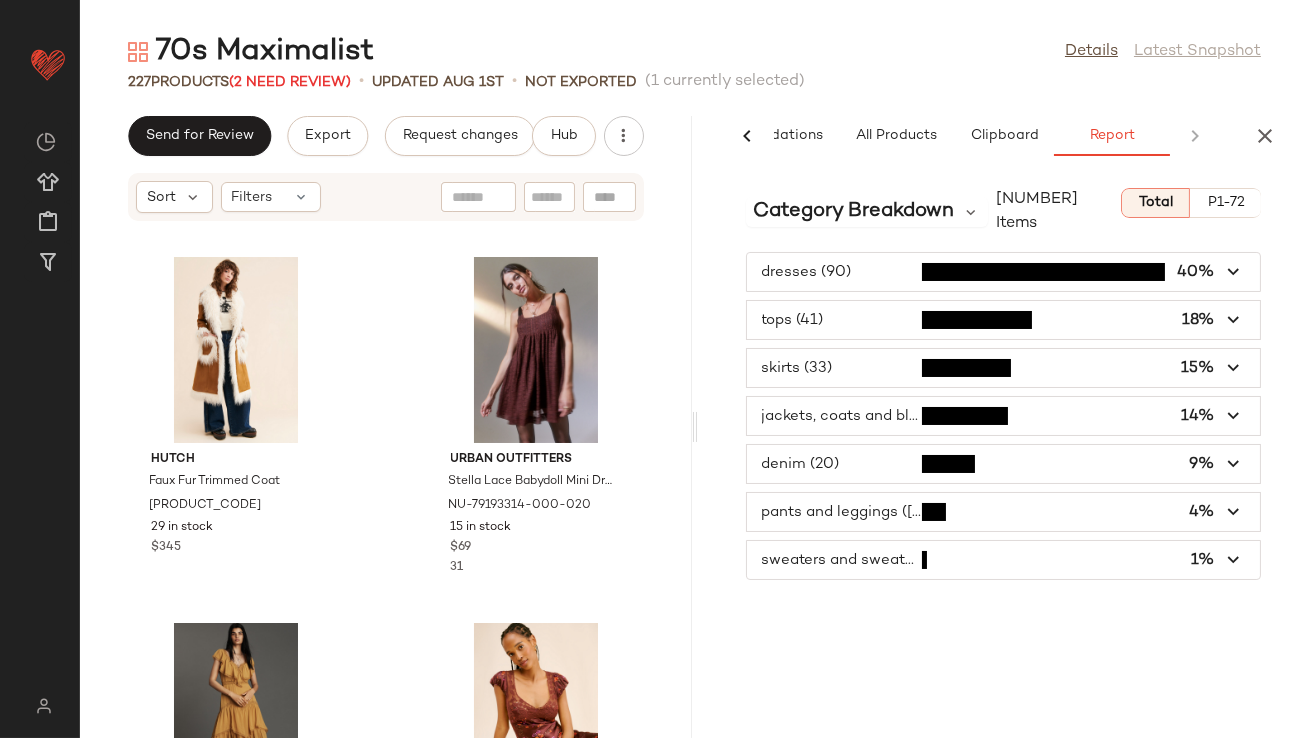 click at bounding box center (1004, 512) 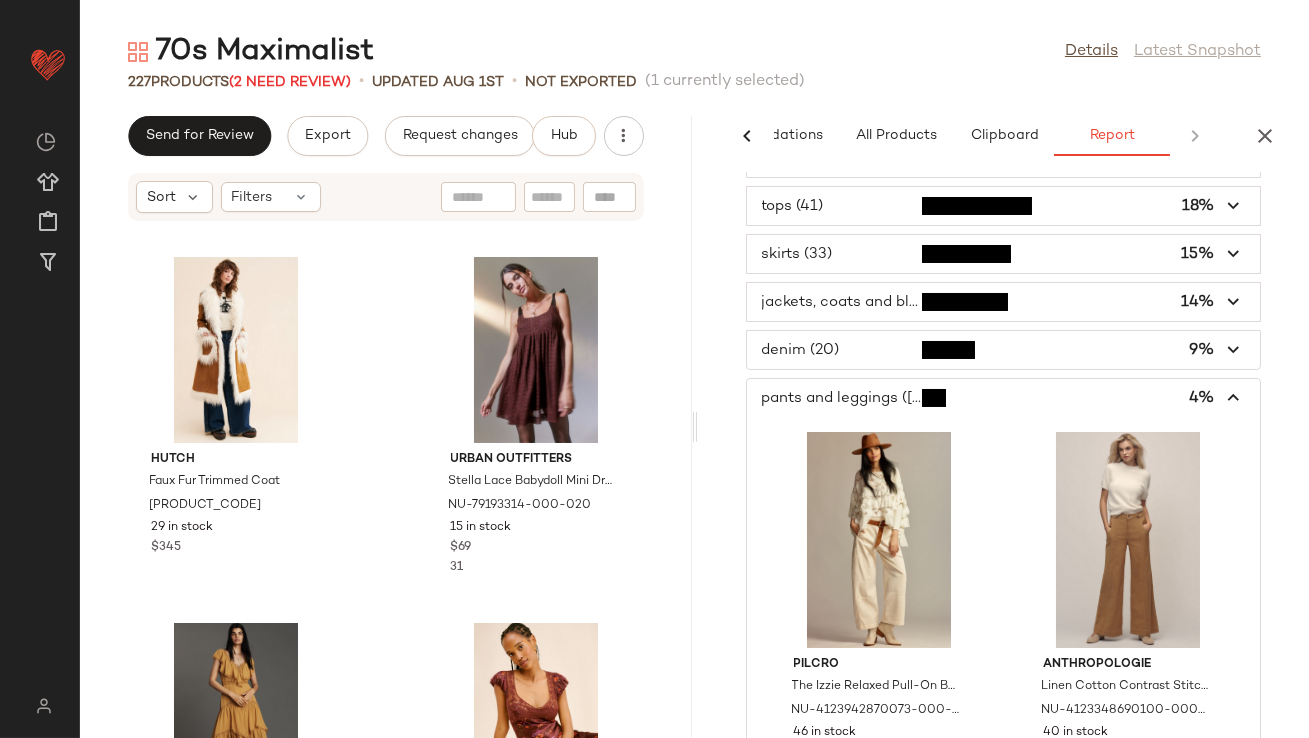 scroll, scrollTop: 0, scrollLeft: 0, axis: both 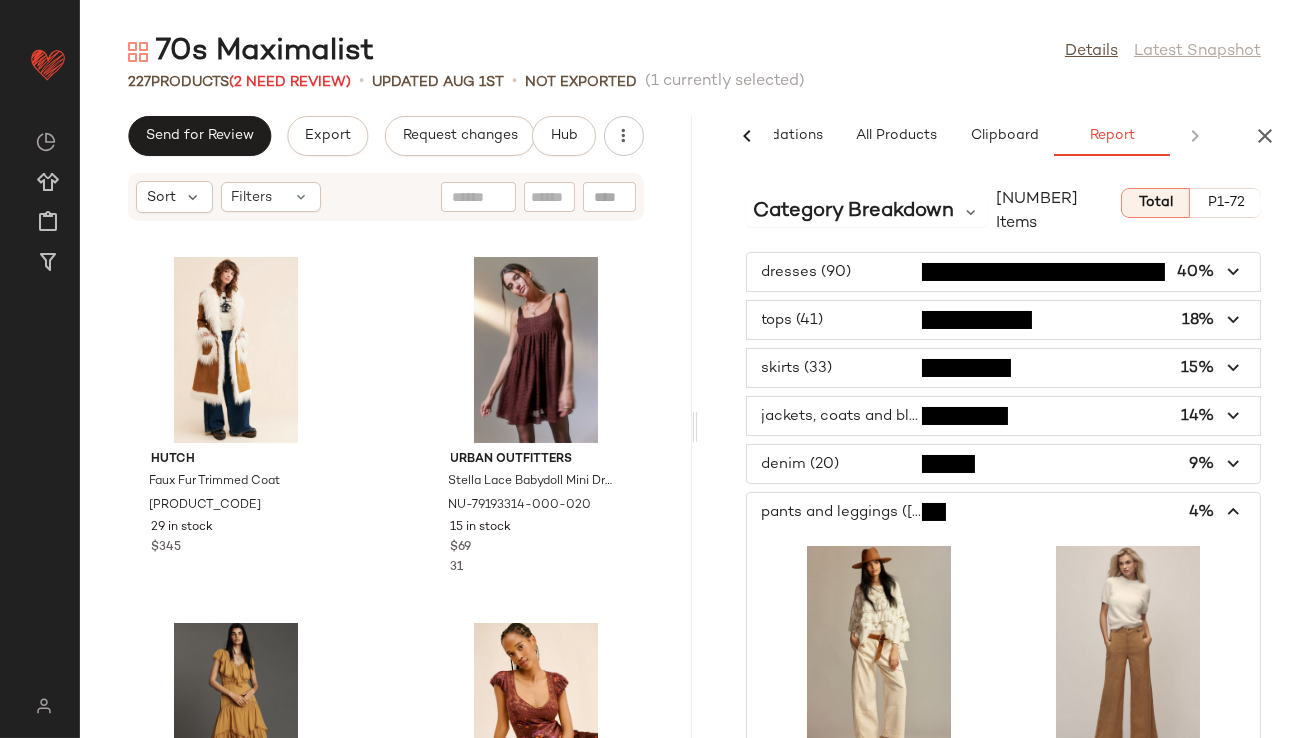 click at bounding box center (1004, 512) 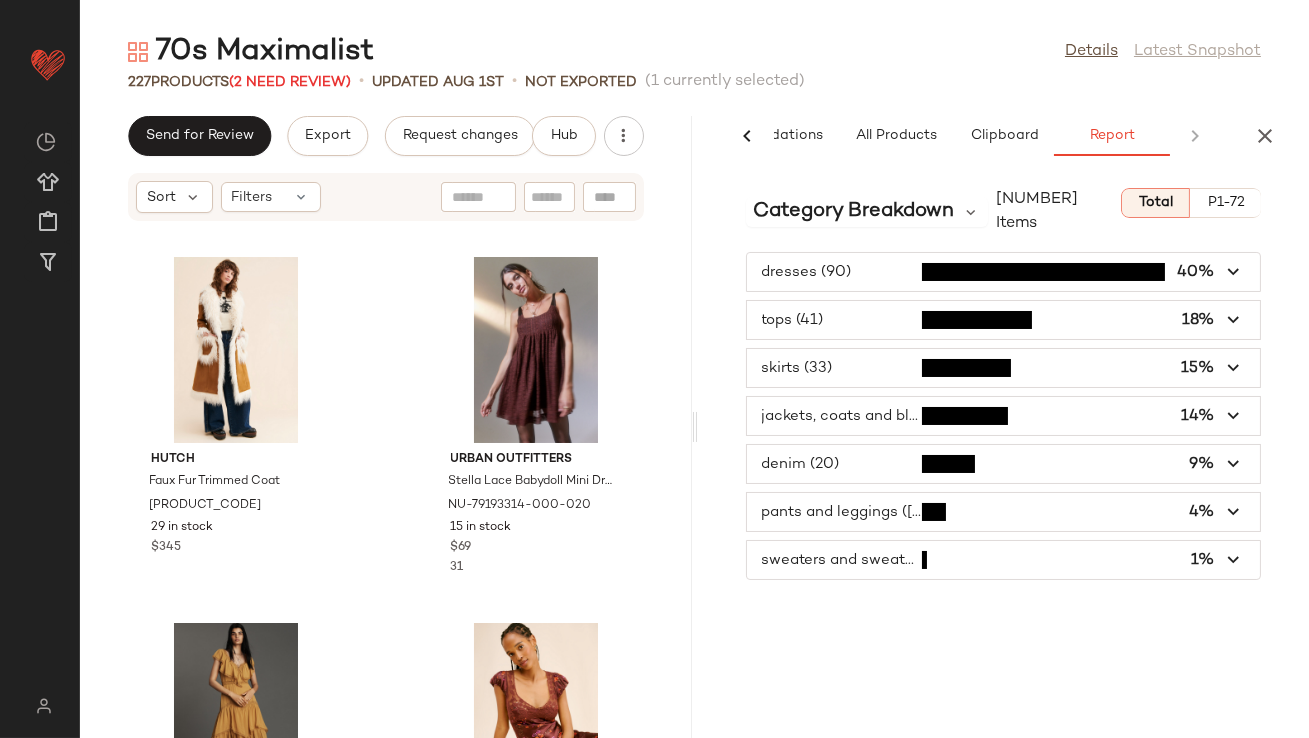 click at bounding box center (1004, 464) 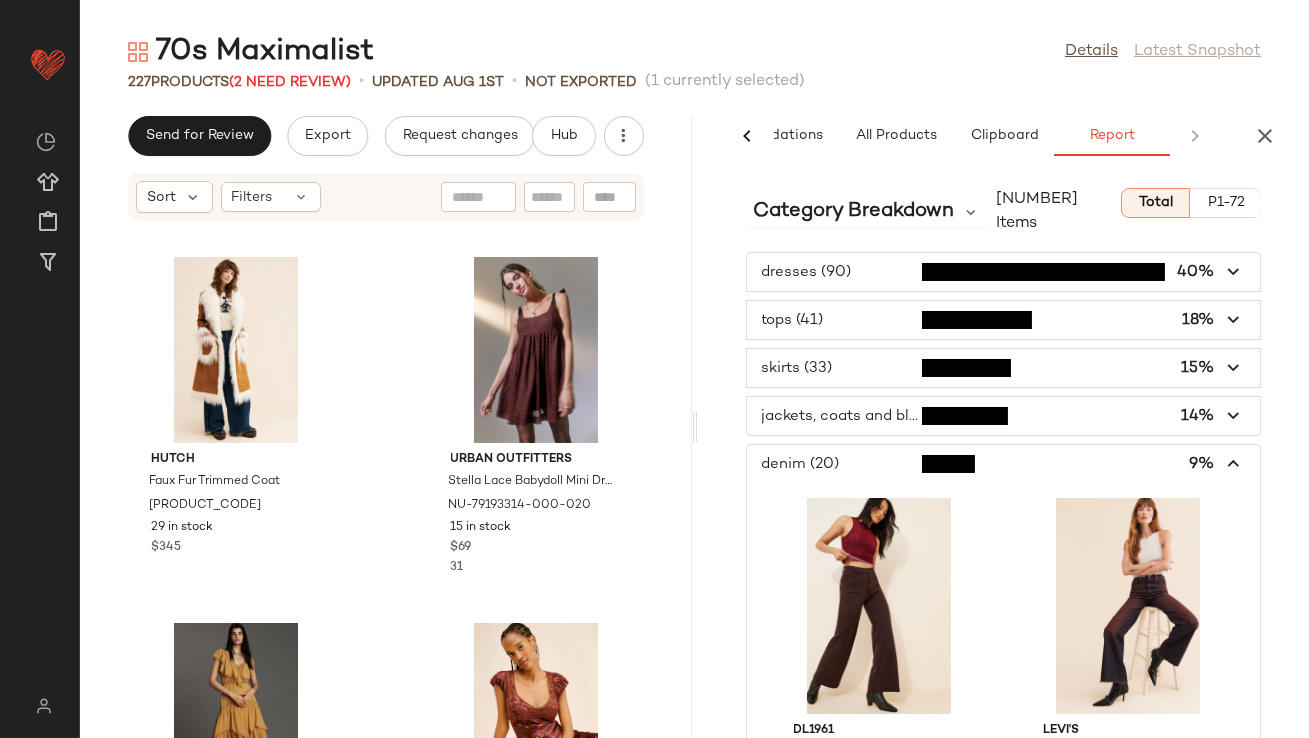 click at bounding box center (1004, 464) 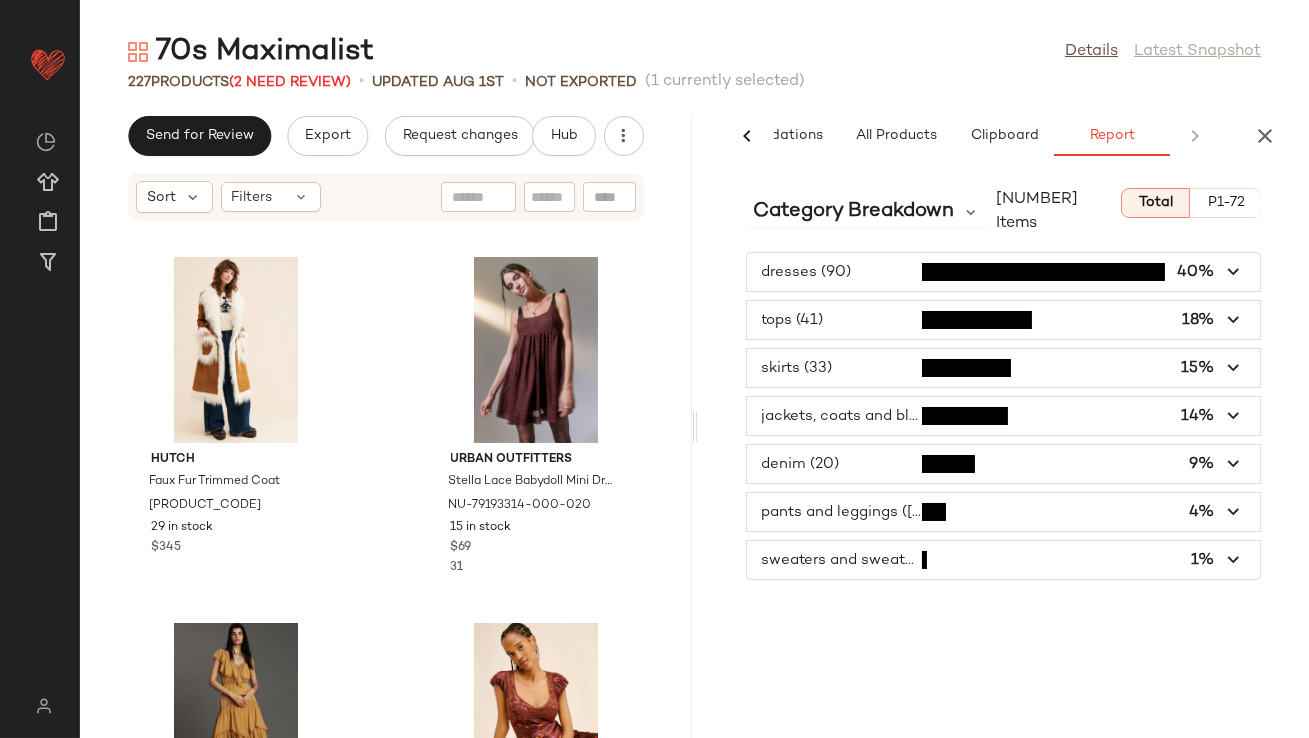 click at bounding box center [1004, 416] 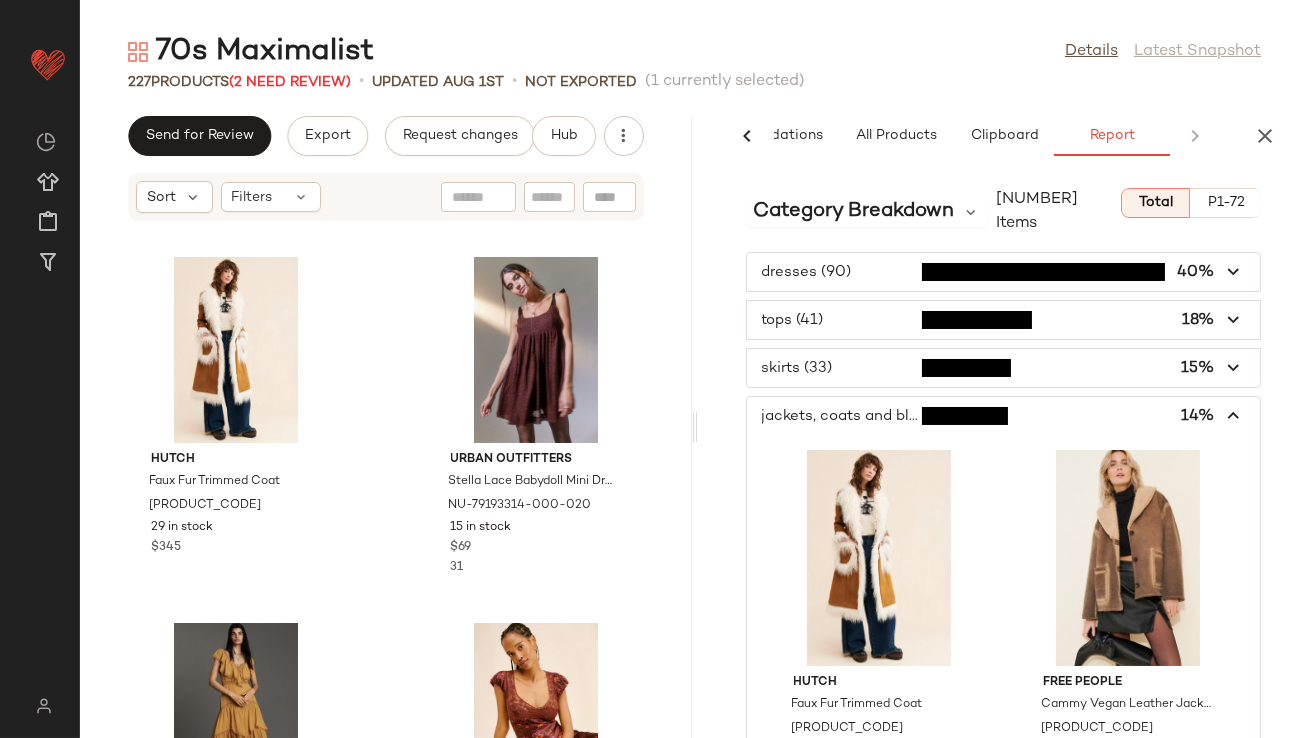 click at bounding box center [1004, 416] 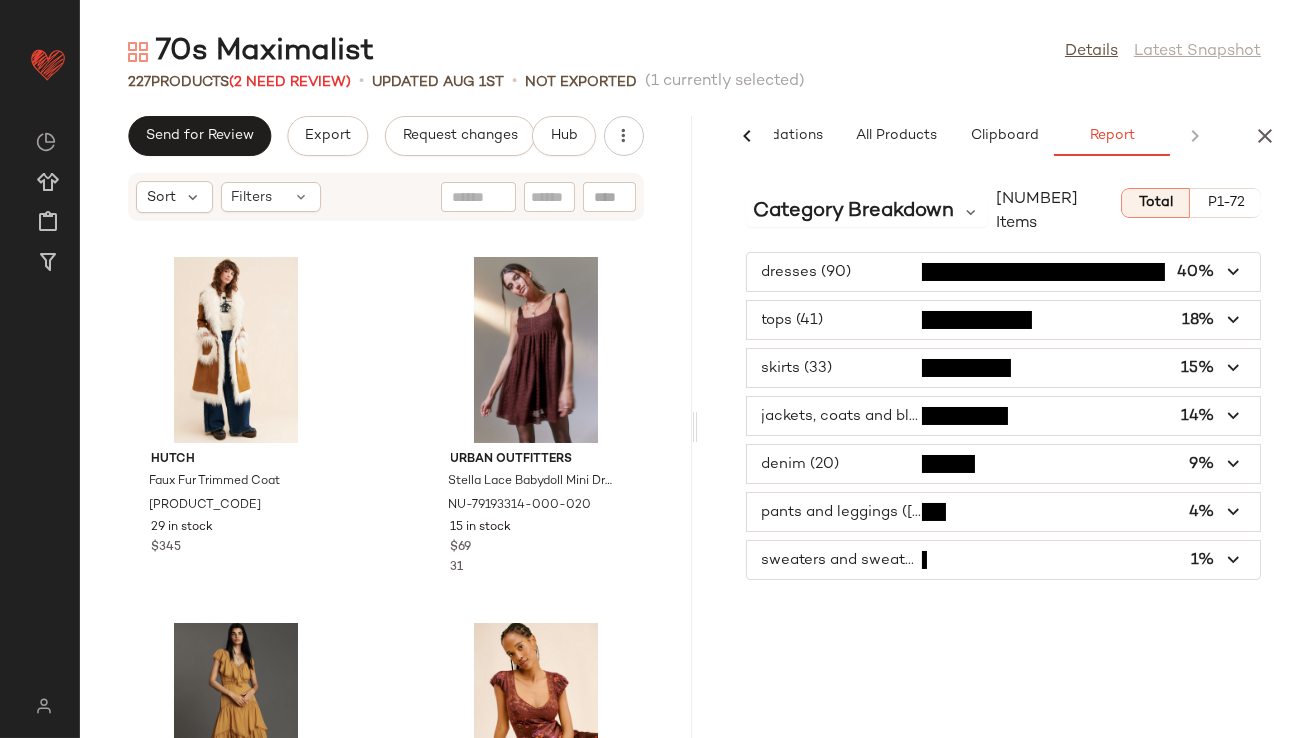 click at bounding box center (1004, 368) 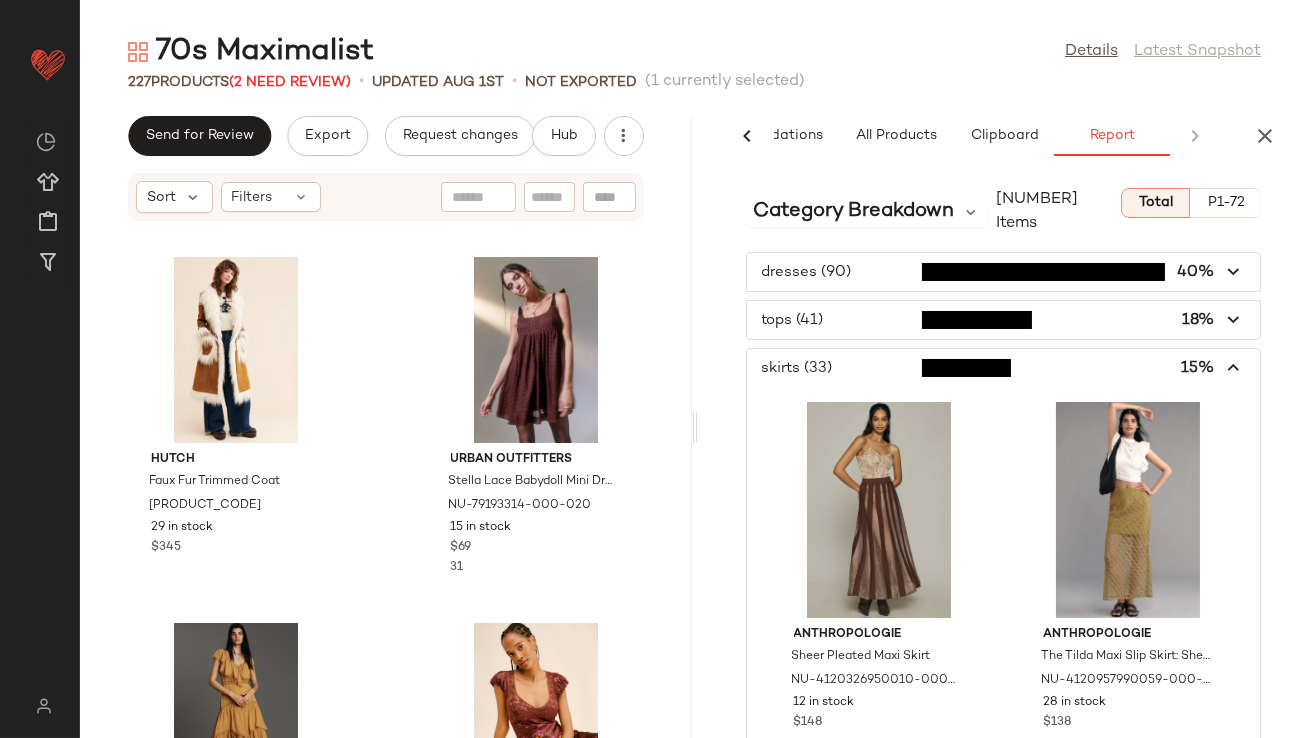 click at bounding box center [1004, 368] 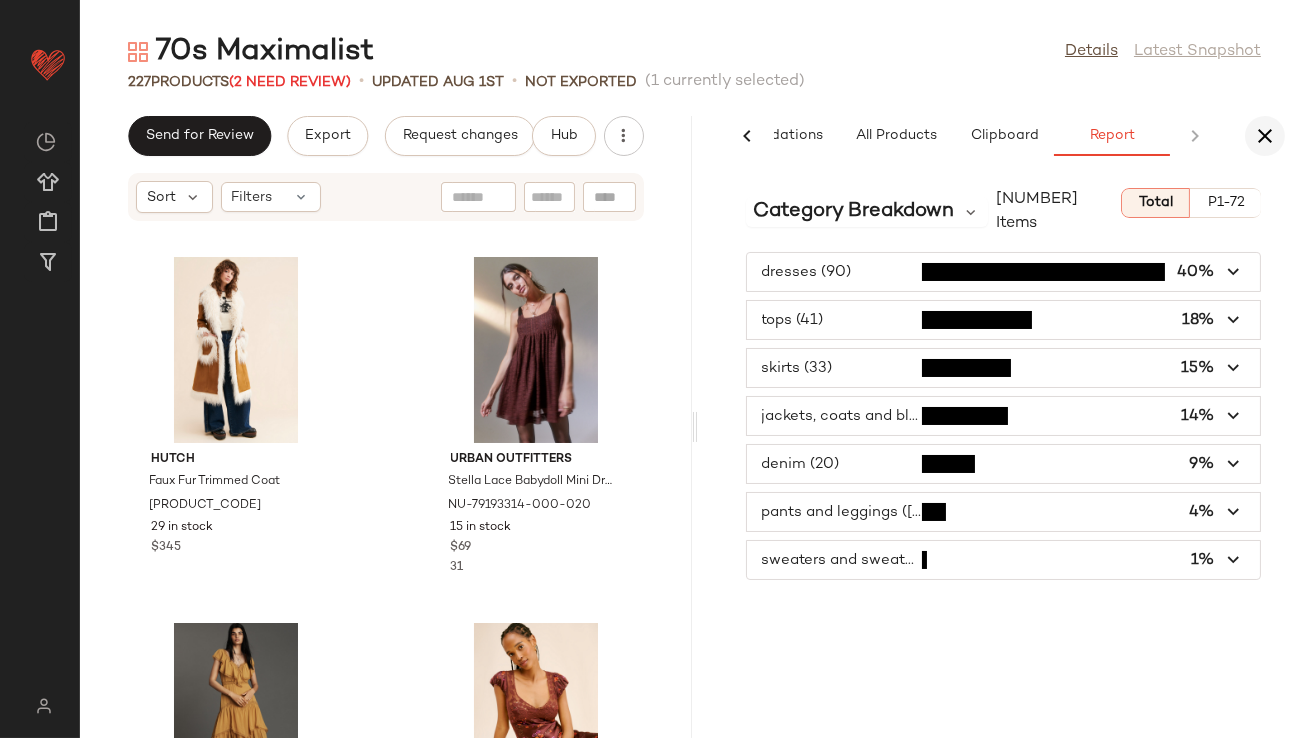 click at bounding box center (1265, 136) 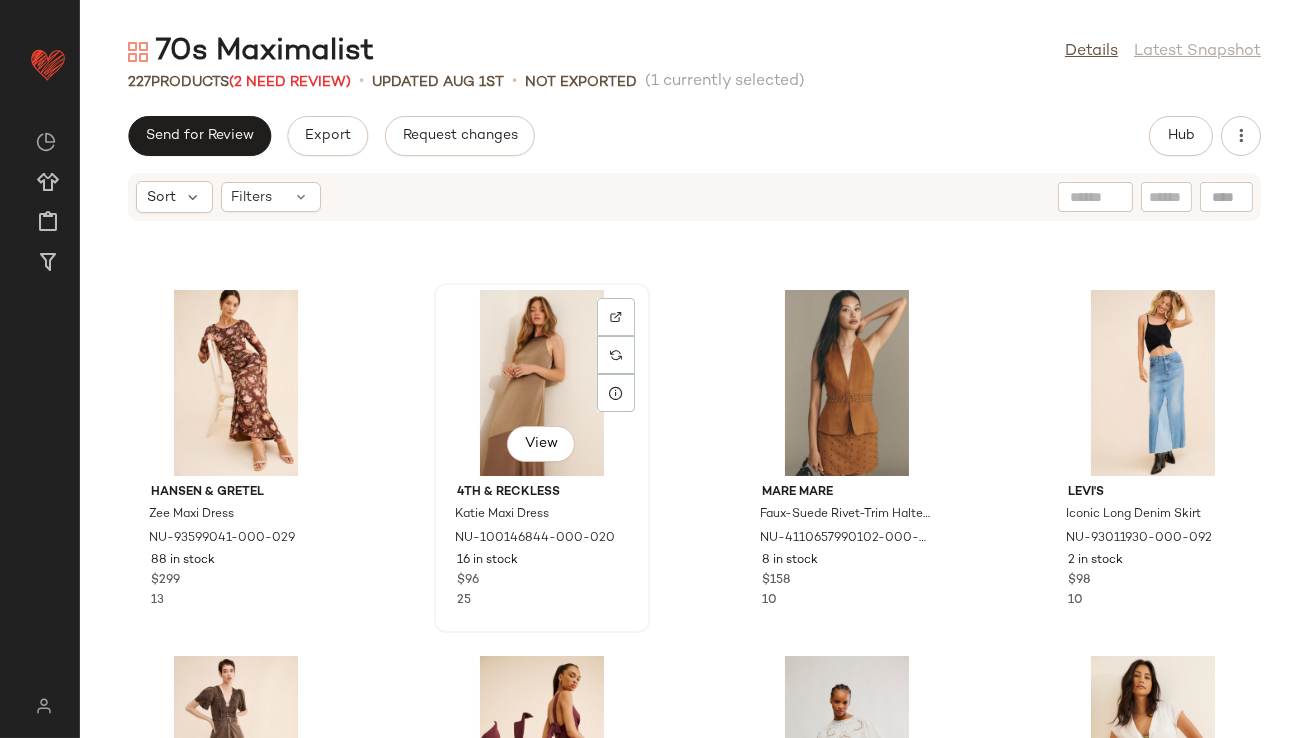 scroll, scrollTop: 4743, scrollLeft: 0, axis: vertical 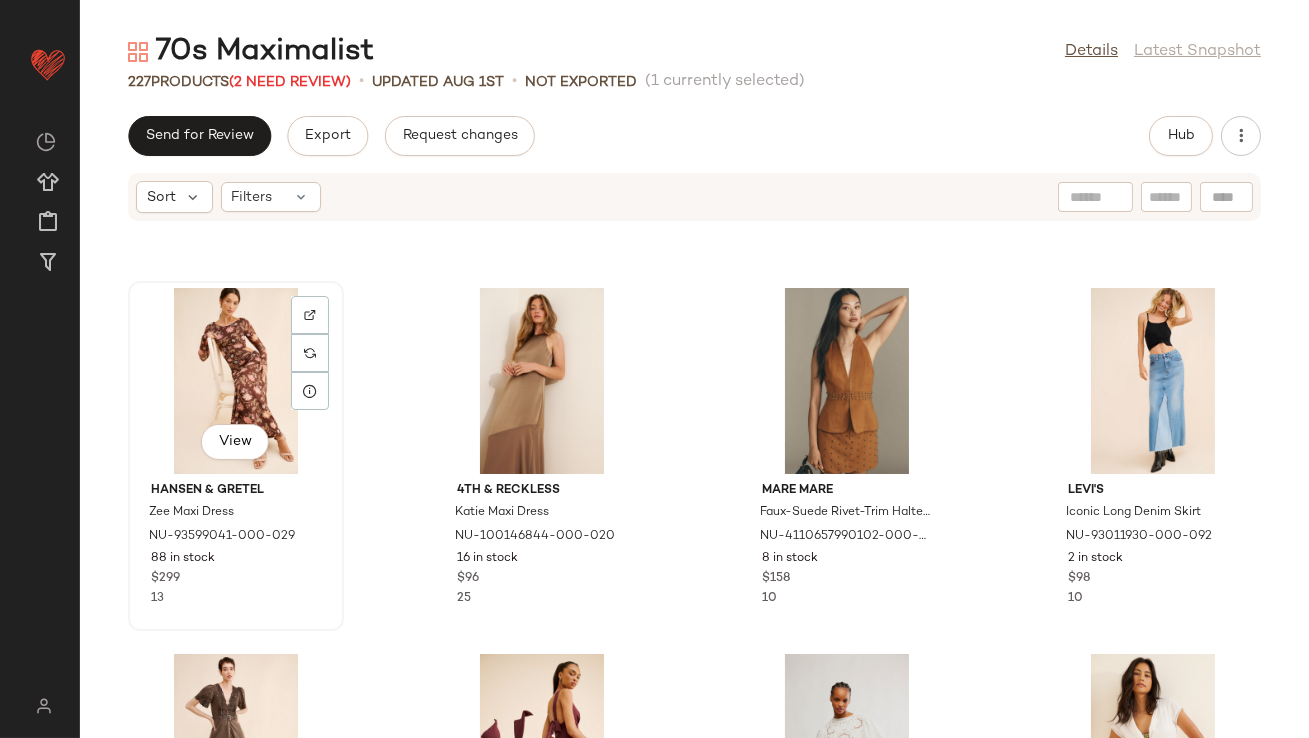click on "View" 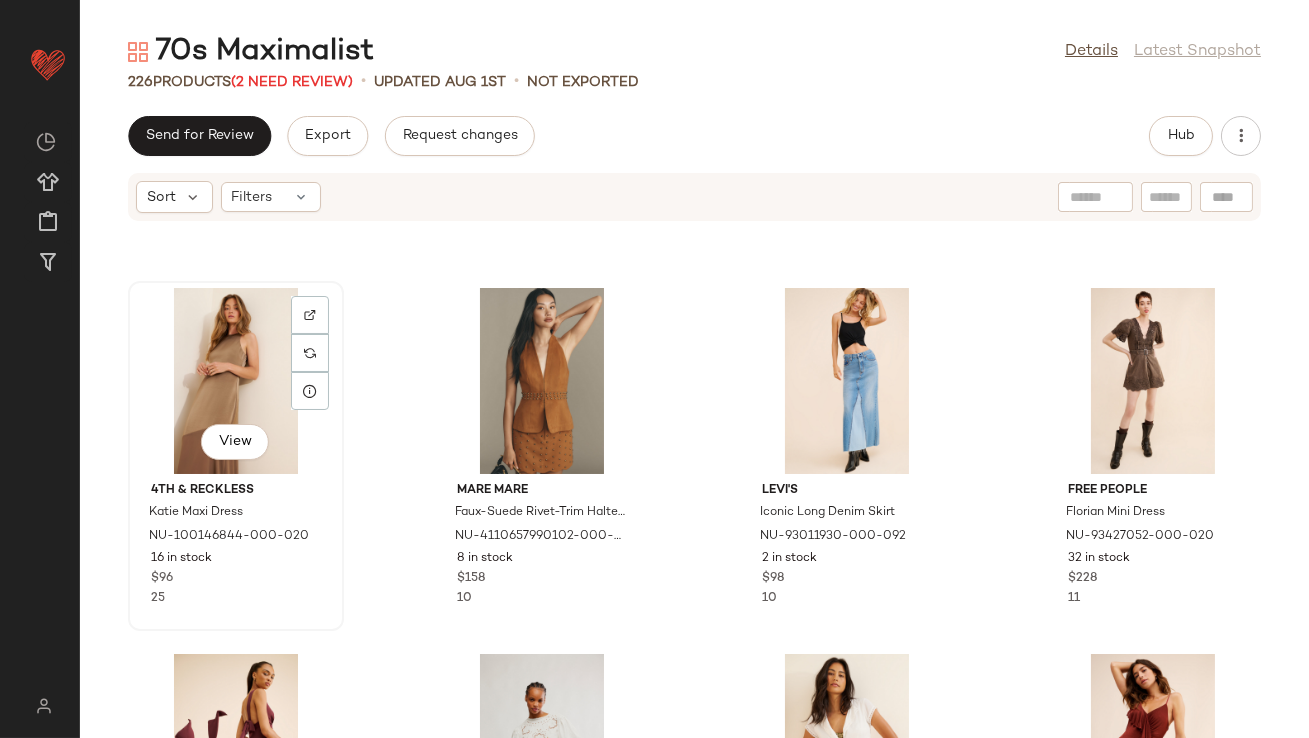 click on "View" 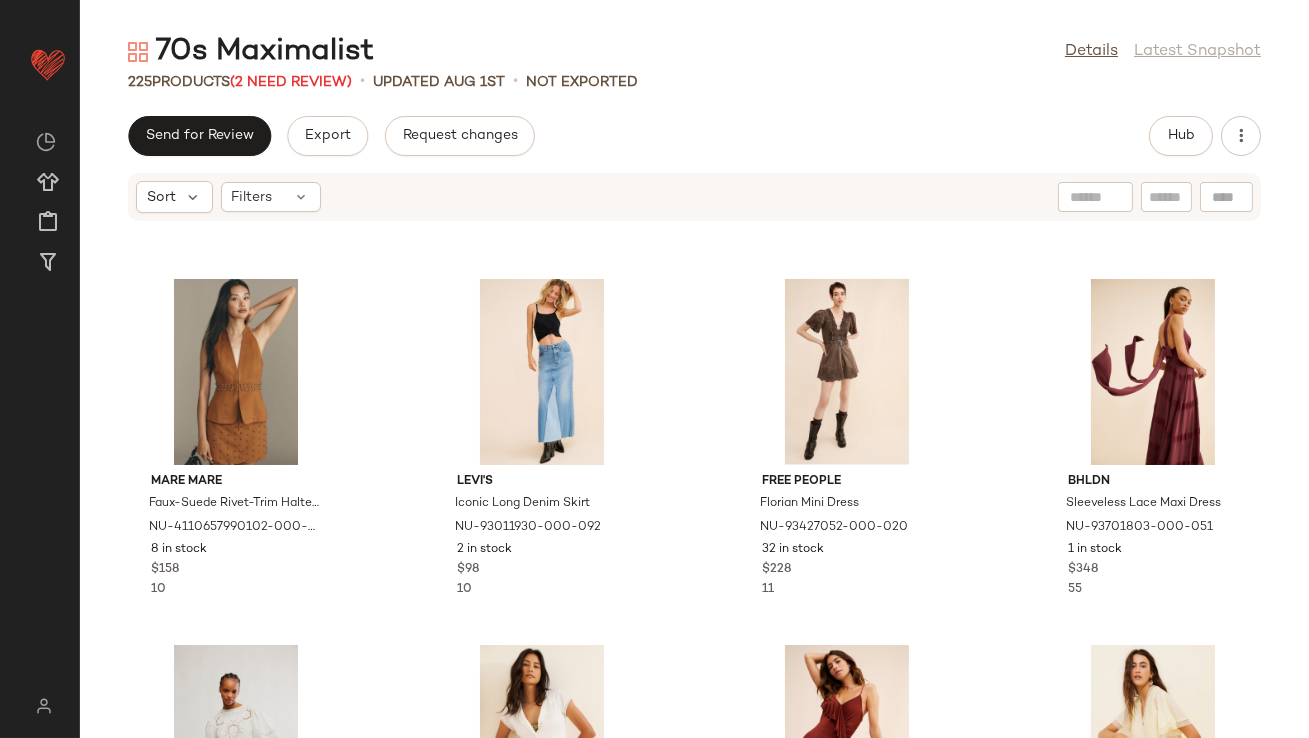 scroll, scrollTop: 4823, scrollLeft: 0, axis: vertical 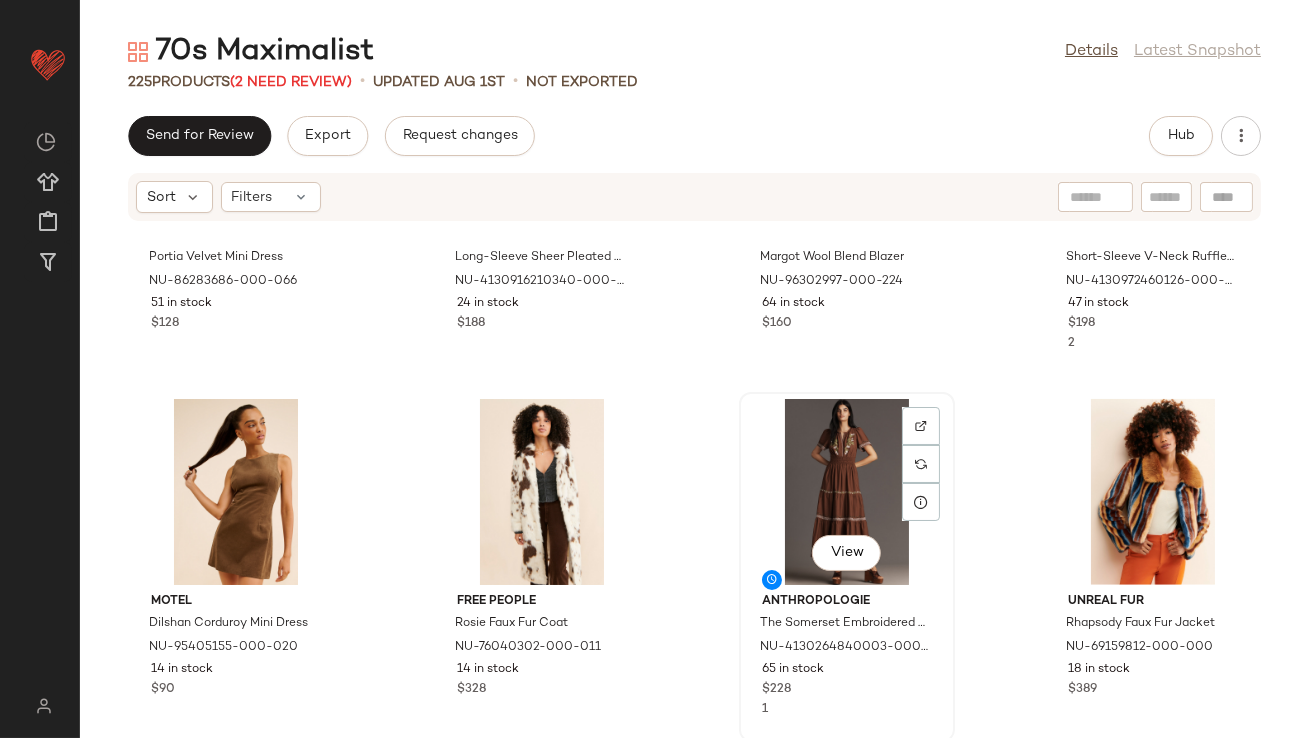 click on "View" 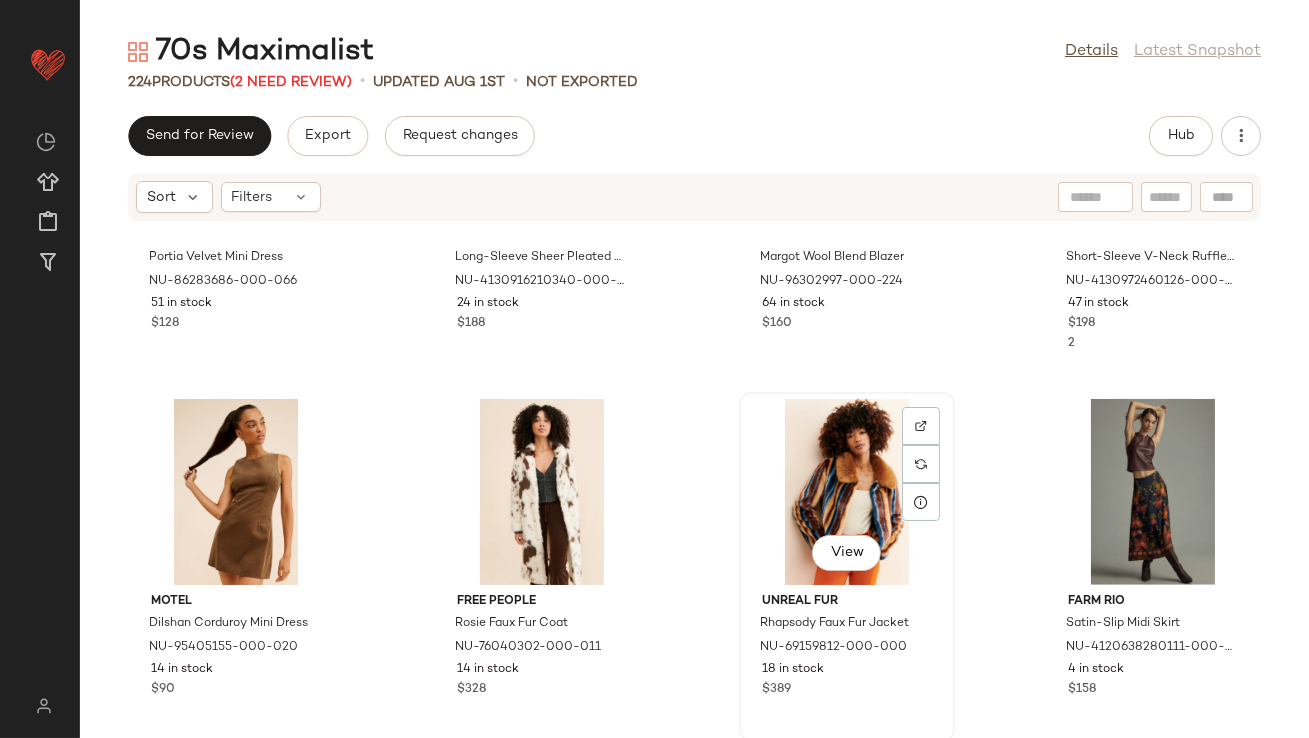 click on "View" 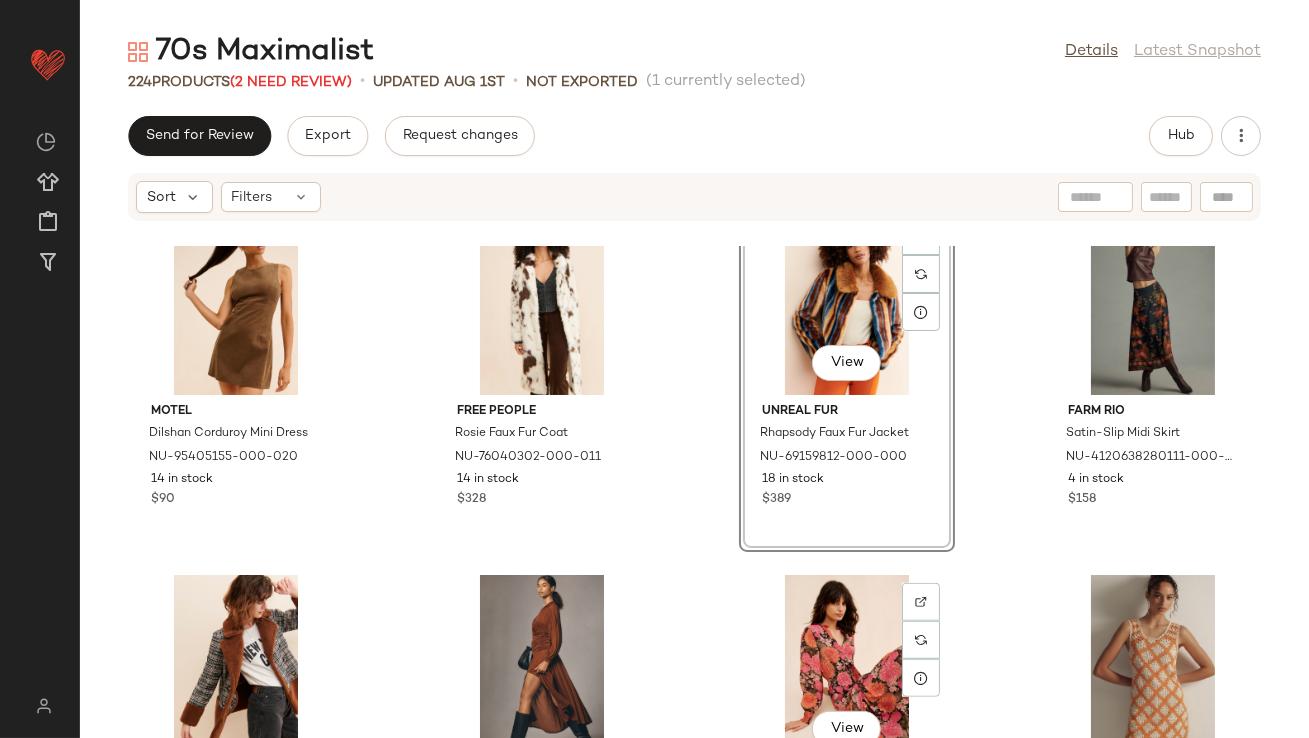 scroll, scrollTop: 17607, scrollLeft: 0, axis: vertical 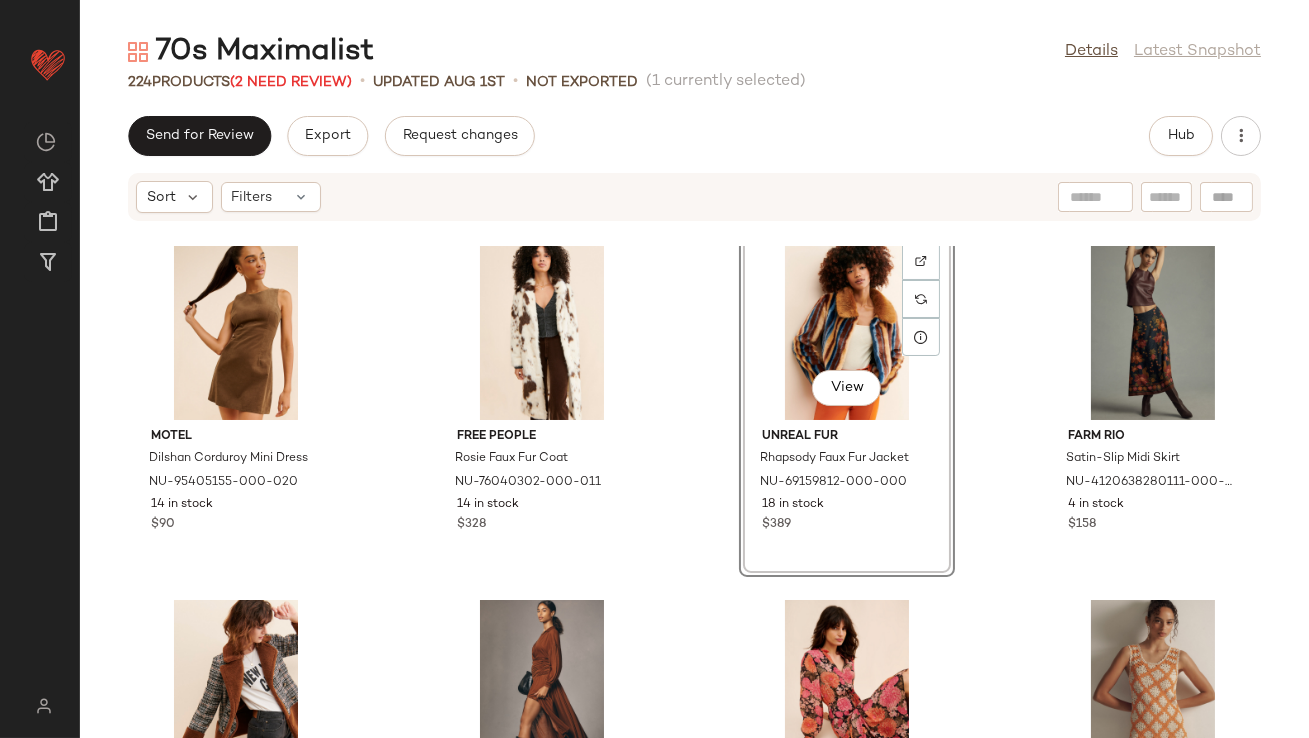 click on "View" 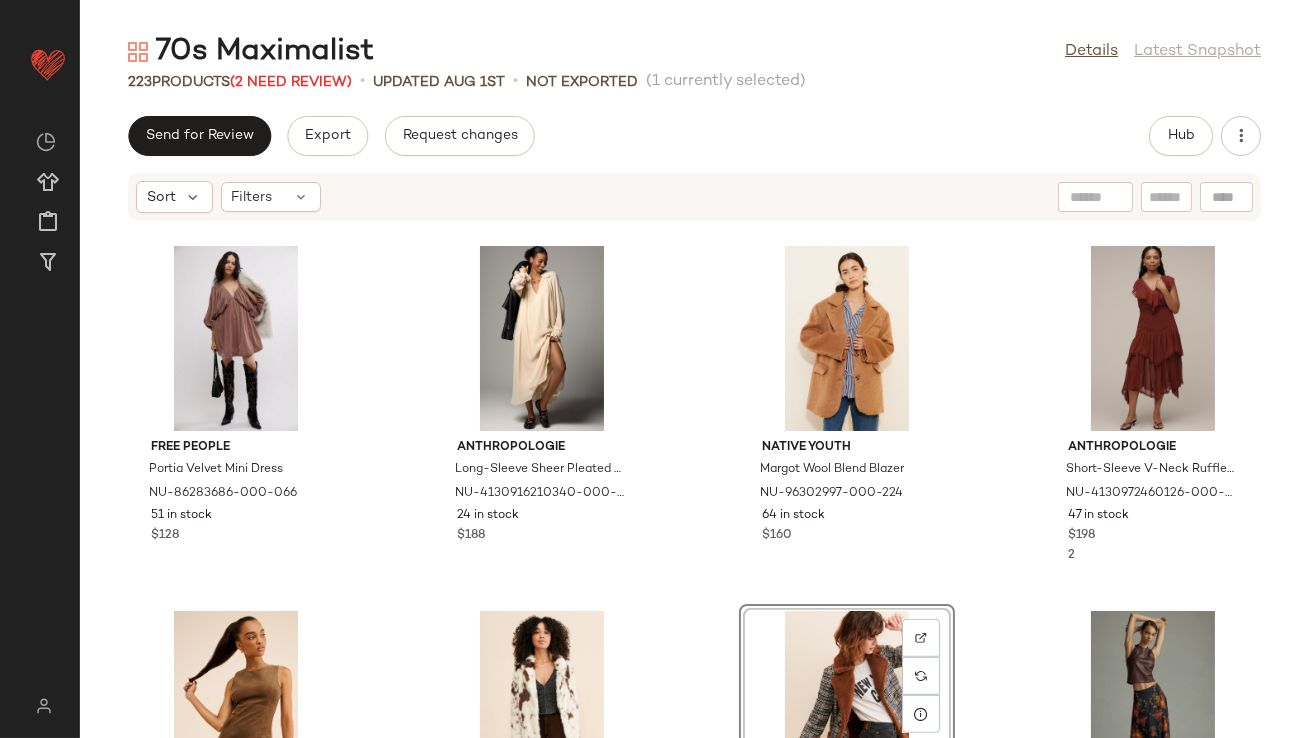 scroll, scrollTop: 17226, scrollLeft: 0, axis: vertical 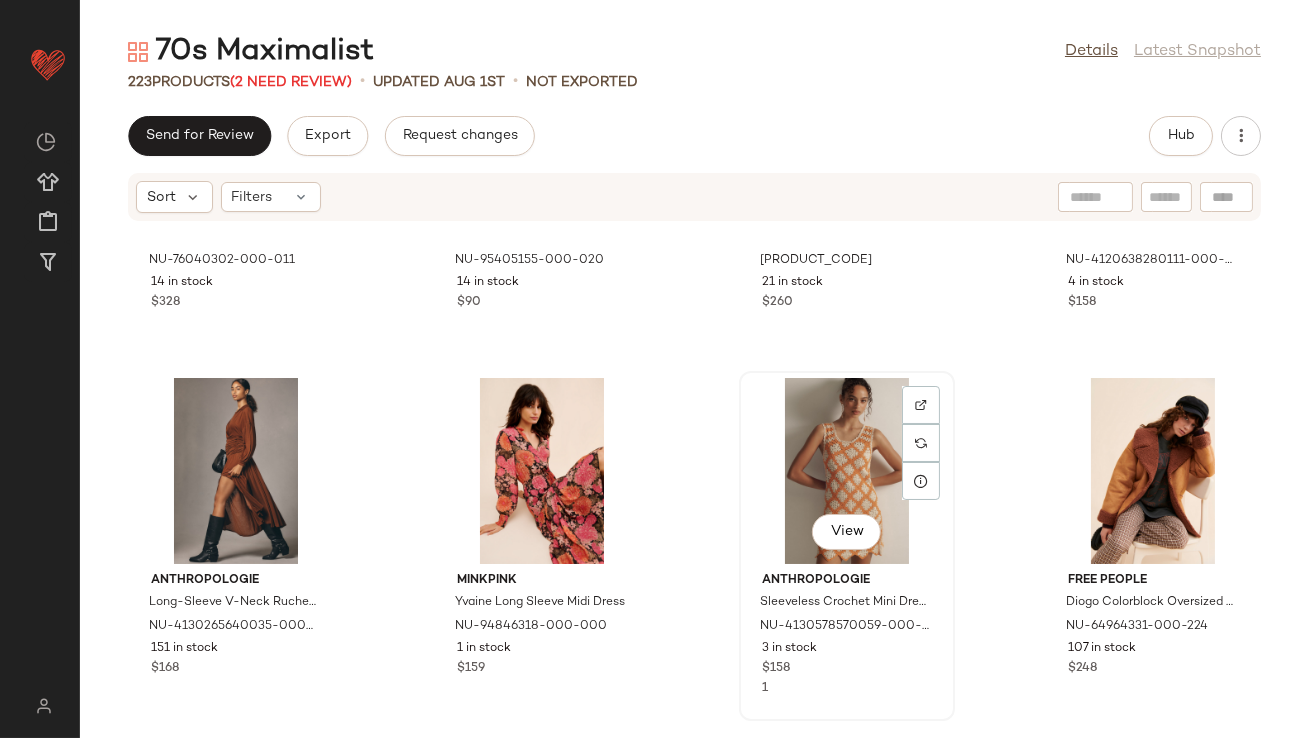 click on "View" 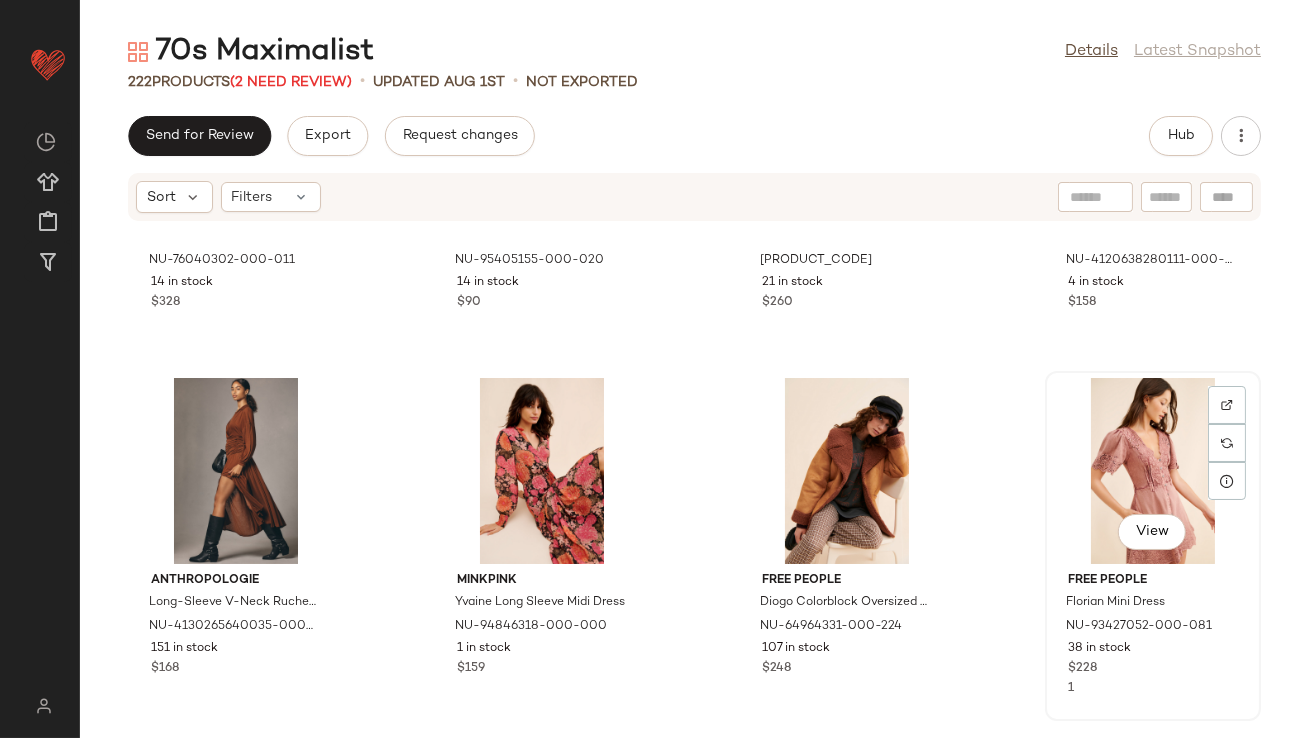 click on "View" 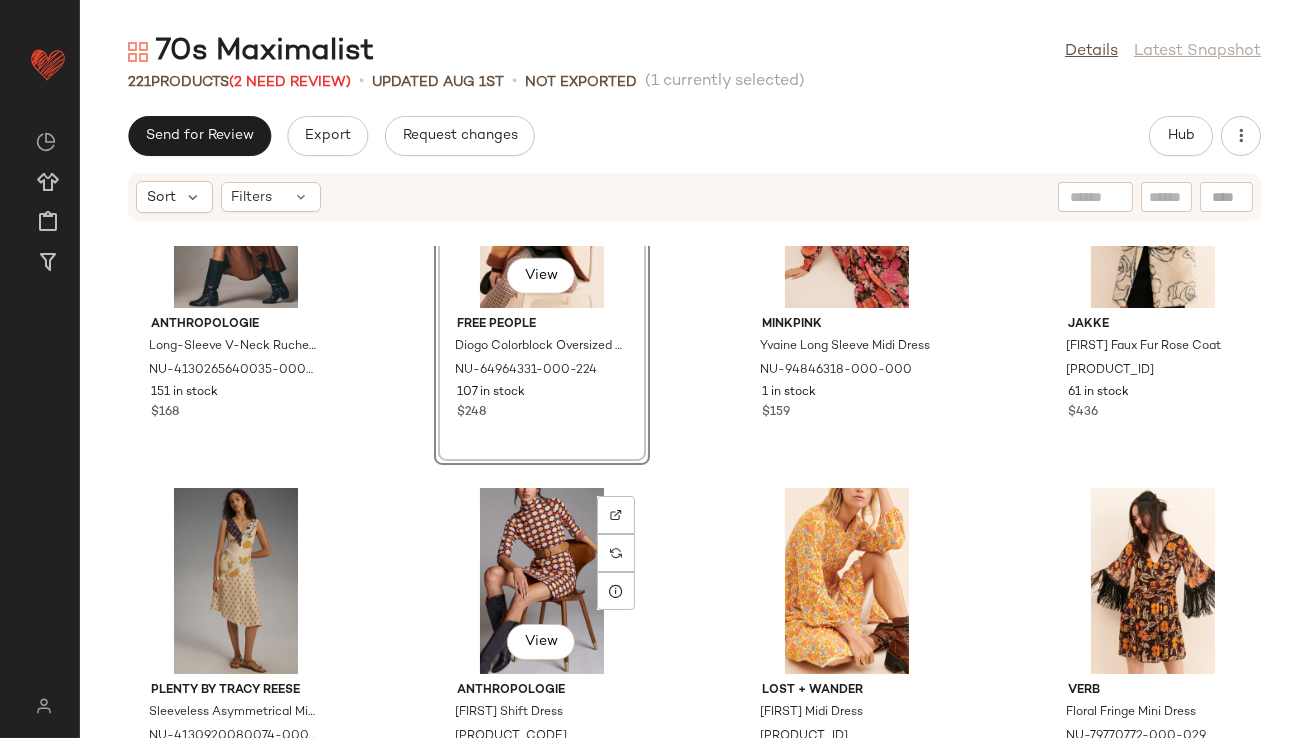 scroll, scrollTop: 18010, scrollLeft: 0, axis: vertical 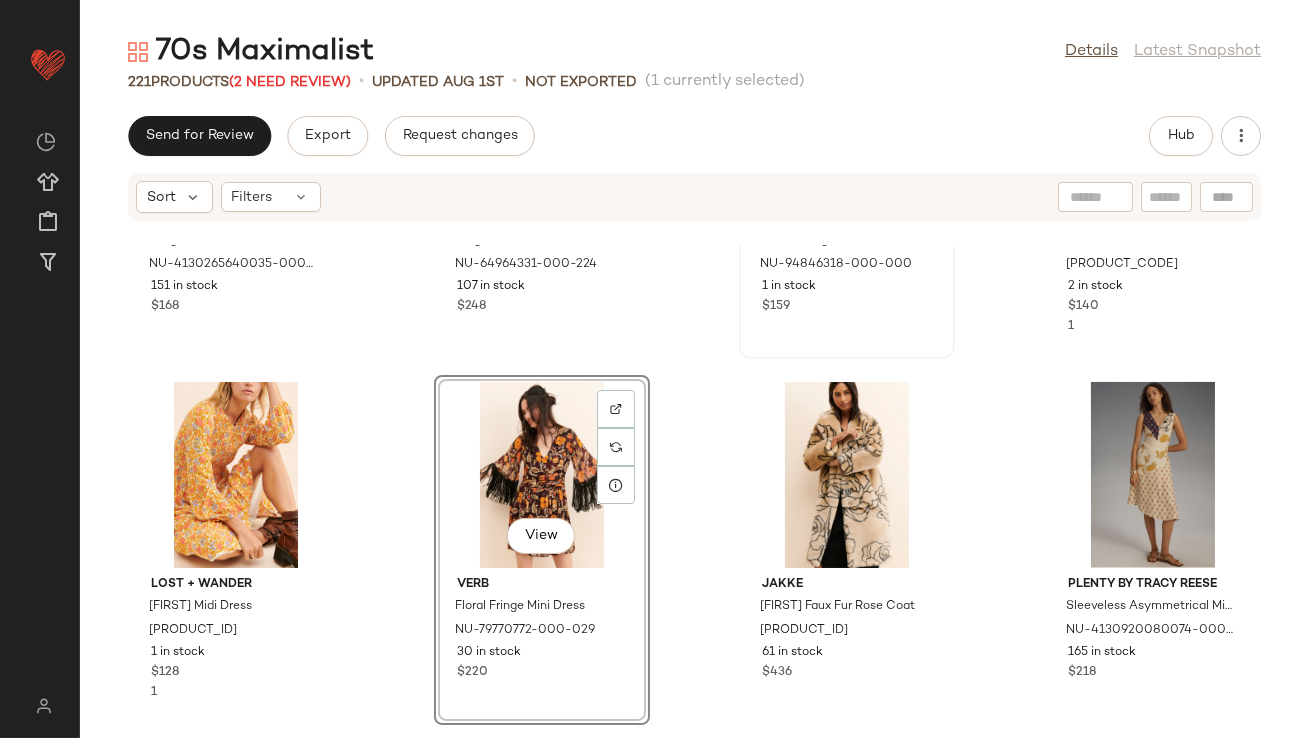 click on "View" 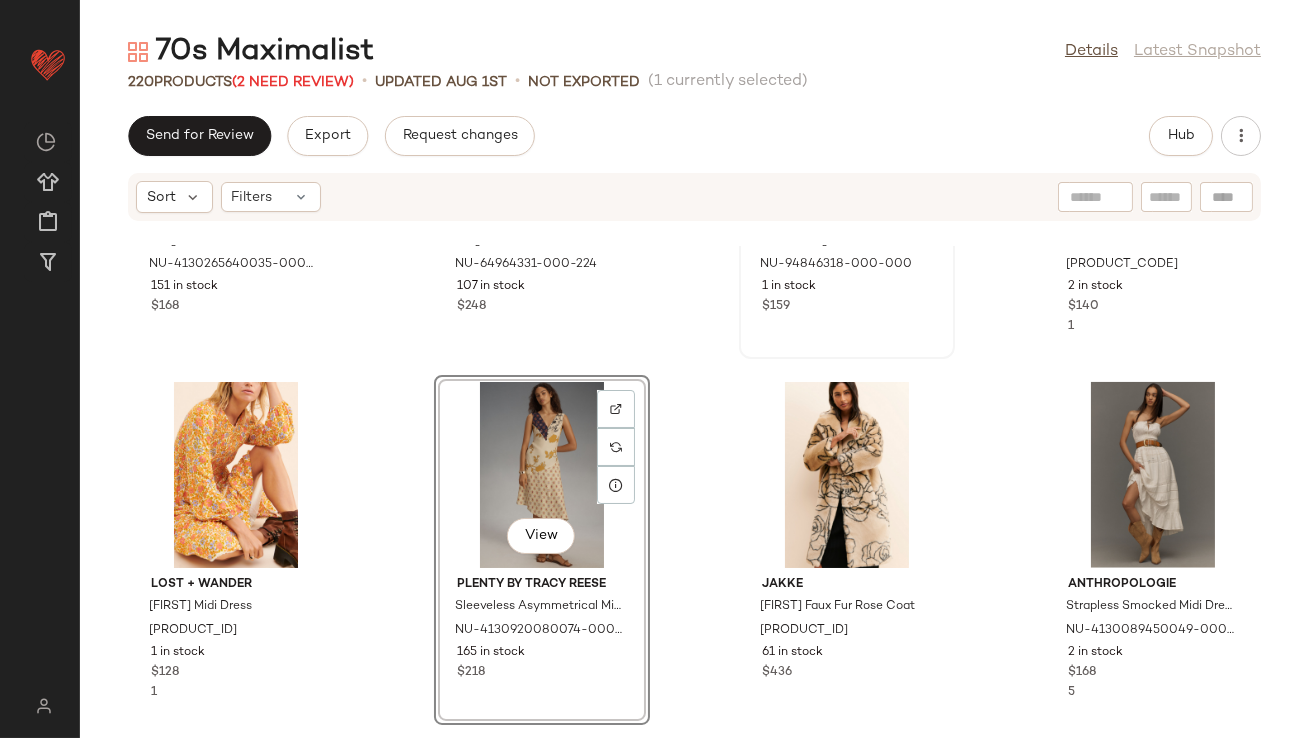 scroll, scrollTop: 18218, scrollLeft: 0, axis: vertical 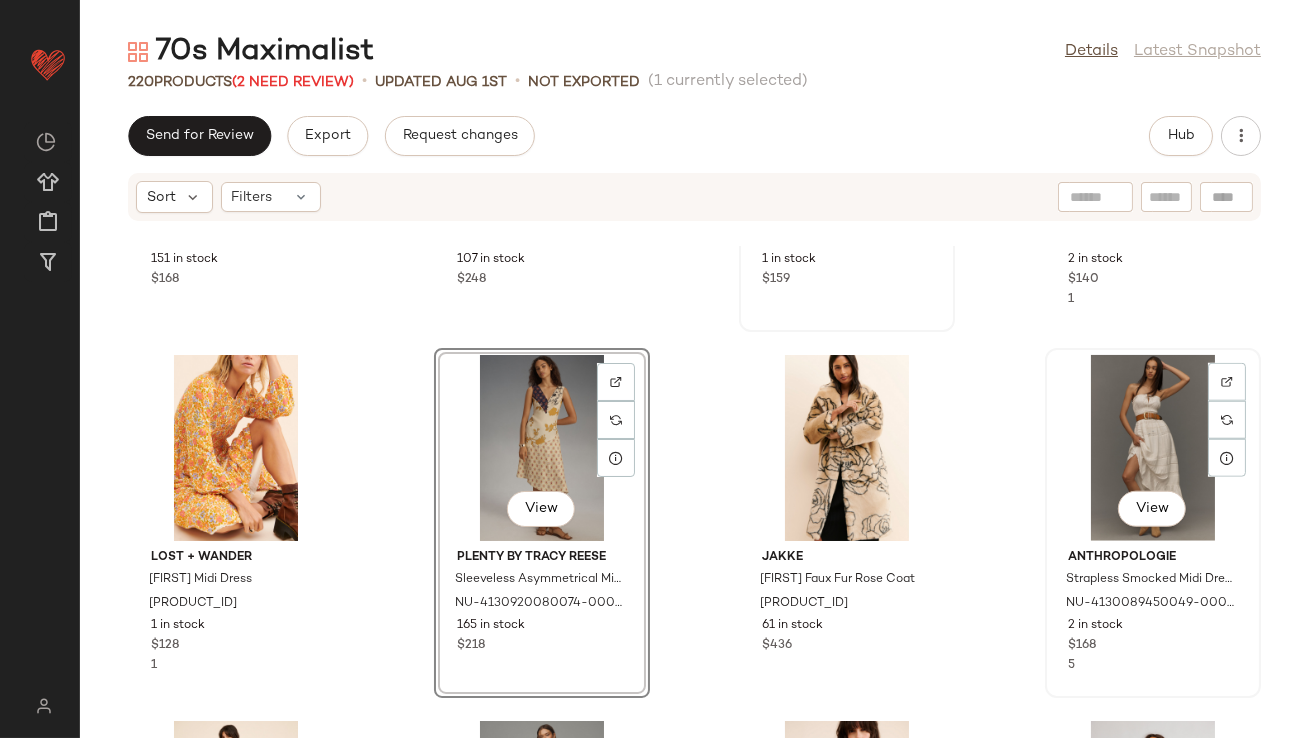 click on "View" 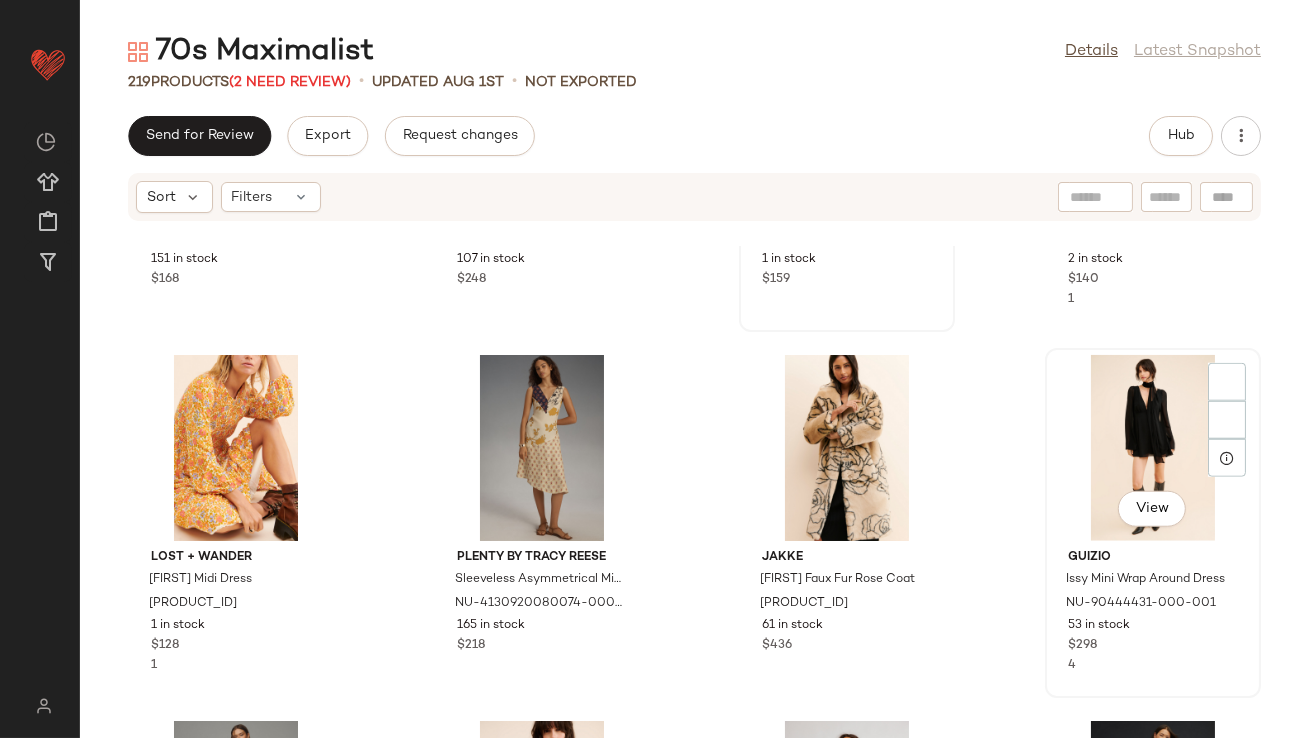 click on "View" 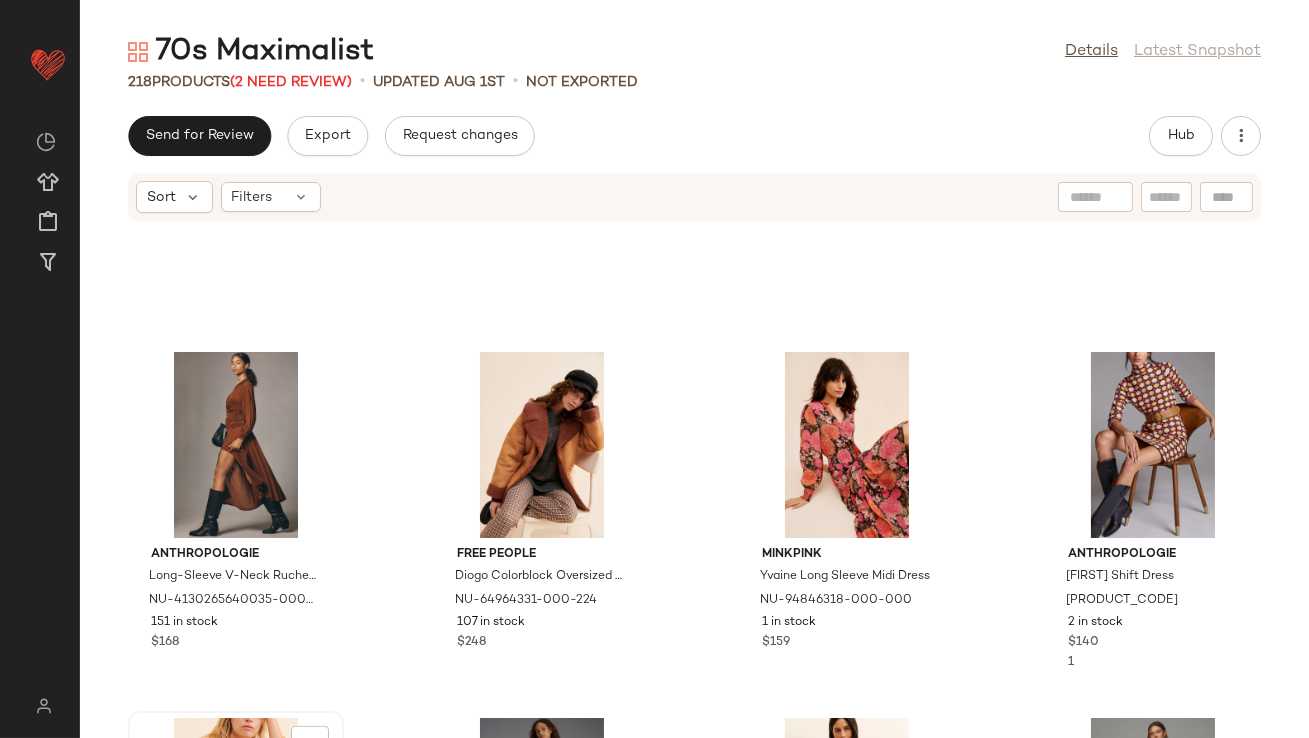scroll, scrollTop: 17804, scrollLeft: 0, axis: vertical 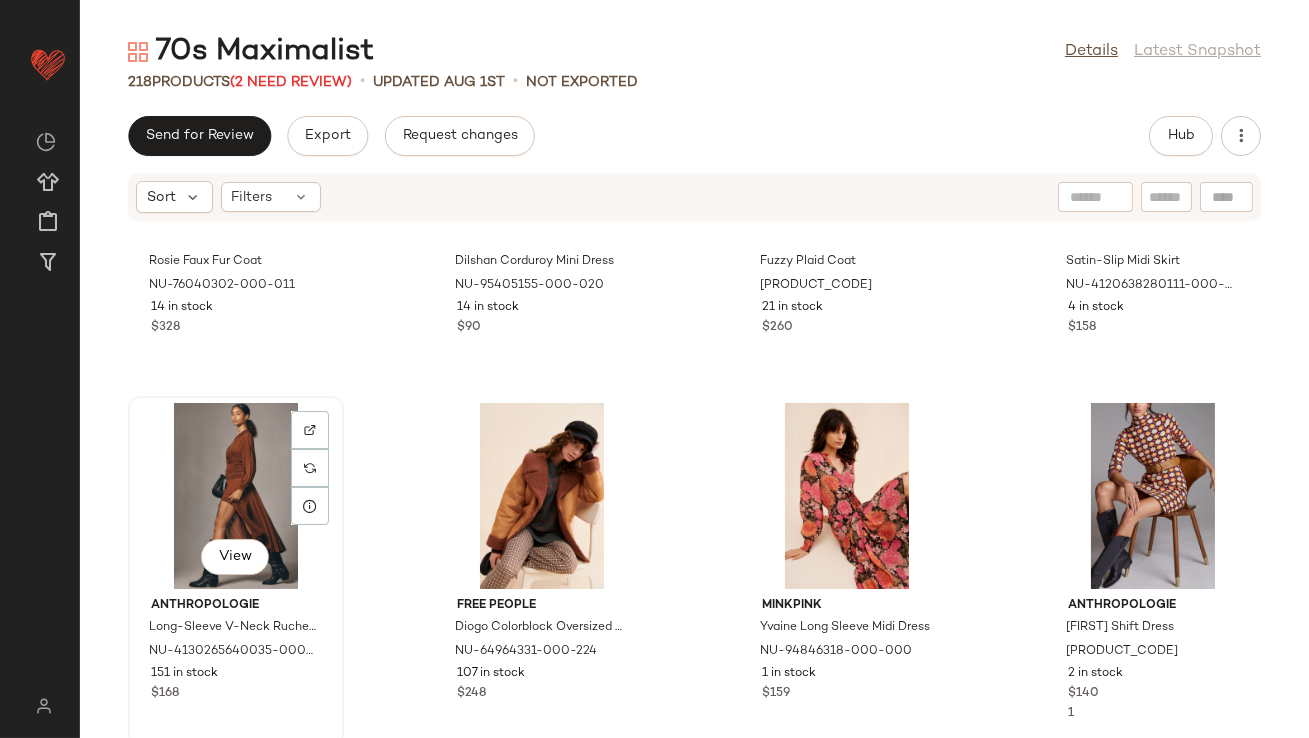click on "View" 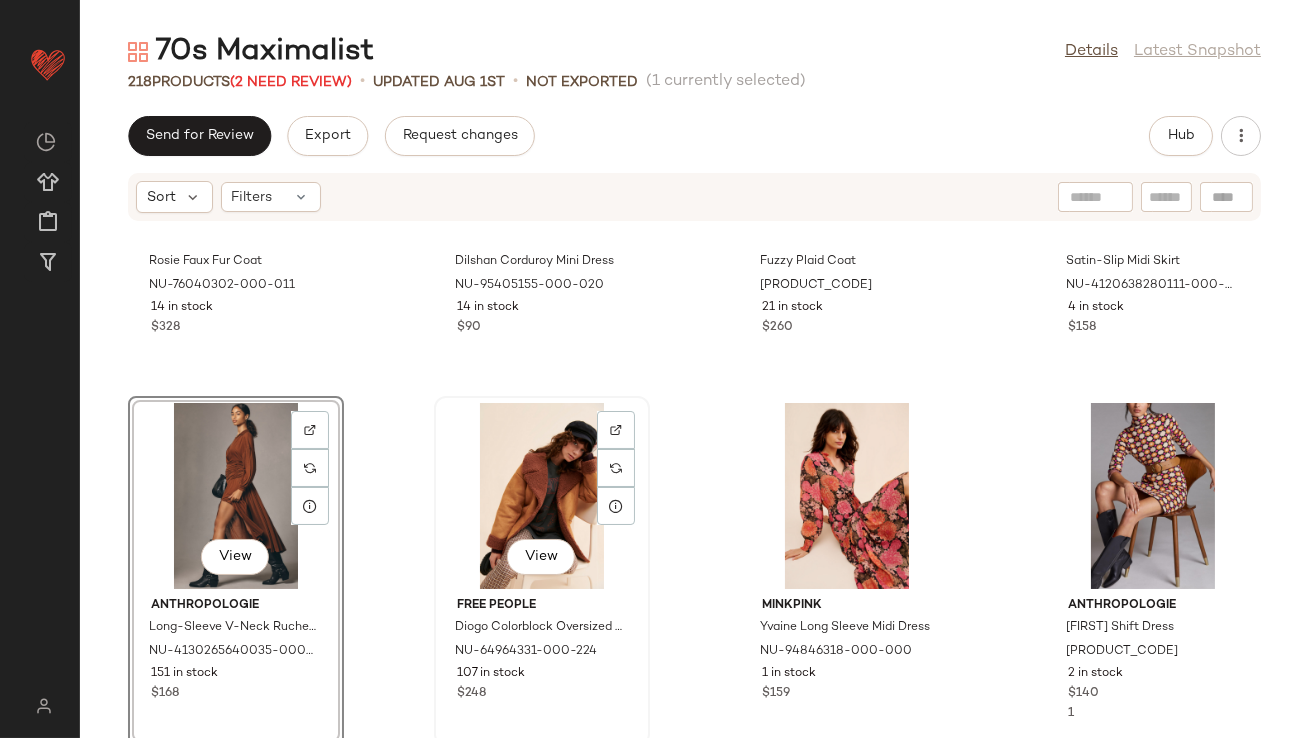 click on "View" 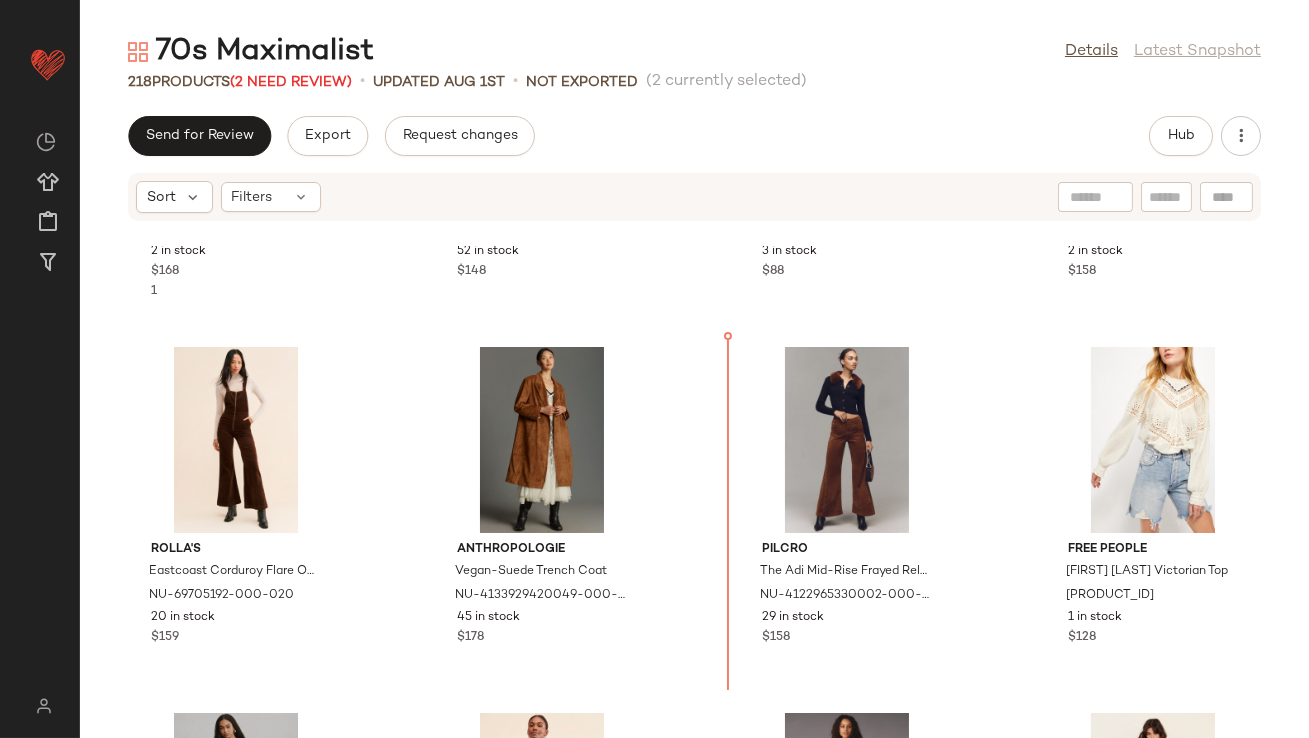 scroll, scrollTop: 16075, scrollLeft: 0, axis: vertical 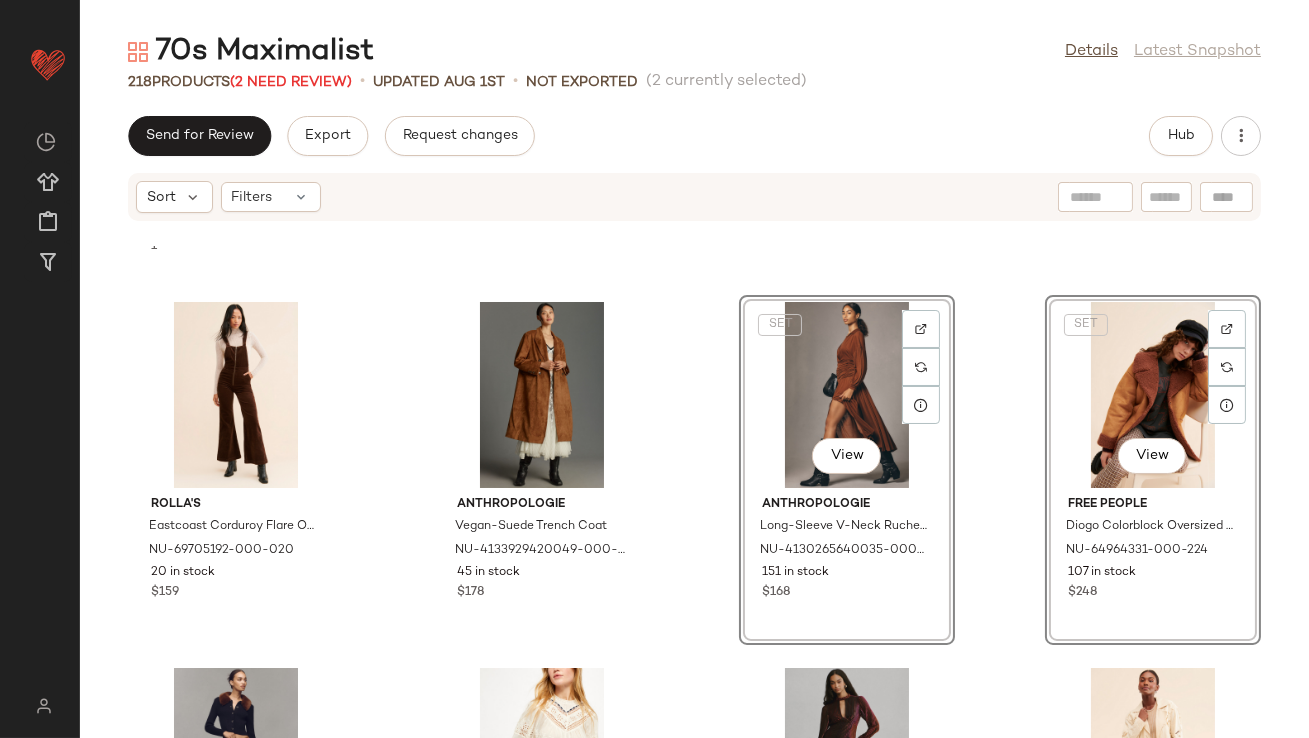 click on "[BRAND] Bayside Florals Maxi Dress [PRODUCT_ID] [NUMBER] in stock $[PRICE] [NUMBER] [BRAND] Belong Together Mini Dress [PRODUCT_ID] [NUMBER] in stock $[PRICE] [BRAND] Autumn Nights Pullover [PRODUCT_ID] [NUMBER] in stock $[PRICE] [BRAND] Satin-Slip Midi Skirt [PRODUCT_ID] [NUMBER] in stock $[PRICE] [BRAND] Eastcoast Corduroy Flare Overalls [PRODUCT_ID] [NUMBER] in stock $[PRICE] [BRAND] Vegan-Suede Trench Coat [PRODUCT_ID] [NUMBER] in stock $[PRICE] SET View [BRAND] Long-Sleeve V-Neck Ruched Midi Dress [PRODUCT_ID] [NUMBER] in stock $[PRICE] SET View [BRAND] Diogo Colorblock Oversized Coat [PRODUCT_ID] [NUMBER] in stock $[PRICE] [BRAND] The Adi Mid-Rise Frayed Relaxed Flare Jeans: Velvet Edition [PRODUCT_ID] [NUMBER] in stock $[PRICE] [BRAND] [FIRST] [LAST] Victorian Top [PRODUCT_ID] [NUMBER] in stock $[PRICE] [BRAND] Long-Sleeve Cutout Tunic Mini Dress [PRODUCT_ID] [NUMBER] in stock $[PRICE] [BRAND] Susanna Eyelet Duster [PRODUCT_ID] [NUMBER] in stock $[PRICE] [BRAND] [NUMBER] in stock" 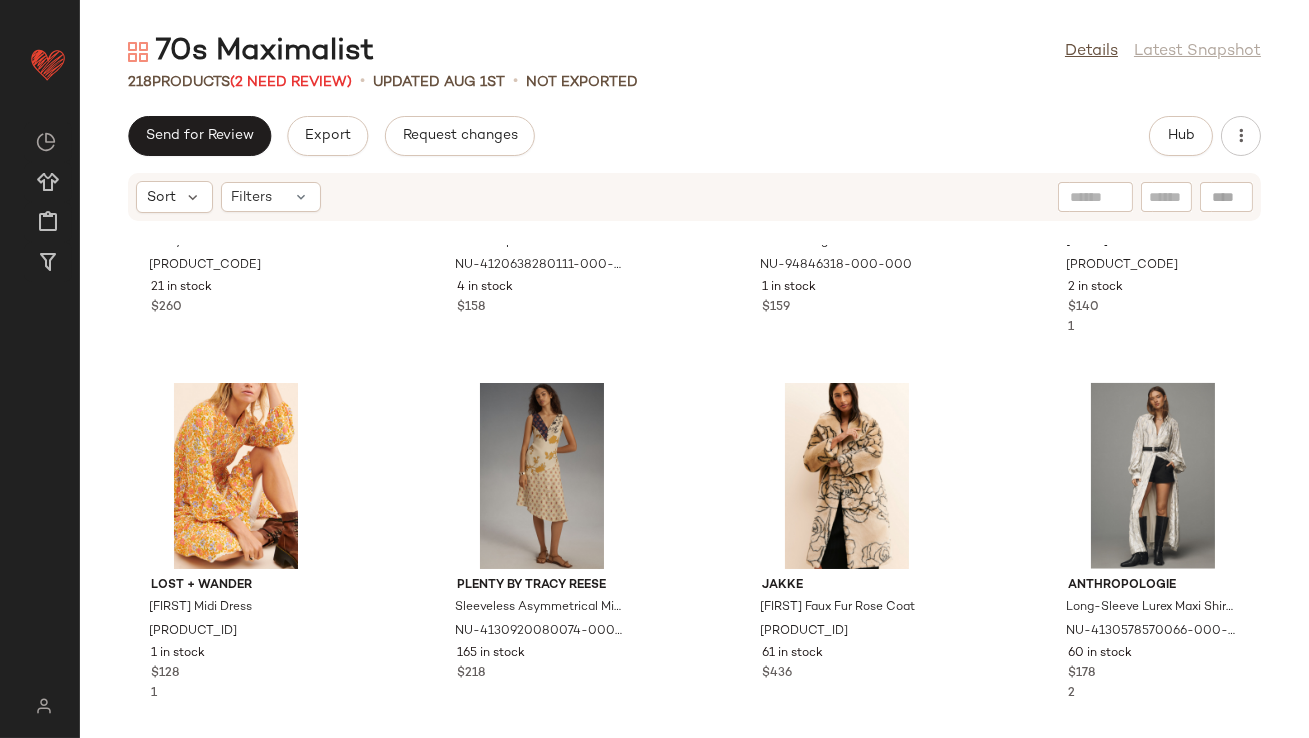 scroll, scrollTop: 18197, scrollLeft: 0, axis: vertical 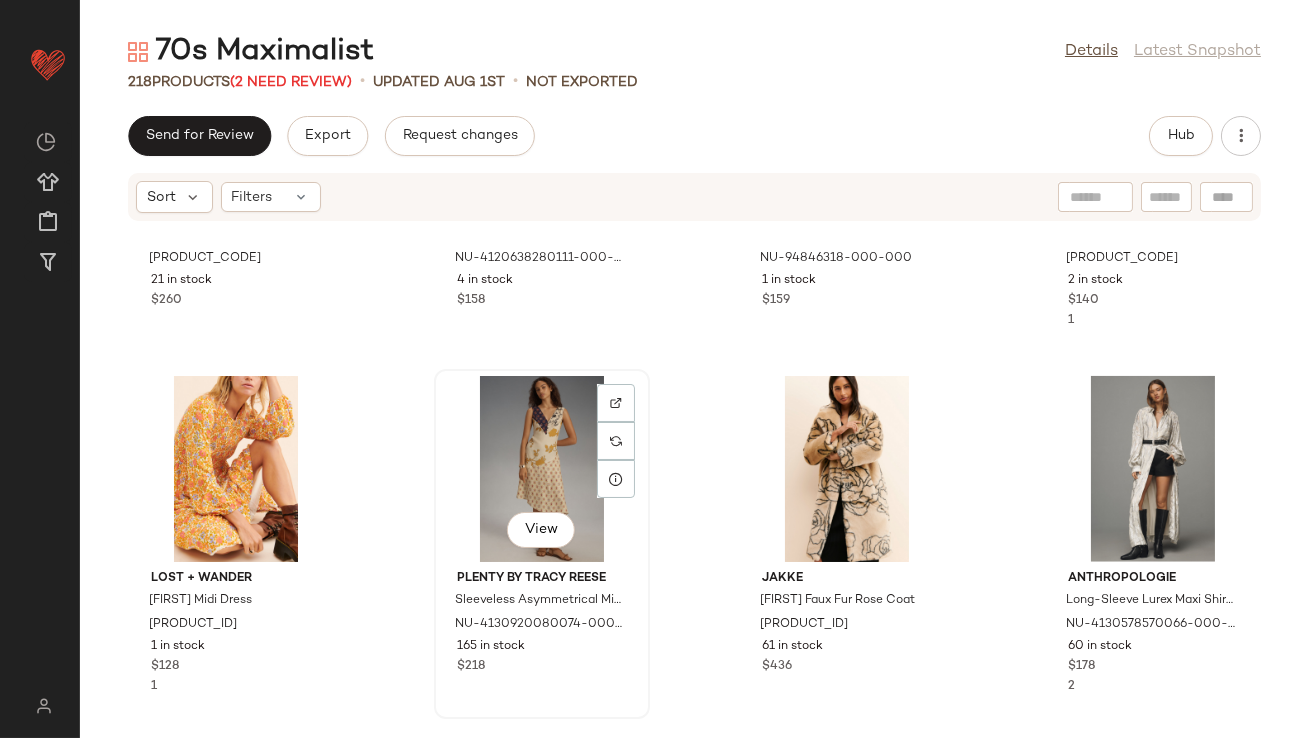 click on "View" 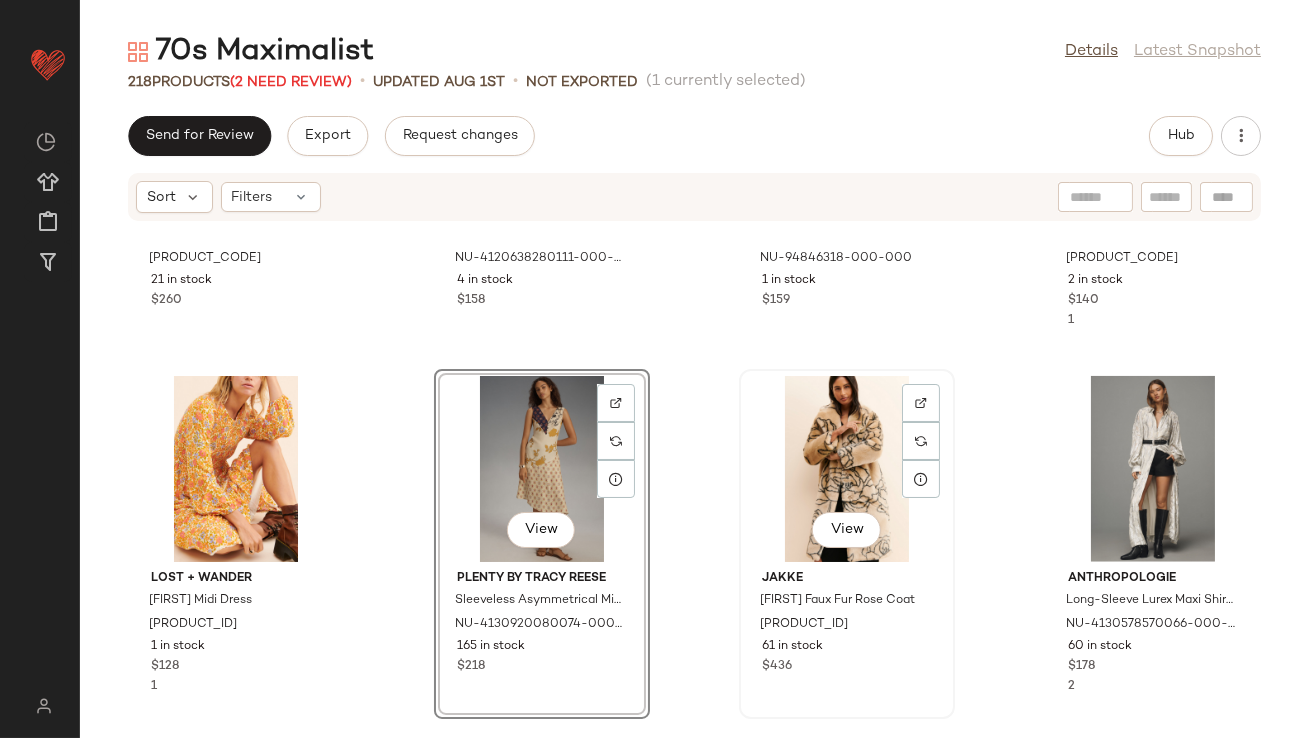 click on "View" 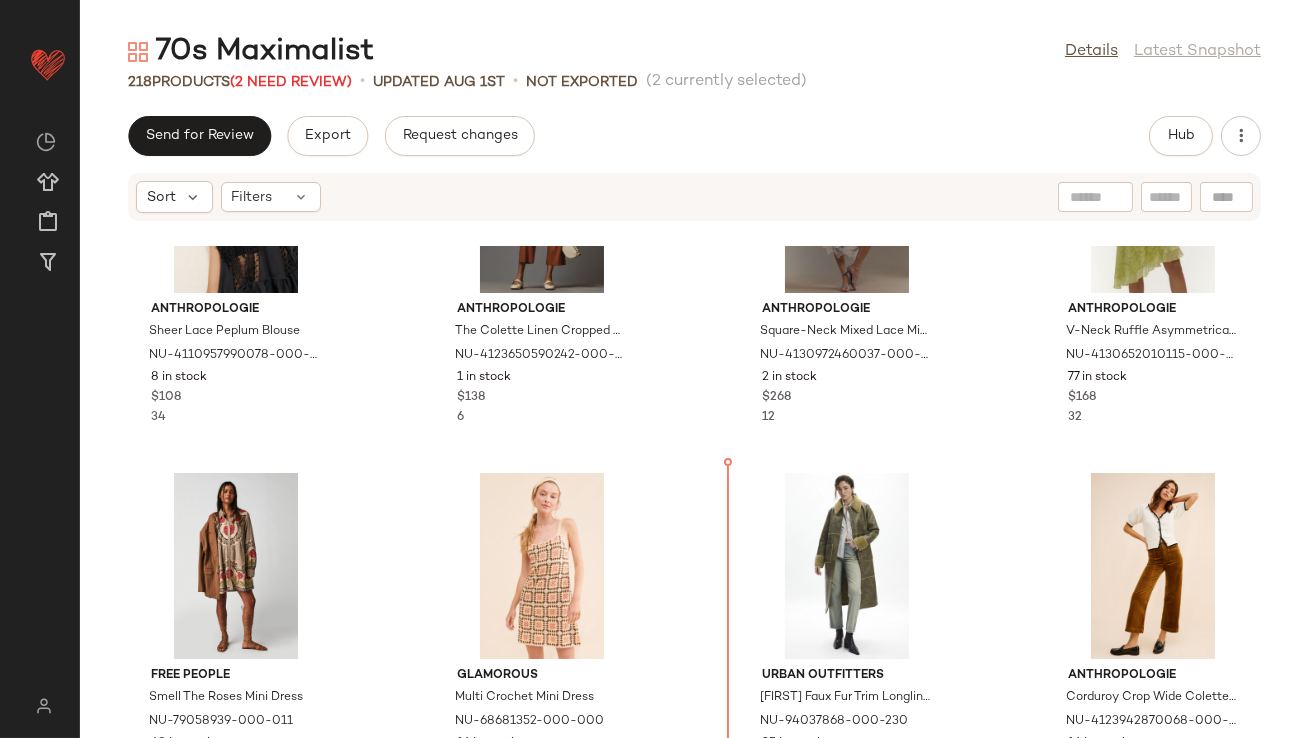 scroll, scrollTop: 10796, scrollLeft: 0, axis: vertical 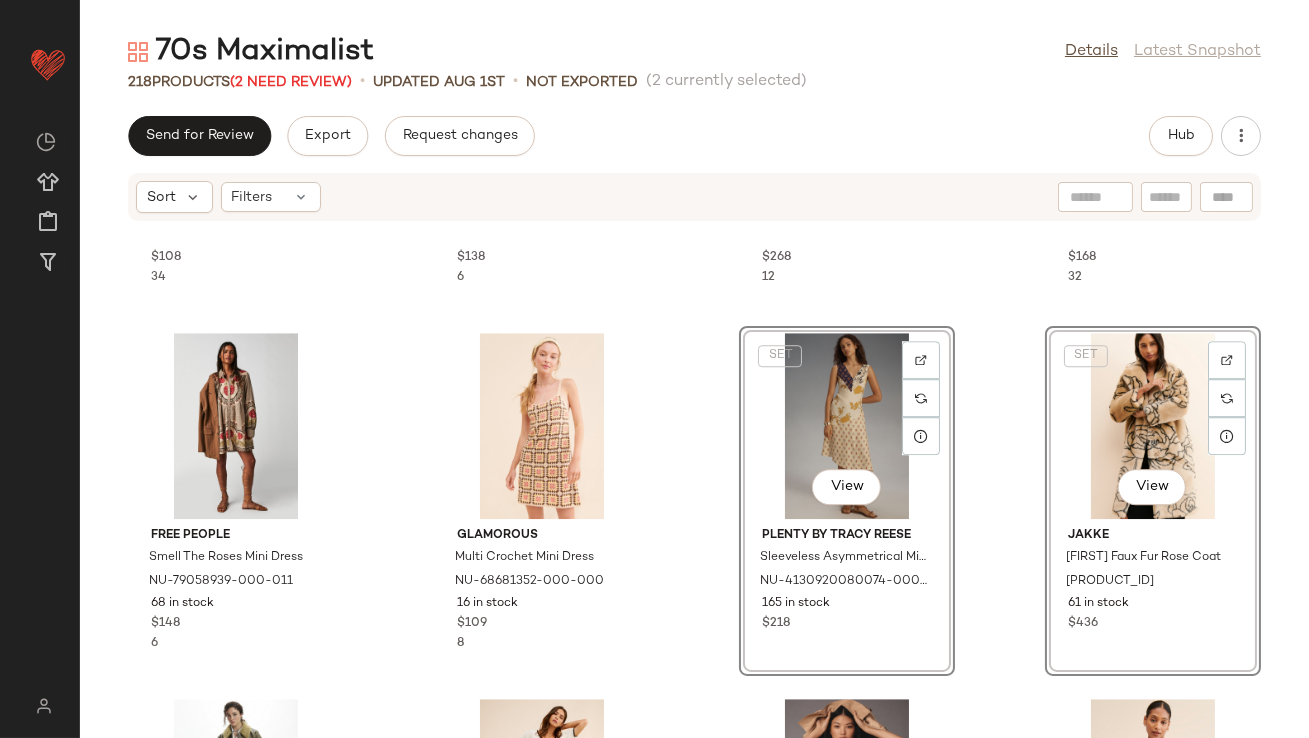 click on "[BRAND] Sheer Lace Peplum Blouse [PRODUCT_ID] [NUMBER] in stock $[PRICE] [NUMBER] [BRAND] The Colette Linen Cropped Pants [PRODUCT_ID] [NUMBER] in stock $[PRICE] [NUMBER] [BRAND] Square-Neck Mixed Lace Midi Dress [PRODUCT_ID] [NUMBER] in stock $[PRICE] [NUMBER] [BRAND] V-Neck Ruffle Asymmetrical Midi Dress [PRODUCT_ID] [NUMBER] in stock $[PRICE] [NUMBER] [BRAND] Smell The Roses Mini Dress [PRODUCT_ID] [NUMBER] in stock $[PRICE] [NUMBER] [BRAND] Multi Crochet Mini Dress [PRODUCT_ID] [NUMBER] in stock $[PRICE] [NUMBER] SET View [BRAND] by [FIRST] [LAST] Sleeveless Asymmetrical Midi Dress [PRODUCT_ID] [NUMBER] in stock $[PRICE] SET View [BRAND] [FIRST] [LAST] Faux Fur Rose Coat [PRODUCT_ID] [NUMBER] in stock $[PRICE] [BRAND] Delilah Faux Fur Trim Longline Coat [PRODUCT_ID] [NUMBER] in stock $[PRICE] [BRAND] Corduroy Crop Wide Colette Pants [PRODUCT_ID] [NUMBER] in stock $[PRICE] [BRAND] Square-Neck Fit & Flare Sweater Mini Dress [PRODUCT_ID] [NUMBER] in stock $[PRICE] [NUMBER] [FIRST] [LAST] Pie Dress $[PRICE]" 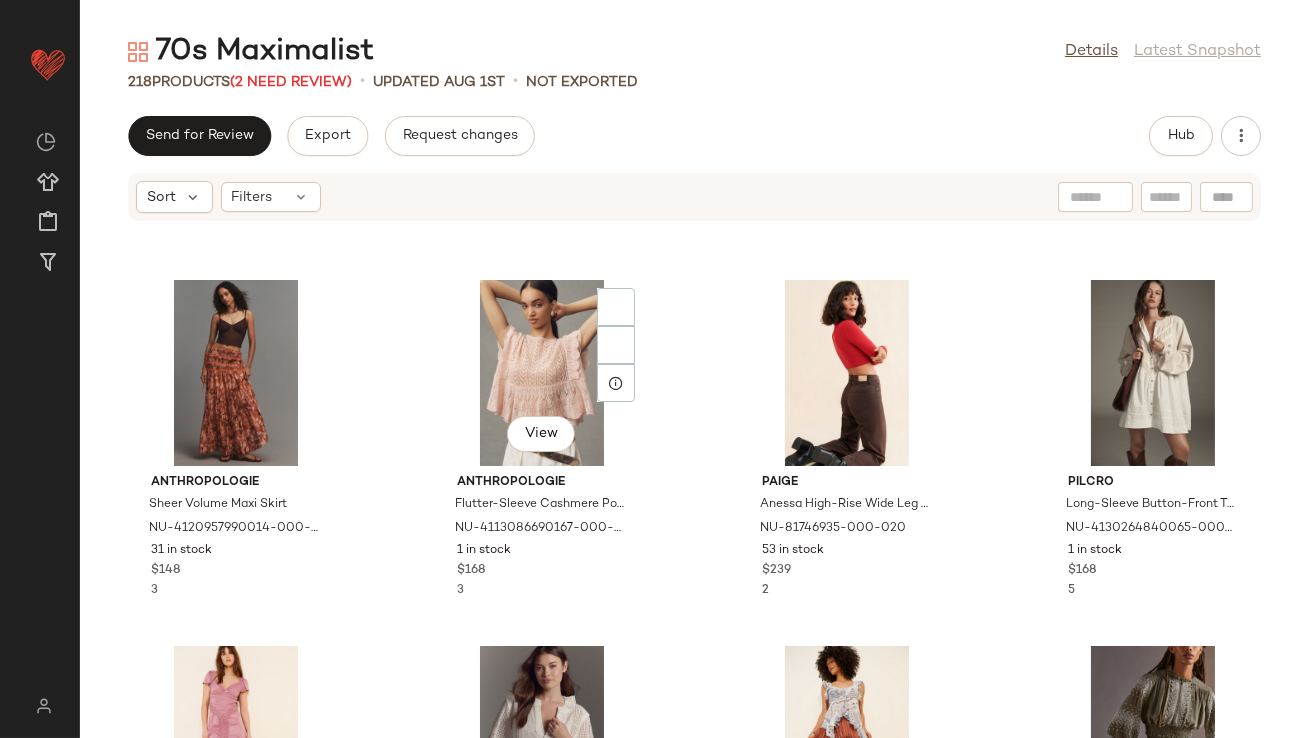 scroll, scrollTop: 19016, scrollLeft: 0, axis: vertical 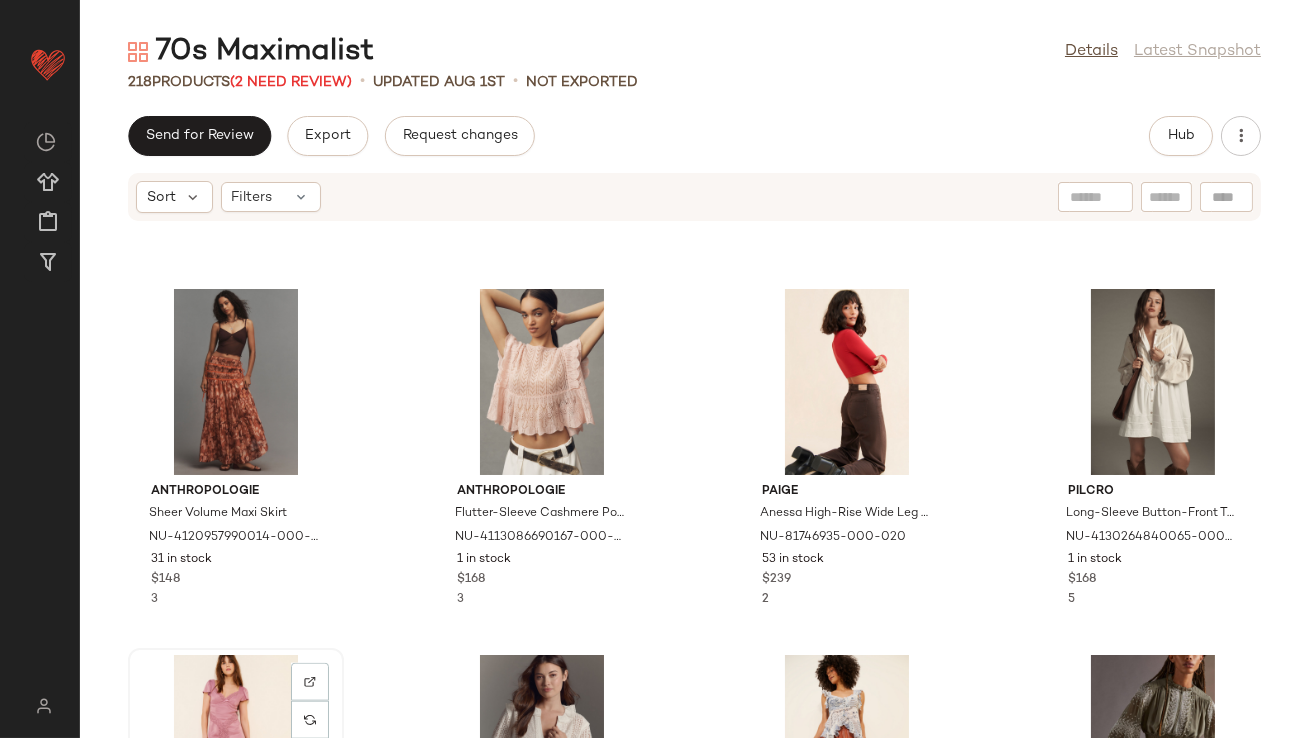 click on "View" 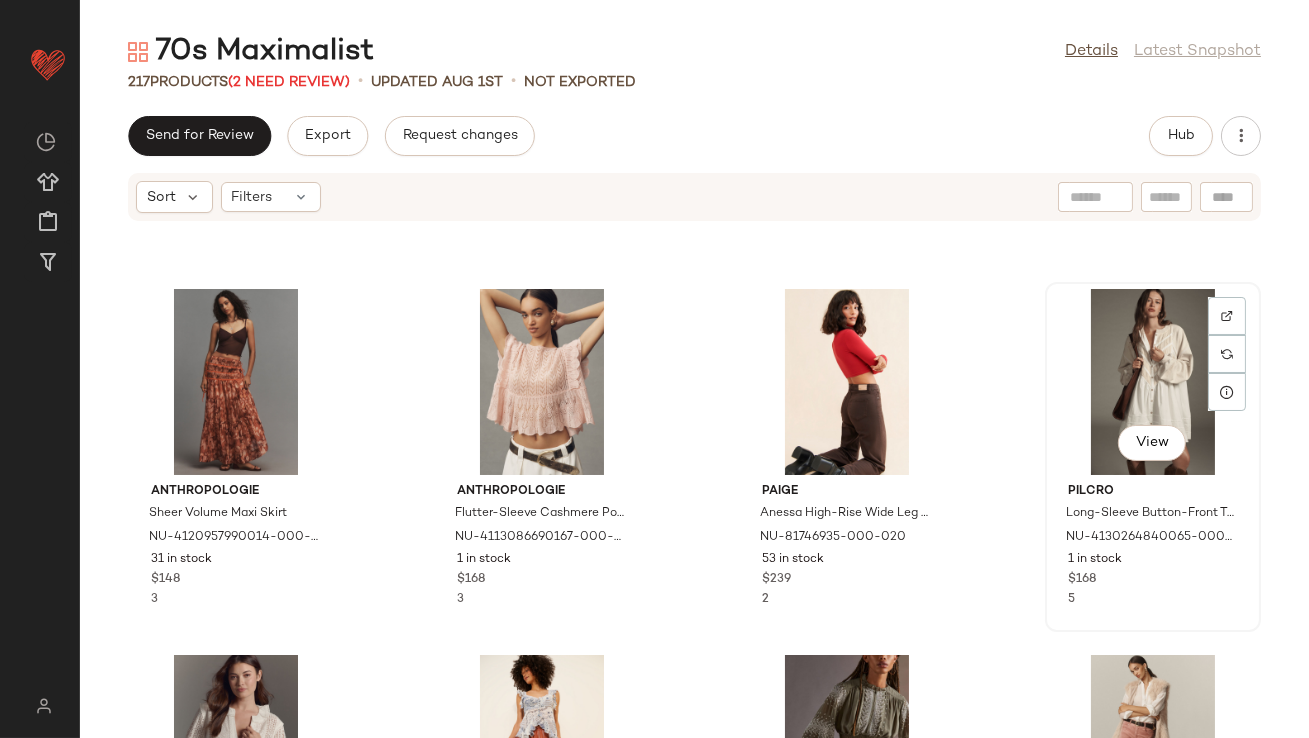 click on "View" 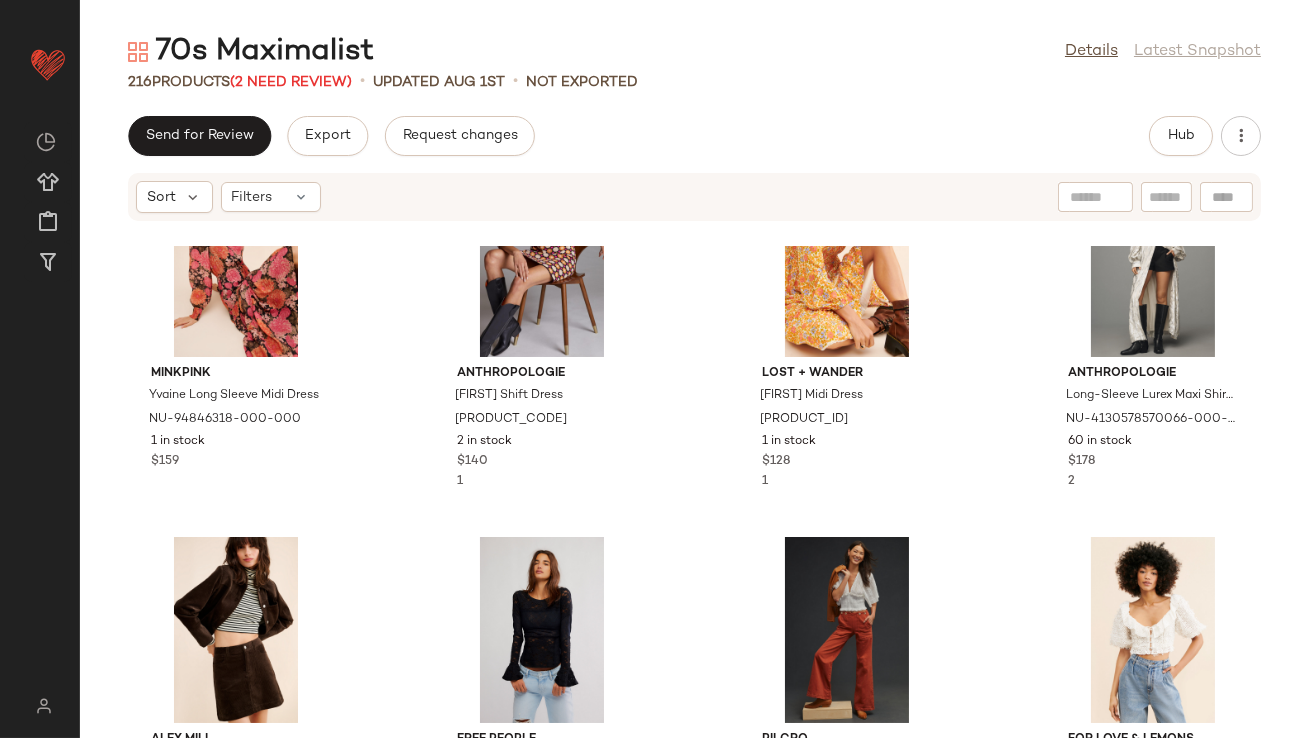 scroll, scrollTop: 18243, scrollLeft: 0, axis: vertical 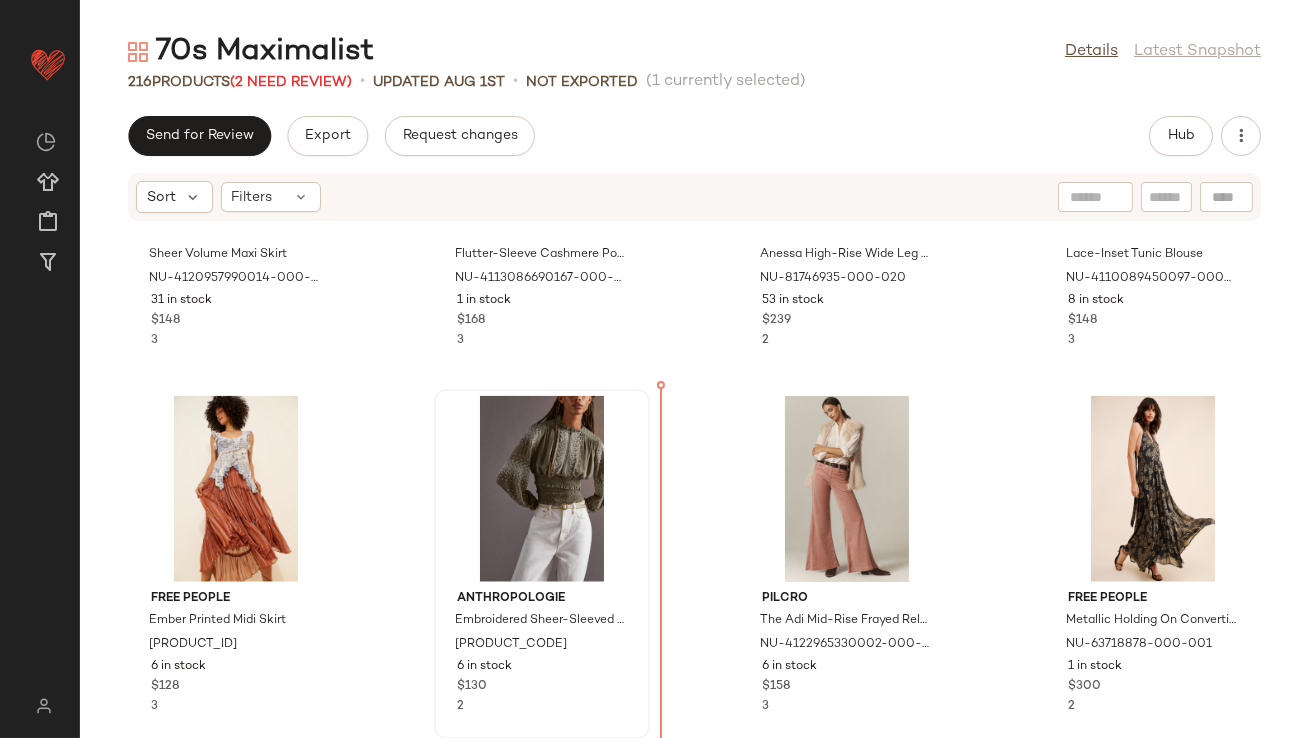drag, startPoint x: 774, startPoint y: 381, endPoint x: 637, endPoint y: 558, distance: 223.82582 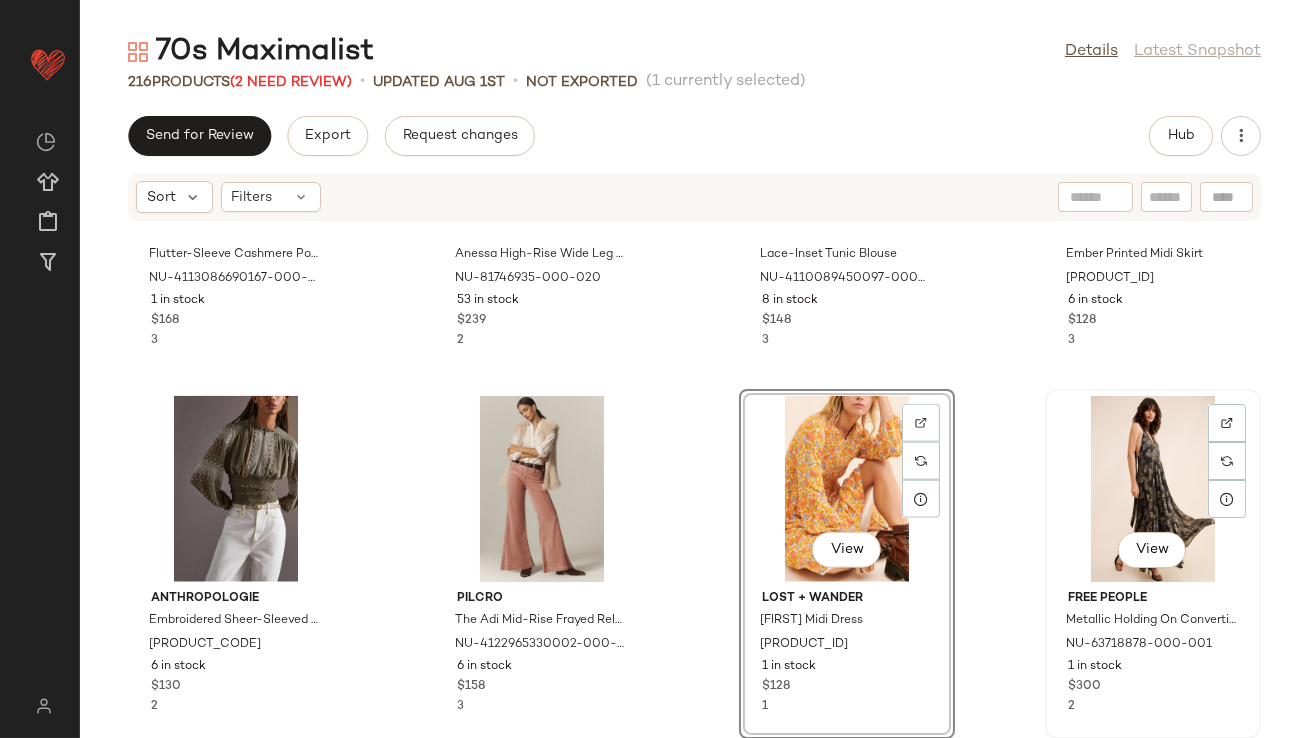 click on "View" 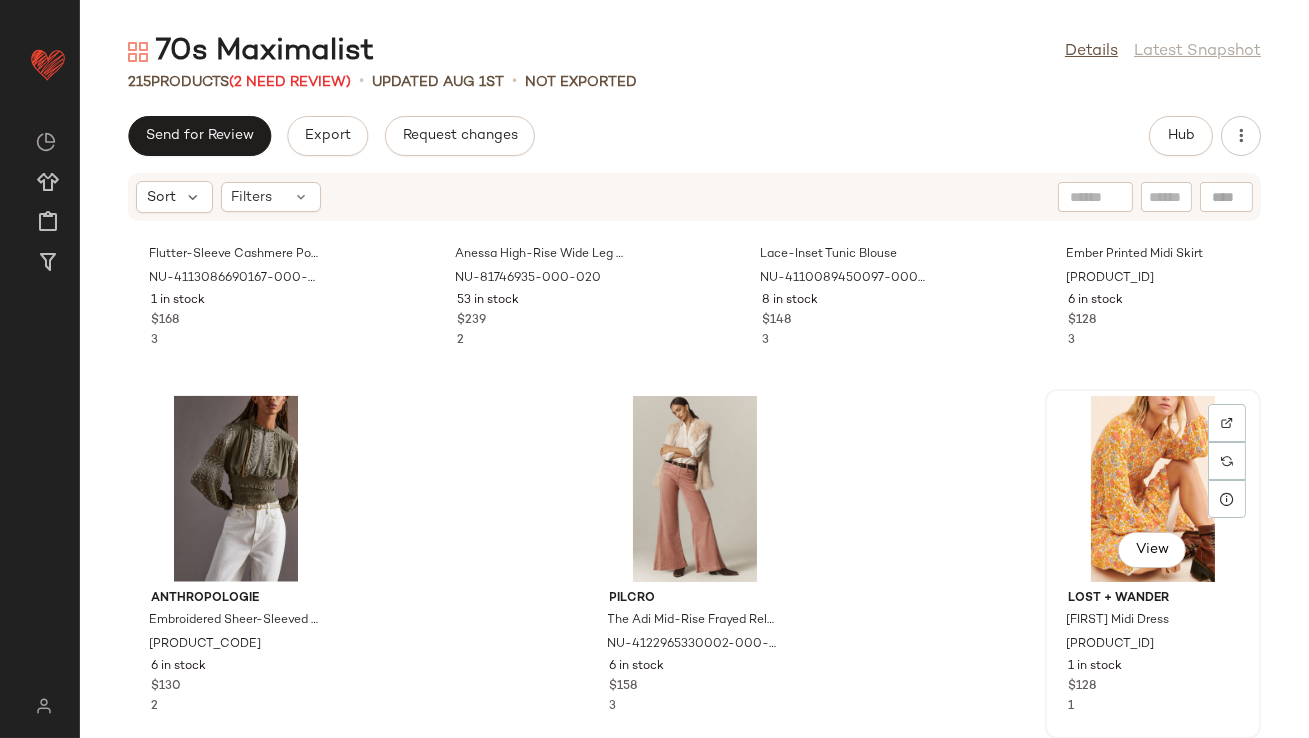 click on "View" 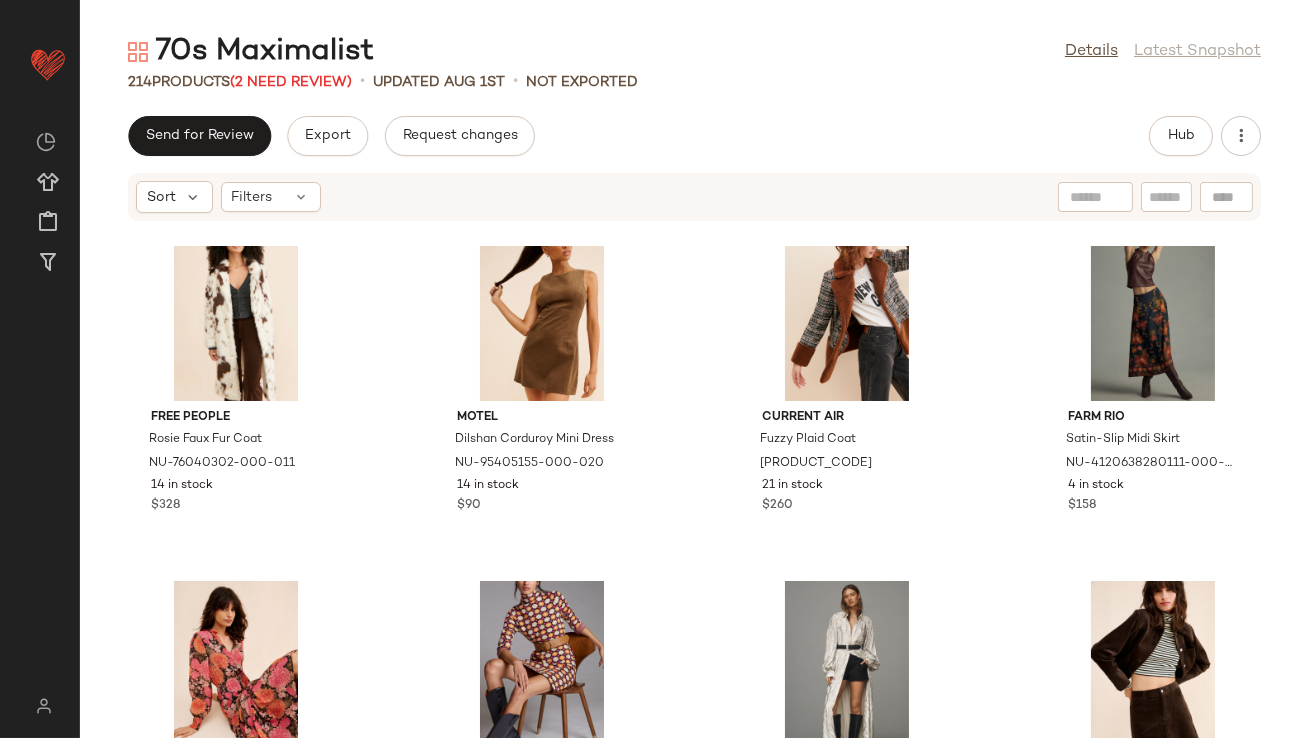 scroll, scrollTop: 18061, scrollLeft: 0, axis: vertical 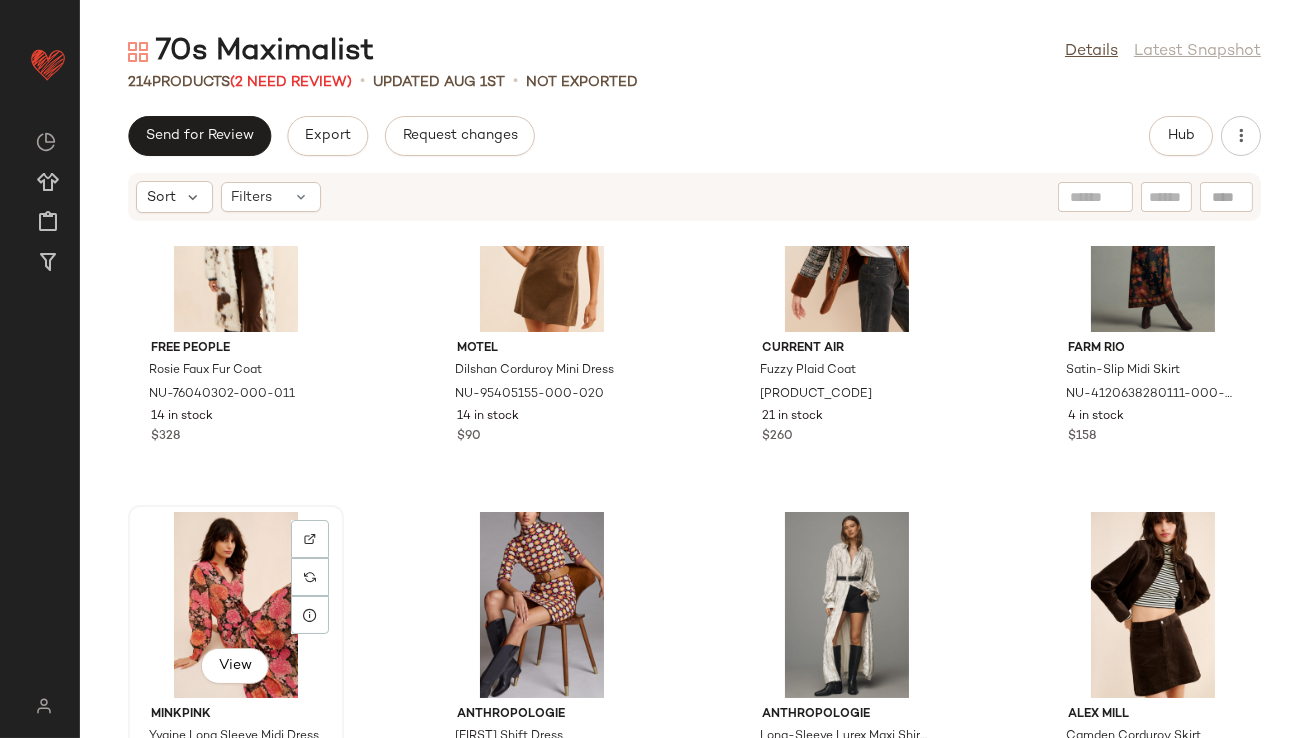 click on "View" 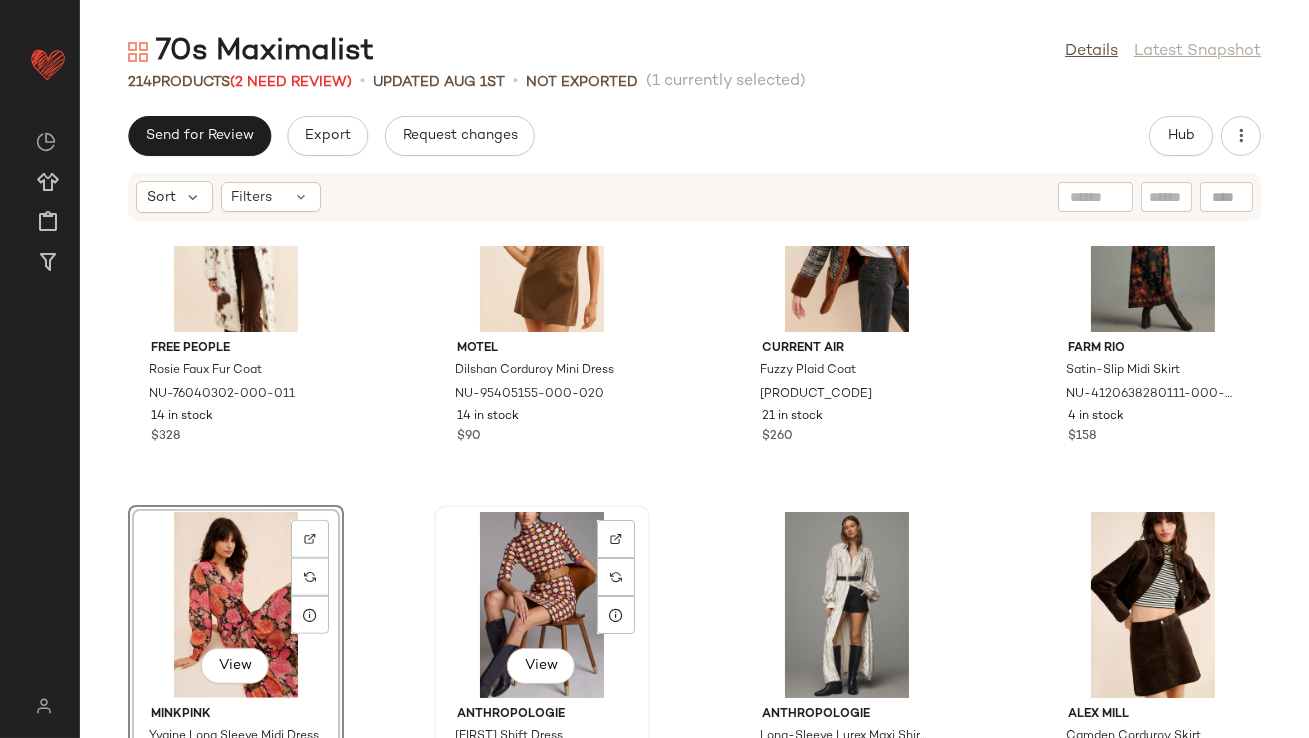 click on "View" 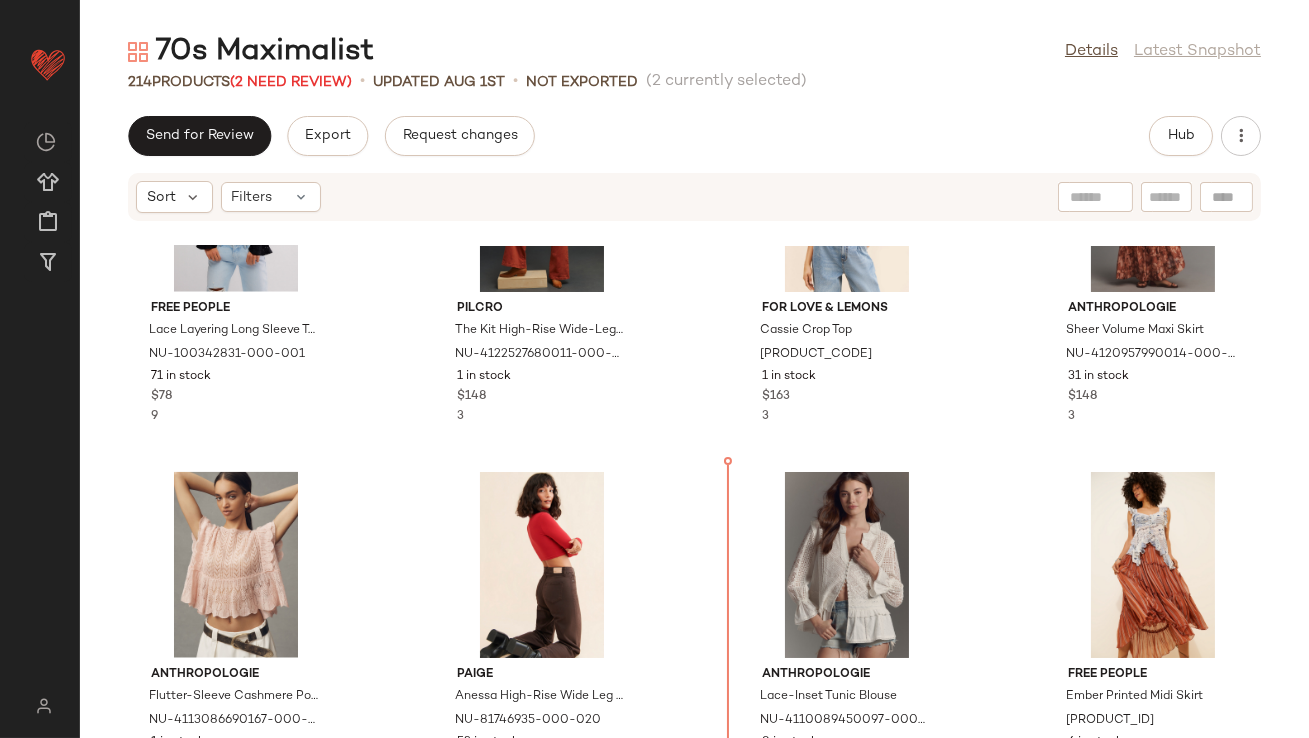scroll, scrollTop: 18918, scrollLeft: 0, axis: vertical 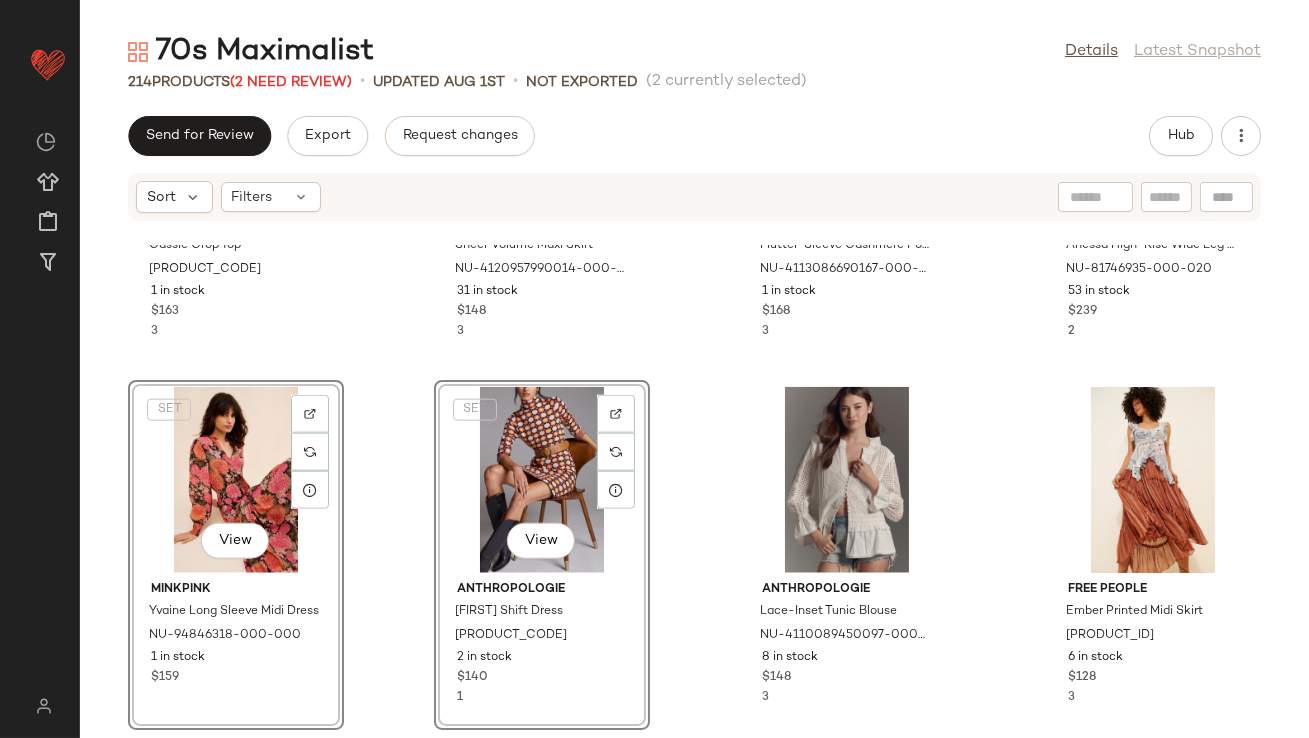 click on "For Love & Lemons Cassie Crop Top NU-67211896-000-010 1 in stock $163 3 Anthropologie Sheer Volume Maxi Skirt NU-4120957990014-000-089 31 in stock $148 3 Anthropologie Flutter-Sleeve Cashmere Pointelle Sweater T-Shirt NU-4113086690167-000-066 1 in stock $168 3 Paige Anessa High-Rise Wide Leg Jeans NU-81746935-000-020 53 in stock $239 2  SET   View  MINKPINK Yvaine Long Sleeve Midi Dress NU-94846318-000-000 1 in stock $159  SET   View  Anthropologie Mod Shift Dress NU-4130086690003-000-009 2 in stock $140 1 Anthropologie Lace-Inset Tunic Blouse NU-4110089450097-000-010 8 in stock $148 3 Free People Ember Printed Midi Skirt NU-94692092-000-086 6 in stock $128 3 Anthropologie Embroidered Sheer-Sleeved Blouse NU-4110916210078-000-030 6 in stock $130 2 Pilcro The Adi Mid-Rise Frayed Relaxed Flare Jeans: Velvet Edition NU-4122965330002-000-066 6 in stock $158 3" 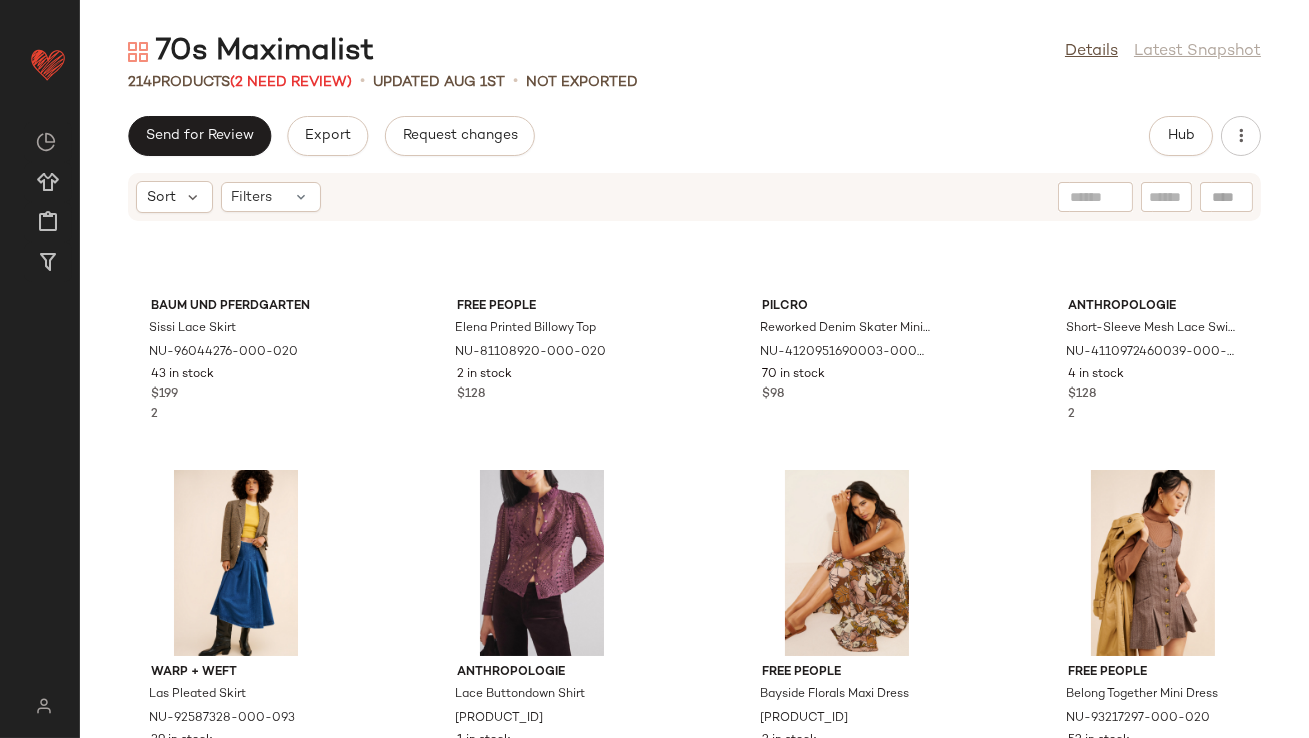 scroll, scrollTop: 15323, scrollLeft: 0, axis: vertical 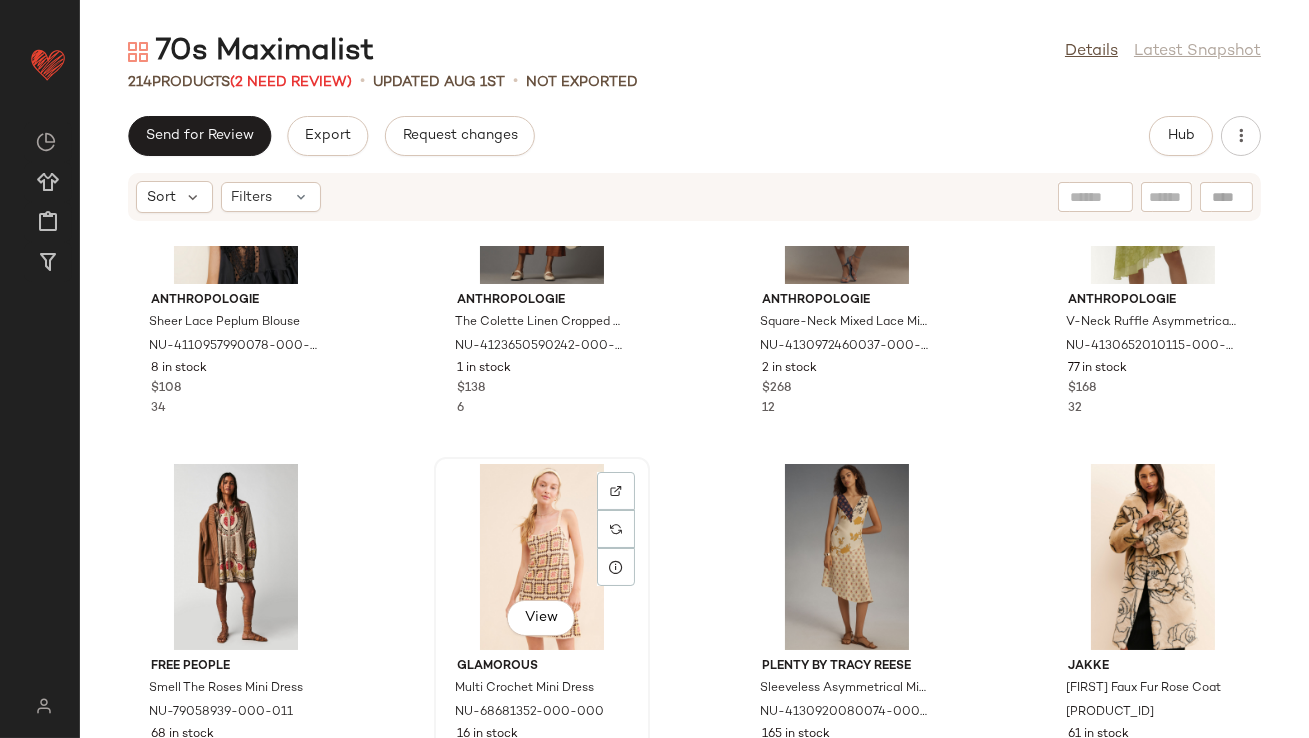click on "View" 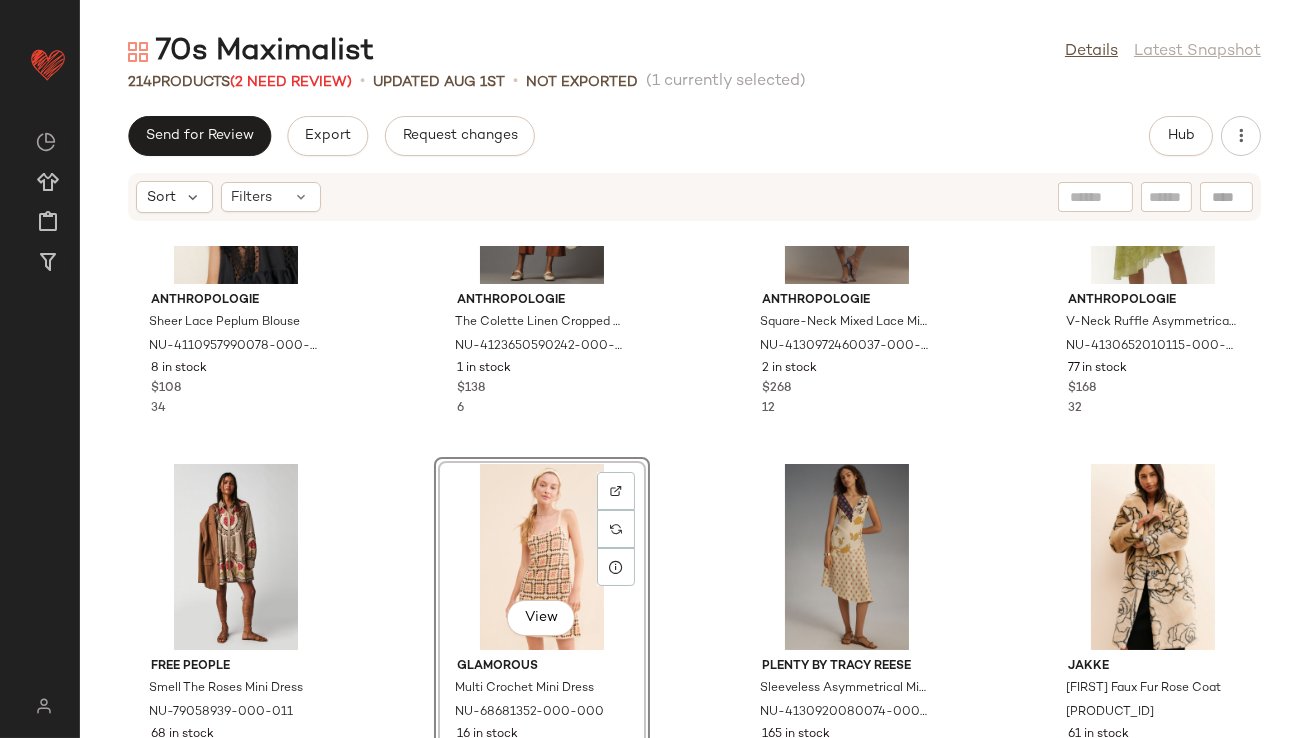 click on "View" 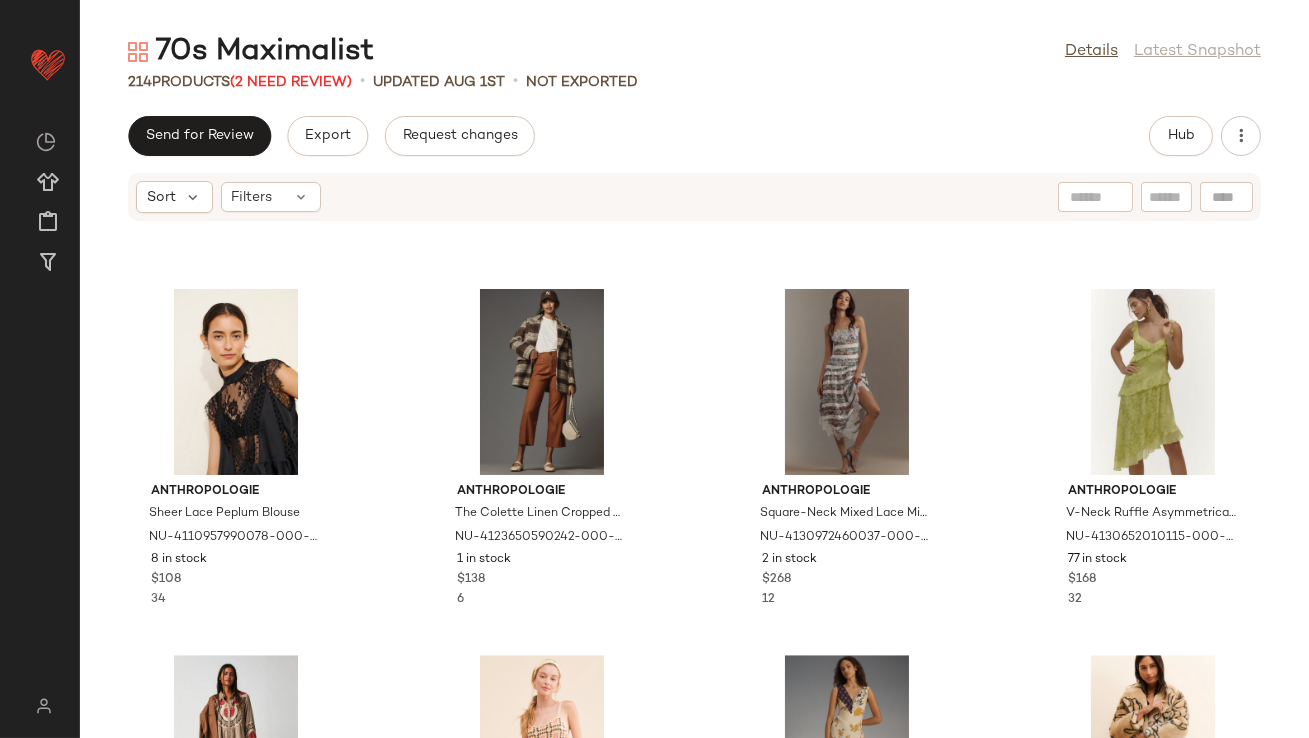 scroll, scrollTop: 10549, scrollLeft: 0, axis: vertical 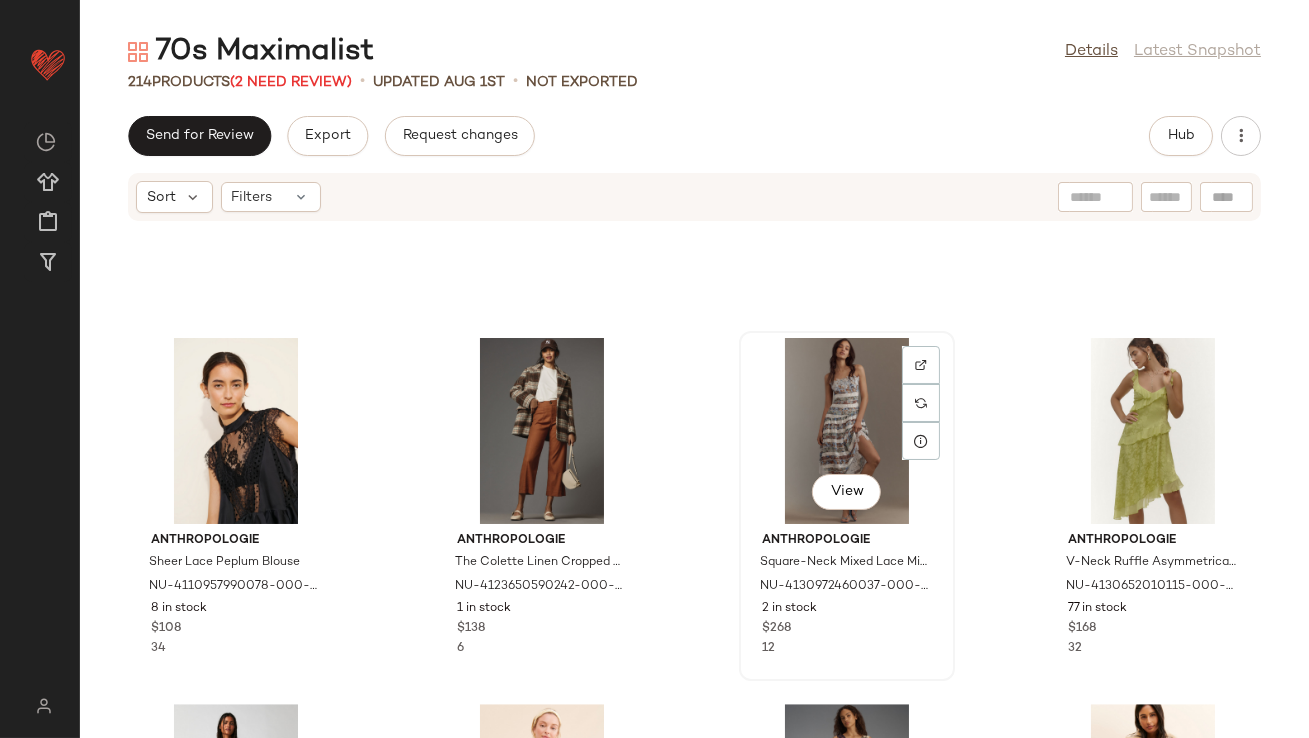 click on "View" 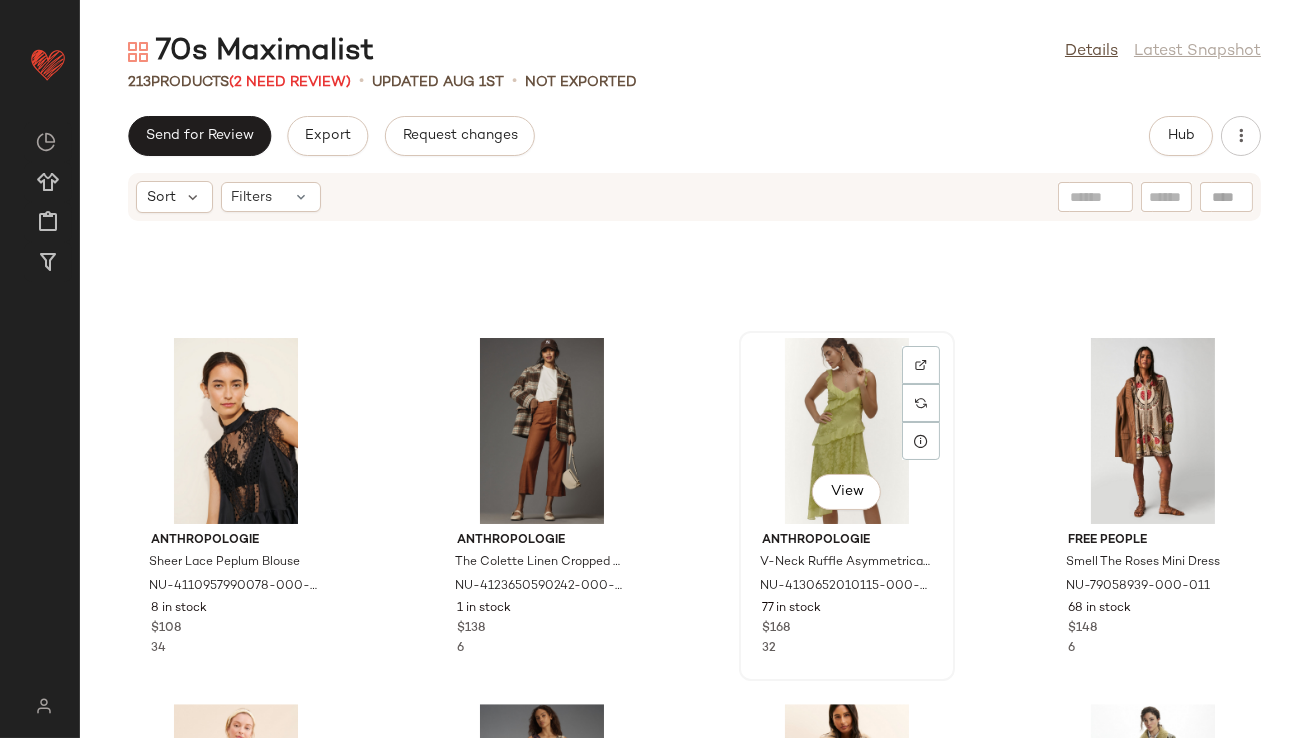 click on "View" 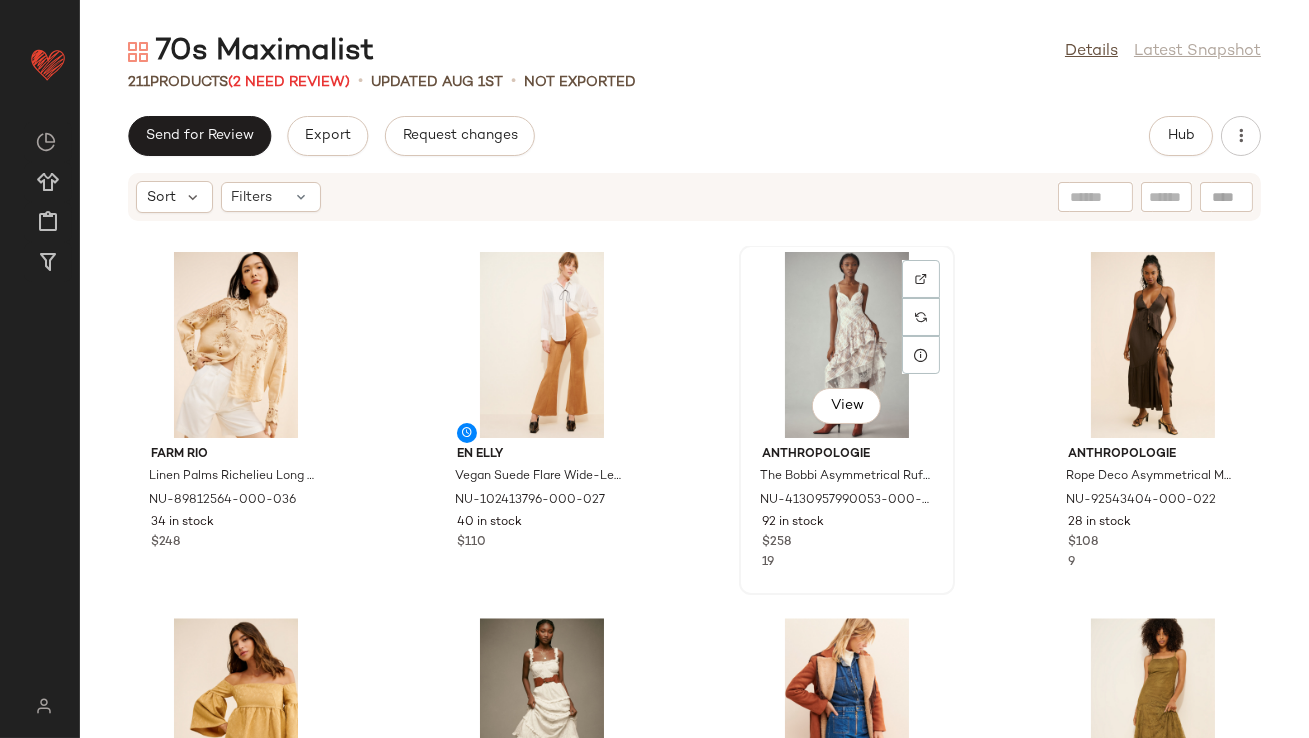 scroll, scrollTop: 9506, scrollLeft: 0, axis: vertical 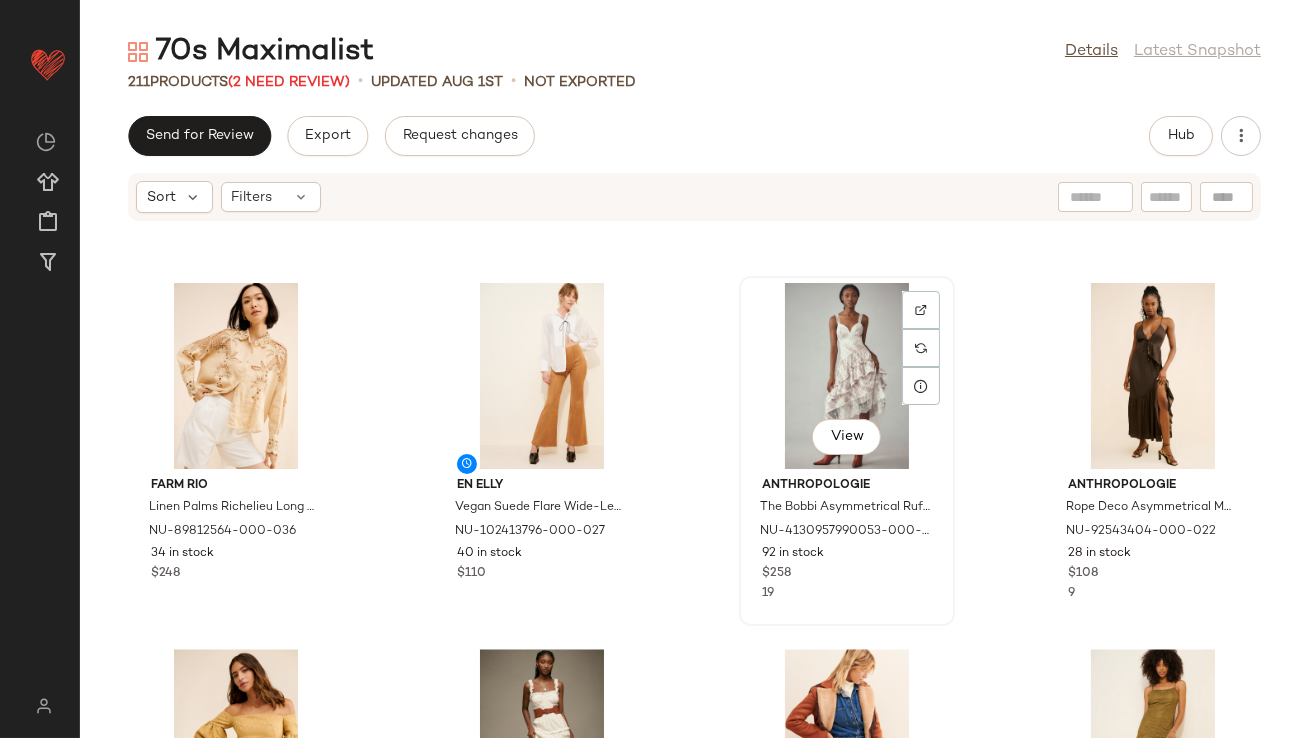 click on "View" 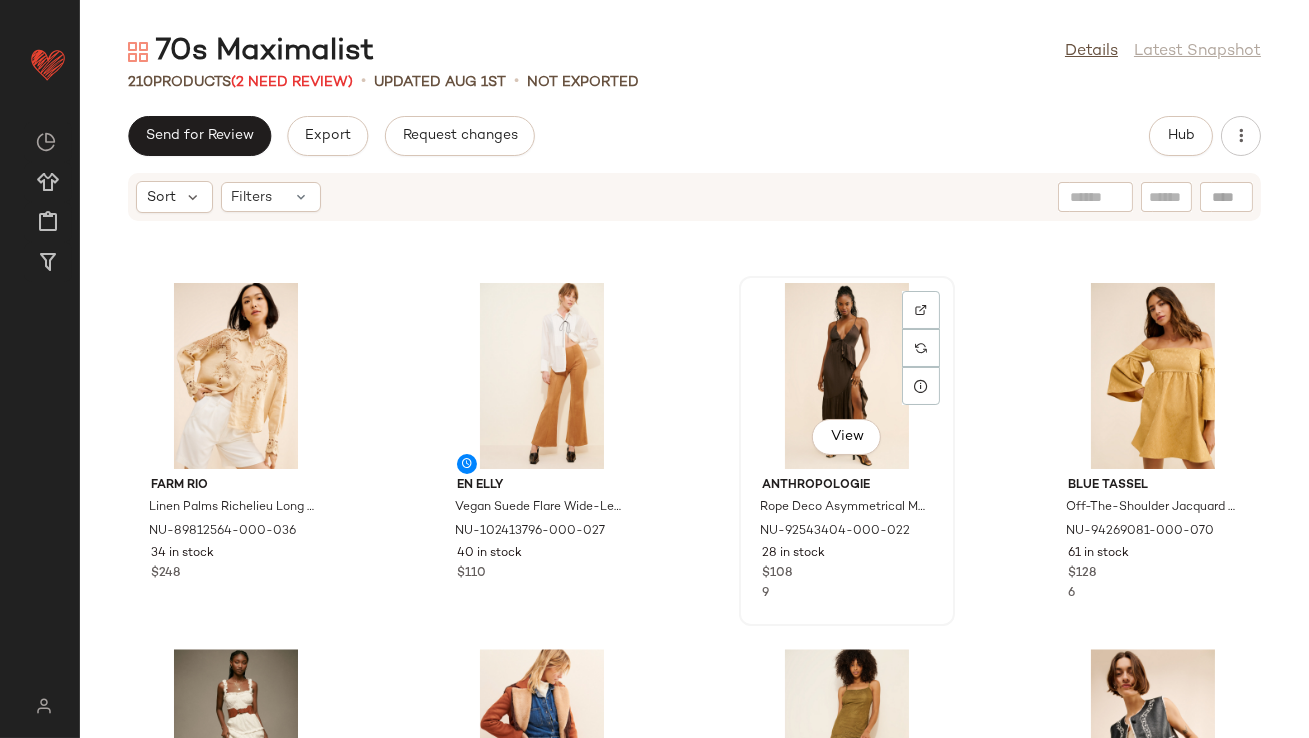 click on "View" 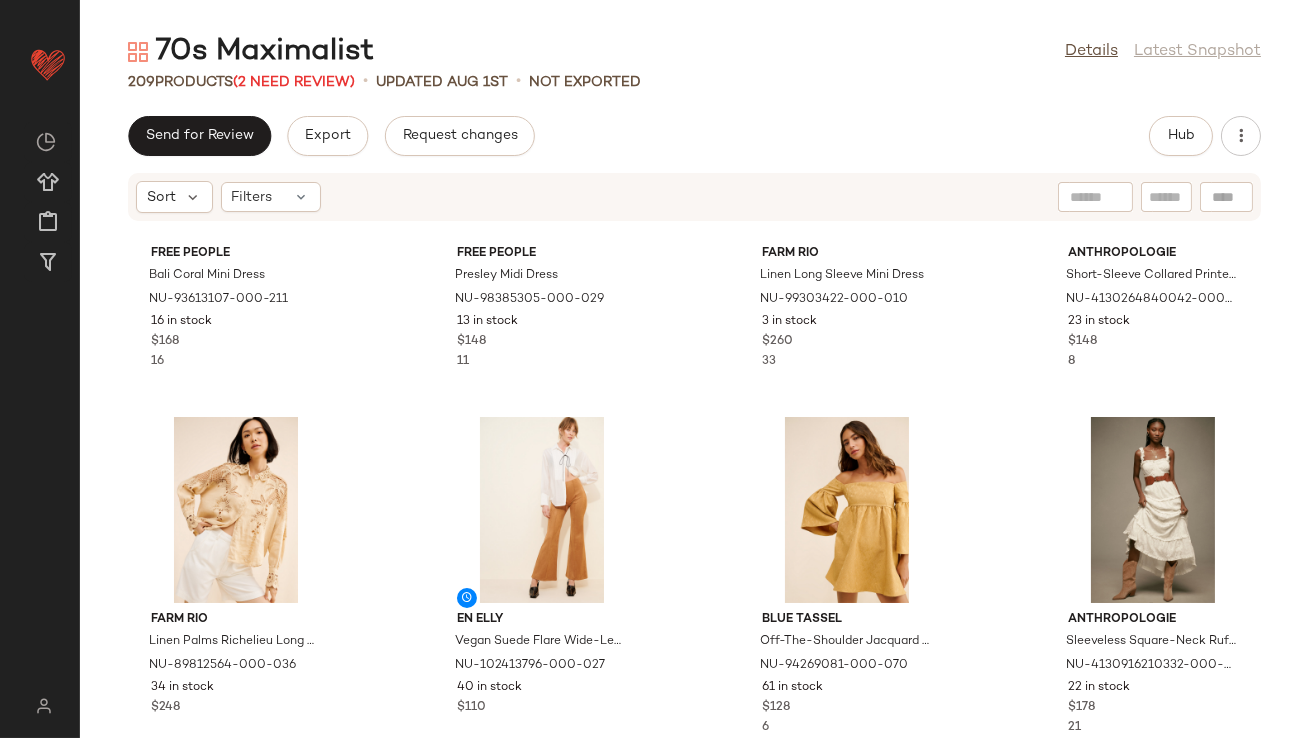 scroll, scrollTop: 9530, scrollLeft: 0, axis: vertical 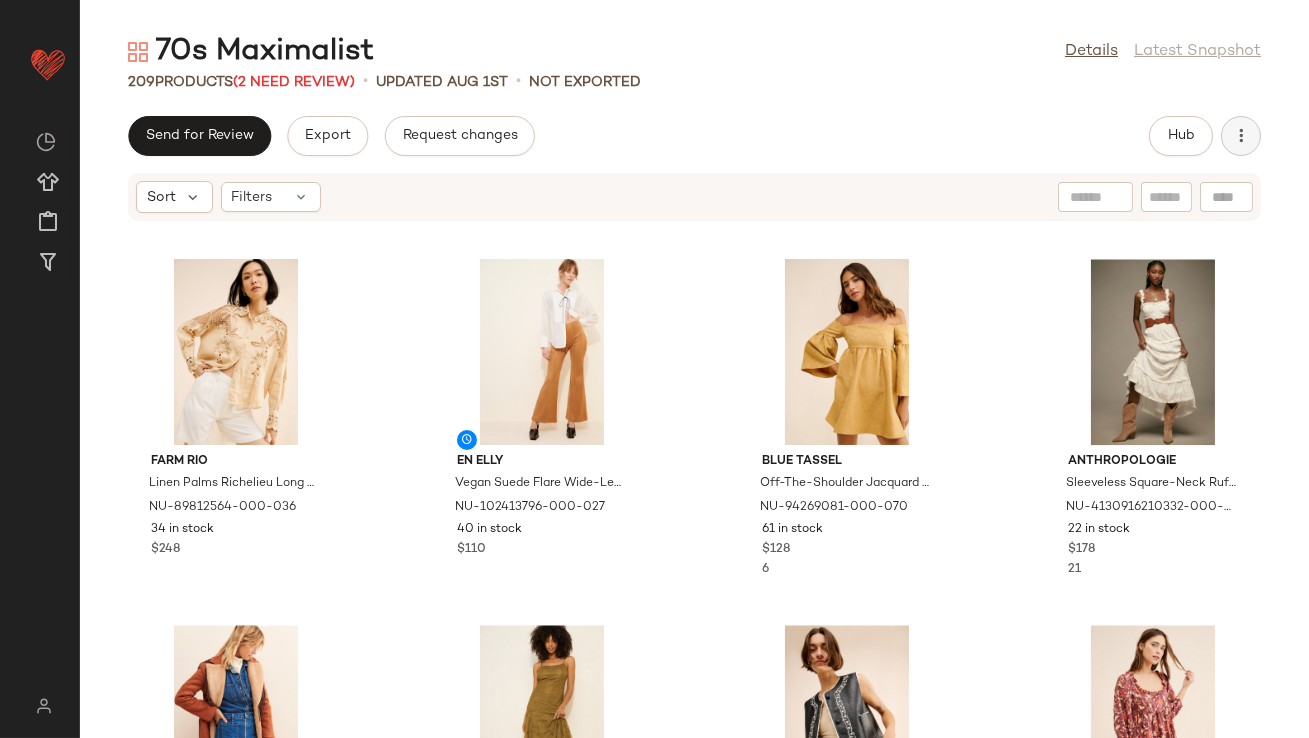 click 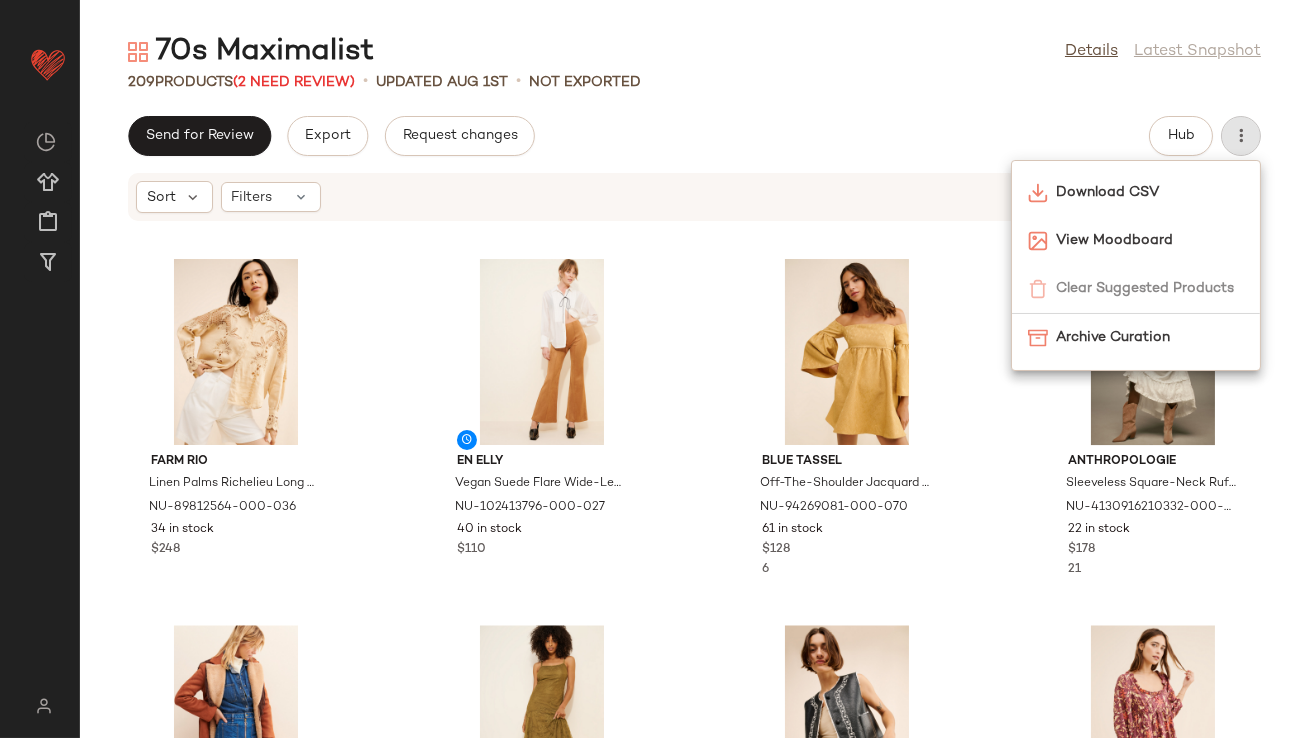 click on "70s Maximalist  Details   Latest Snapshot  209   Products   (2 Need Review)   •   updated Aug 1st  •   Not Exported   Send for Review   Export   Request changes   Hub  Sort  Filters Free People Bali Coral Mini Dress NU-93613107-000-211 16 in stock $168 16 Free People Presley Midi Dress NU-98385305-000-029 13 in stock $148 11 Farm Rio Linen Long Sleeve Mini Dress NU-99303422-000-010 3 in stock $260 33 Anthropologie Short-Sleeve Collared Printed Mini Dress NU-4130264840042-000-079 23 in stock $148 8 Farm Rio Linen Palms Richelieu Long Sleeve Blouse NU-89812564-000-036 34 in stock $248 En Elly Vegan Suede Flare Wide-Leg Pants NU-102413796-000-027 40 in stock $110 Blue Tassel Off-The-Shoulder Jacquard Babydoll Dress NU-94269081-000-070 61 in stock $128 6 Anthropologie Sleeveless Square-Neck Ruffle Tiered Midi Dress NU-4130916210332-000-010 22 in stock $178 21 Hutch Daisy Fringe Coat NU-64976533-000-000 17 in stock $280 18 Steve Madden Veera Lace Midi Dress NU-98458979-000-031 95 in stock $129 8 Free People" at bounding box center (694, 385) 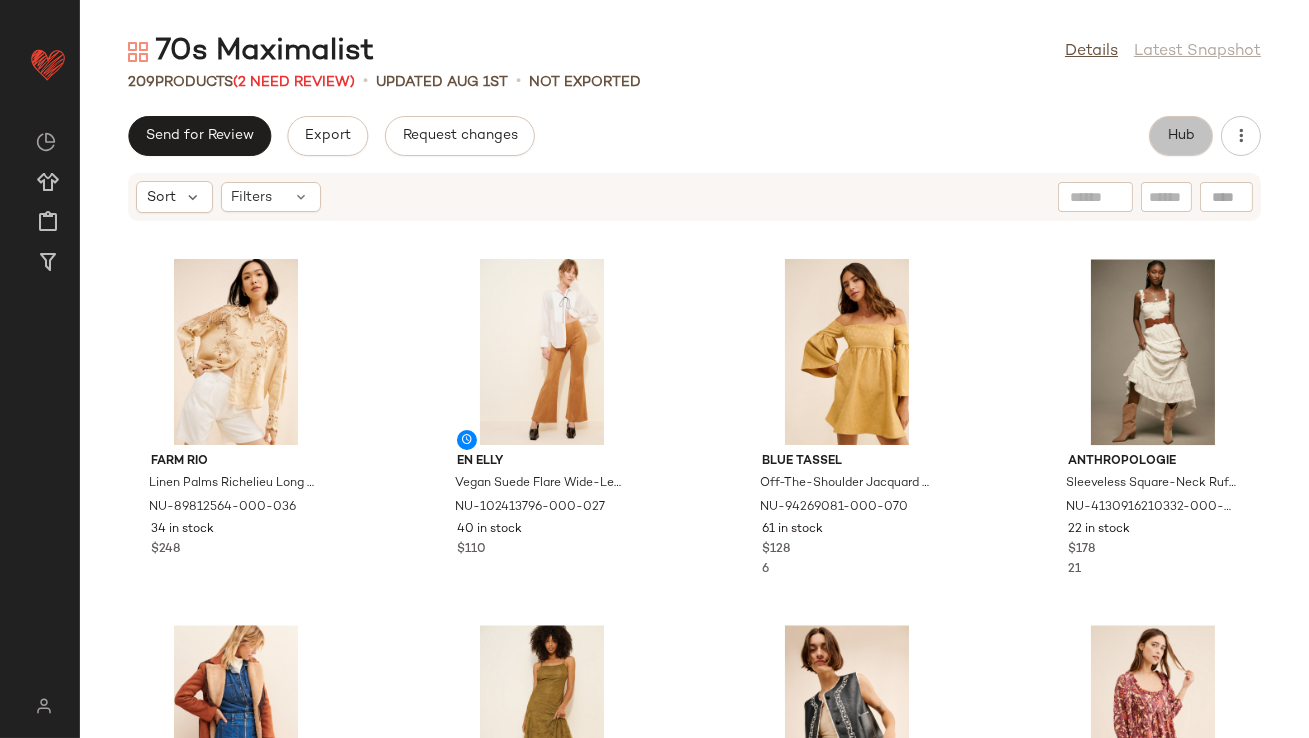 click on "Hub" at bounding box center [1181, 136] 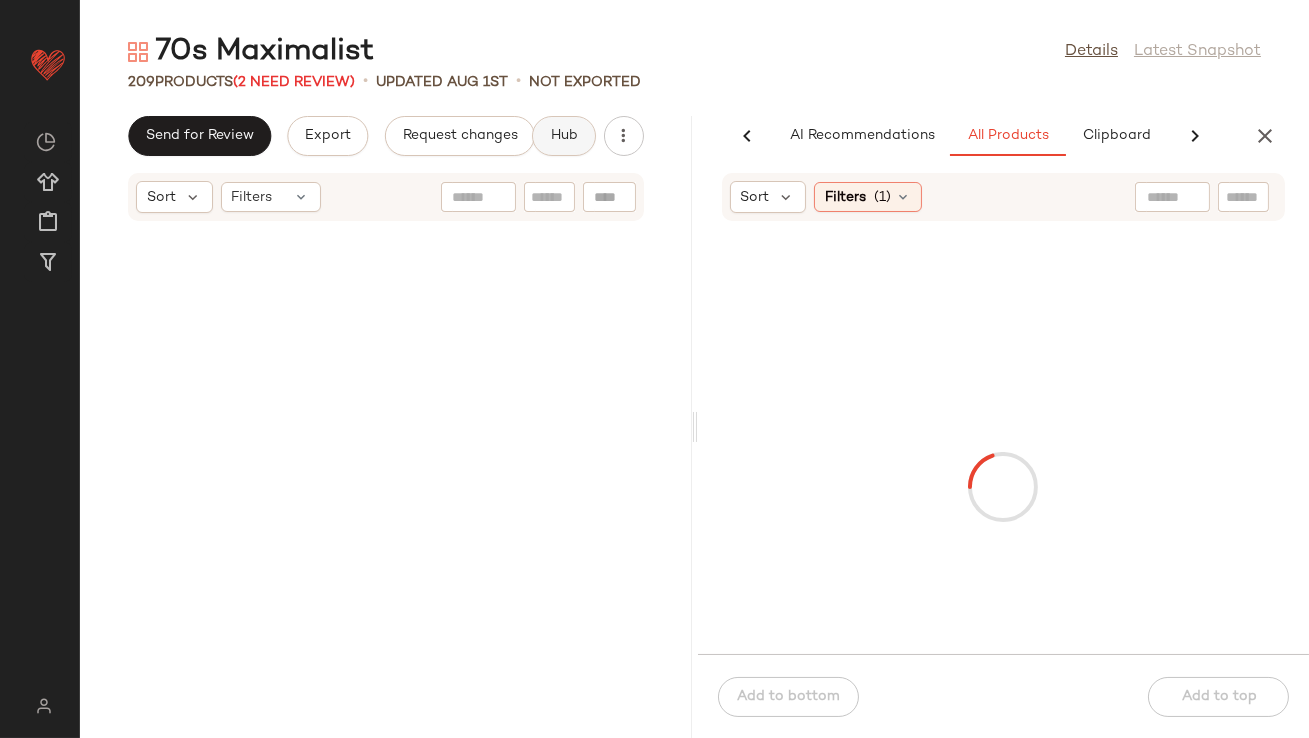 scroll, scrollTop: 10262, scrollLeft: 0, axis: vertical 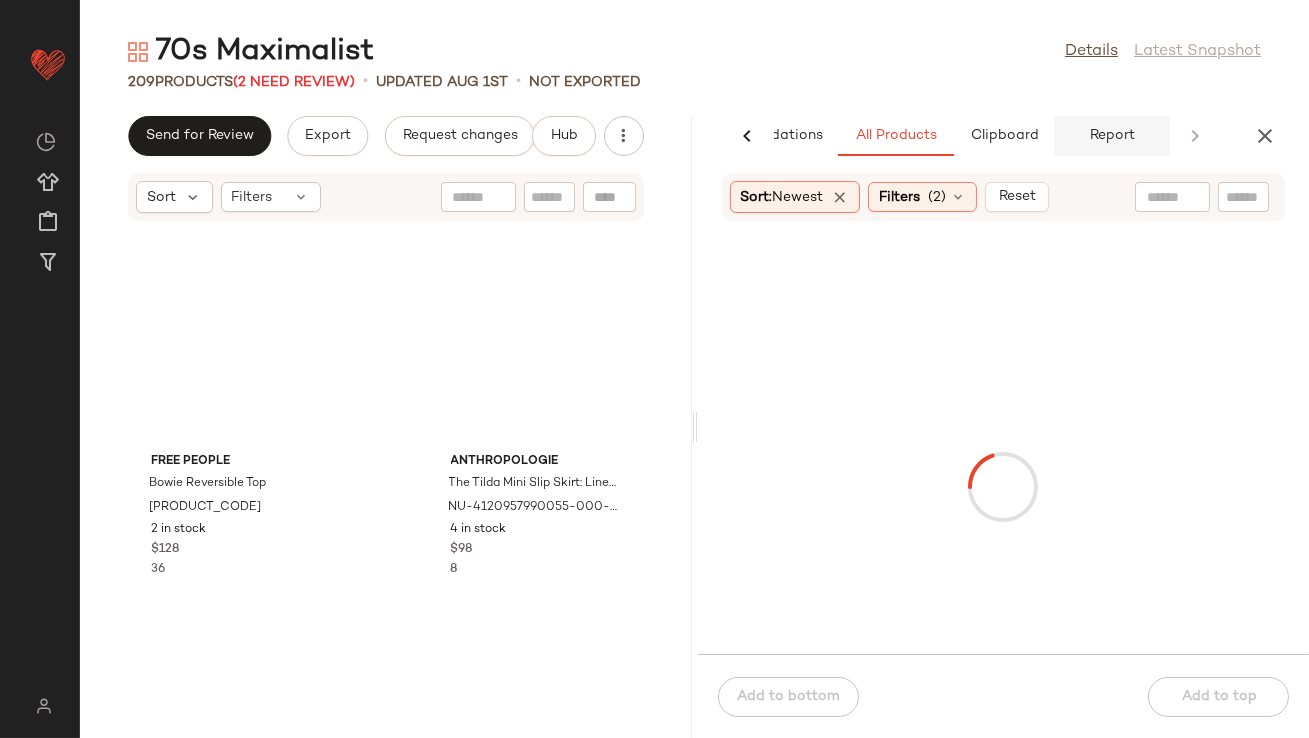 click on "Report" 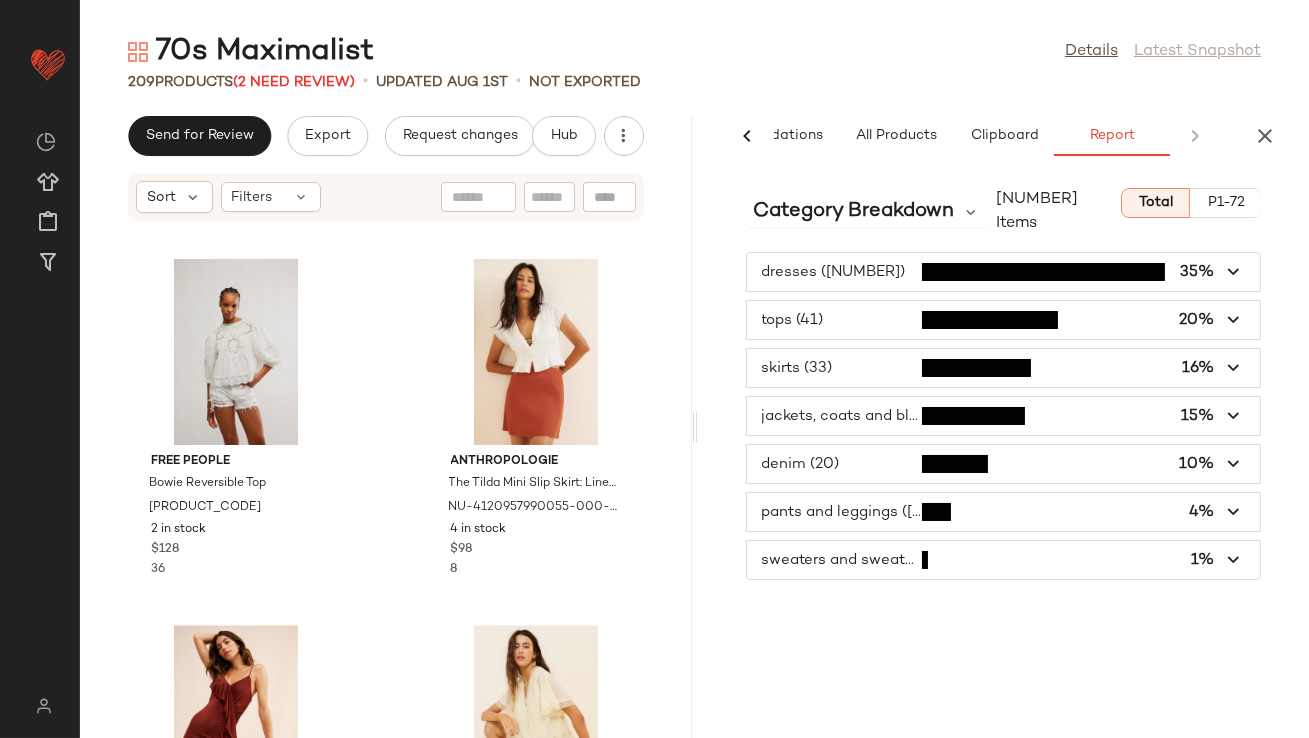 click at bounding box center [1004, 272] 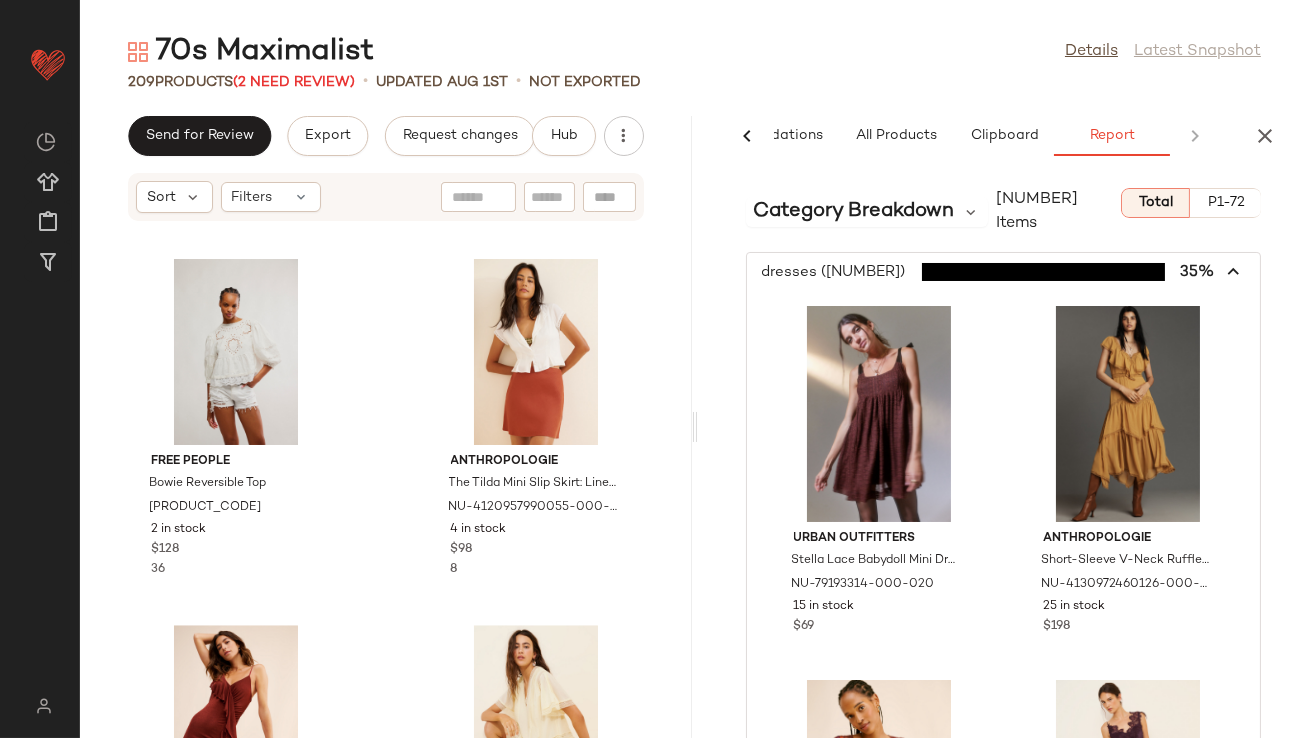 click at bounding box center [1004, 272] 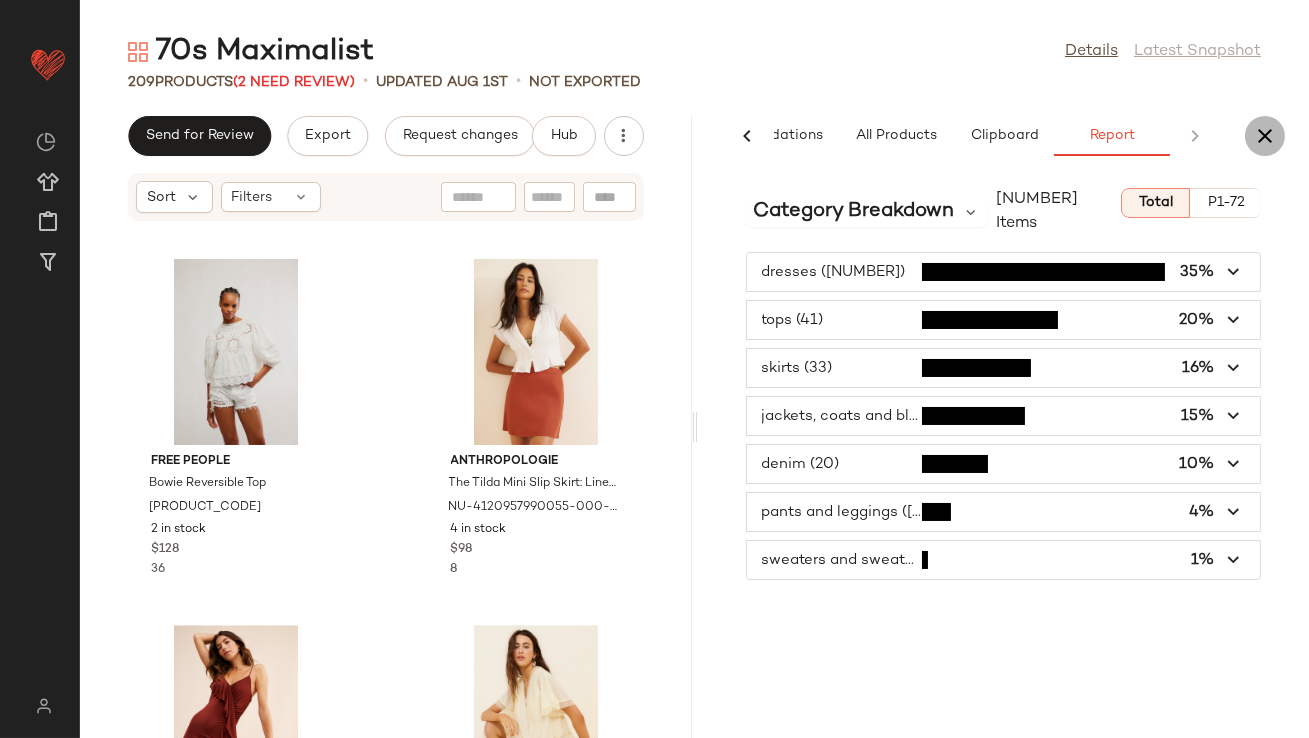 click at bounding box center (1265, 136) 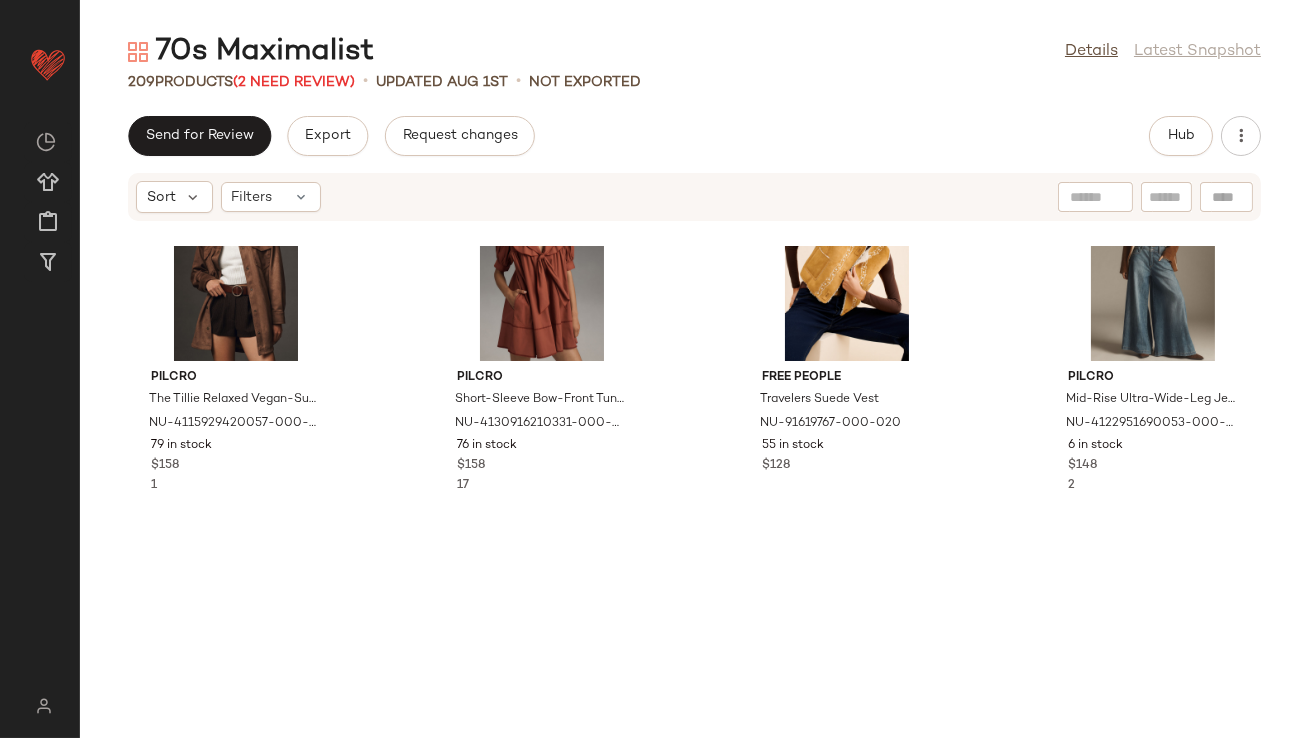 scroll, scrollTop: 0, scrollLeft: 0, axis: both 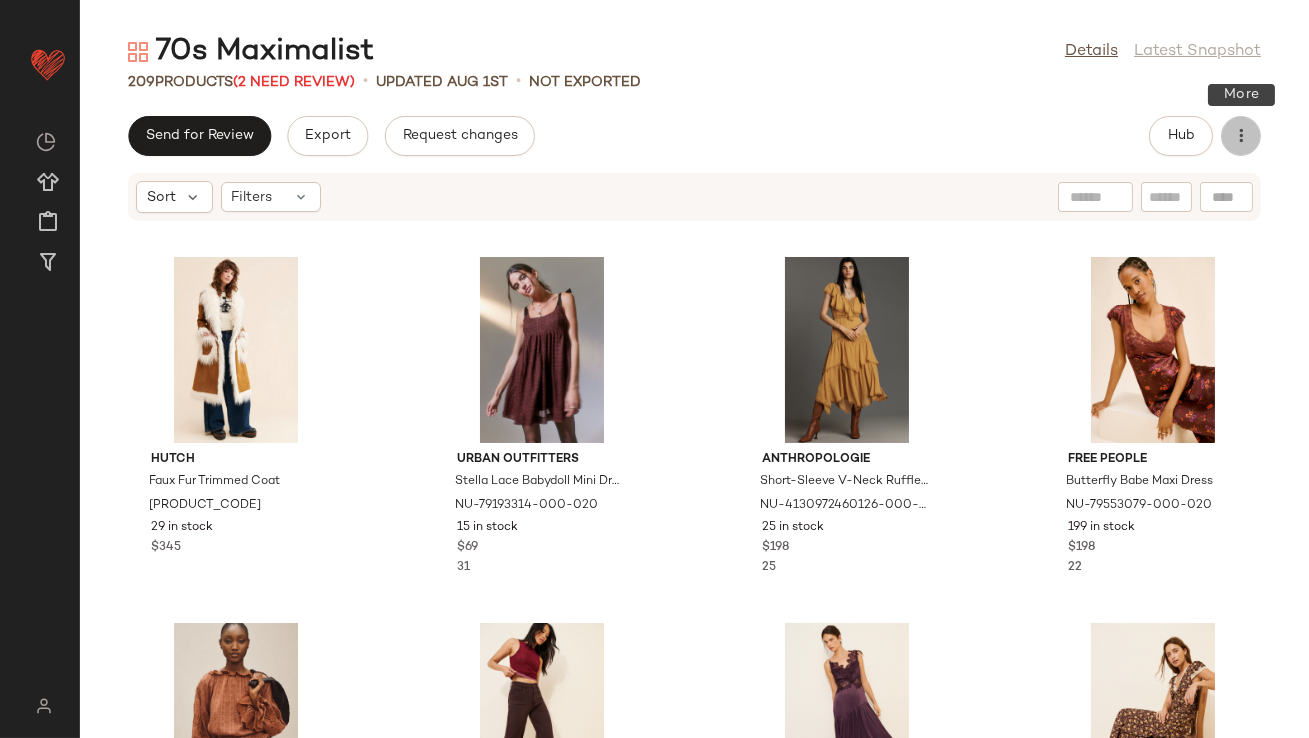 click 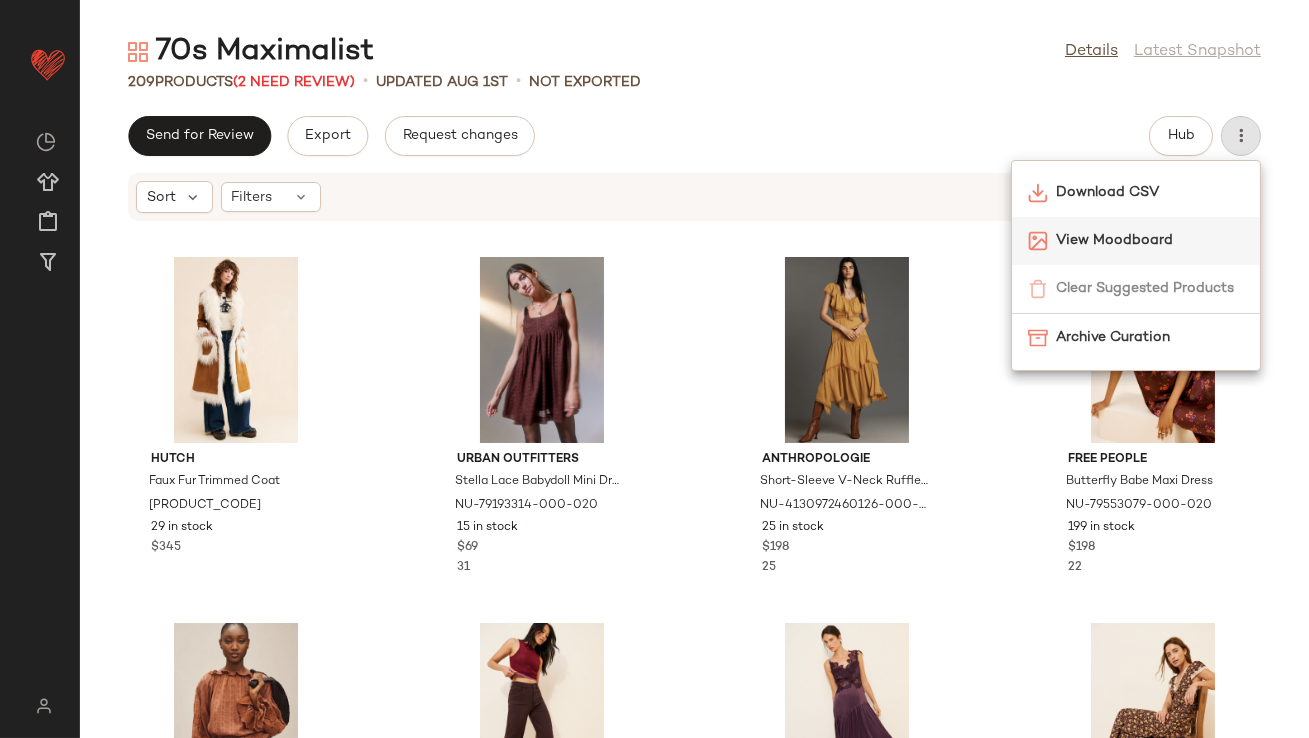 click on "View Moodboard" at bounding box center (1150, 240) 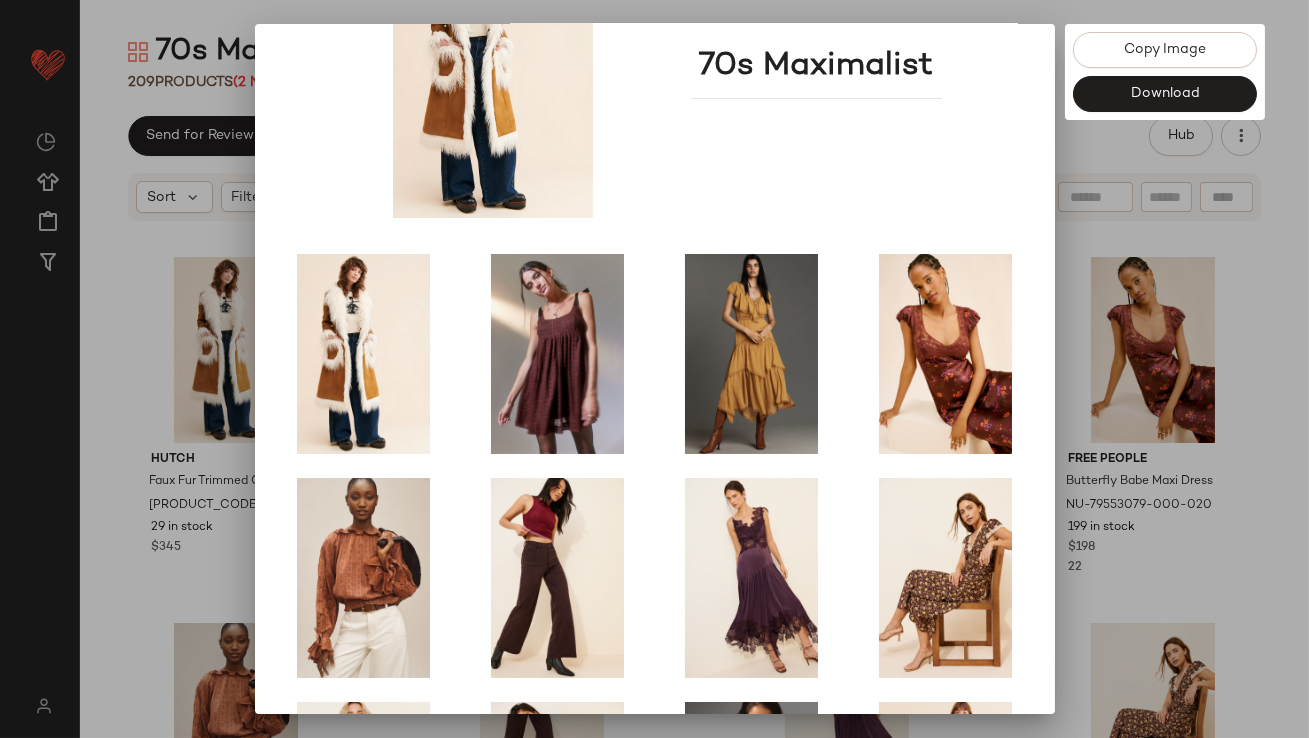 scroll, scrollTop: 341, scrollLeft: 0, axis: vertical 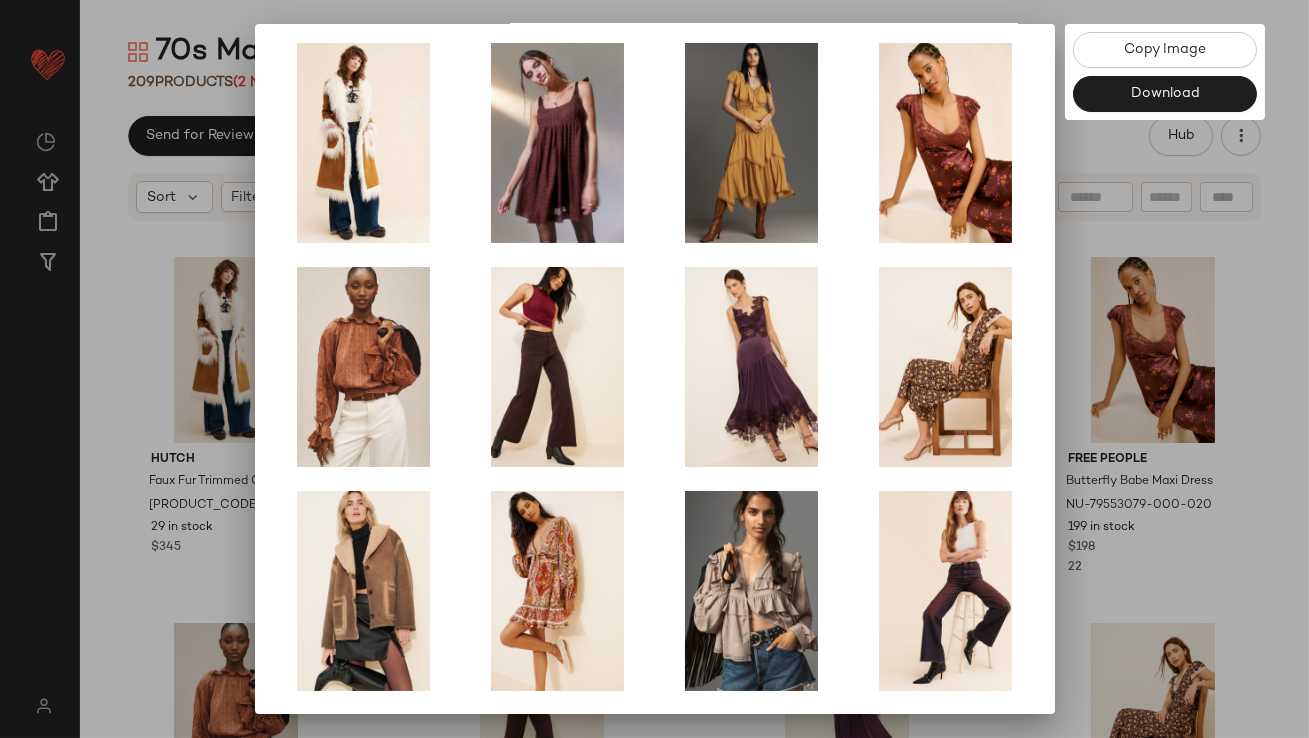 click at bounding box center (654, 369) 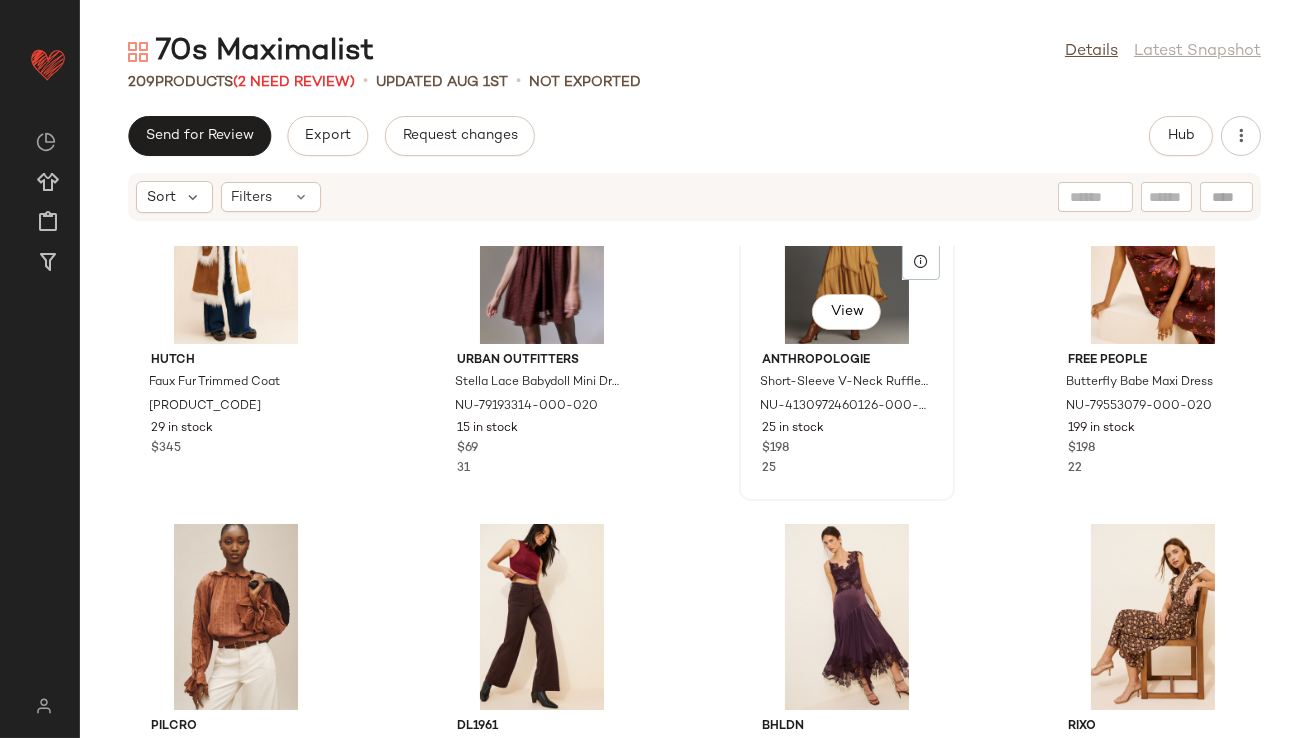 scroll, scrollTop: 153, scrollLeft: 0, axis: vertical 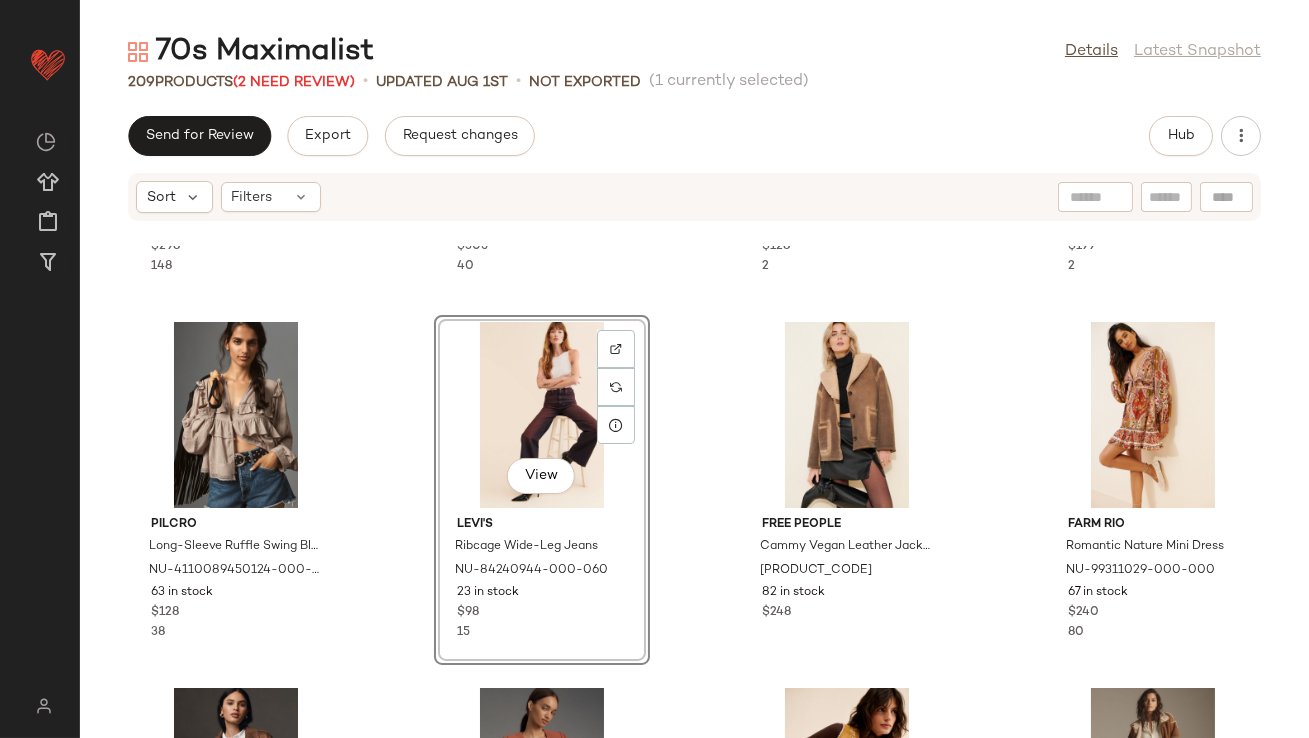 click on "Send for Review   Export   Request changes   Hub" 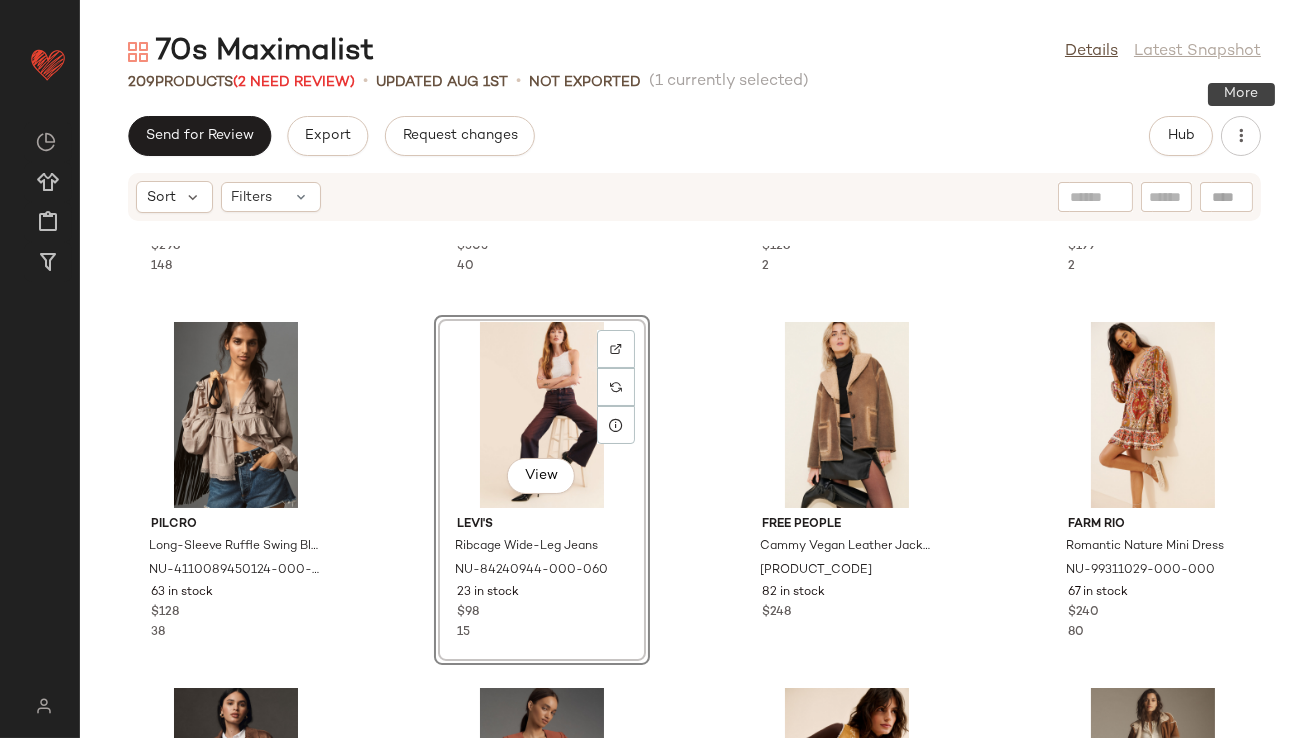 click on "Send for Review   Export   Request changes   Hub  Sort  Filters BHLDN Evelyn Lace High-Low Midi Dress NU-95982427-000-061 45 in stock $298 148 RIXO Clarice Lace Trim Maxi Dress NU-99162042-000-020 30 in stock $305 40 Pilcro Long-Sleeve Ruffled Bubble Blouse NU-4110972460013-000-020 29 in stock $128 2 DL1961 Hepburn Wide Leg High-Rise Jeans NU-69990927-000-020 73 in stock $199 2 Pilcro Long-Sleeve Ruffle Swing Blouse NU-4110089450124-000-020 63 in stock $128 38  View  Levi's Ribcage Wide-Leg Jeans NU-84240944-000-060 23 in stock $98 15 Free People Cammy Vegan Leather Jacket NU-93279172-000-011 82 in stock $248 Farm Rio Romantic Nature Mini Dress NU-99311029-000-000 67 in stock $240 80 Pilcro The Tillie Relaxed Vegan-Suede Shirt Jacket NU-4115929420057-000-020 79 in stock $158 1 Pilcro Short-Sleeve Bow-Front Tunic Mini Dress NU-4130916210331-000-060 76 in stock $158 17 Free People Travelers Suede Vest NU-91619767-000-020 55 in stock $128 Pilcro Mid-Rise Ultra-Wide-Leg Jeans NU-4122951690053-000-093 6 in stock" at bounding box center [694, 427] 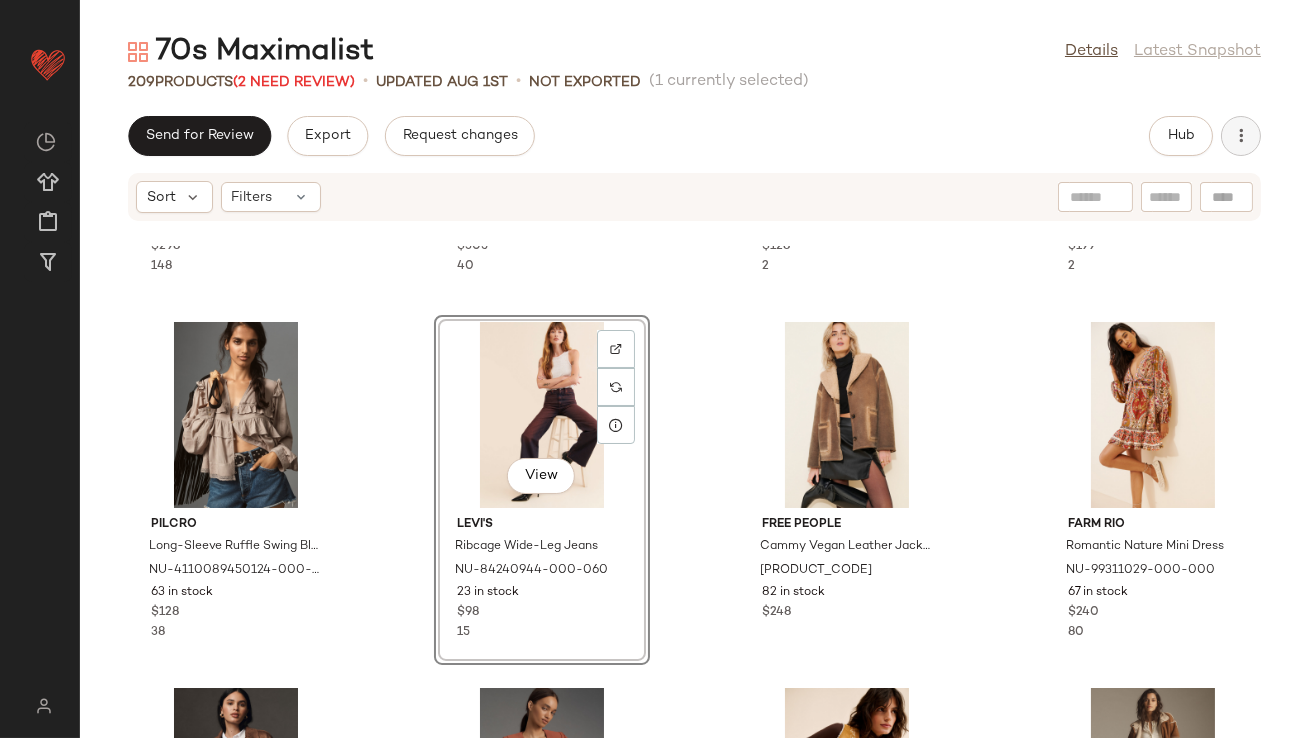 click 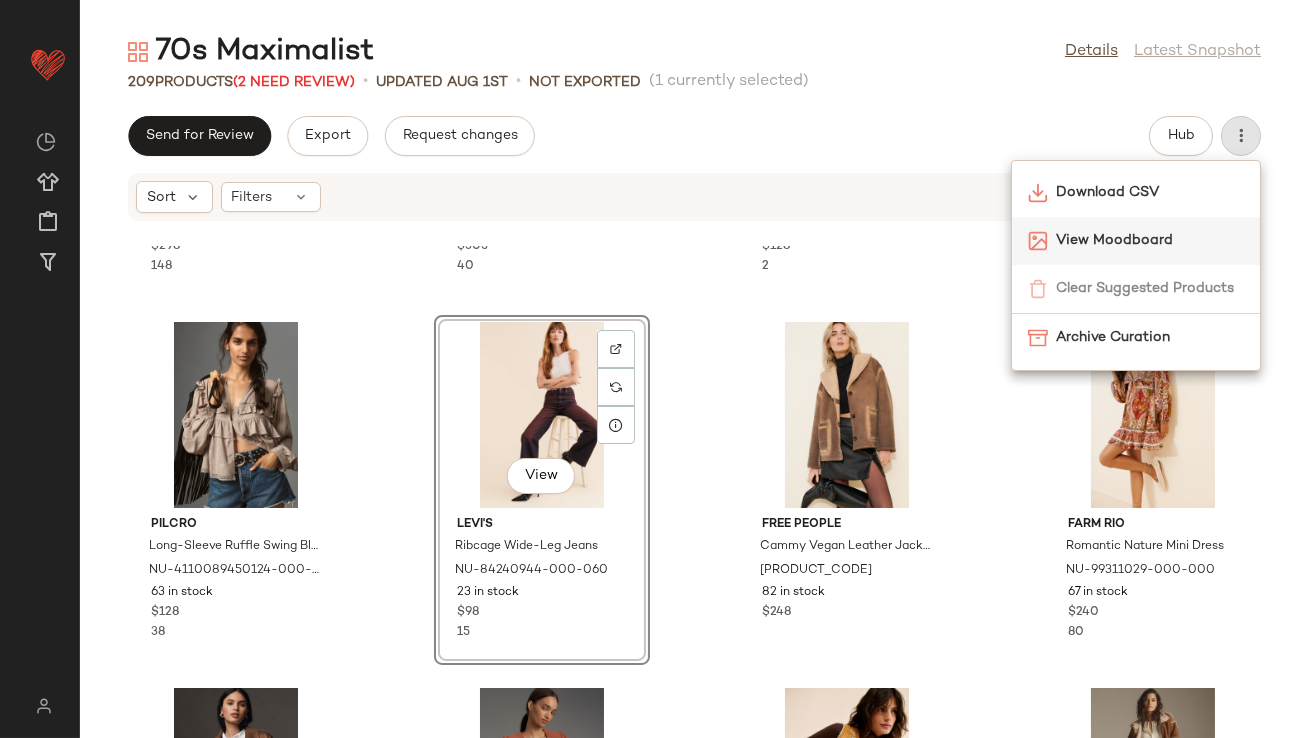 click on "View Moodboard" at bounding box center (1150, 240) 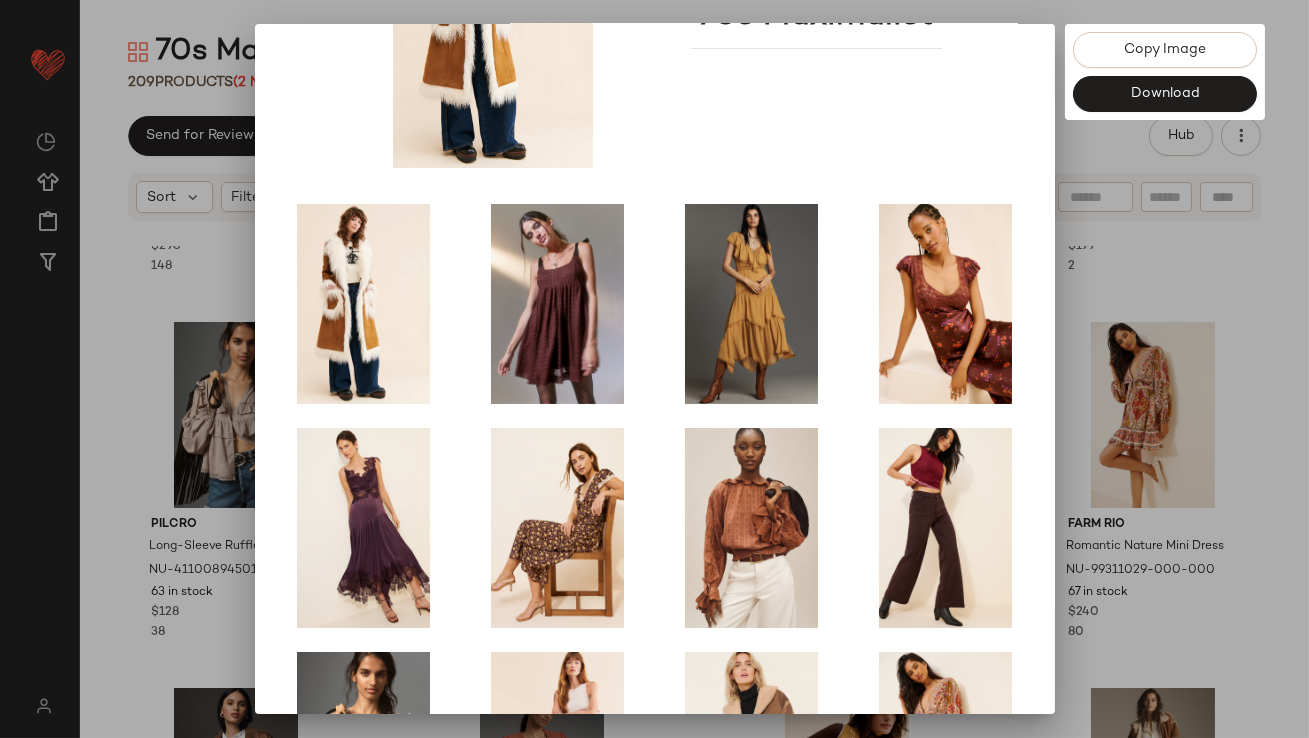 scroll, scrollTop: 341, scrollLeft: 0, axis: vertical 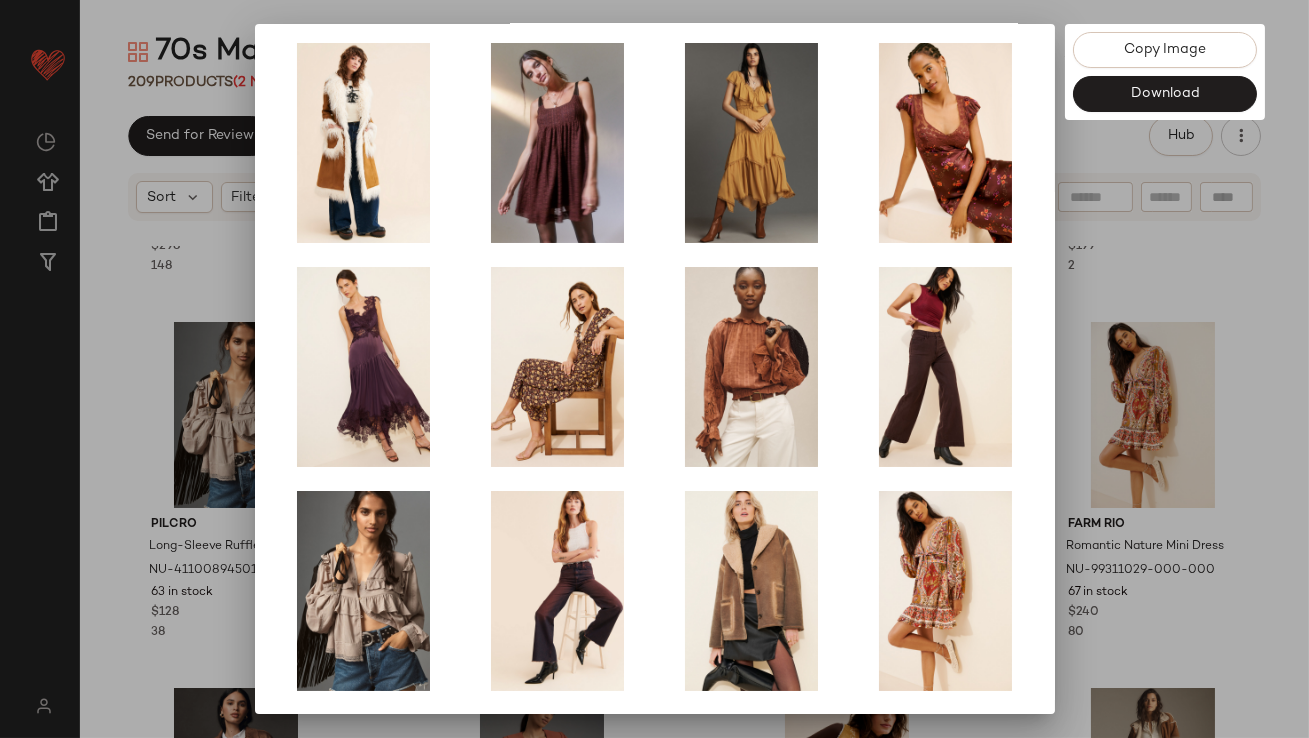 click at bounding box center [654, 369] 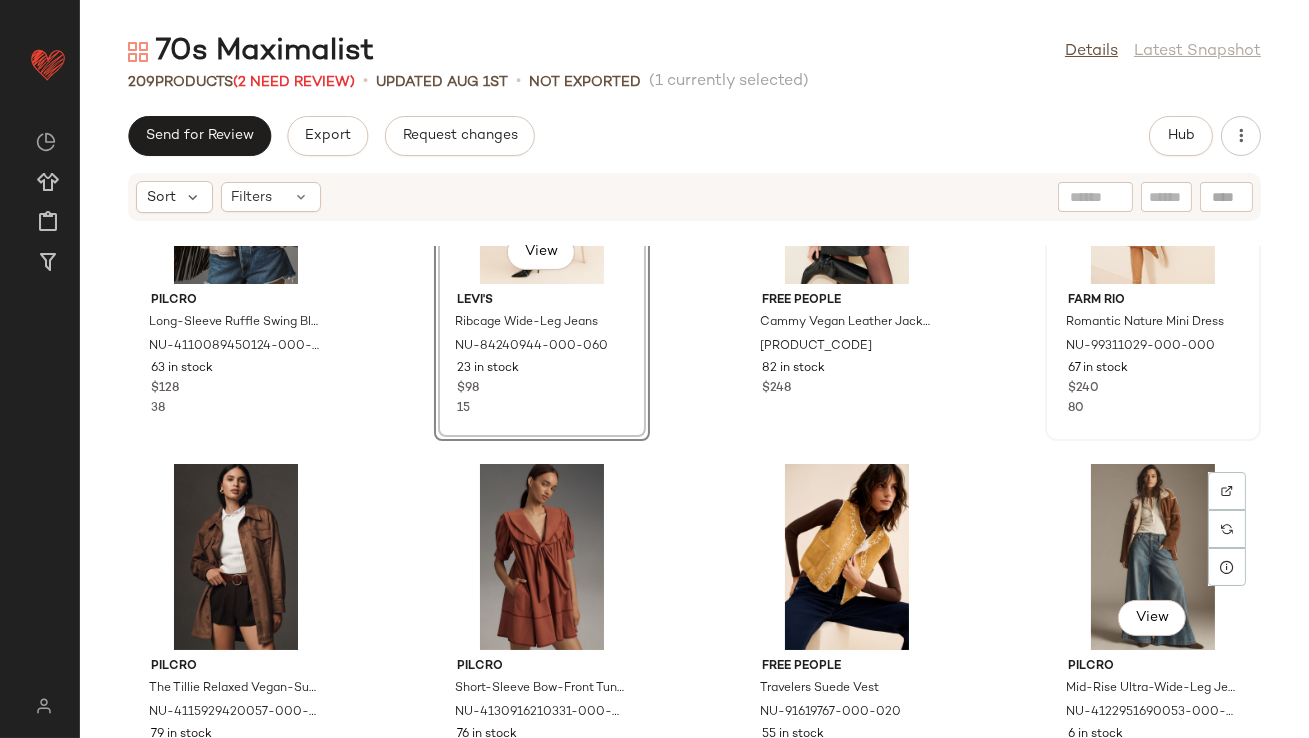 scroll, scrollTop: 1166, scrollLeft: 0, axis: vertical 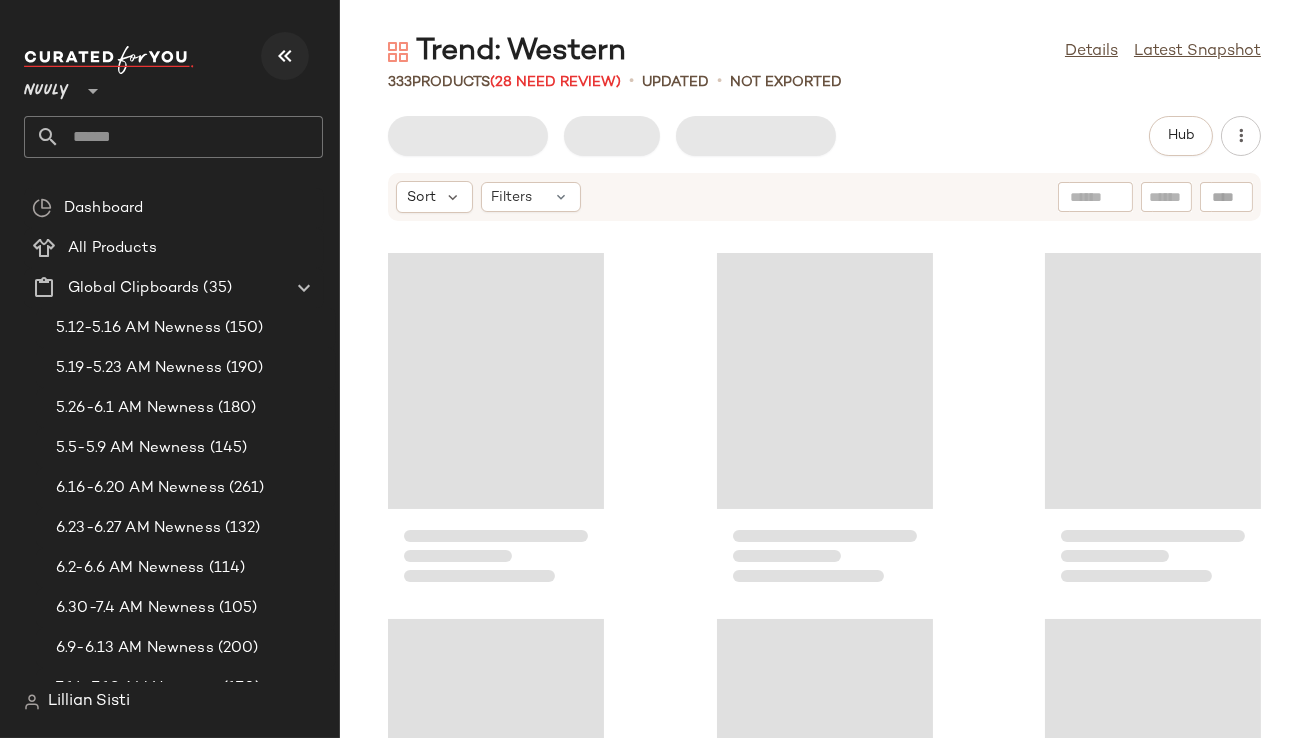 click at bounding box center [285, 56] 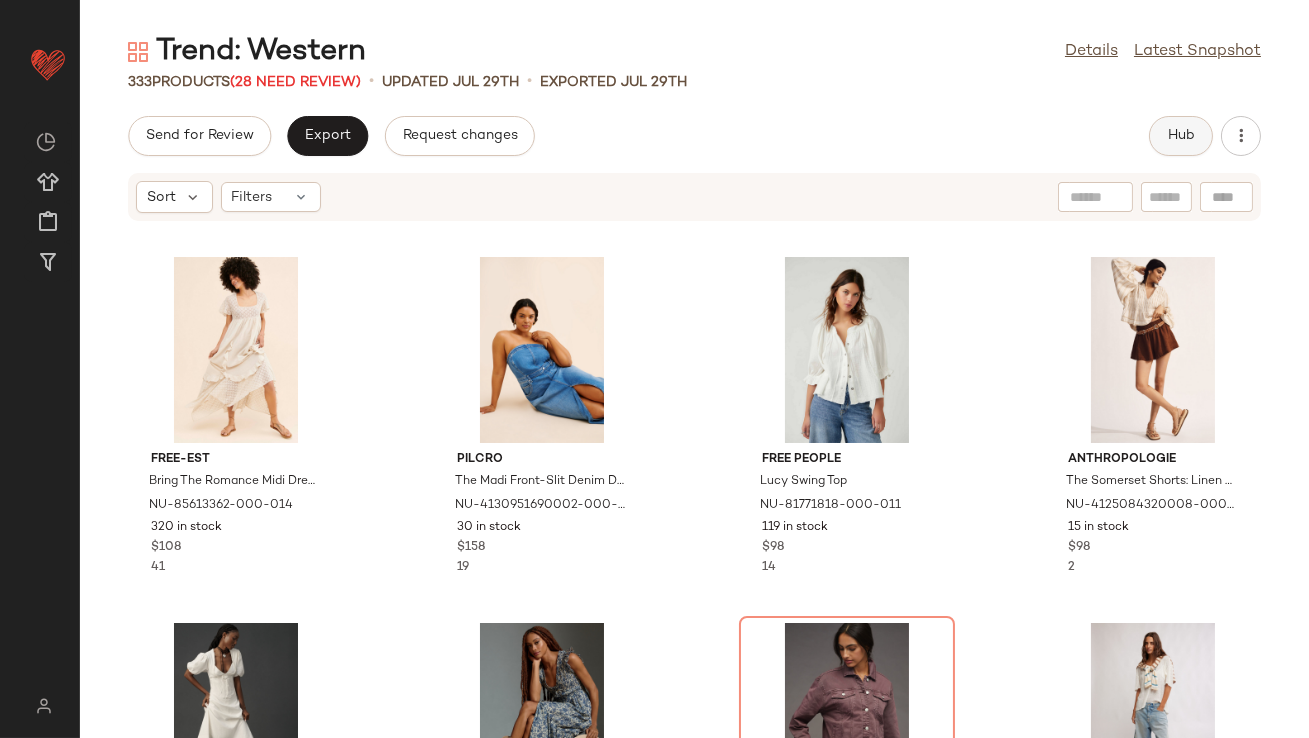 click on "Hub" at bounding box center [1181, 136] 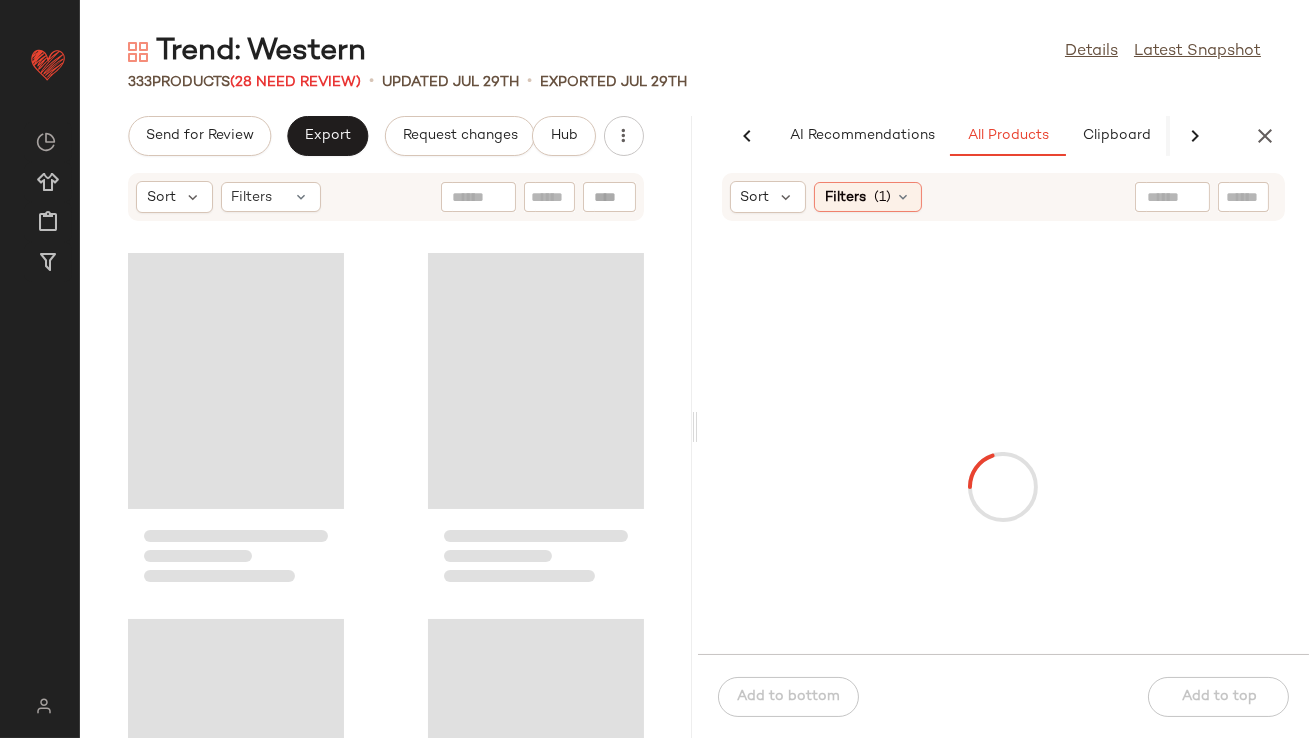 scroll, scrollTop: 0, scrollLeft: 112, axis: horizontal 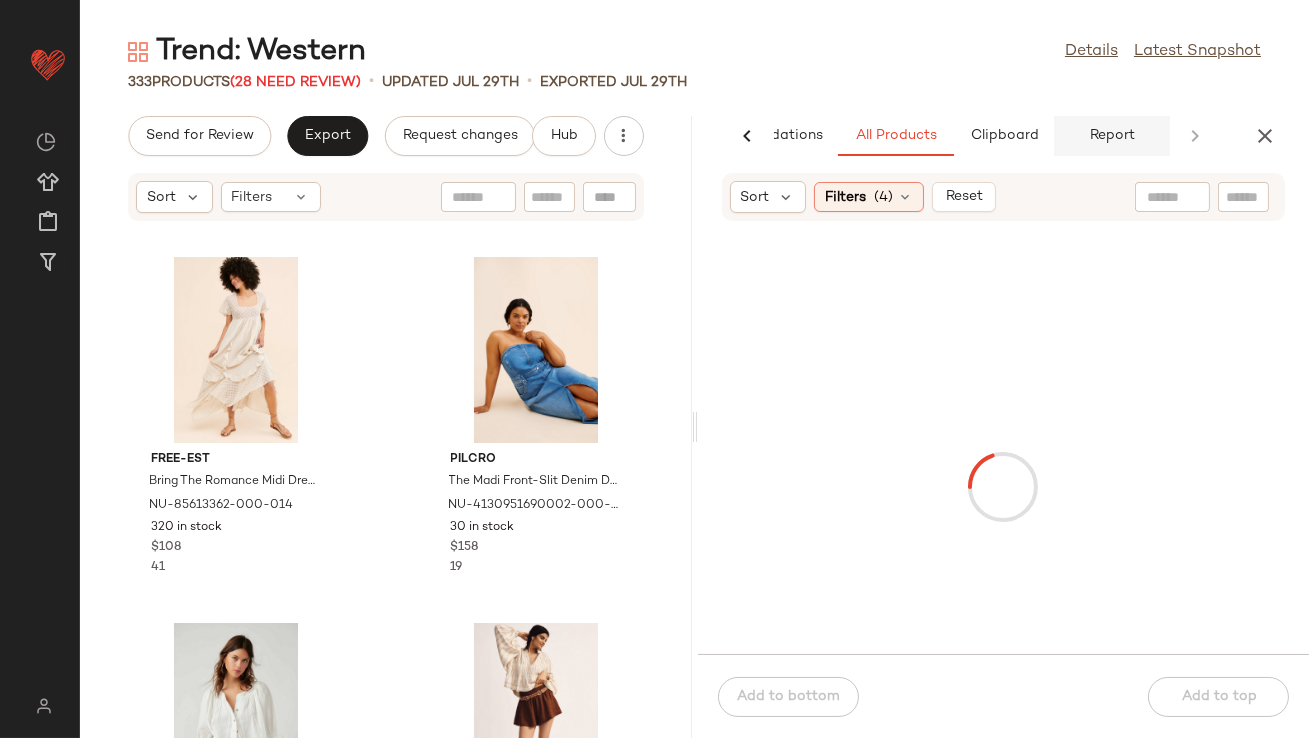 click on "Report" 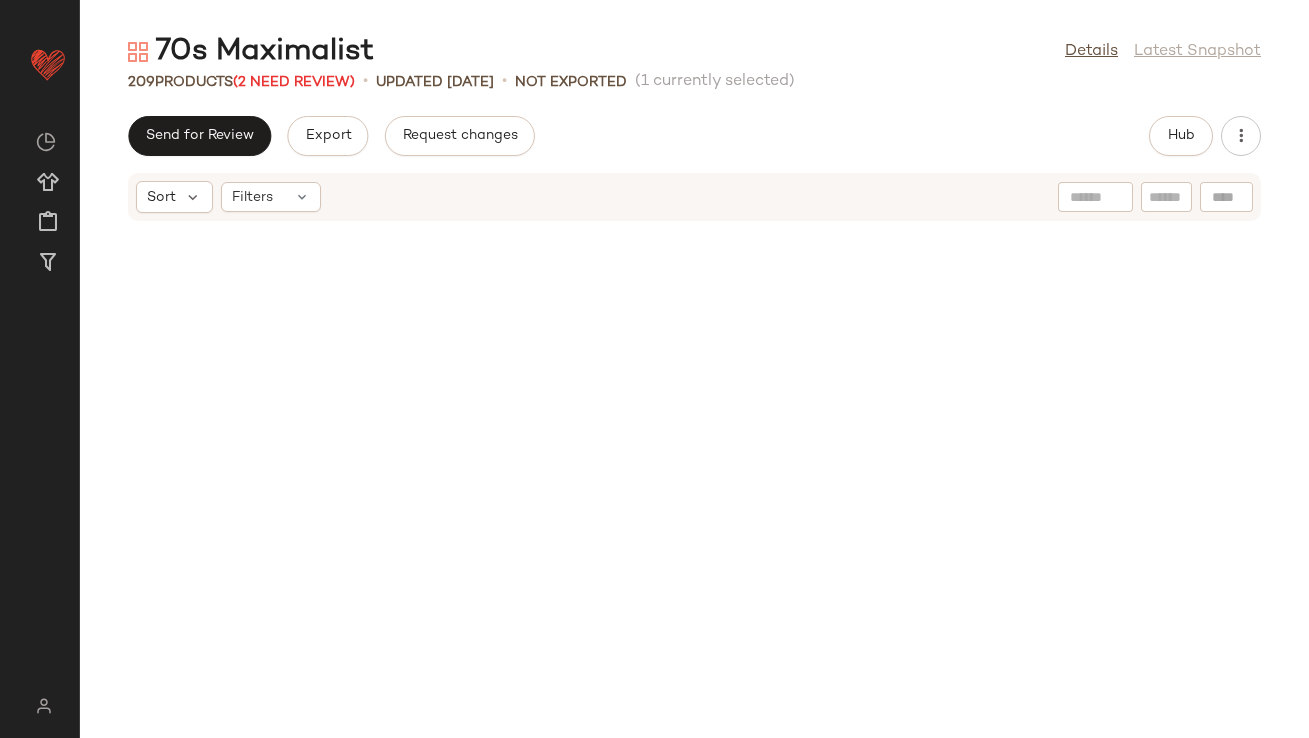 scroll, scrollTop: 0, scrollLeft: 0, axis: both 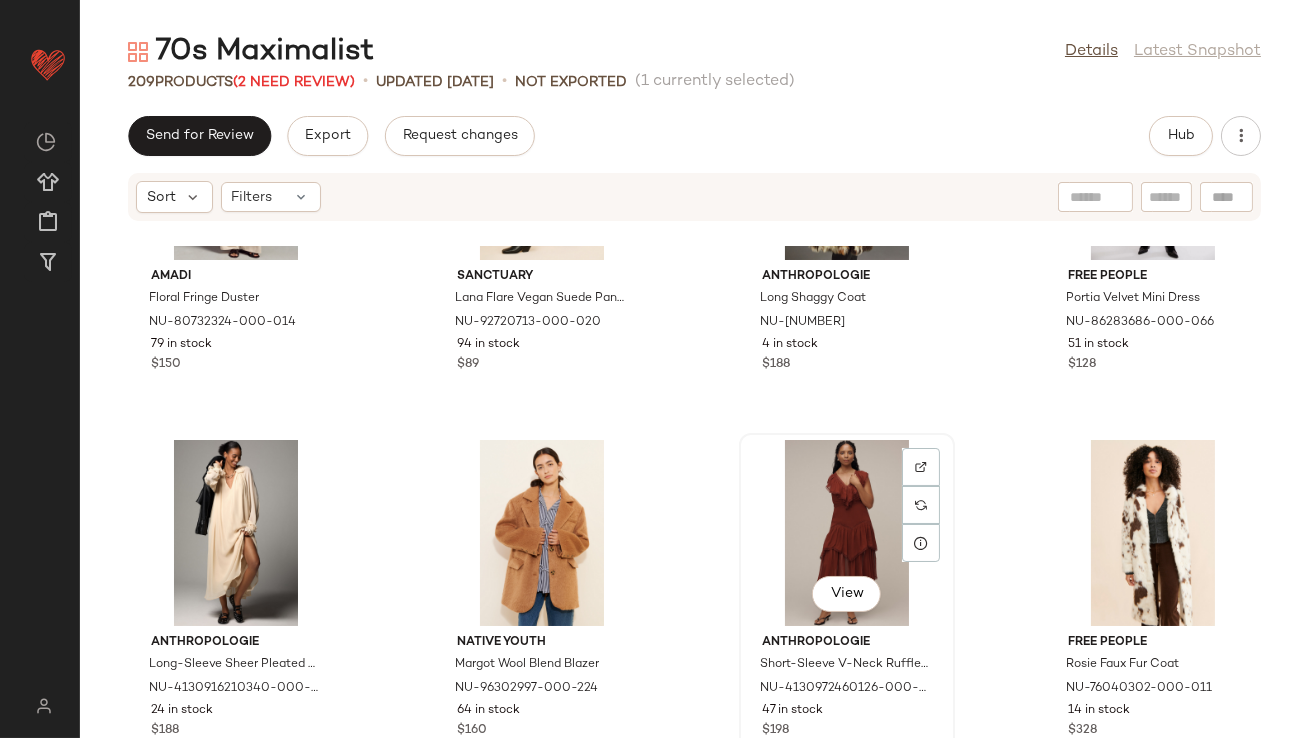 click on "View" 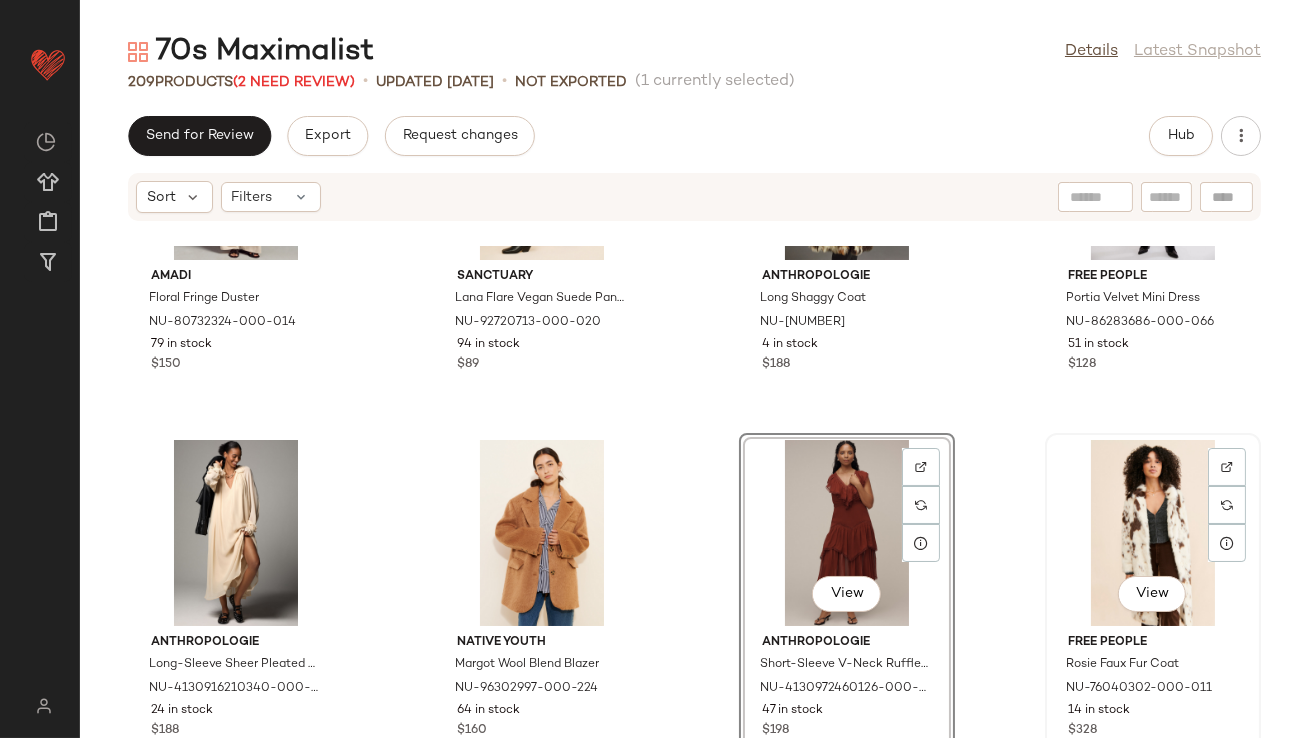 click on "View" 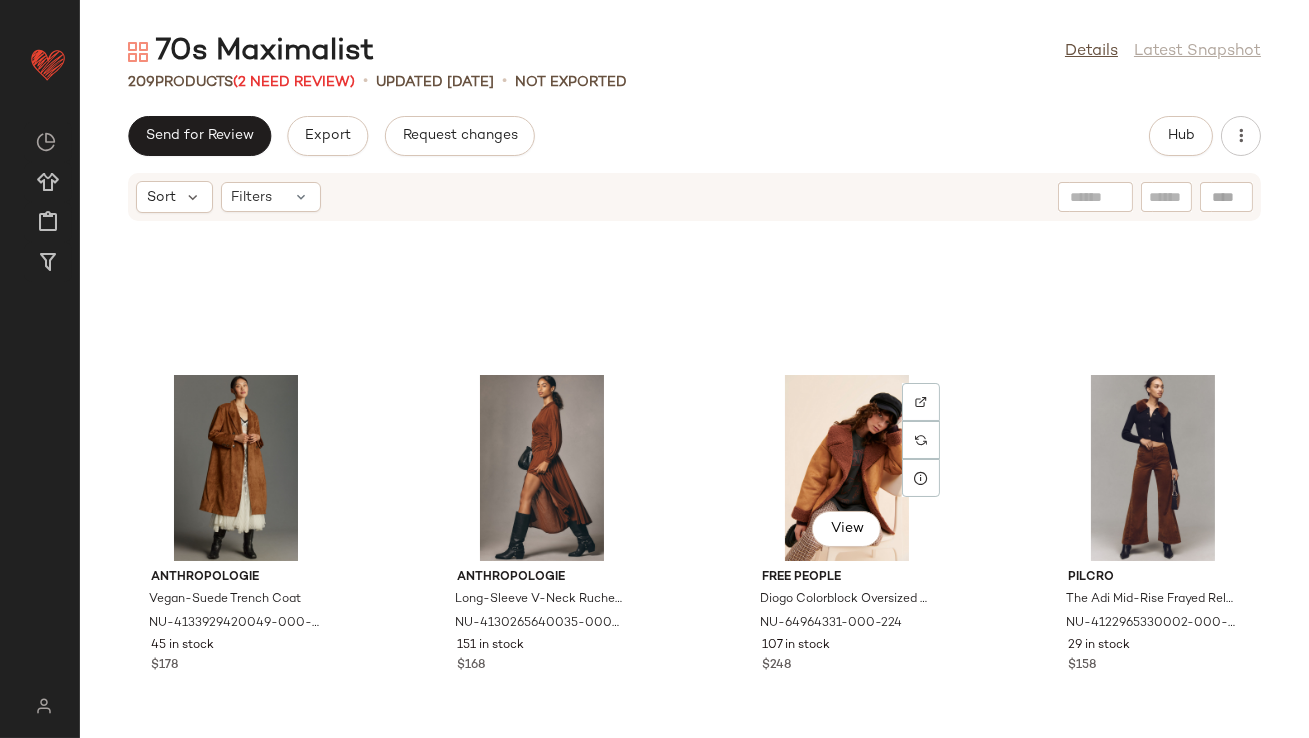 scroll, scrollTop: 15985, scrollLeft: 0, axis: vertical 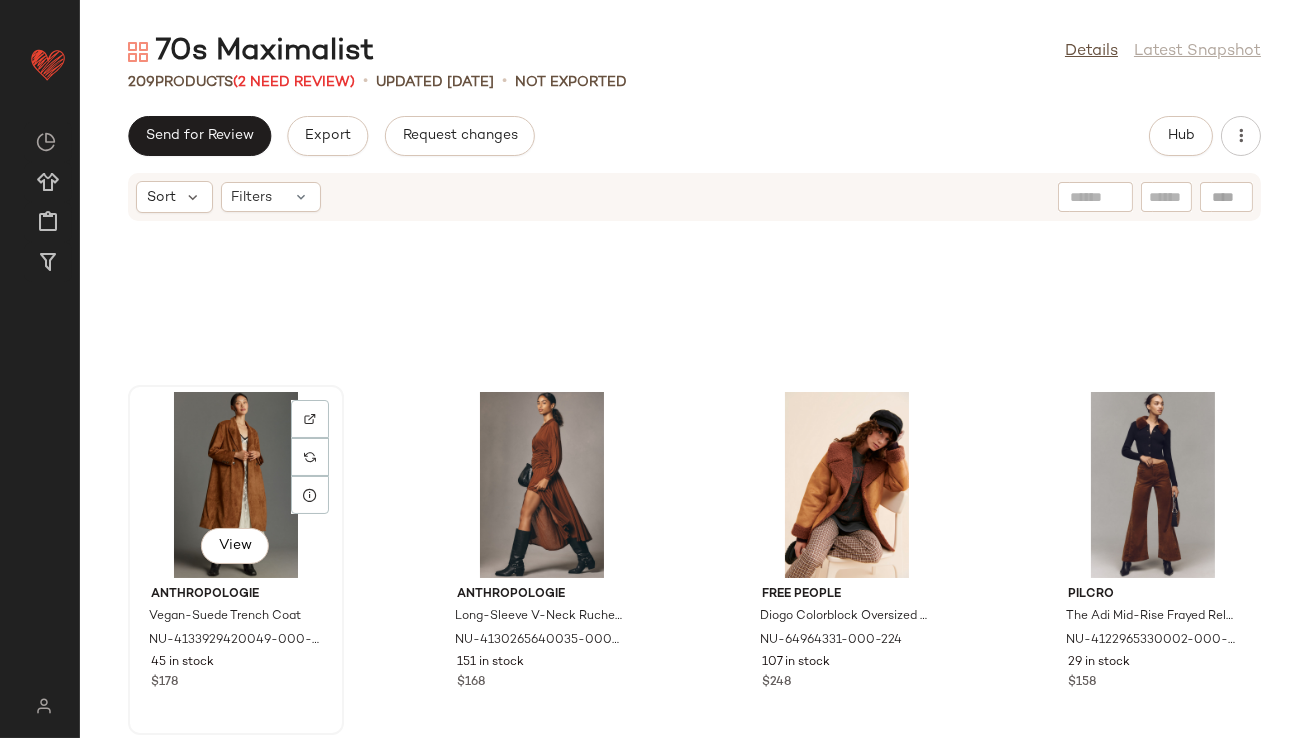 click on "View" 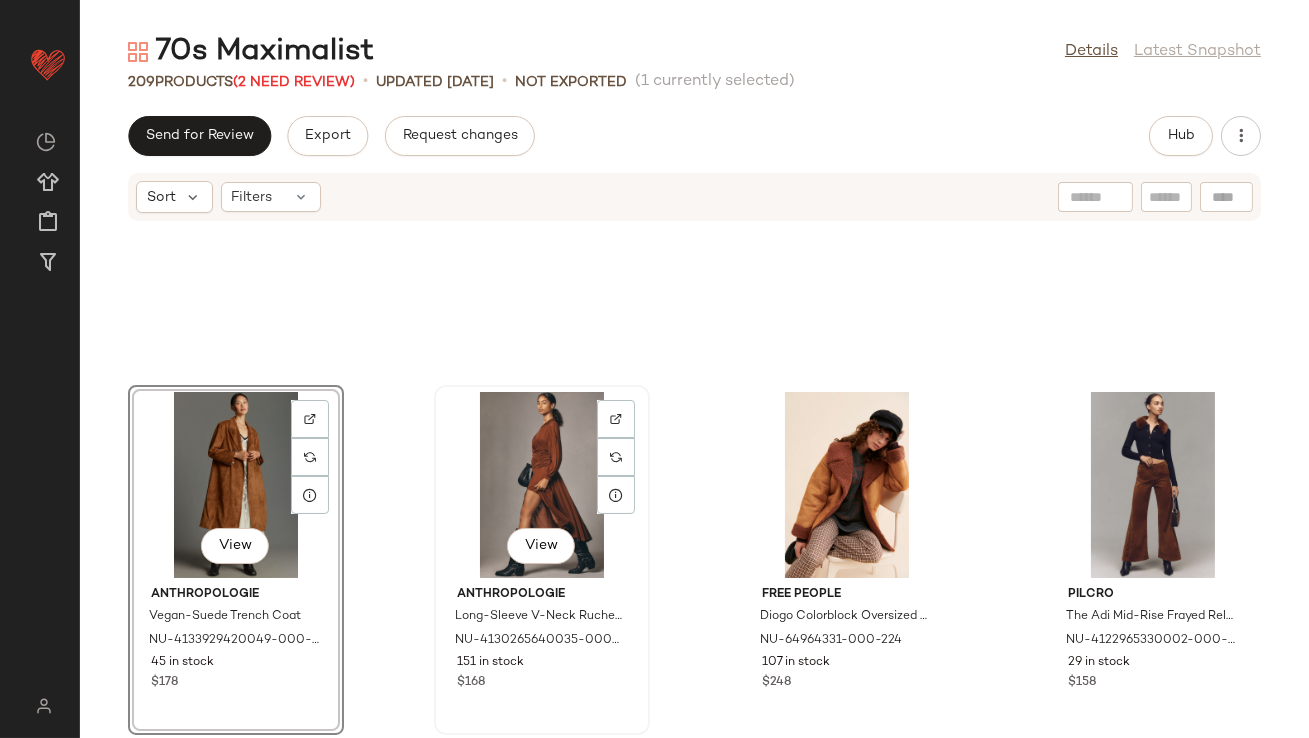 click on "View" 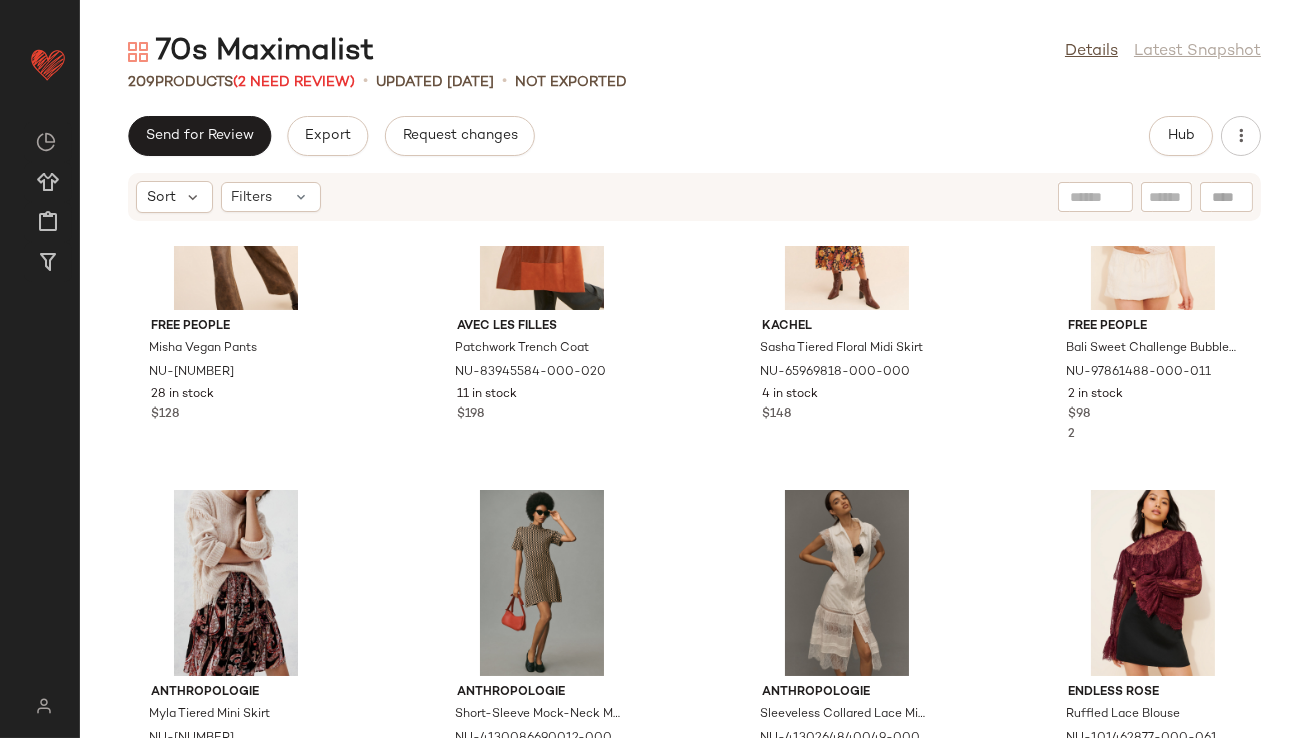 scroll, scrollTop: 13324, scrollLeft: 0, axis: vertical 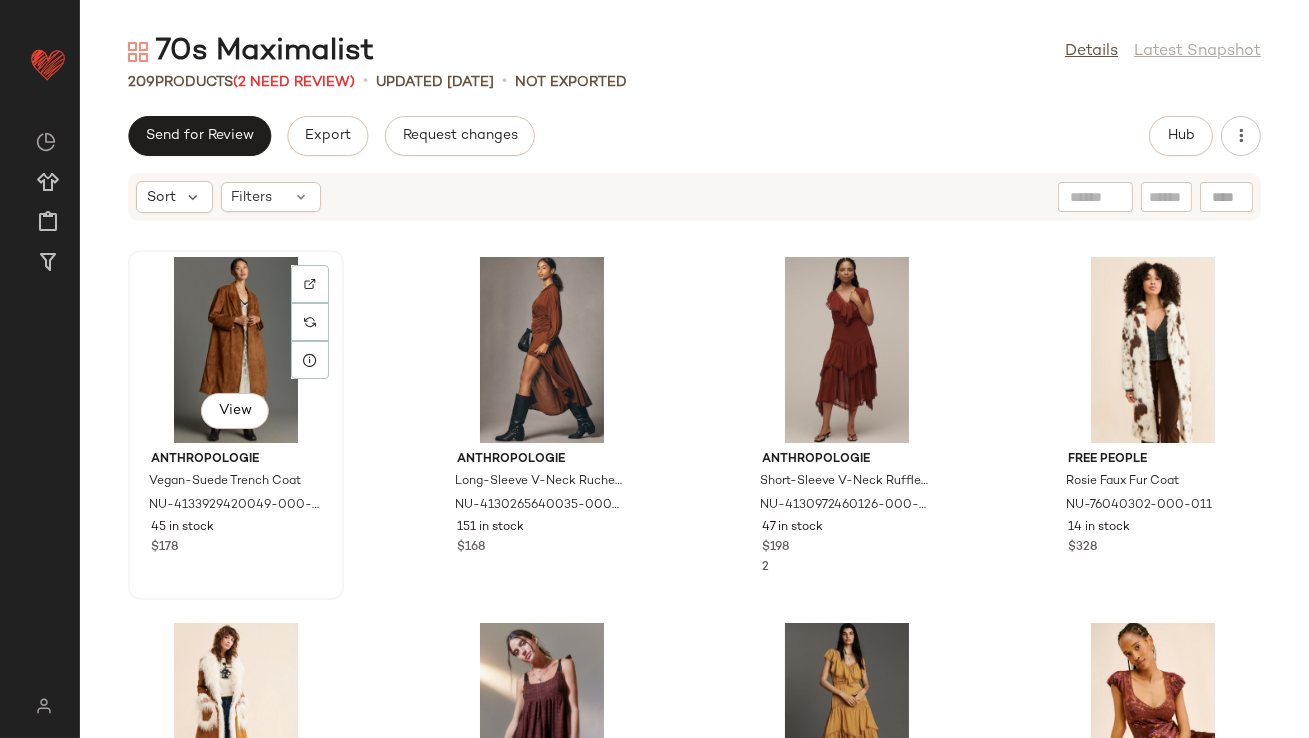 click on "View" 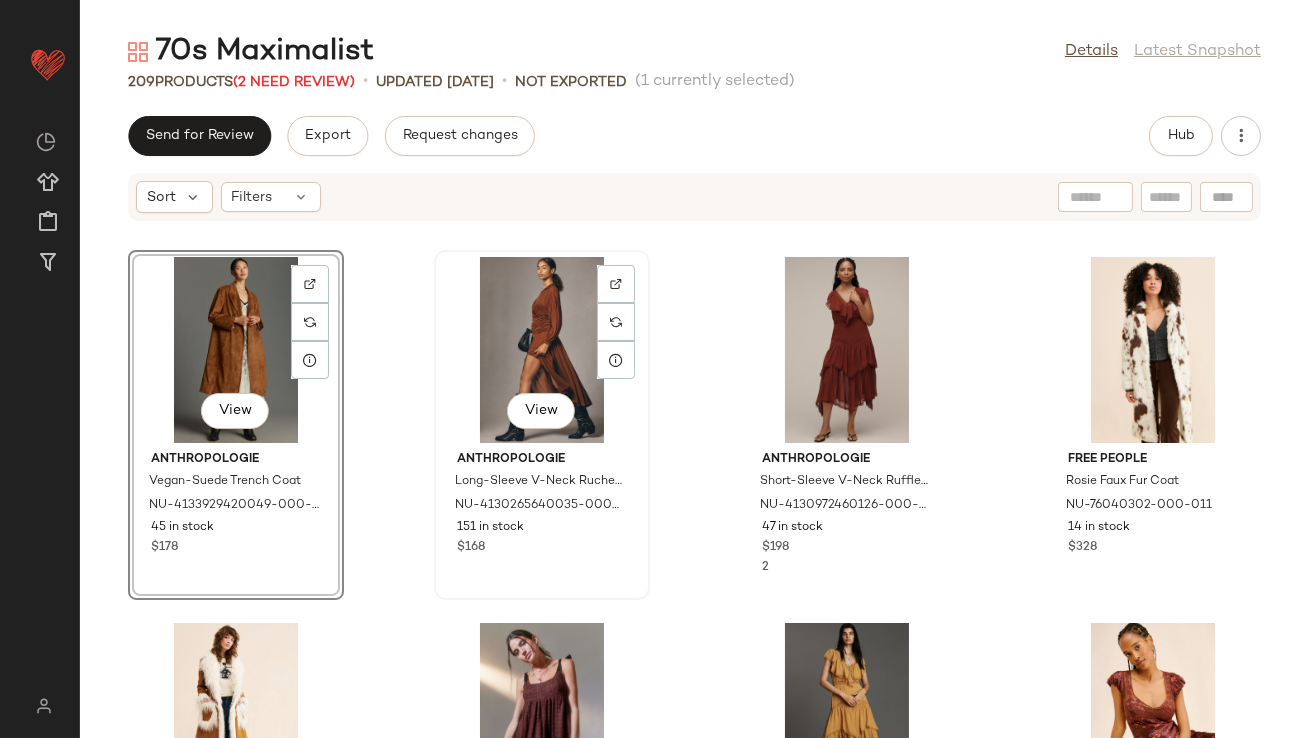 click on "View" 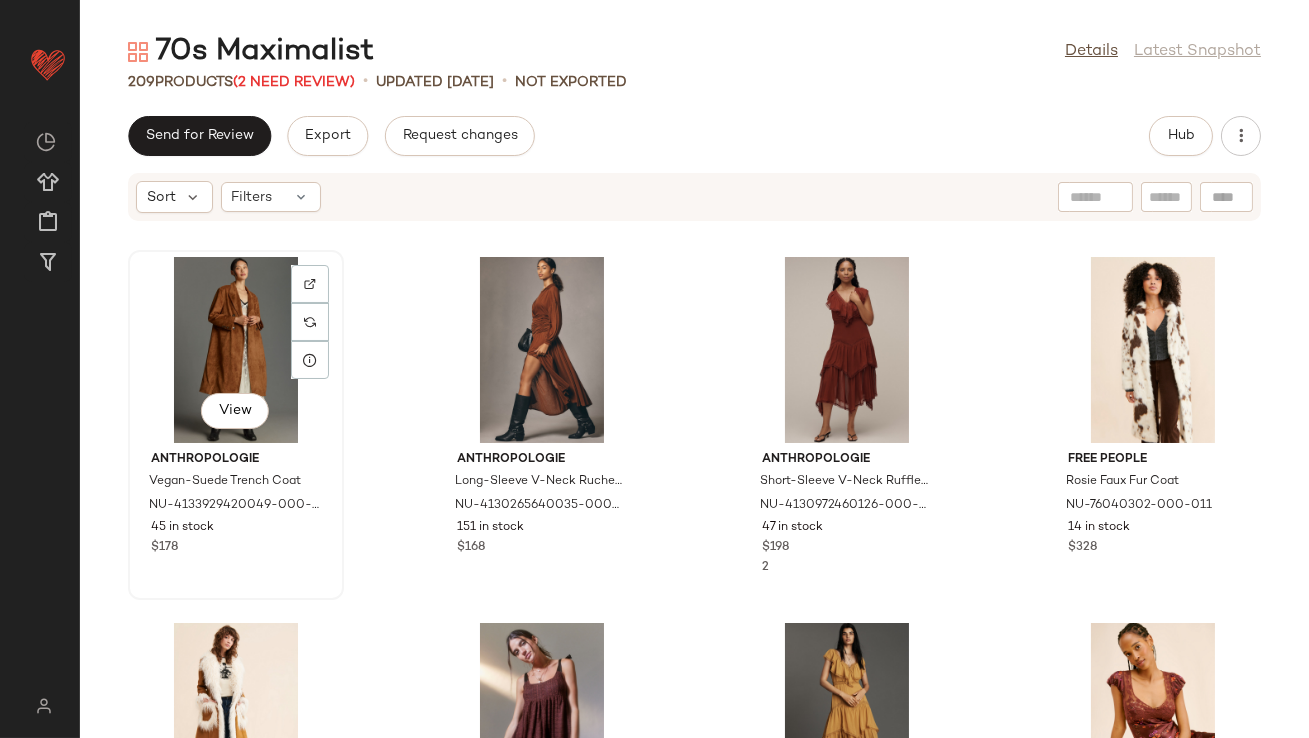 click on "View" 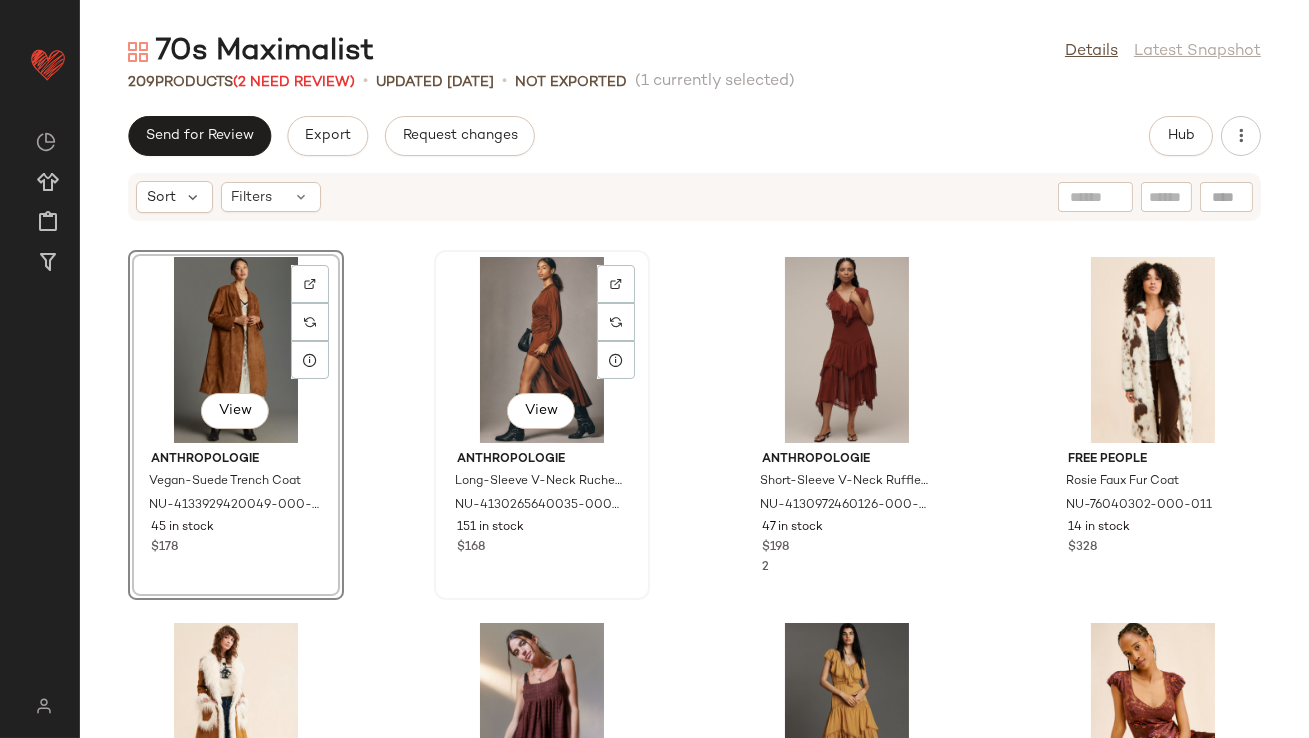 click on "View" 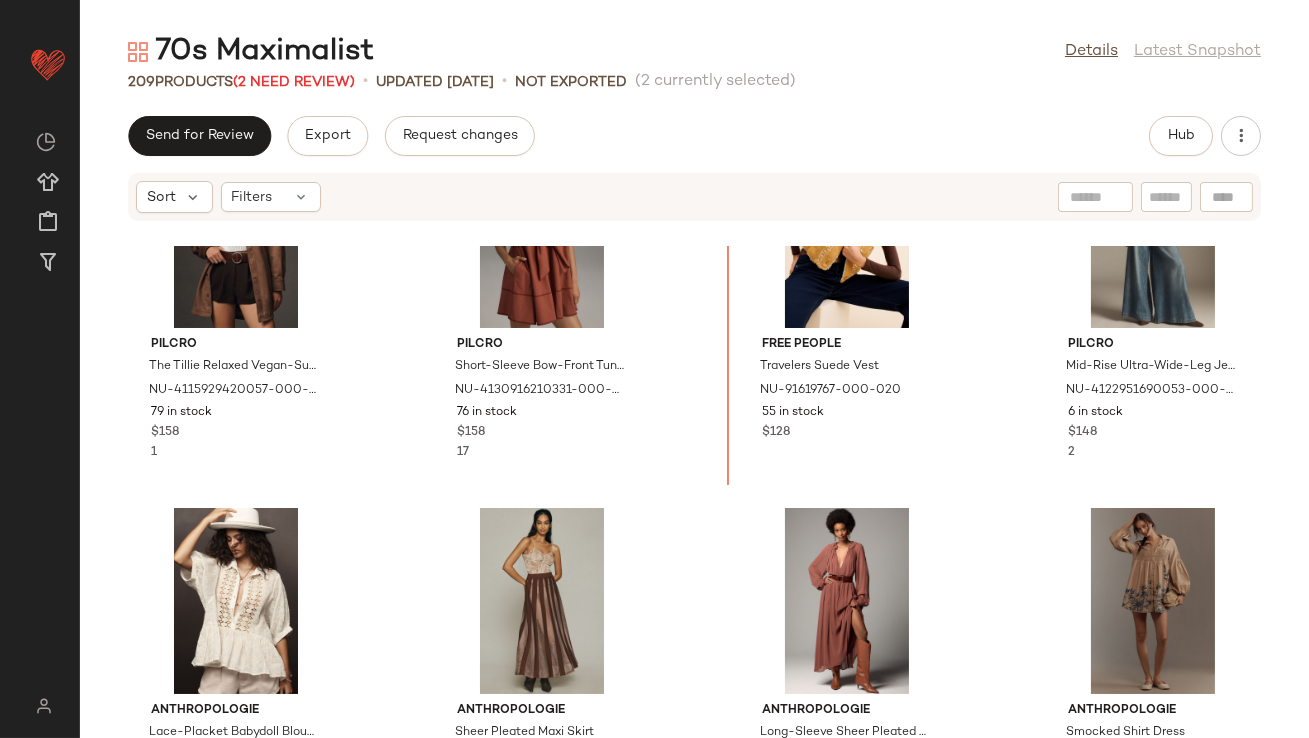 scroll, scrollTop: 1574, scrollLeft: 0, axis: vertical 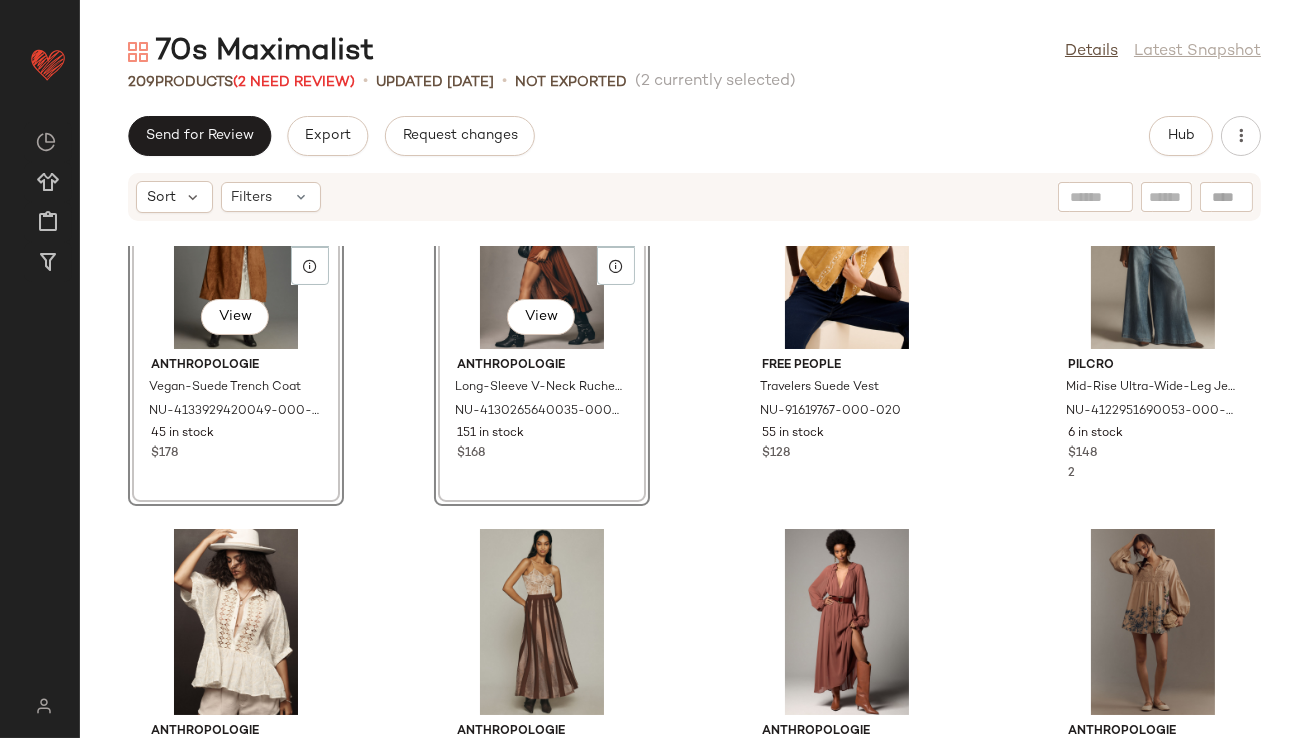 click on "SET   View  Anthropologie Vegan-Suede Trench Coat NU-4133929420049-000-020 45 in stock $178  SET   View  Anthropologie Long-Sleeve V-Neck Ruched Midi Dress NU-4130265640035-000-026 151 in stock $168 Free People Travelers Suede Vest NU-91619767-000-020 55 in stock $128 Pilcro Mid-Rise Ultra-Wide-Leg Jeans NU-4122951690053-000-093 6 in stock $148 2 Anthropologie Lace-Placket Babydoll Blouse NU-4110318350082-000-015 1 in stock $128 4 Anthropologie Sheer Pleated Maxi Skirt NU-4120326950010-000-020 12 in stock $148 2 Anthropologie Long-Sleeve Sheer Pleated Midi Dress NU-4130916210340-000-020 8 in stock $188 2 Anthropologie Smocked Shirt Dress NU-4130578570068-000-015 51 in stock $158 2 Free People Sasha Tie-Dye Short Duster NU-55867667-000-266 1 in stock $128 Anthropologie The Tilda Maxi Slip Skirt: Sheer Overlay Edition NU-4120957990059-000-030 28 in stock $138 26 Free People Atlas Suede Mini Dress NU-100447325-000-020 15 in stock $148 23 Reformation Katalina Maxi Dress NU-101423234-000-001 17 in stock $298 4 5" 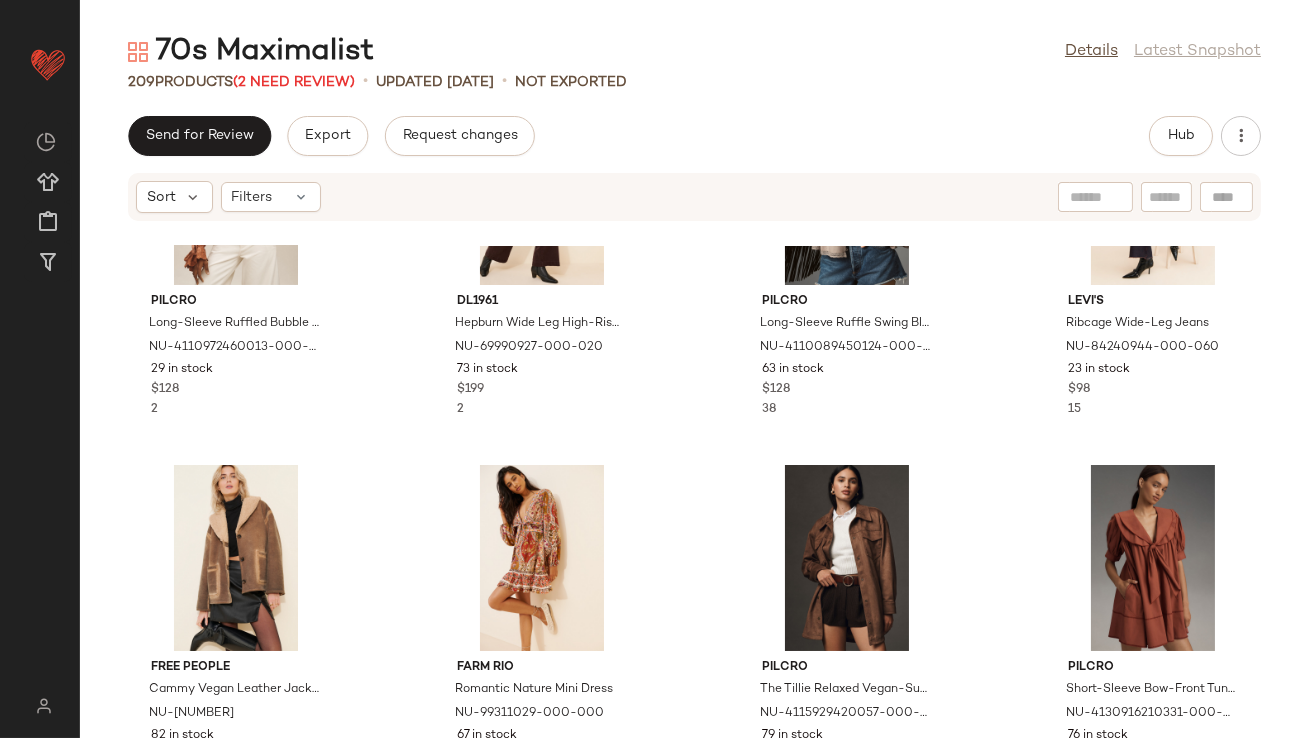 scroll, scrollTop: 0, scrollLeft: 0, axis: both 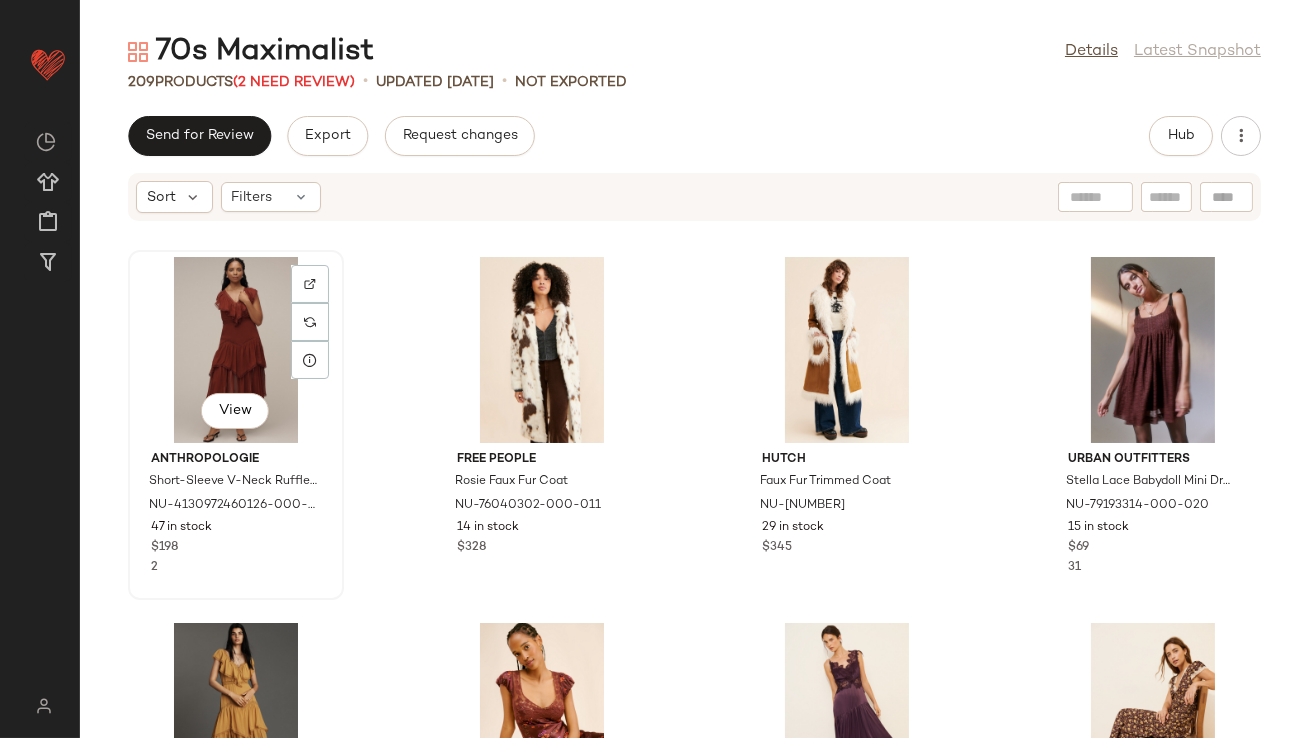 click on "View" 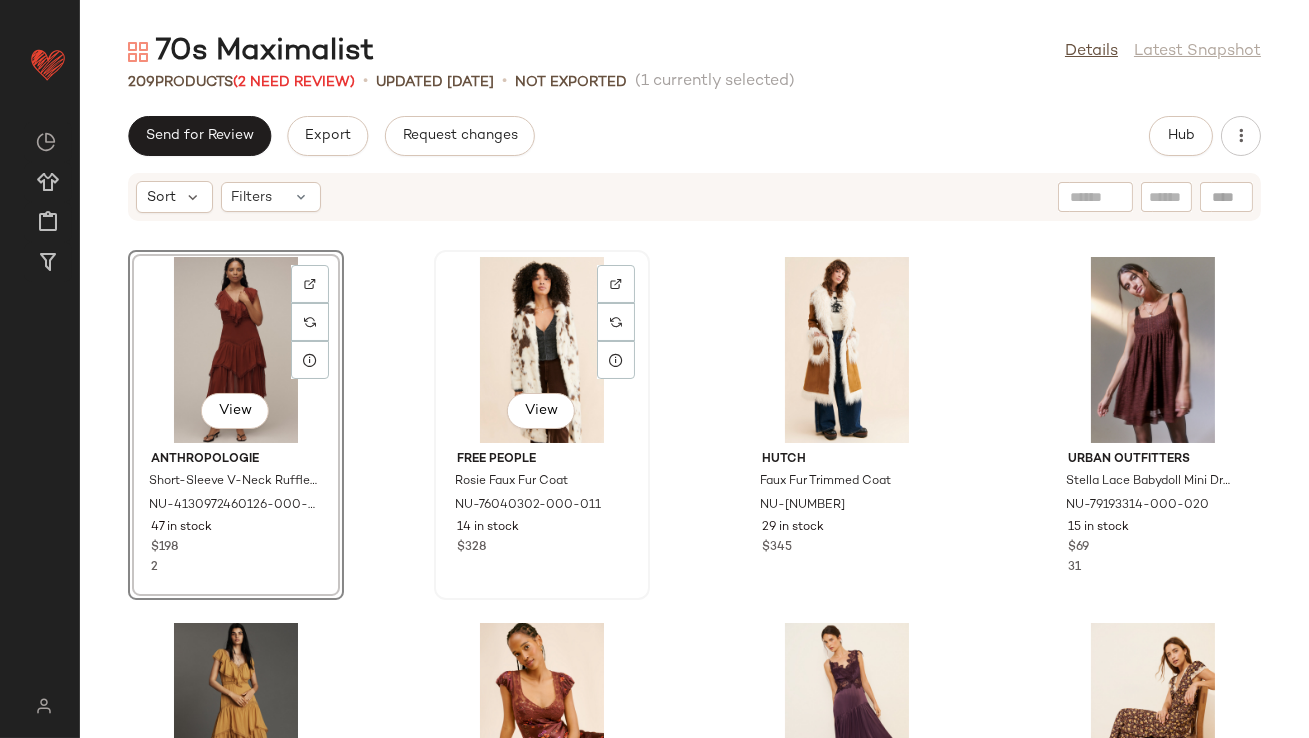 click on "View" 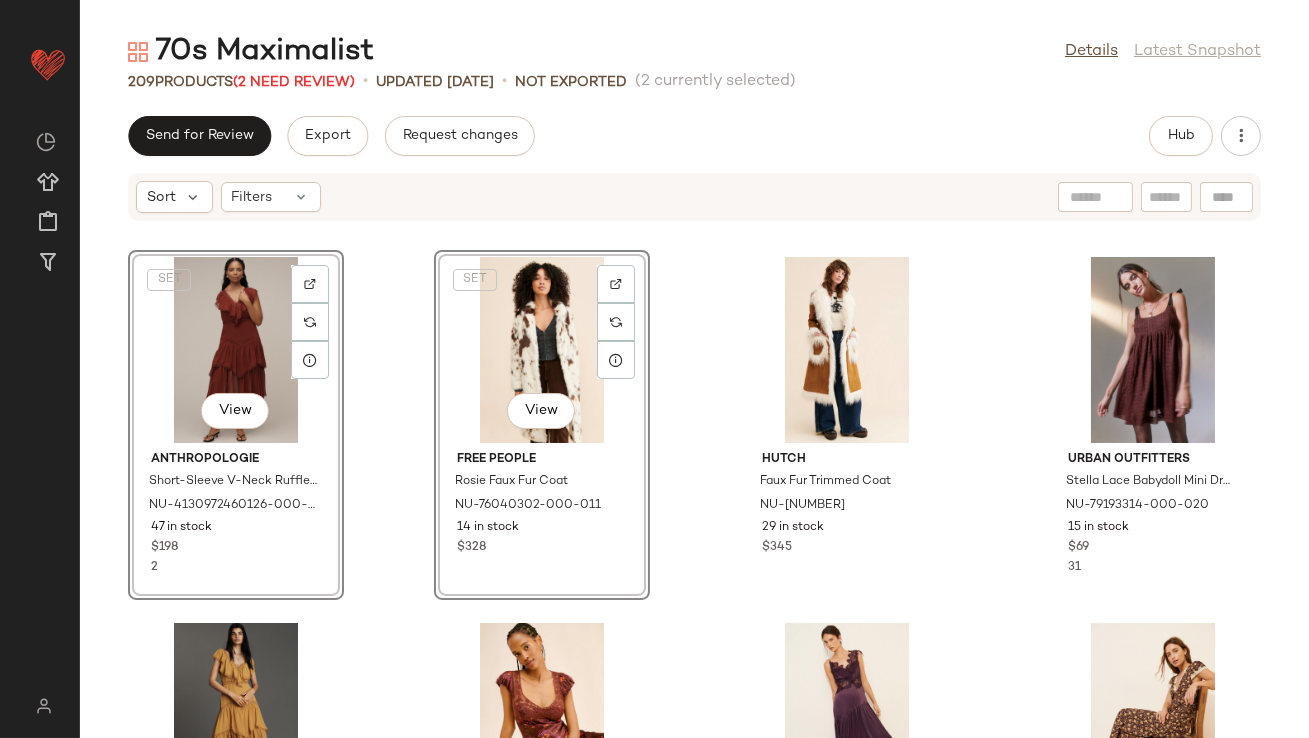 click on "SET   View  Anthropologie Short-Sleeve V-Neck Ruffle Midi Dress NU-4130972460126-000-061 47 in stock $198 2  SET   View  Free People Rosie Faux Fur Coat NU-76040302-000-011 14 in stock $328 Hutch Faux Fur Trimmed Coat NU-80724248-000-070 29 in stock $345 Urban Outfitters Stella Lace Babydoll Mini Dress NU-79193314-000-020 15 in stock $69 31 Anthropologie Short-Sleeve V-Neck Ruffle Midi Dress NU-4130972460126-000-072 25 in stock $198 25 Free People Butterfly Babe Maxi Dress NU-79553079-000-020 199 in stock $198 22 BHLDN Evelyn Lace High-Low Midi Dress NU-95982427-000-061 45 in stock $298 148 RIXO Clarice Lace Trim Maxi Dress NU-99162042-000-020 30 in stock $305 40 Pilcro Long-Sleeve Ruffled Bubble Blouse NU-4110972460013-000-020 29 in stock $128 2 DL1961 Hepburn Wide Leg High-Rise Jeans NU-69990927-000-020 73 in stock $199 2 Pilcro Long-Sleeve Ruffle Swing Blouse NU-4110089450124-000-020 63 in stock $128 38 Levi's Ribcage Wide-Leg Jeans NU-84240944-000-060 23 in stock $98 15 Free People NU-93279172-000-011 80" 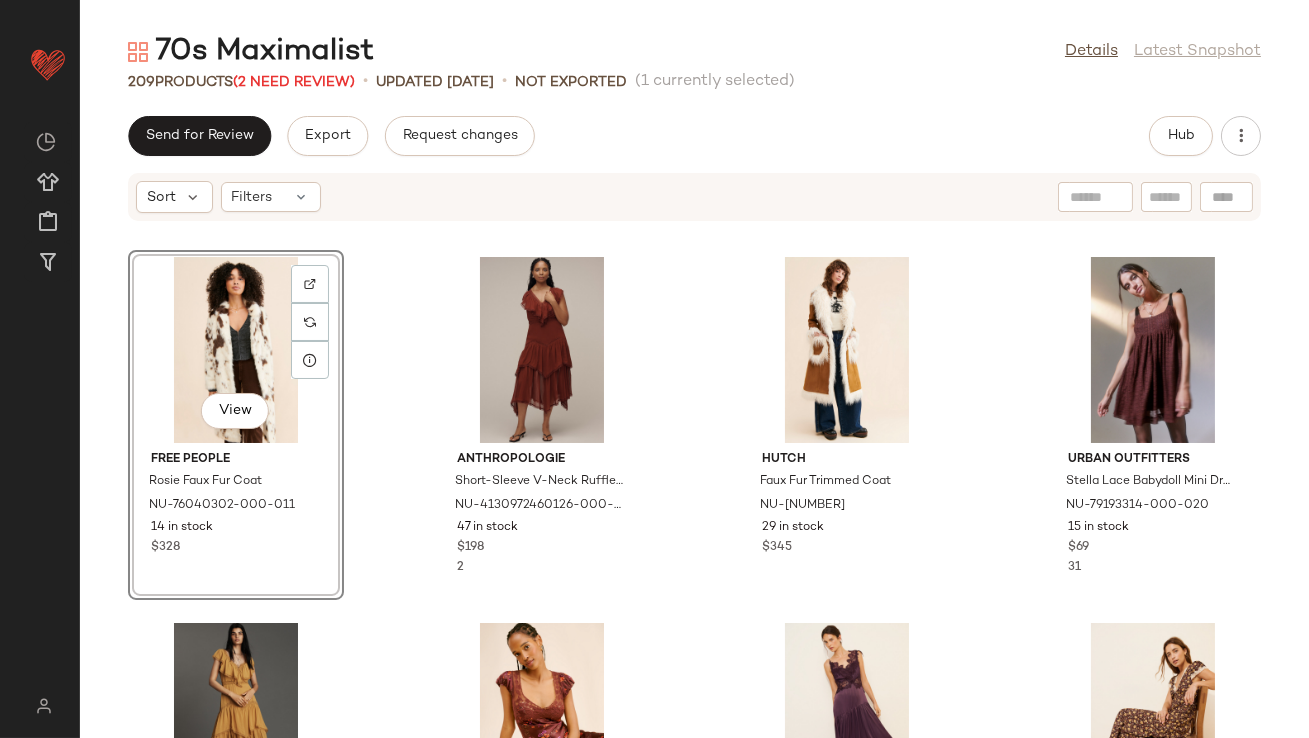click on "View" 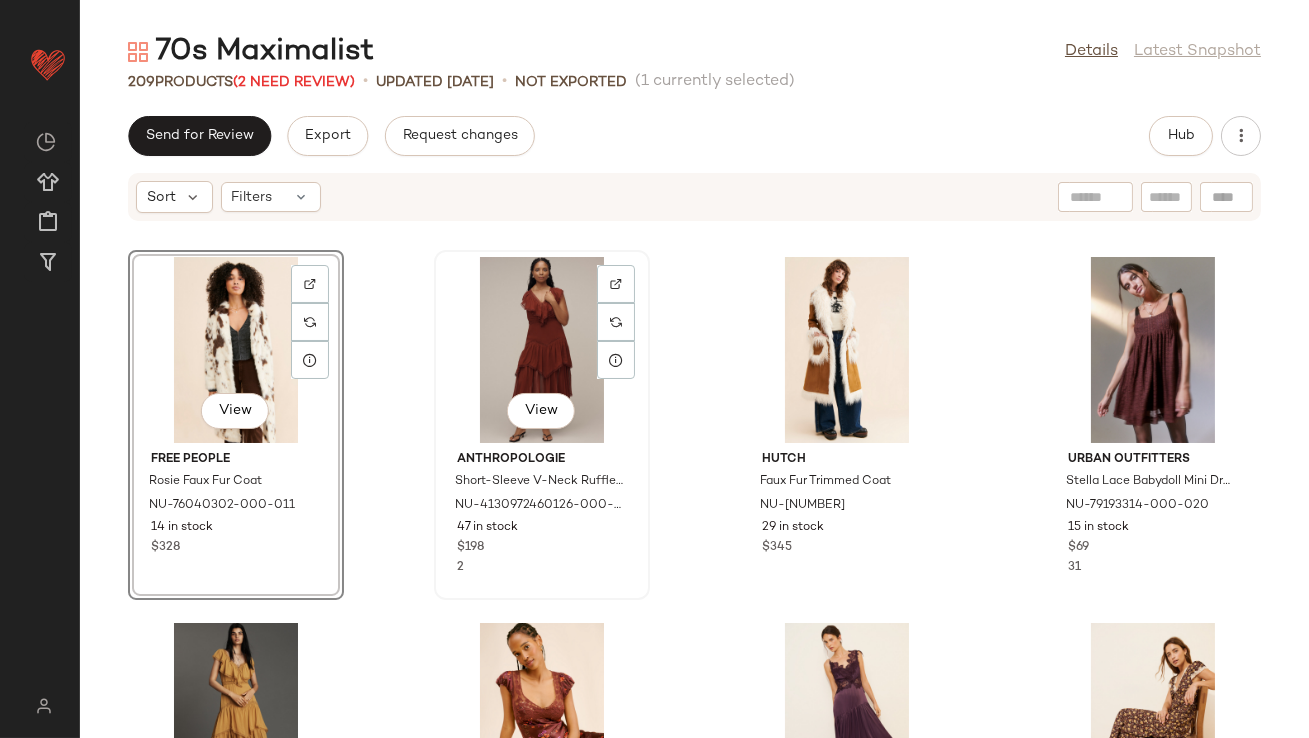 click on "View" 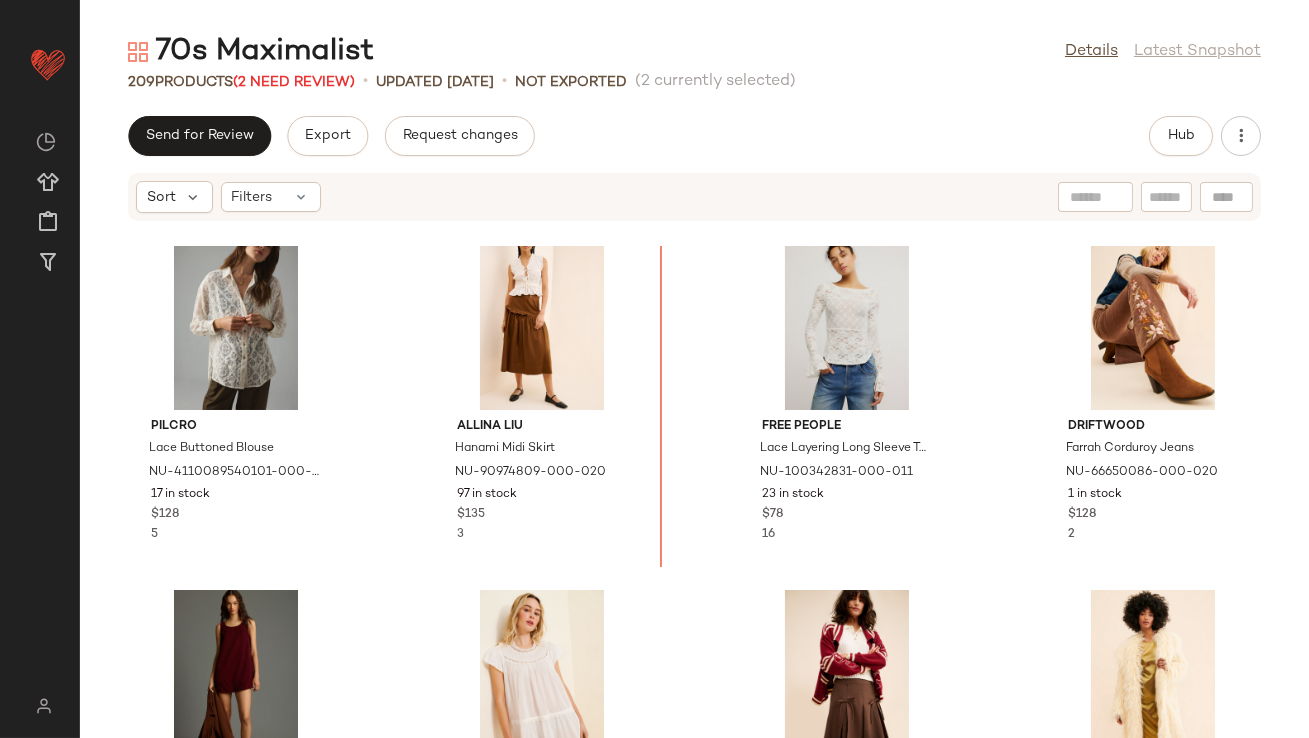 scroll, scrollTop: 2605, scrollLeft: 0, axis: vertical 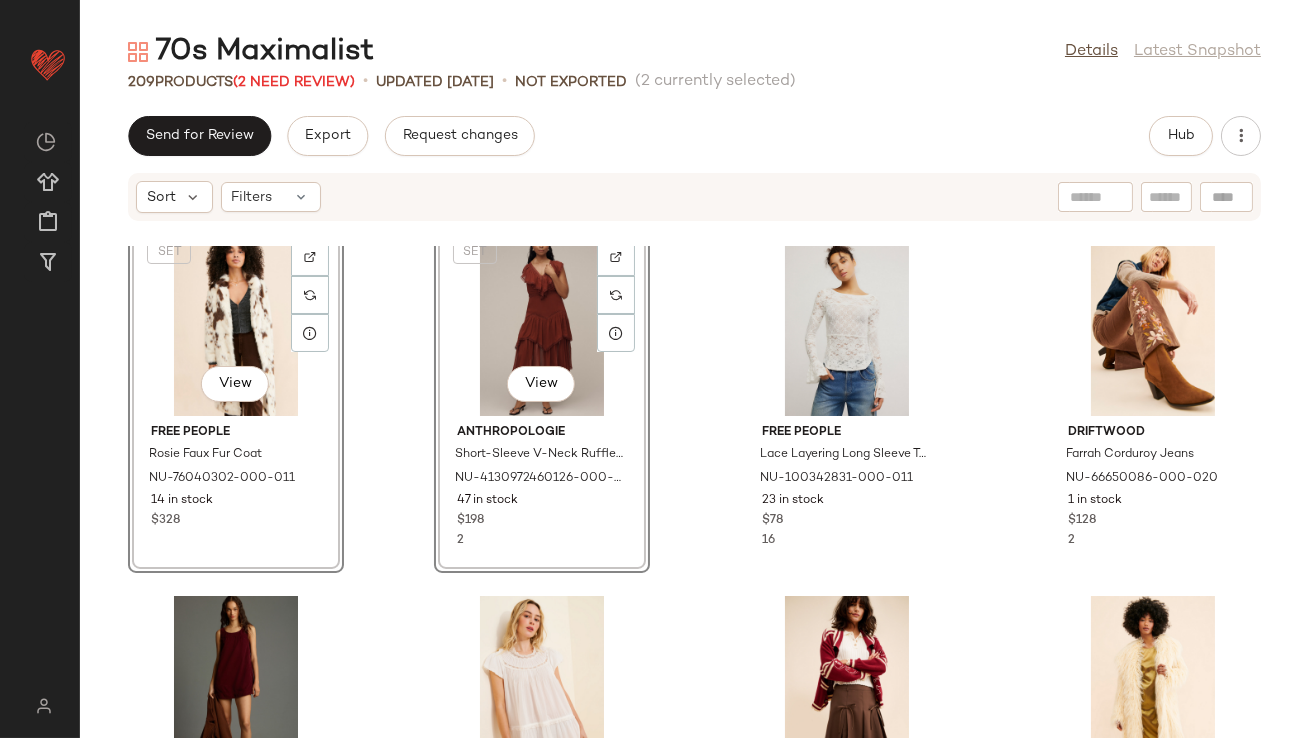 click on "SET   View  Free People Rosie Faux Fur Coat NU-76040302-000-011 14 in stock $328  SET   View  Anthropologie Short-Sleeve V-Neck Ruffle Midi Dress NU-4130972460126-000-061 47 in stock $198 2 Free People Lace Layering Long Sleeve Top NU-100342831-000-011 23 in stock $78 16 Driftwood Farrah Corduroy Jeans NU-66650086-000-020 1 in stock $128 2 Pilcro Sleeveless Scoop-Neck Shift Mini Dress NU-4130916210358-000-061 25 in stock $148 6 Free People Clarise Mini Dress NU-101331452-000-010 24 in stock $148 182 Find Me Now Bow Midi Skirt NU-92483916-000-020 140 in stock $172 4 Urban Outfitters Naomi Faux Fur Shaggy Coat NU-85472538-000-011 5 in stock $179 Free People Stevie Lace Tank Top NU-97575492-000-011 1 in stock $78 8 Paige Anessa High-Rise Wide Leg Jeans NU-81746935-000-060 33 in stock $239 4 Farm Rio Bella Mini Dress NU-99308520-000-061 182 in stock $260 10 Llani Llani Smocked Maxi Dress NU-4130618570001-000-029 3 in stock $170 4 Anthropologie Structured Eyelet Buttoned Blouse NU-4110916210161-000-010 1 in stock" 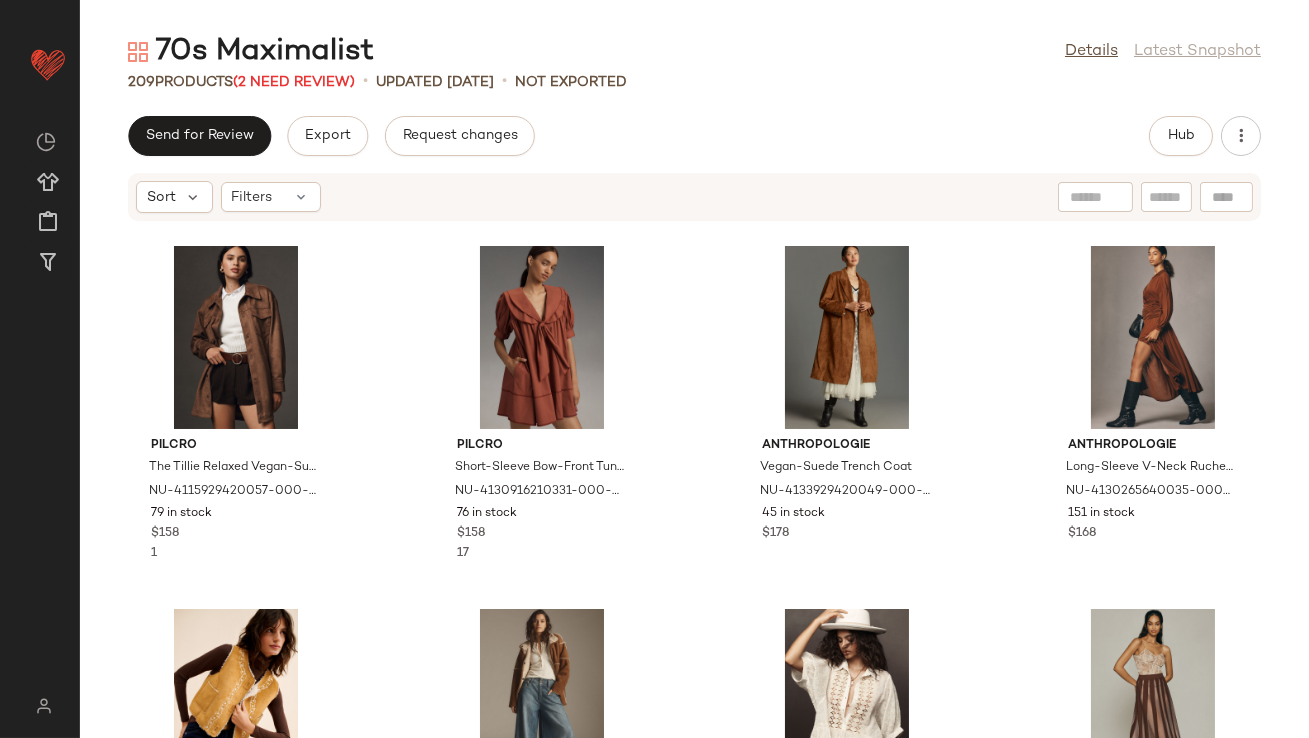 scroll, scrollTop: 1136, scrollLeft: 0, axis: vertical 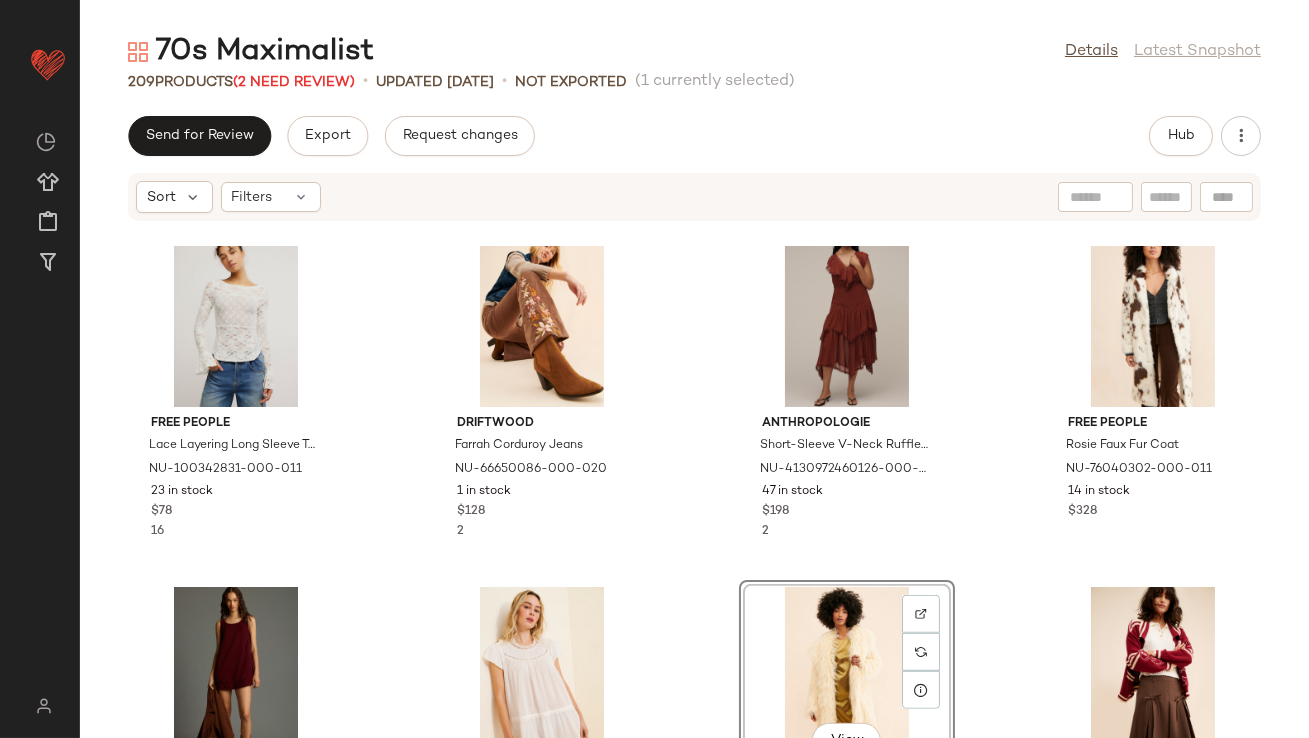 click on "View" 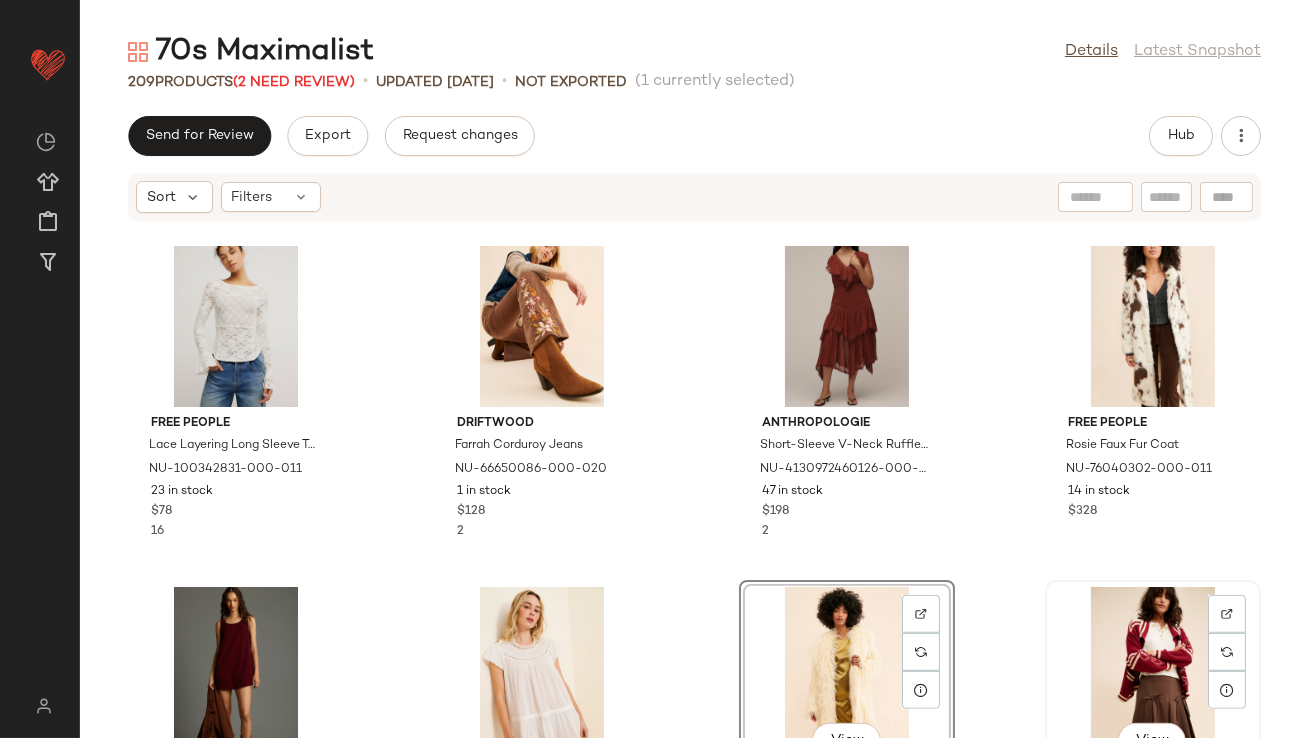 click on "View" 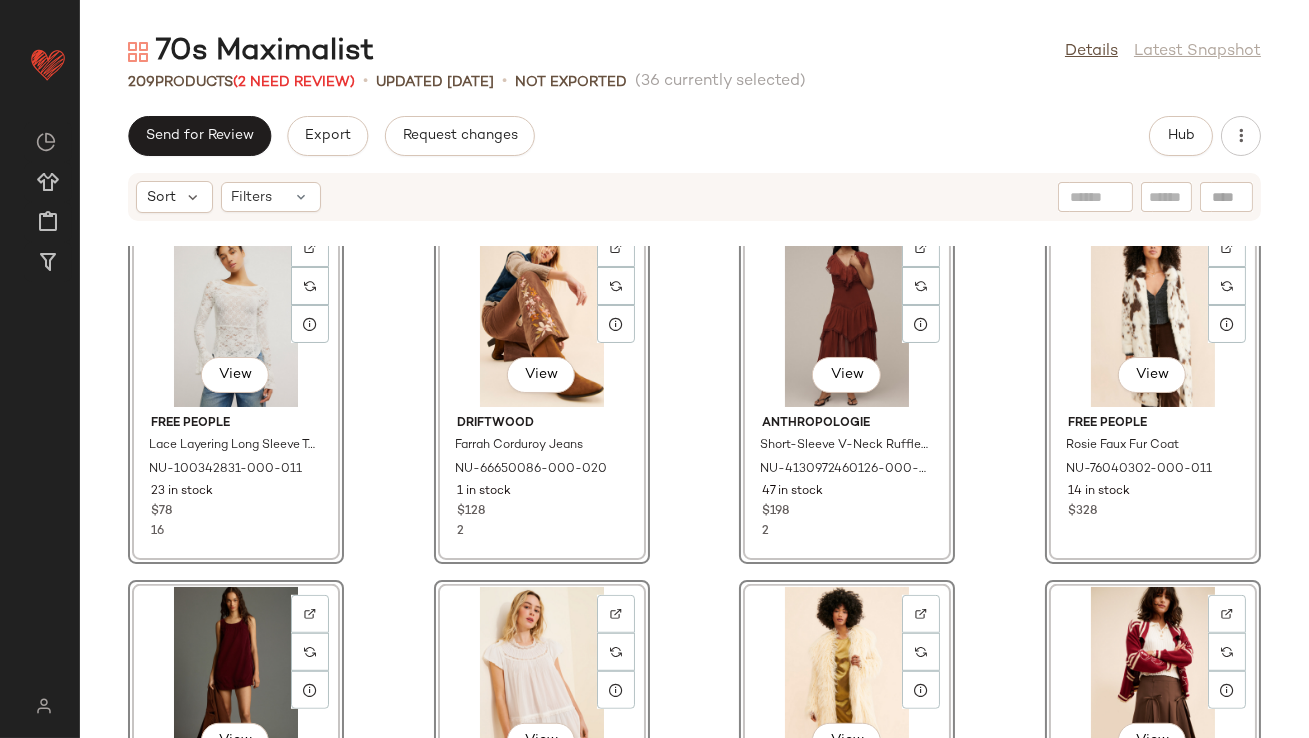 click on "View  Free People Lace Layering Long Sleeve Top NU-100342831-000-011 23 in stock $78 16  View  Driftwood Farrah Corduroy Jeans NU-66650086-000-020 1 in stock $128 2  View  Anthropologie Short-Sleeve V-Neck Ruffle Midi Dress NU-4130972460126-000-061 47 in stock $198 2  View  Free People Rosie Faux Fur Coat NU-76040302-000-011 14 in stock $328  View  Pilcro Sleeveless Scoop-Neck Shift Mini Dress NU-4130916210358-000-061 25 in stock $148 6  View  Free People Clarise Mini Dress NU-101331452-000-010 24 in stock $148 182  View  Urban Outfitters Naomi Faux Fur Shaggy Coat NU-85472538-000-011 5 in stock $179  View  Find Me Now Bow Midi Skirt NU-92483916-000-020 140 in stock $172 4 Free People Stevie Lace Tank Top NU-97575492-000-011 1 in stock $78 8 Paige Anessa High-Rise Wide Leg Jeans NU-81746935-000-060 33 in stock $239 4 Farm Rio Bella Mini Dress NU-99308520-000-061 182 in stock $260 10 Llani Llani Smocked Maxi Dress NU-4130618570001-000-029 3 in stock $170 4 Anthropologie Structured Eyelet Buttoned Blouse $158" 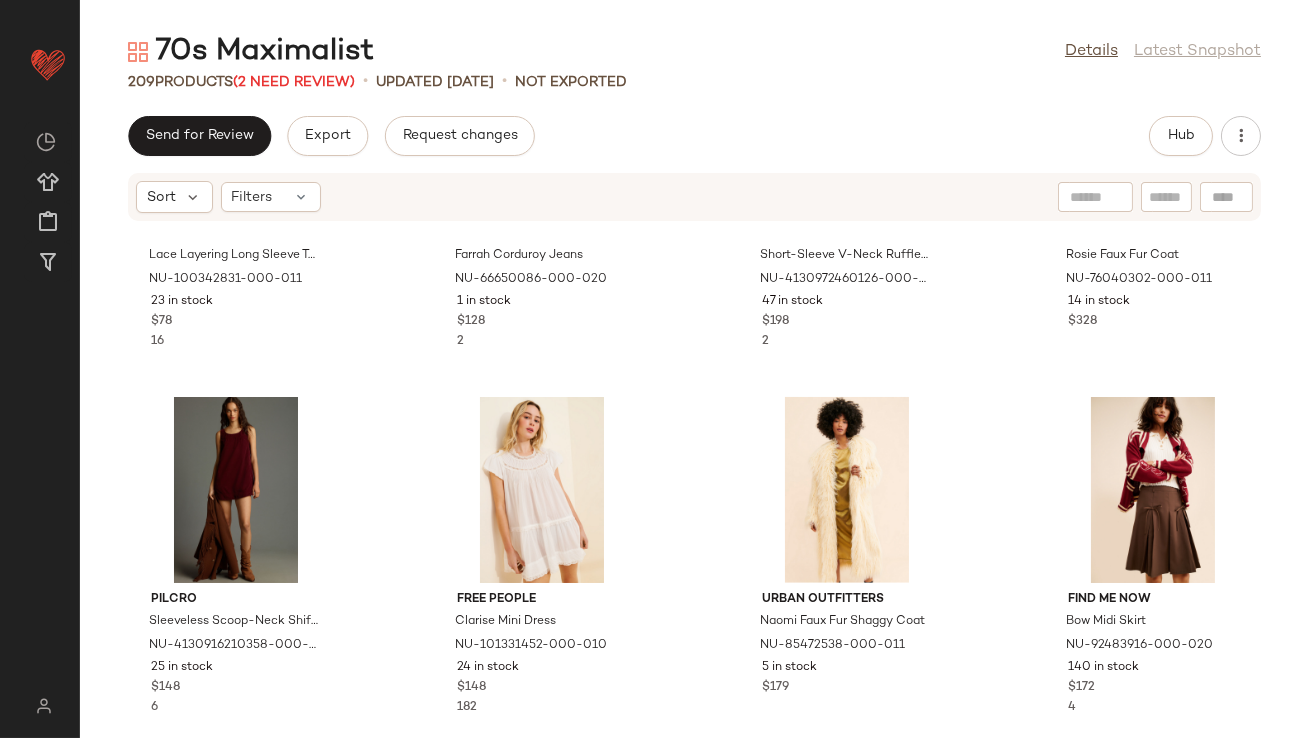 scroll, scrollTop: 2898, scrollLeft: 0, axis: vertical 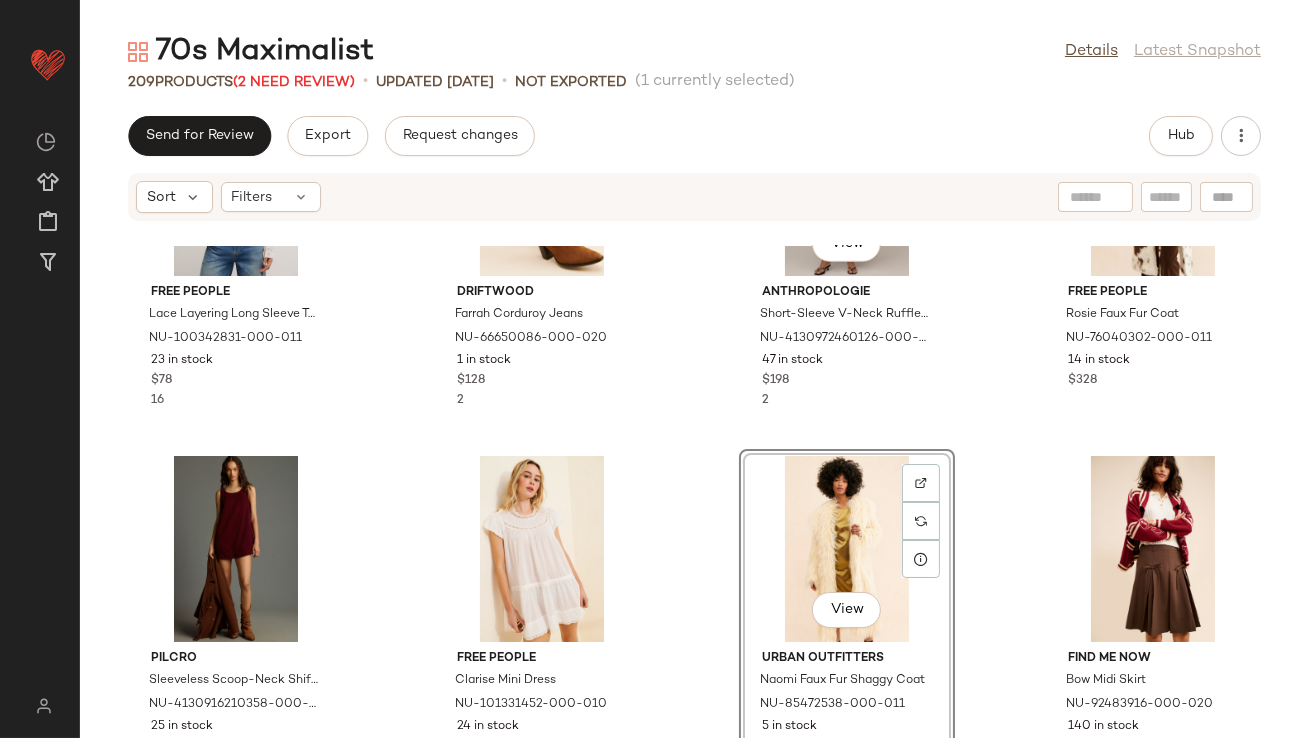 click on "Free People Lace Layering Long Sleeve Top NU-100342831-000-011 23 in stock $78 16 Driftwood Farrah Corduroy Jeans NU-66650086-000-020 1 in stock $128 2  View  Anthropologie Short-Sleeve V-Neck Ruffle Midi Dress NU-4130972460126-000-061 47 in stock $198 2 Free People Rosie Faux Fur Coat NU-76040302-000-011 14 in stock $328 Pilcro Sleeveless Scoop-Neck Shift Mini Dress NU-4130916210358-000-061 25 in stock $148 6 Free People Clarise Mini Dress NU-101331452-000-010 24 in stock $148 182  View  Urban Outfitters Naomi Faux Fur Shaggy Coat NU-85472538-000-011 5 in stock $179 Find Me Now Bow Midi Skirt NU-92483916-000-020 140 in stock $172 4 Free People Stevie Lace Tank Top NU-97575492-000-011 1 in stock $78 8 Paige Anessa High-Rise Wide Leg Jeans NU-81746935-000-060 33 in stock $239 4 Farm Rio Bella Mini Dress NU-99308520-000-061 182 in stock $260 10 Llani Llani Smocked Maxi Dress NU-4130618570001-000-029 3 in stock $170 4 Anthropologie Structured Eyelet Buttoned Blouse NU-4110916210161-000-010 1 in stock $158 12 5 4" 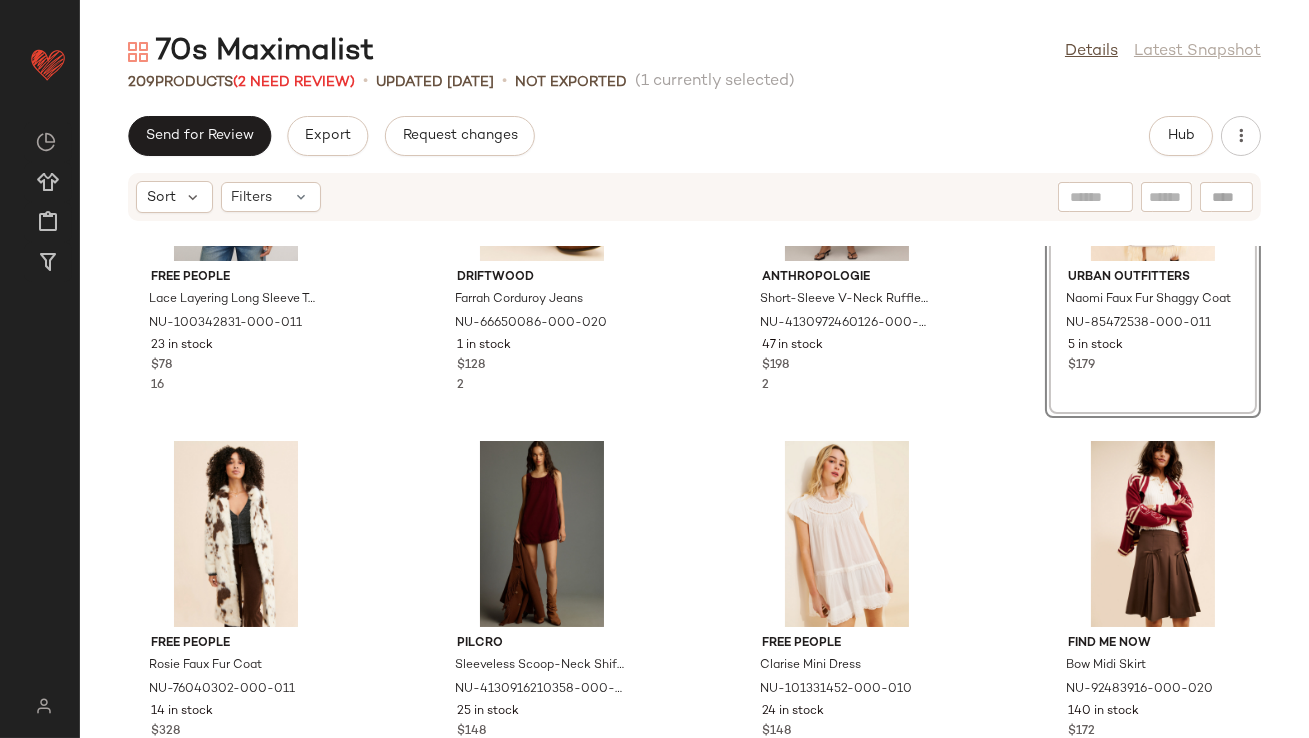 scroll, scrollTop: 2798, scrollLeft: 0, axis: vertical 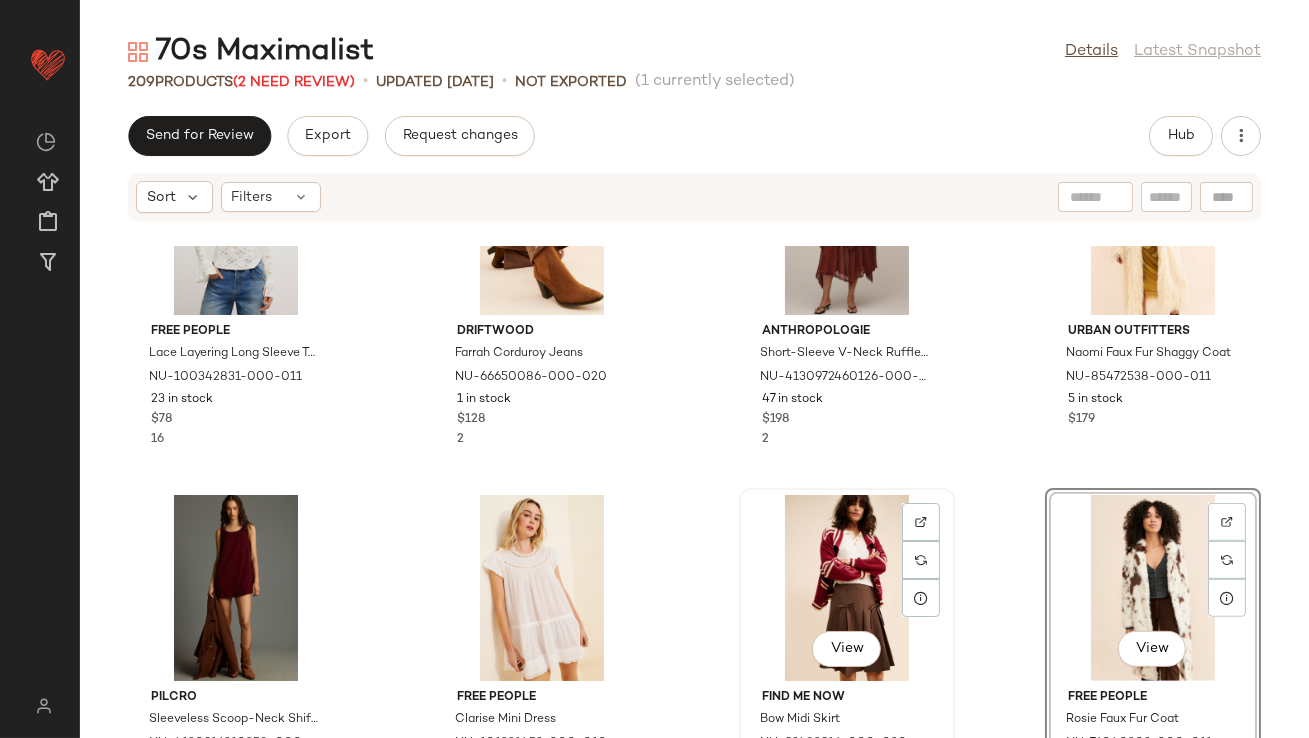 click on "View" 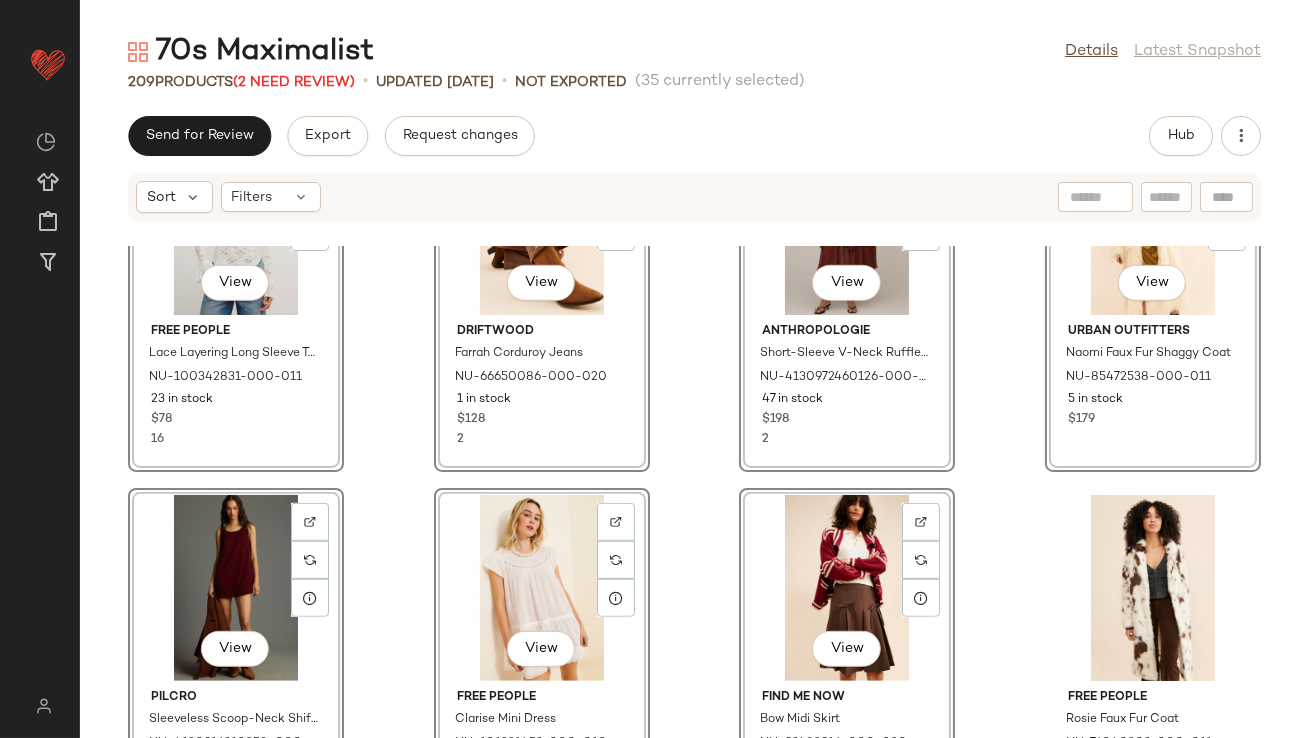 click on "View  Free People Clarise Mini Dress NU-101331452-000-010 24 in stock $148 182" at bounding box center [542, 663] 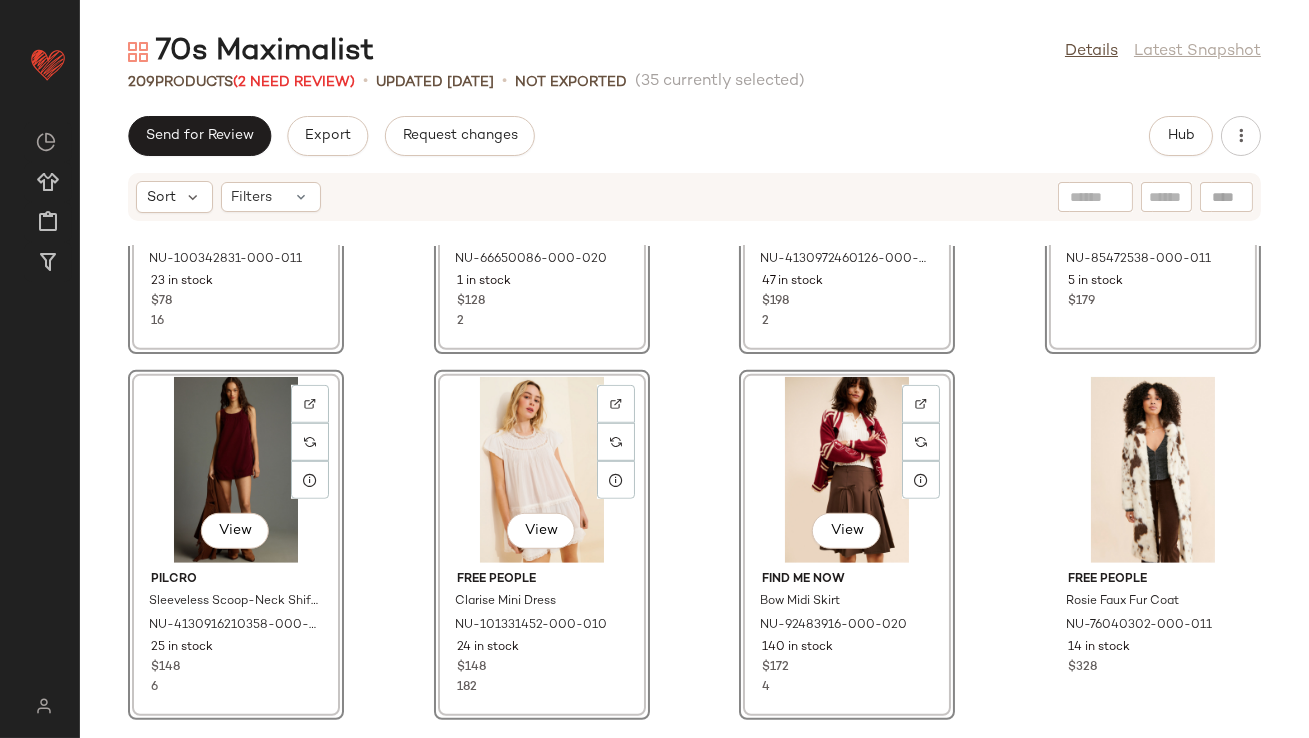 scroll, scrollTop: 2915, scrollLeft: 0, axis: vertical 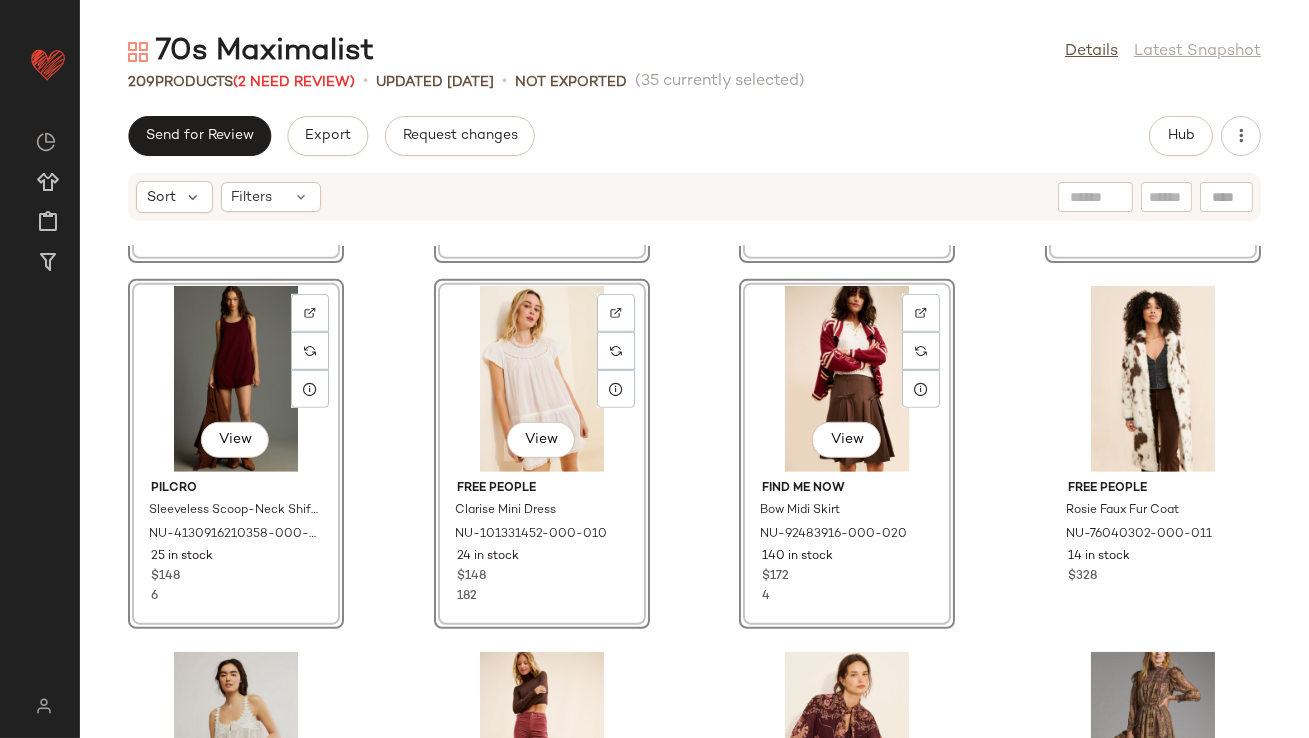 click on "View  Free People Lace Layering Long Sleeve Top NU-100342831-000-011 23 in stock $78 16  View  Driftwood Farrah Corduroy Jeans NU-66650086-000-020 1 in stock $128 2  View  Anthropologie Short-Sleeve V-Neck Ruffle Midi Dress NU-4130972460126-000-061 47 in stock $198 2  View  Urban Outfitters Naomi Faux Fur Shaggy Coat NU-85472538-000-011 5 in stock $179  View  Pilcro Sleeveless Scoop-Neck Shift Mini Dress NU-4130916210358-000-061 25 in stock $148 6  View  Free People Clarise Mini Dress NU-101331452-000-010 24 in stock $148 182  View  Find Me Now Bow Midi Skirt NU-92483916-000-020 140 in stock $172 4 Free People Rosie Faux Fur Coat NU-76040302-000-011 14 in stock $328 Free People Stevie Lace Tank Top NU-97575492-000-011 1 in stock $78 8 Paige Anessa High-Rise Wide Leg Jeans NU-81746935-000-060 33 in stock $239 4 Farm Rio Bella Mini Dress NU-99308520-000-061 182 in stock $260 10 Llani Llani Smocked Maxi Dress NU-4130618570001-000-029 3 in stock $170 4 Anthropologie Structured Eyelet Buttoned Blouse 1 in stock 5" 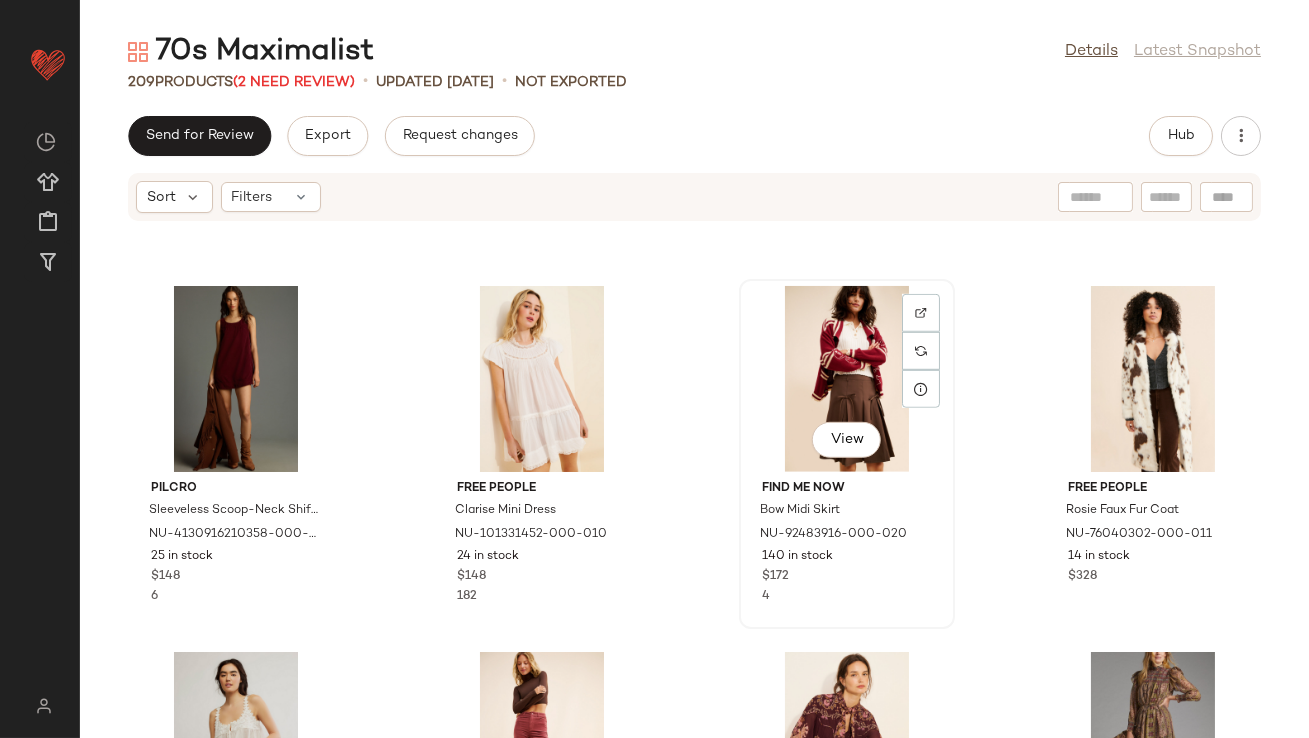 click on "View" 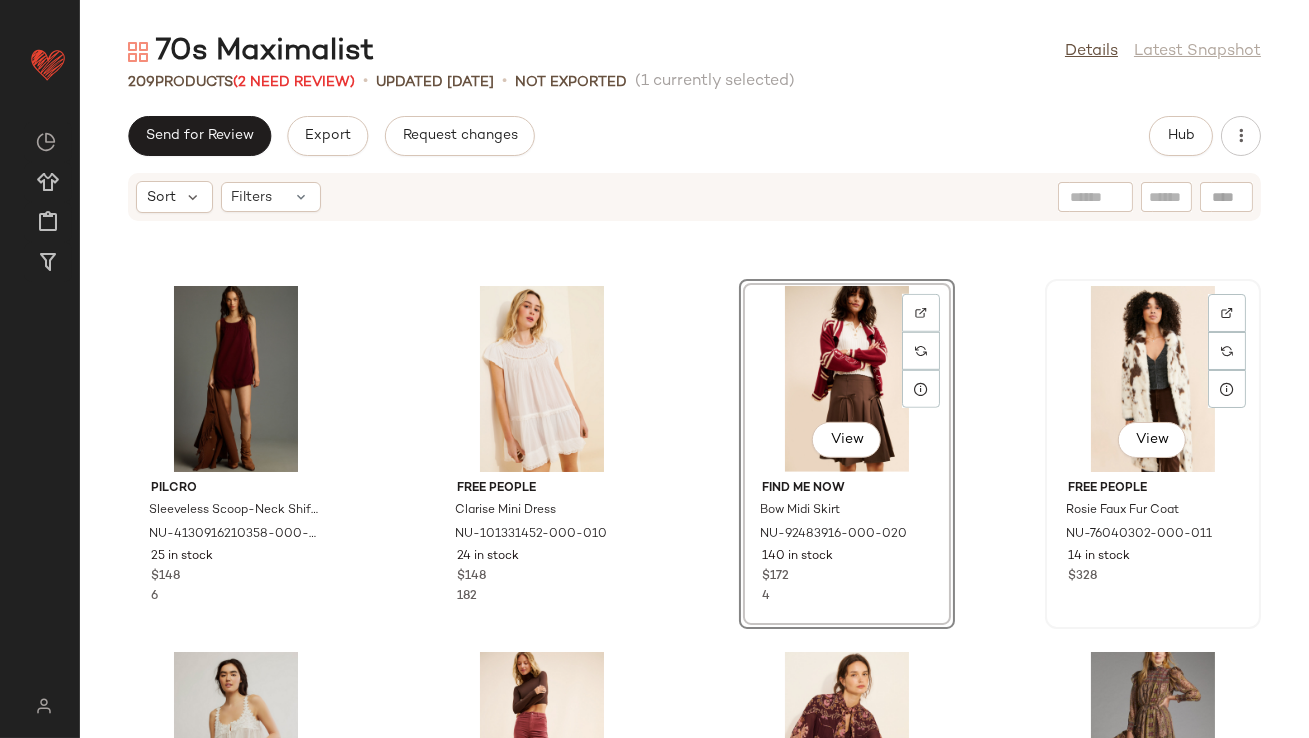 click on "View  Free People Rosie Faux Fur Coat NU-76040302-000-011 14 in stock $328" 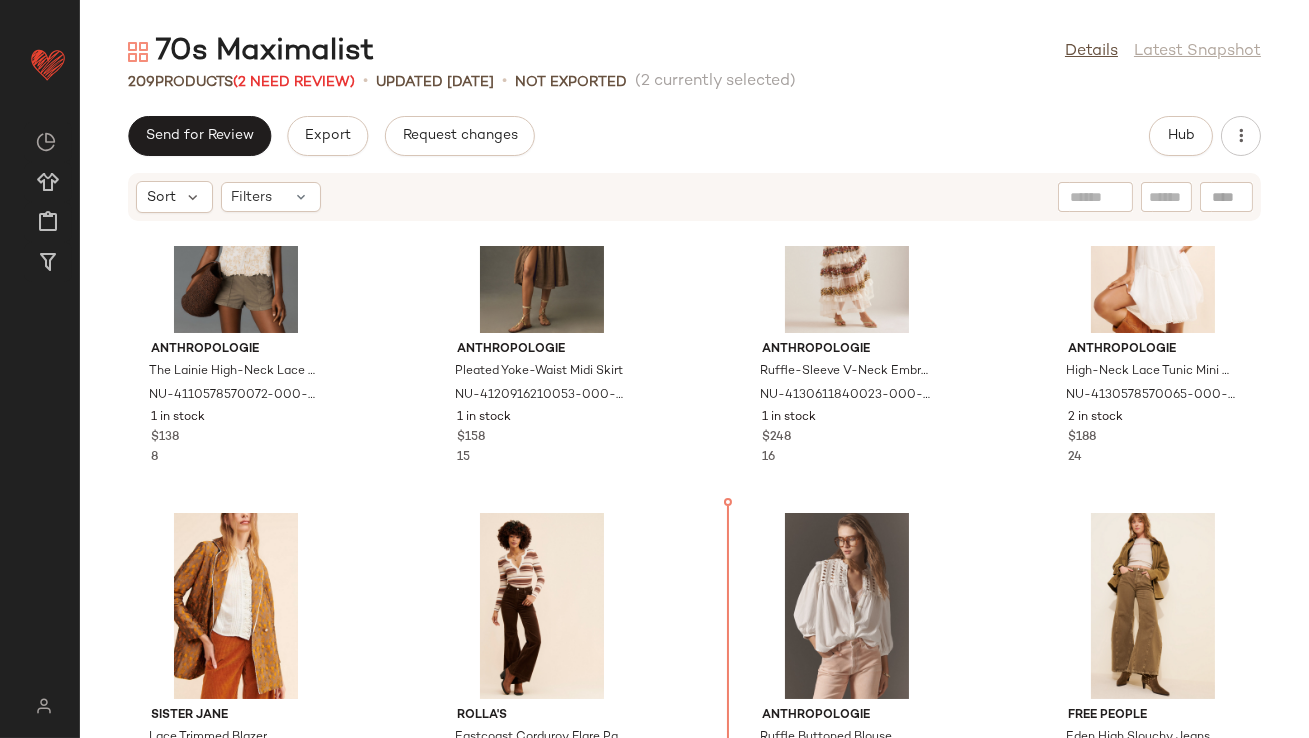 scroll, scrollTop: 4530, scrollLeft: 0, axis: vertical 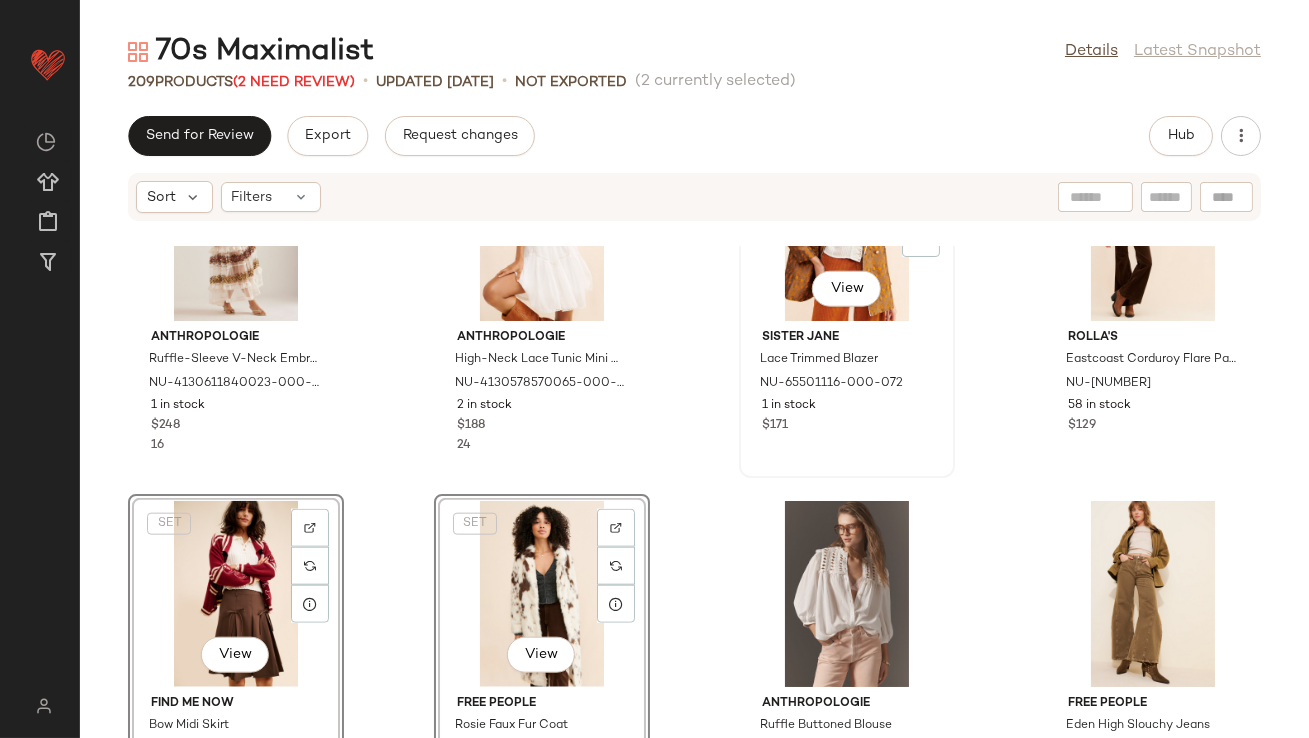 click on "View  Sister Jane Lace Trimmed Blazer NU-65501116-000-072 1 in stock $171" at bounding box center [847, 303] 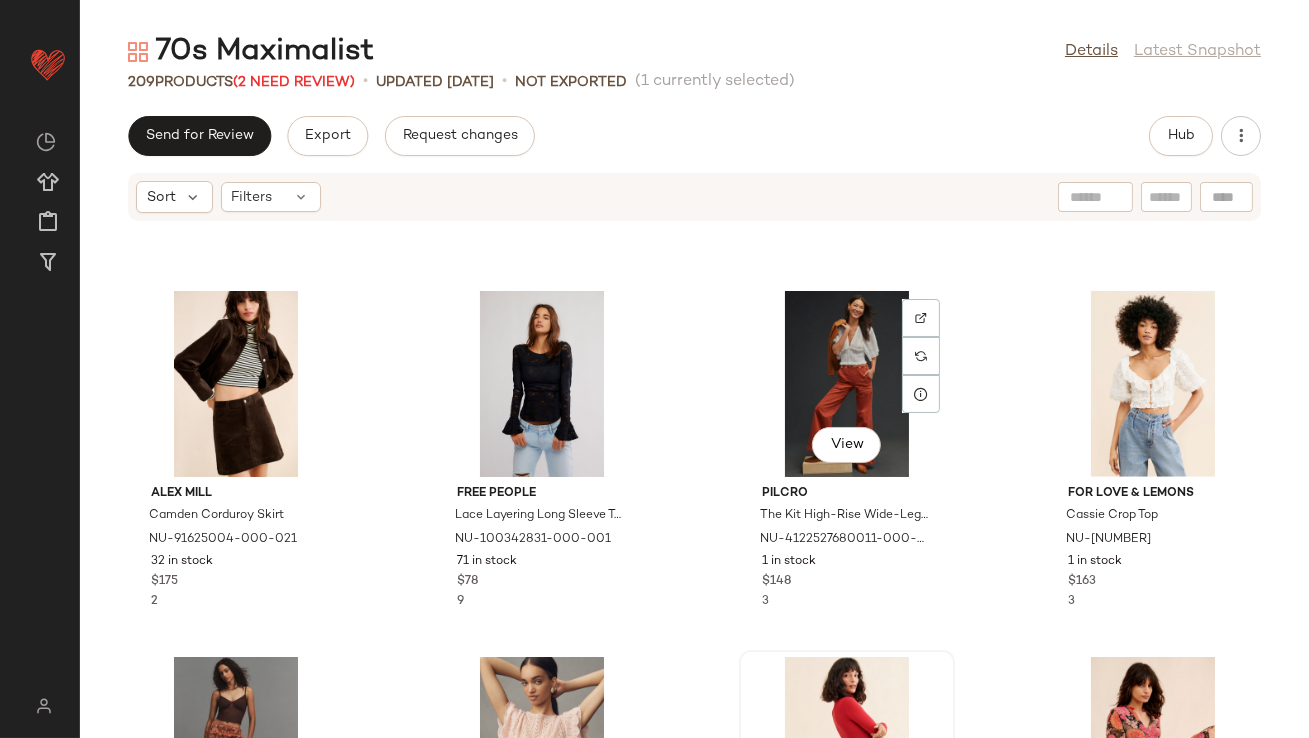 scroll, scrollTop: 17871, scrollLeft: 0, axis: vertical 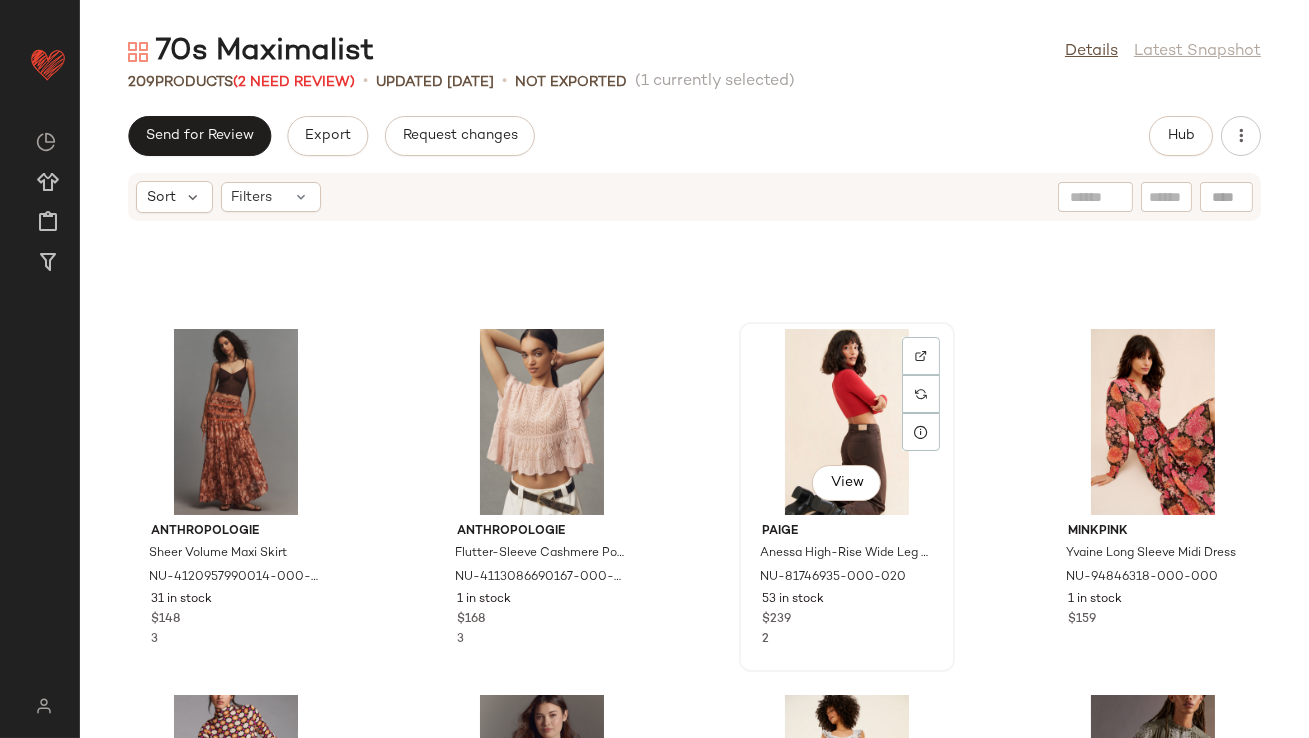 click on "View" 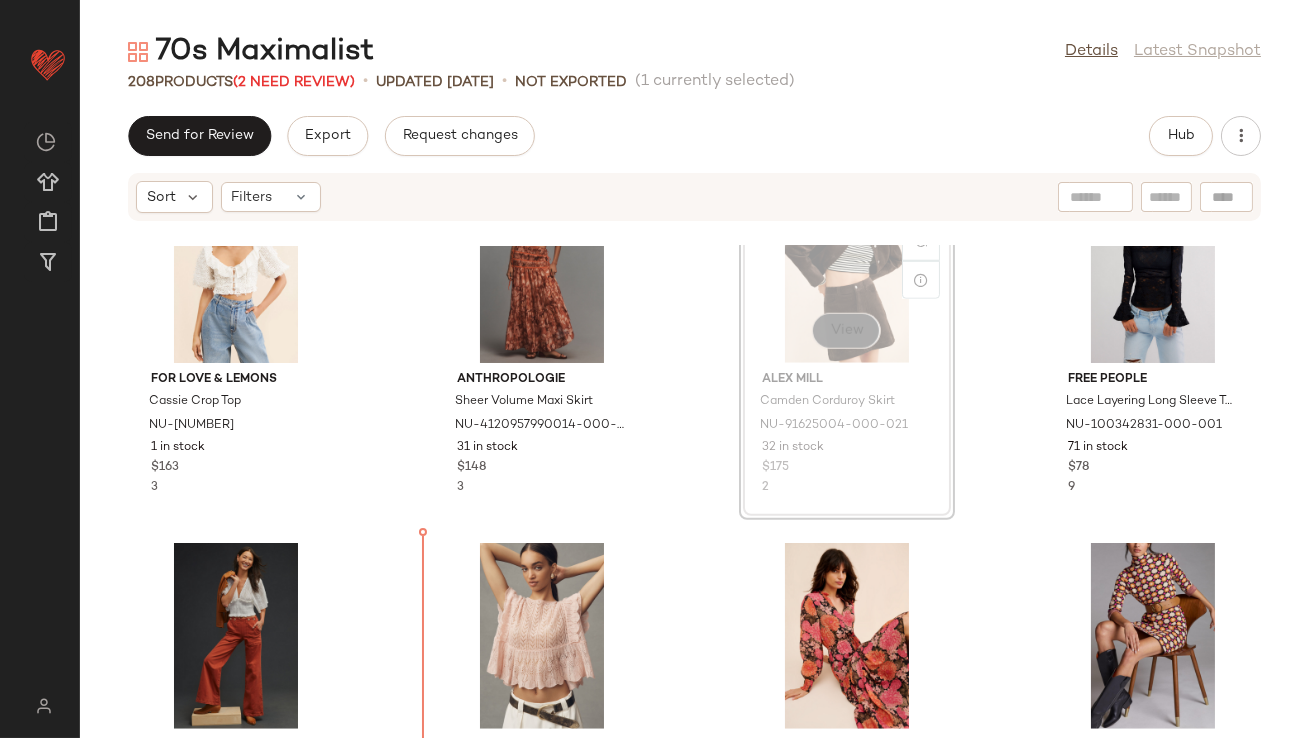 scroll, scrollTop: 18028, scrollLeft: 0, axis: vertical 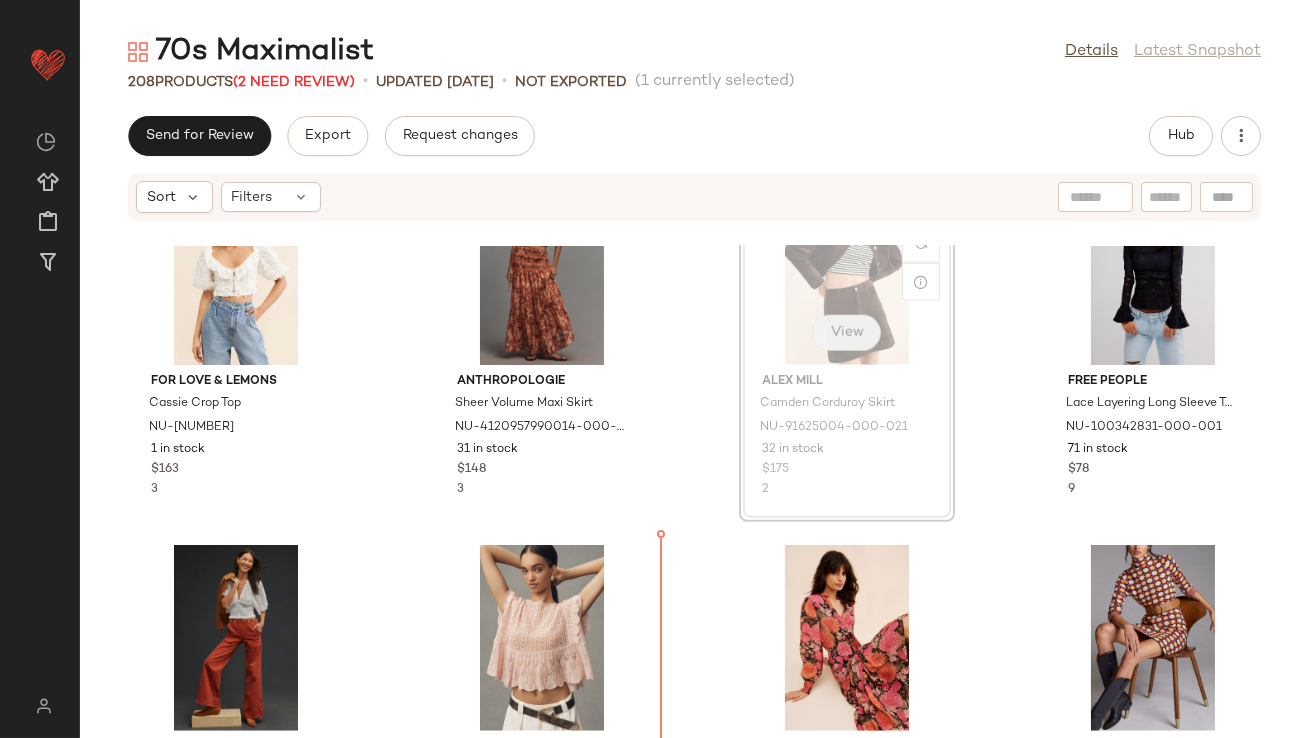 drag, startPoint x: 794, startPoint y: 322, endPoint x: 831, endPoint y: 314, distance: 37.85499 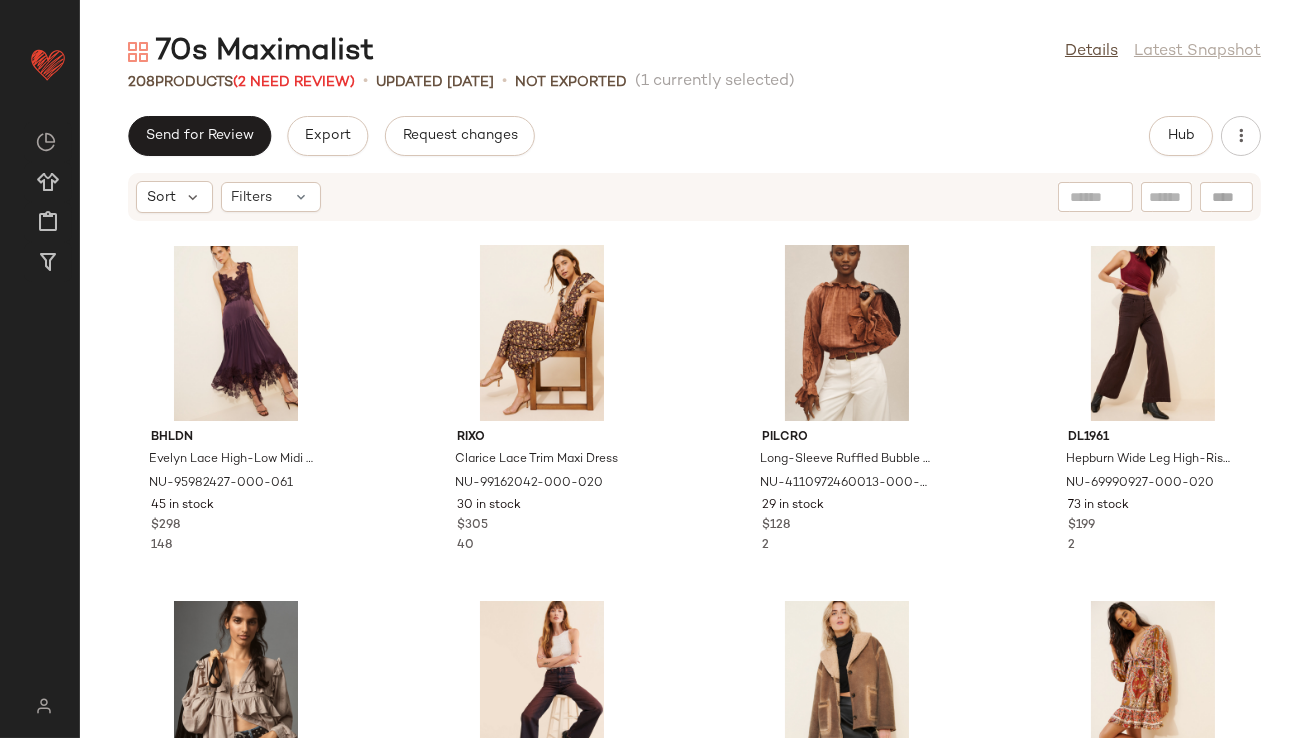 scroll, scrollTop: 0, scrollLeft: 0, axis: both 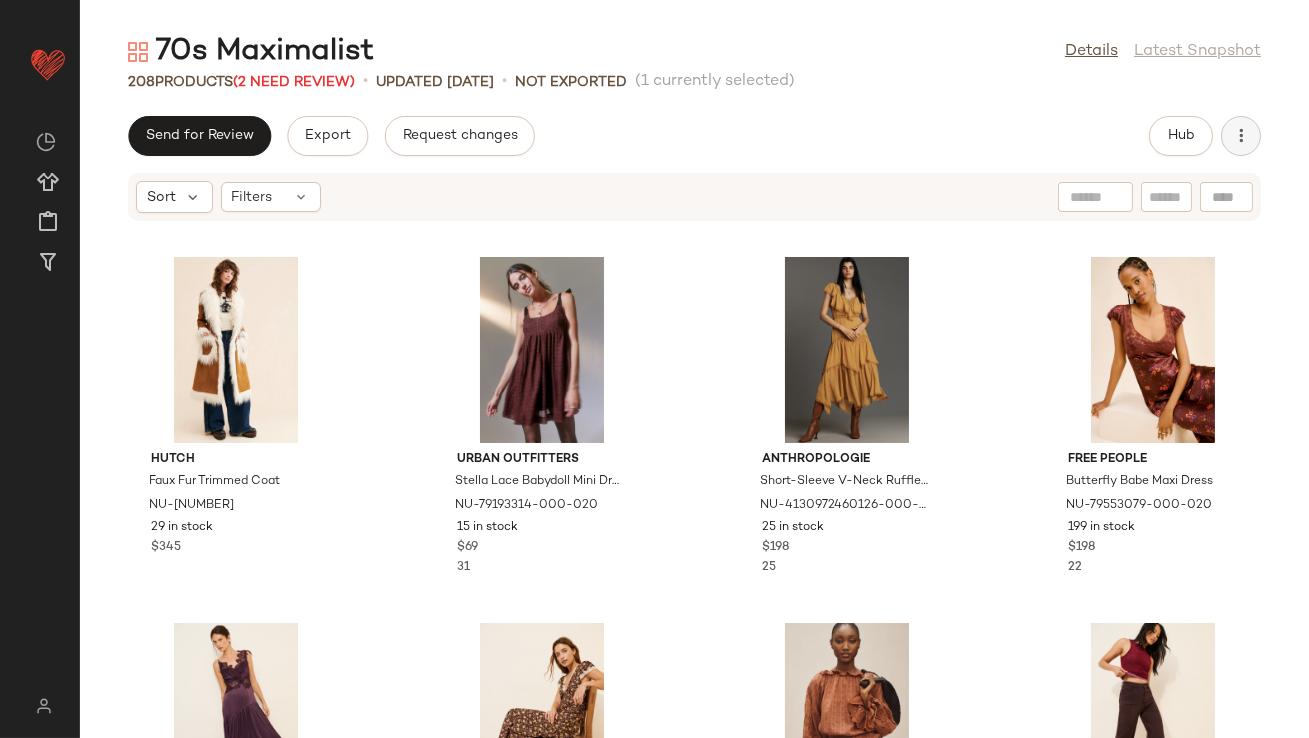 click 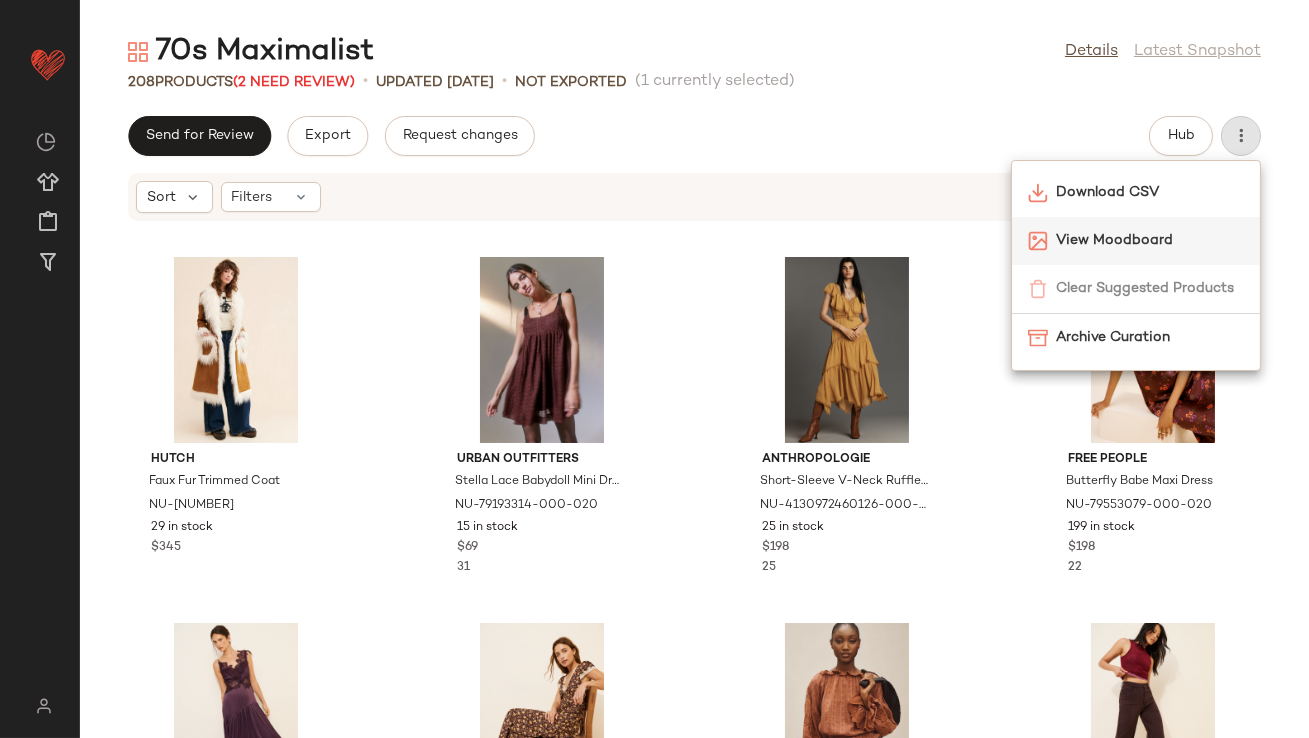 click on "View Moodboard" at bounding box center (1150, 240) 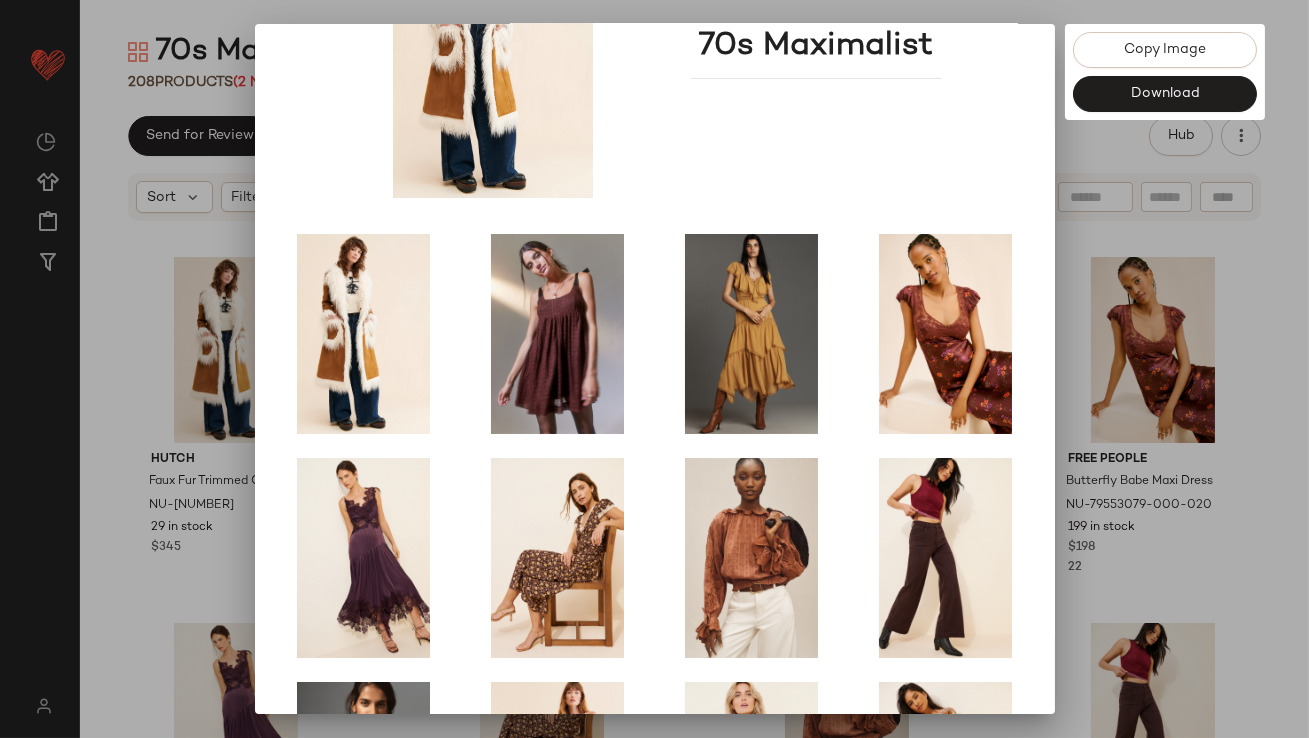 scroll, scrollTop: 341, scrollLeft: 0, axis: vertical 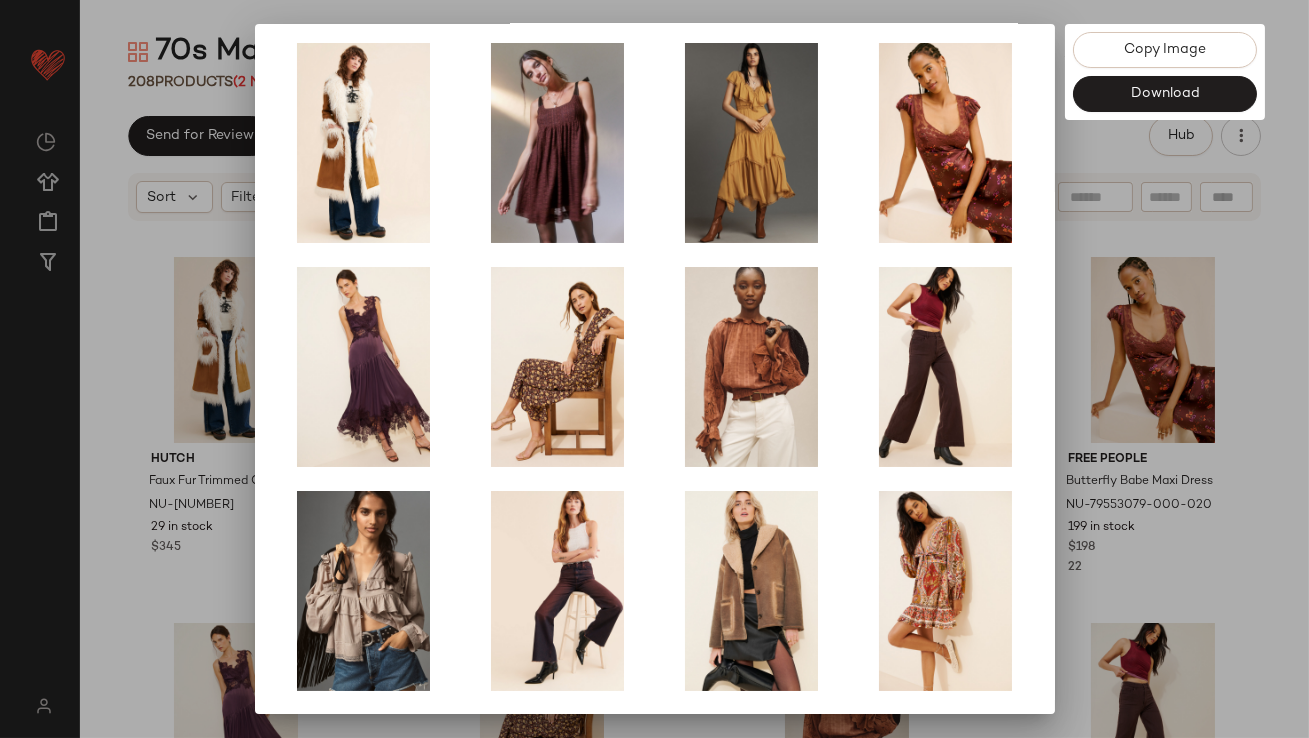 click at bounding box center [654, 369] 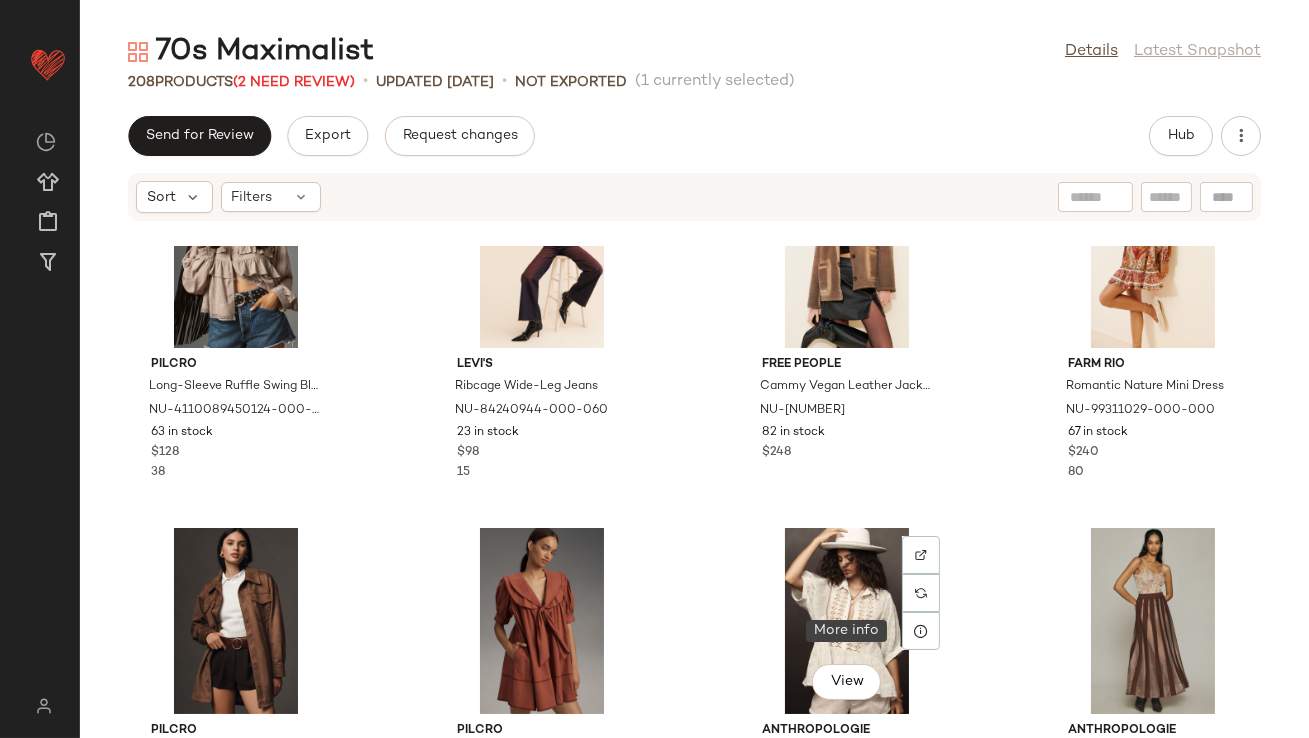 scroll, scrollTop: 0, scrollLeft: 0, axis: both 